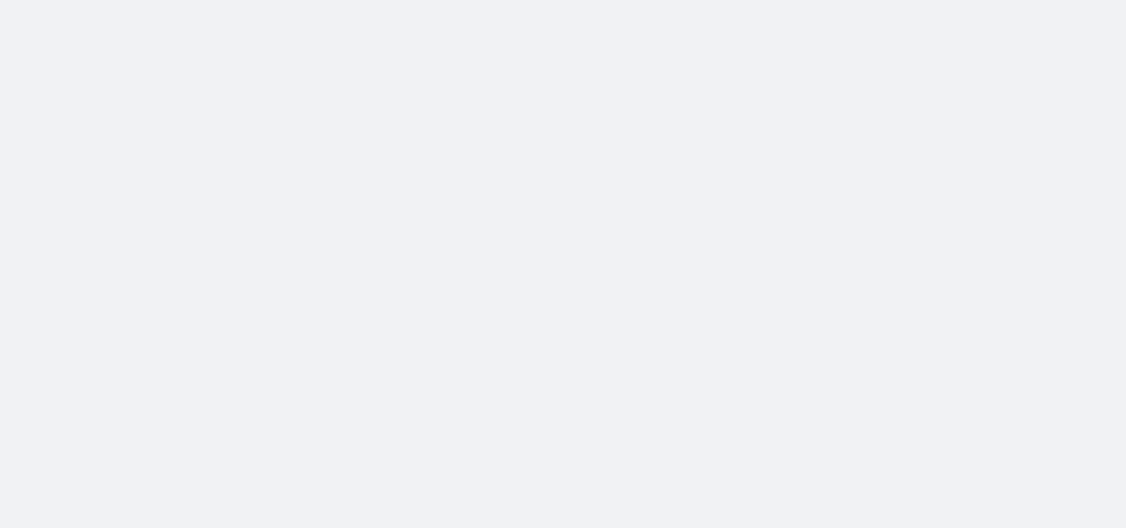 scroll, scrollTop: 0, scrollLeft: 0, axis: both 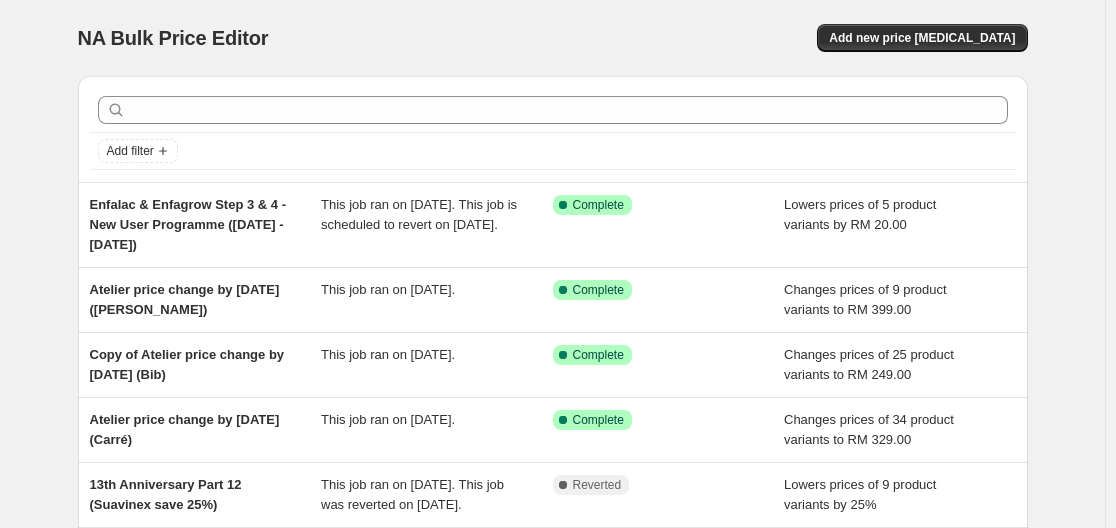 drag, startPoint x: 980, startPoint y: 37, endPoint x: 365, endPoint y: 44, distance: 615.03986 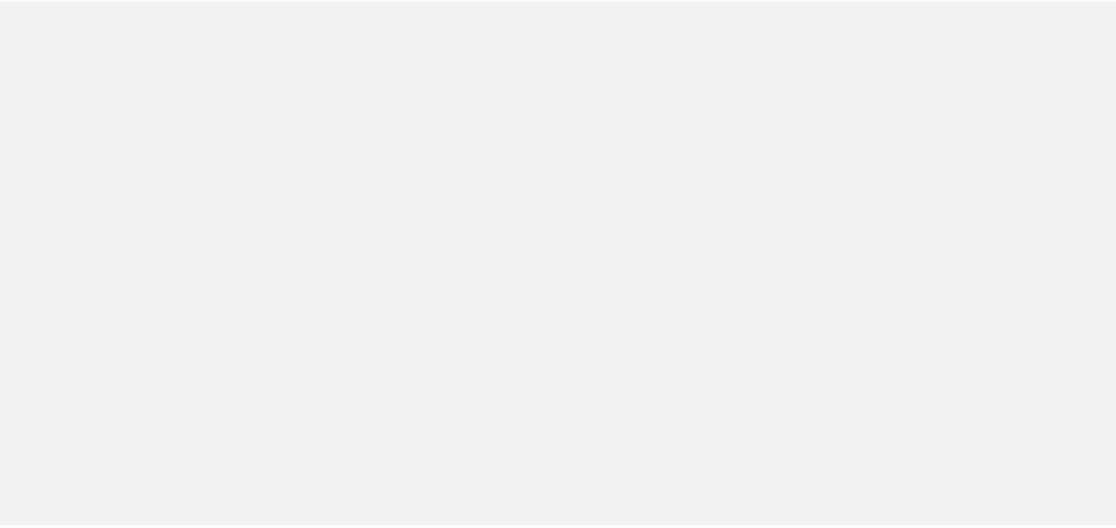 scroll, scrollTop: 0, scrollLeft: 0, axis: both 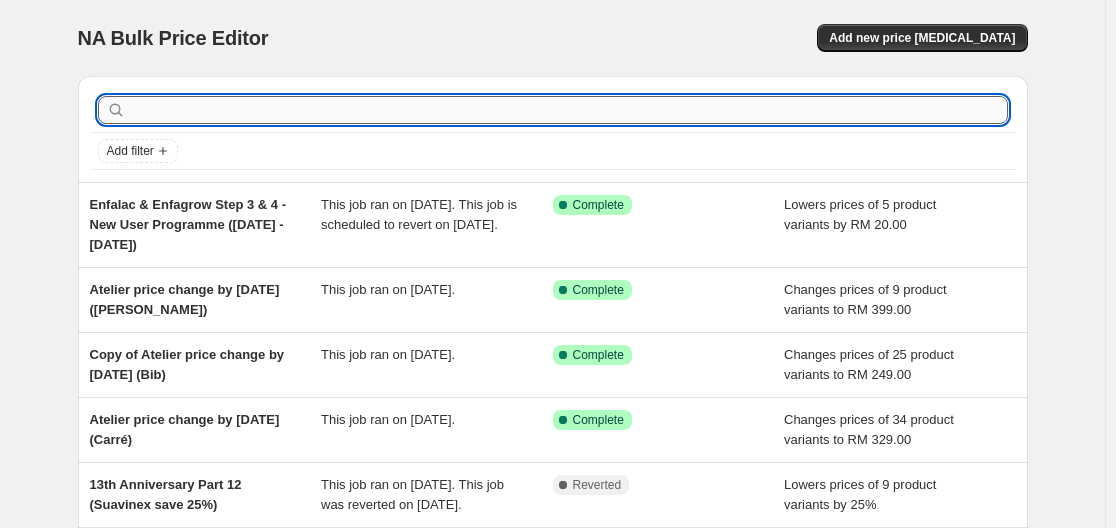 click at bounding box center [569, 110] 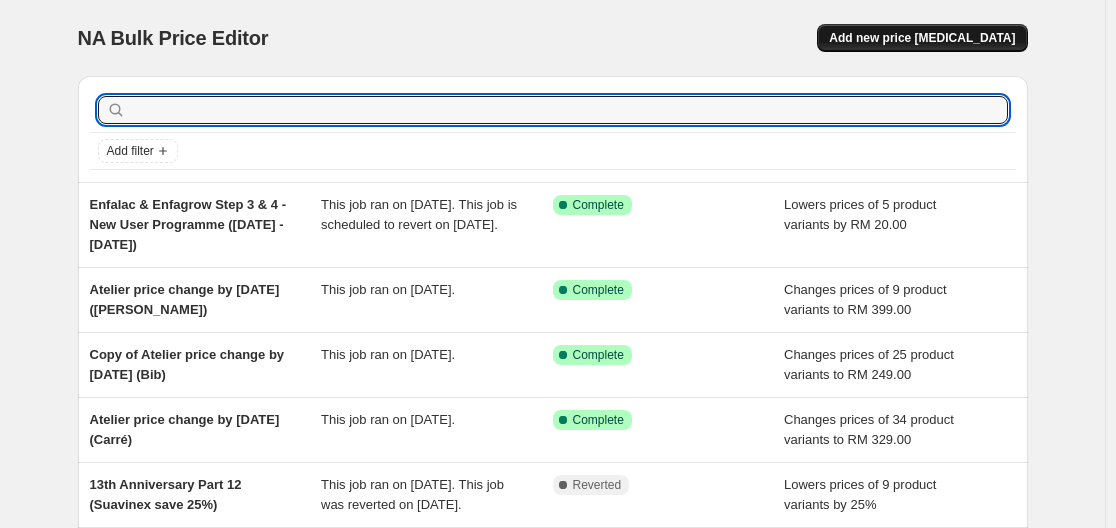 click on "Add new price [MEDICAL_DATA]" at bounding box center [922, 38] 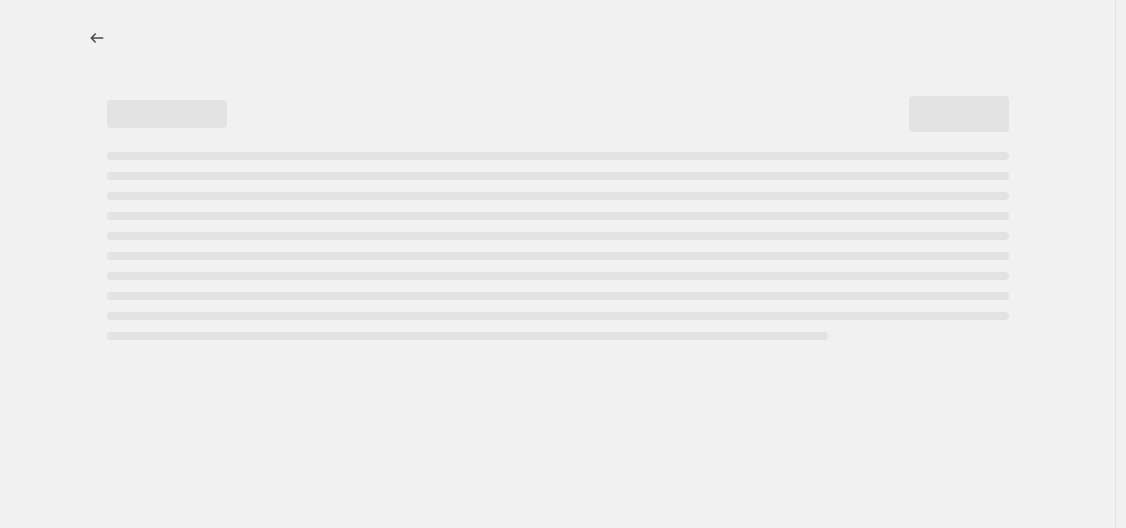 select on "percentage" 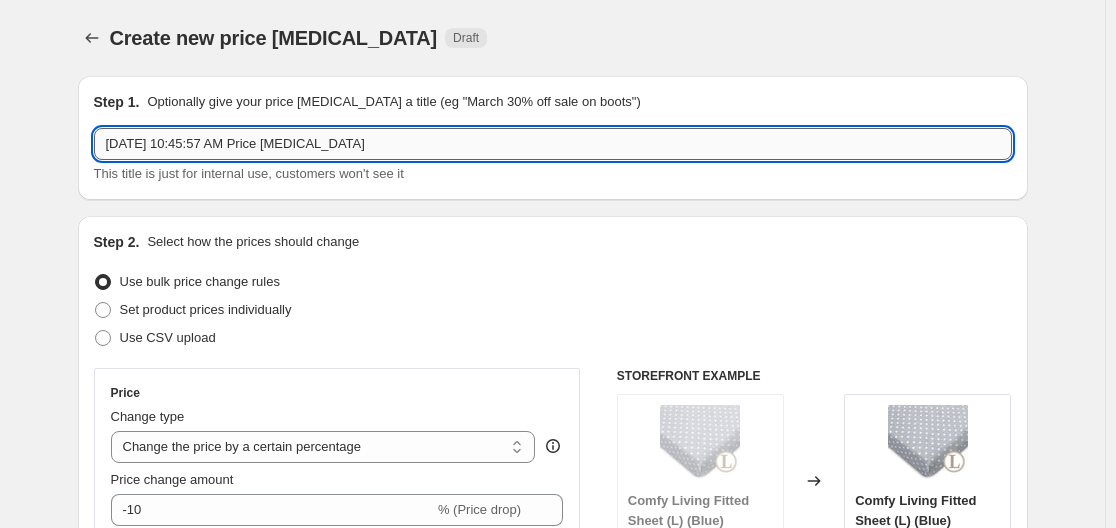 click on "[DATE] 10:45:57 AM Price [MEDICAL_DATA]" at bounding box center (553, 144) 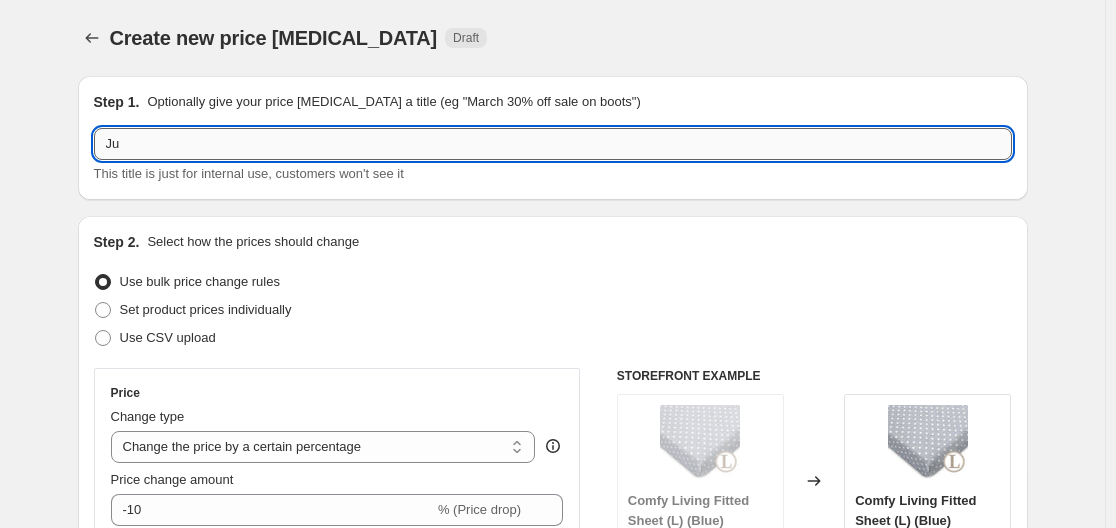 type on "J" 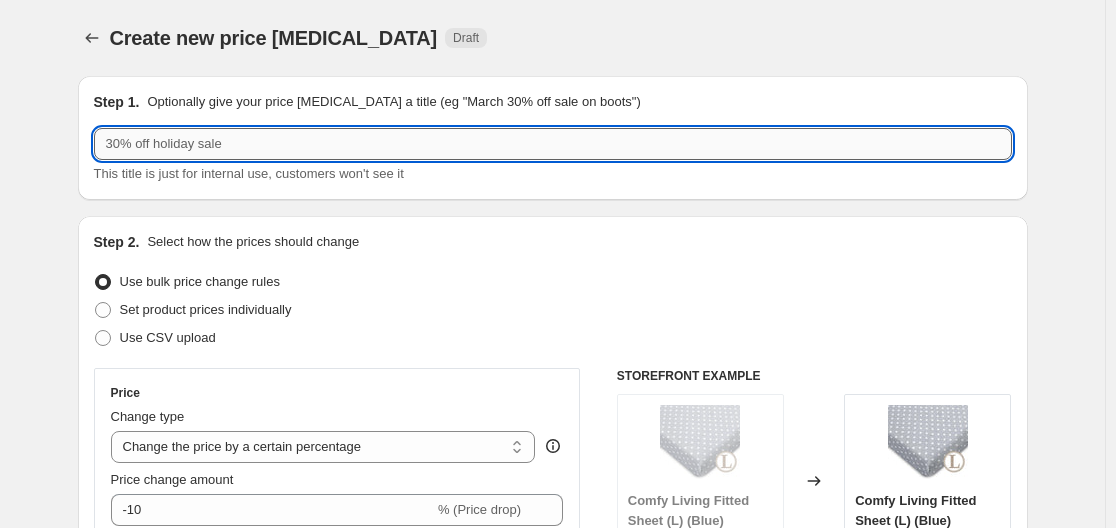 type on "S" 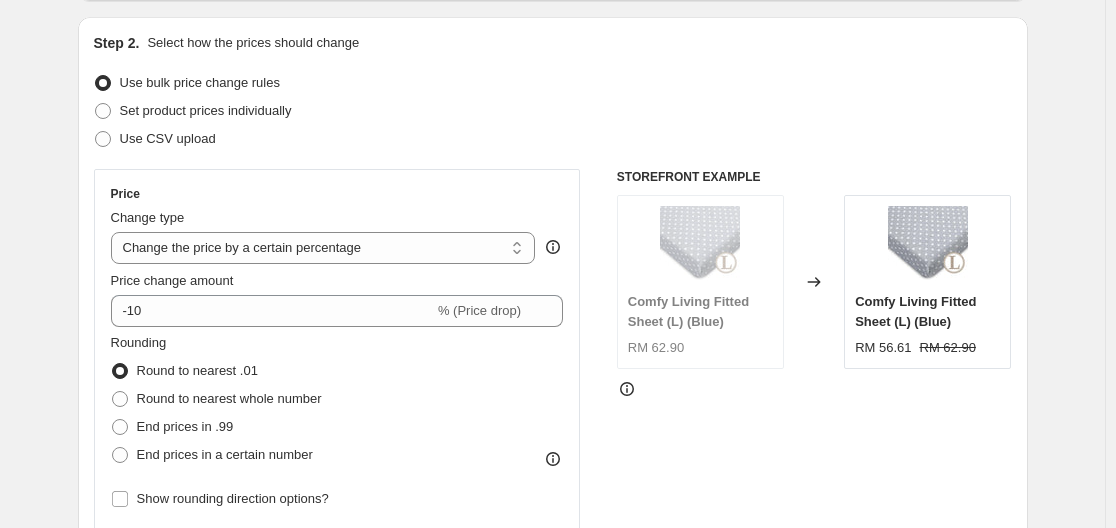 scroll, scrollTop: 200, scrollLeft: 0, axis: vertical 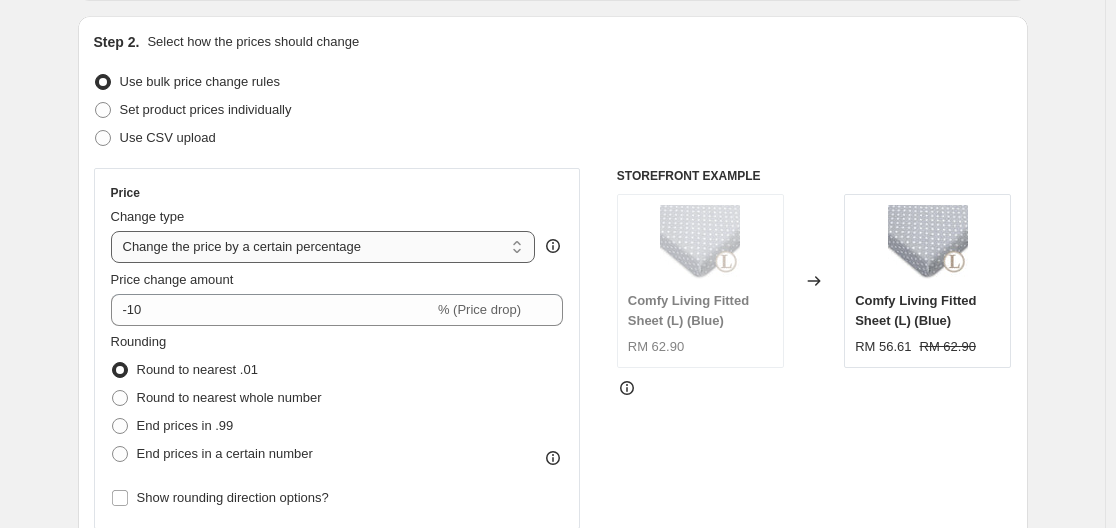 type on "July Special Sale - Hoppi, Enzim, Clean & Pure, Nuby (20%)" 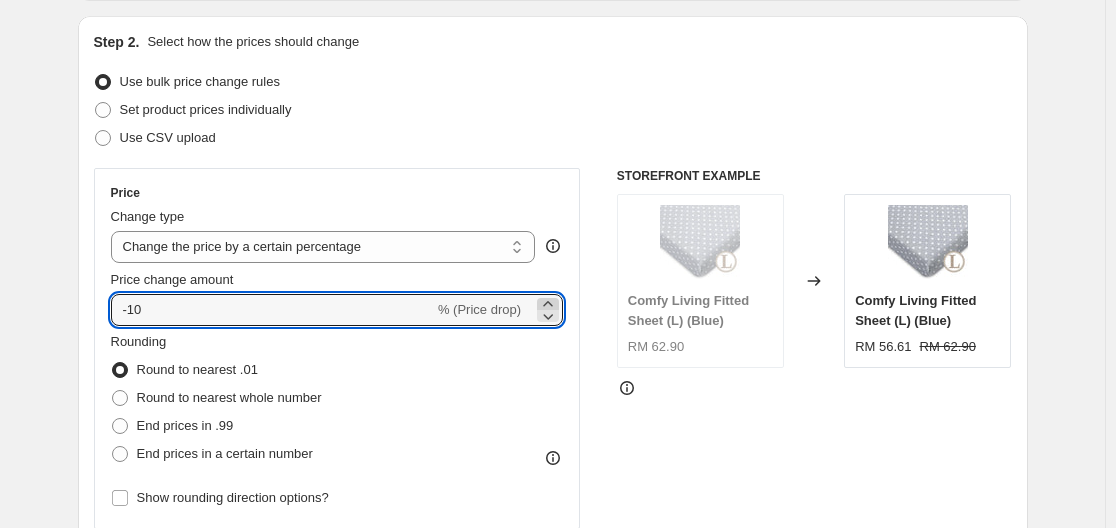 click at bounding box center (548, 304) 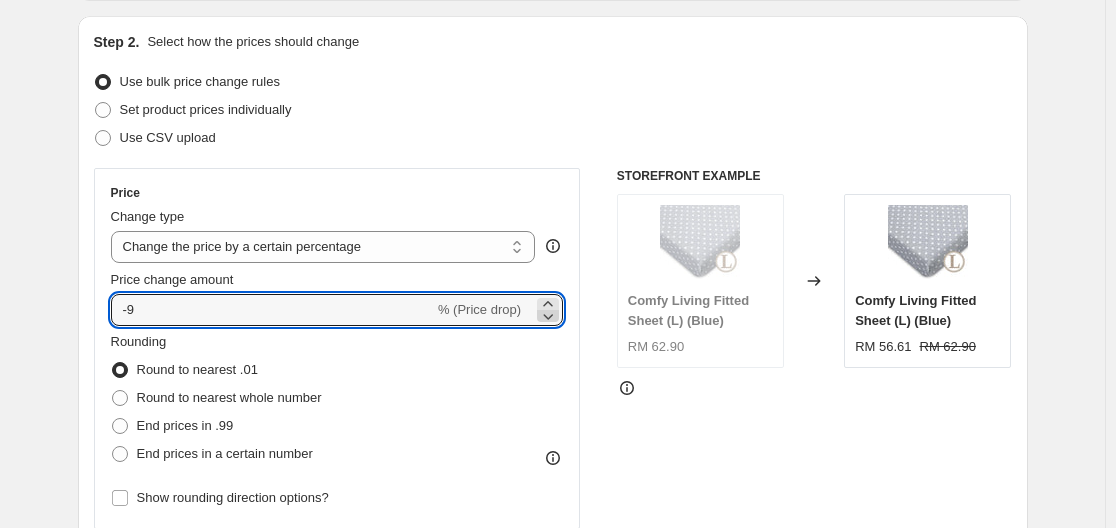 click 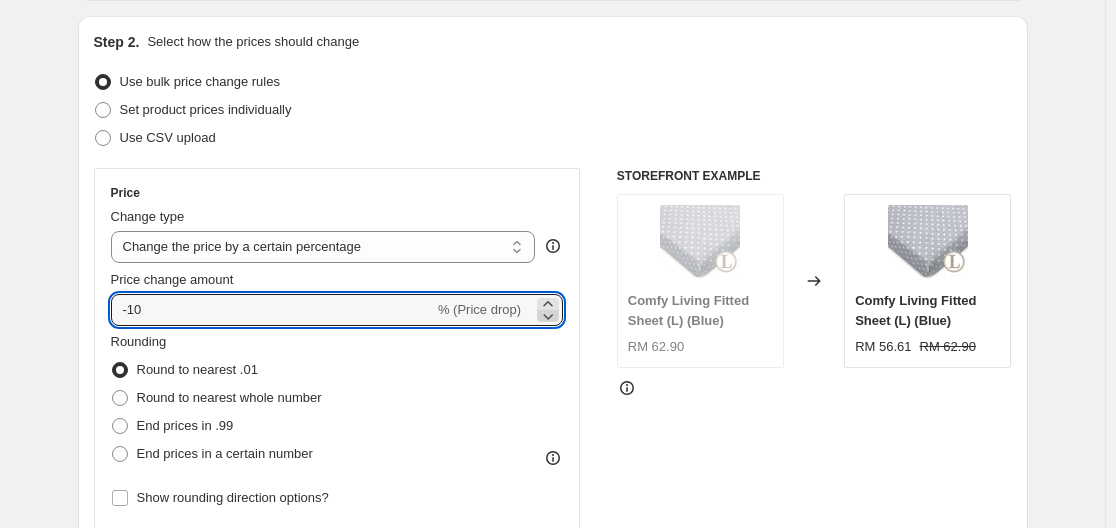 click 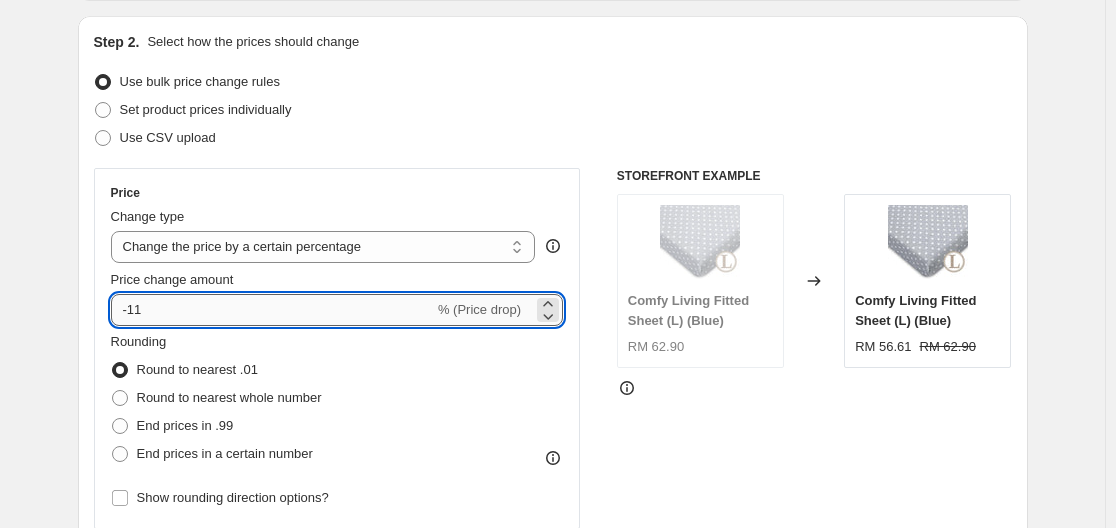 click on "-11" at bounding box center [272, 310] 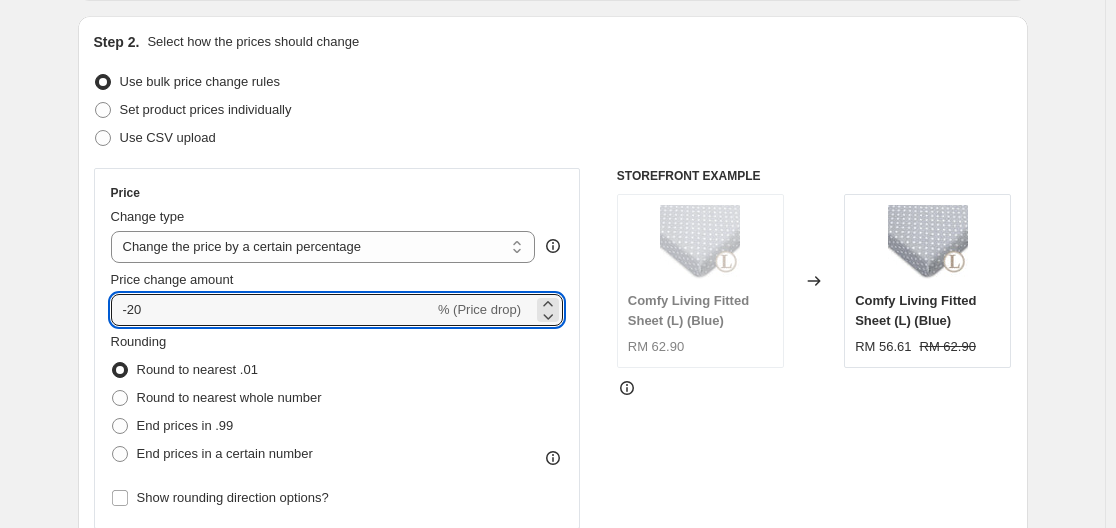 type on "-20" 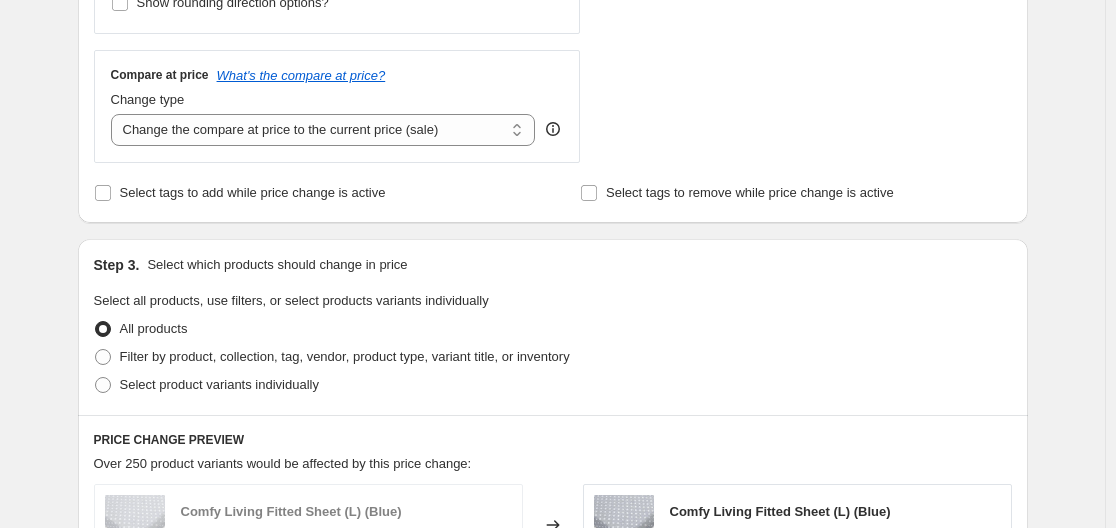 scroll, scrollTop: 700, scrollLeft: 0, axis: vertical 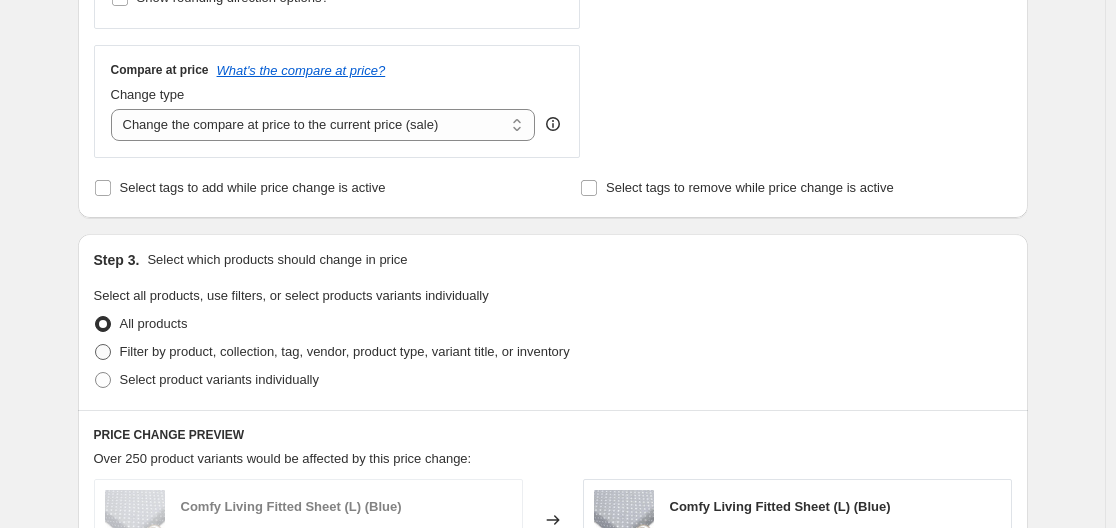 click on "Filter by product, collection, tag, vendor, product type, variant title, or inventory" at bounding box center (345, 351) 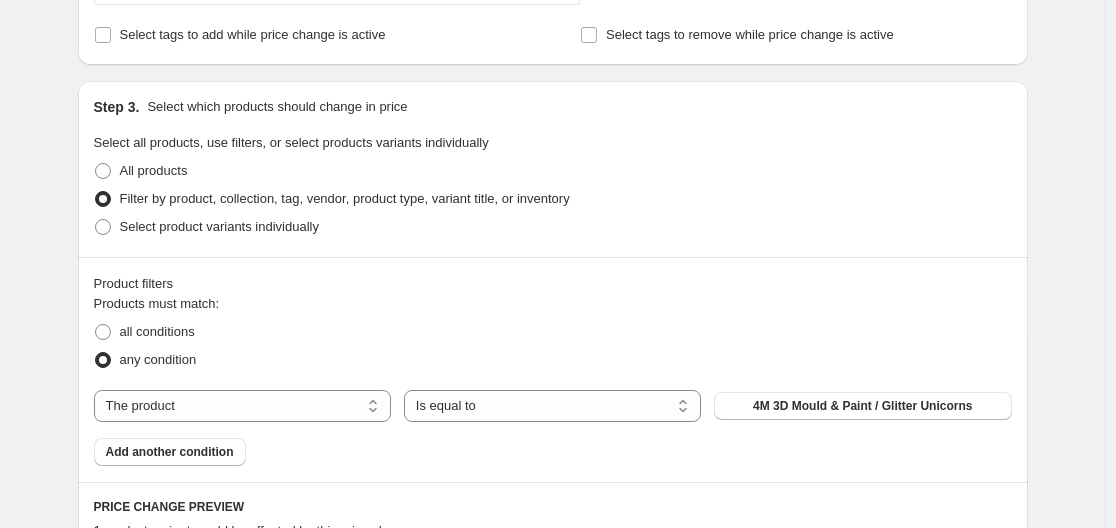 scroll, scrollTop: 900, scrollLeft: 0, axis: vertical 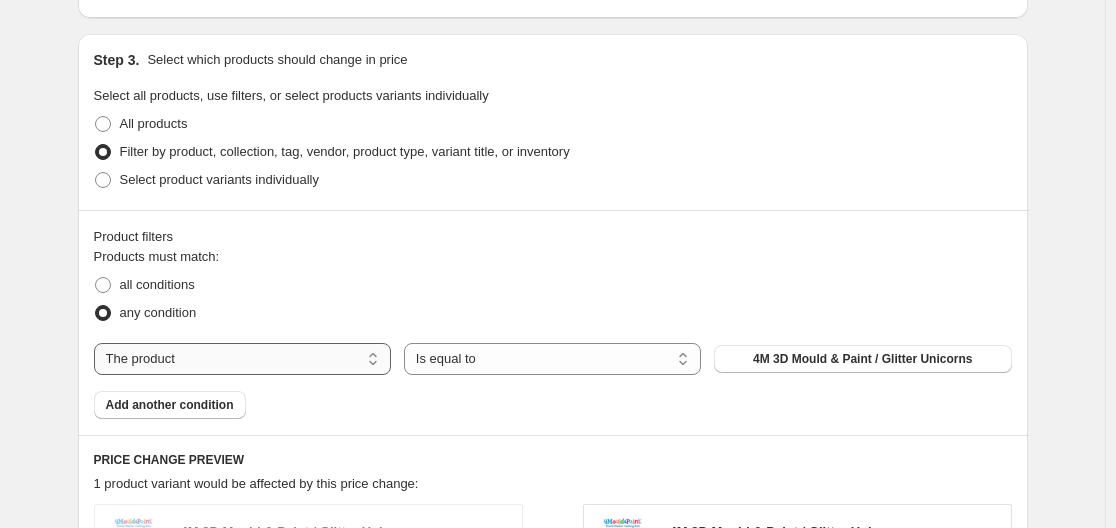 click on "The product The product's collection The product's tag The product's vendor The product's type The product's status The variant's title Inventory quantity" at bounding box center (242, 359) 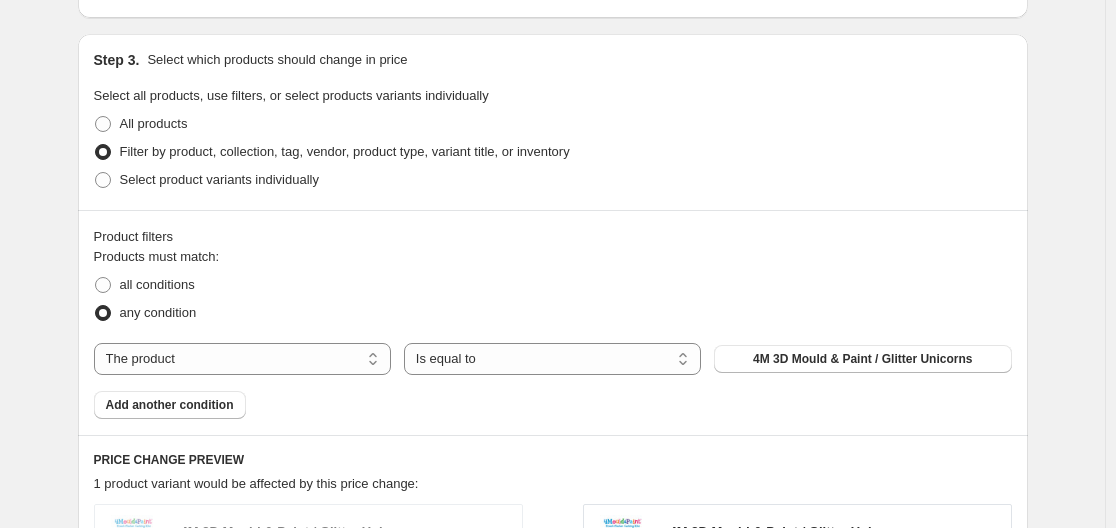 click on "The product The product's collection The product's tag The product's vendor The product's type The product's status The variant's title Inventory quantity" at bounding box center [242, 359] 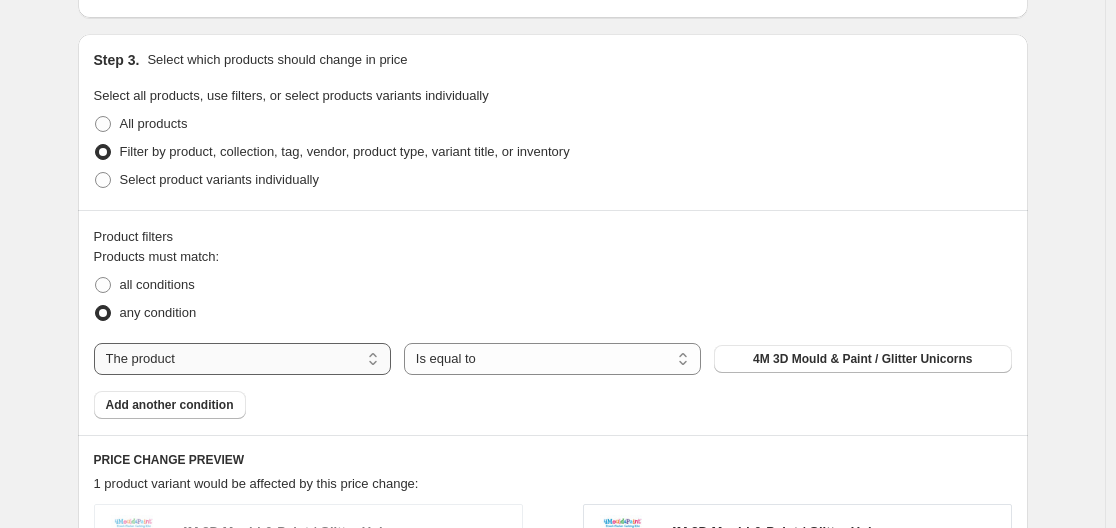 click on "The product The product's collection The product's tag The product's vendor The product's type The product's status The variant's title Inventory quantity" at bounding box center (242, 359) 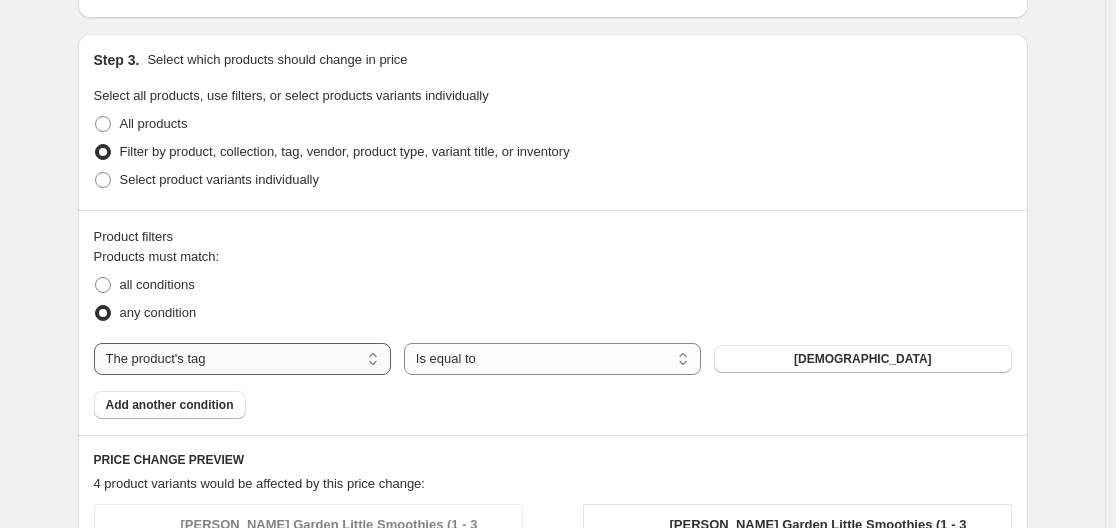 click on "The product The product's collection The product's tag The product's vendor The product's type The product's status The variant's title Inventory quantity" at bounding box center [242, 359] 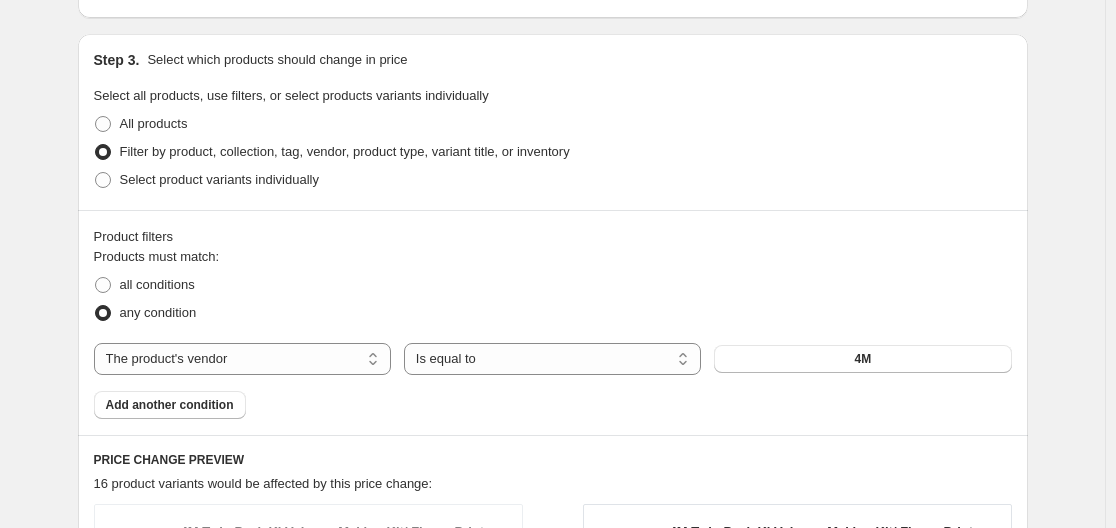 click on "4M" at bounding box center [862, 359] 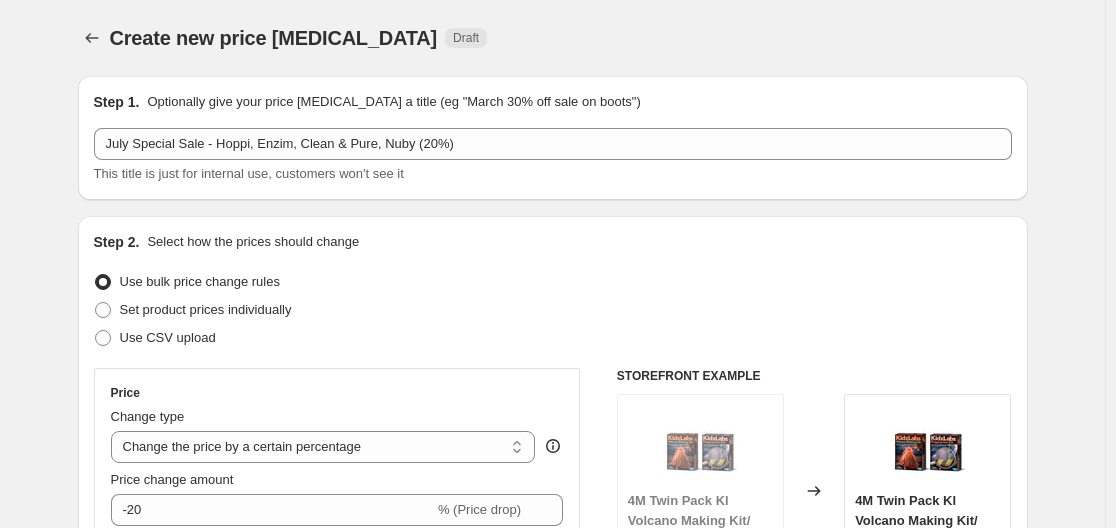 scroll, scrollTop: 900, scrollLeft: 0, axis: vertical 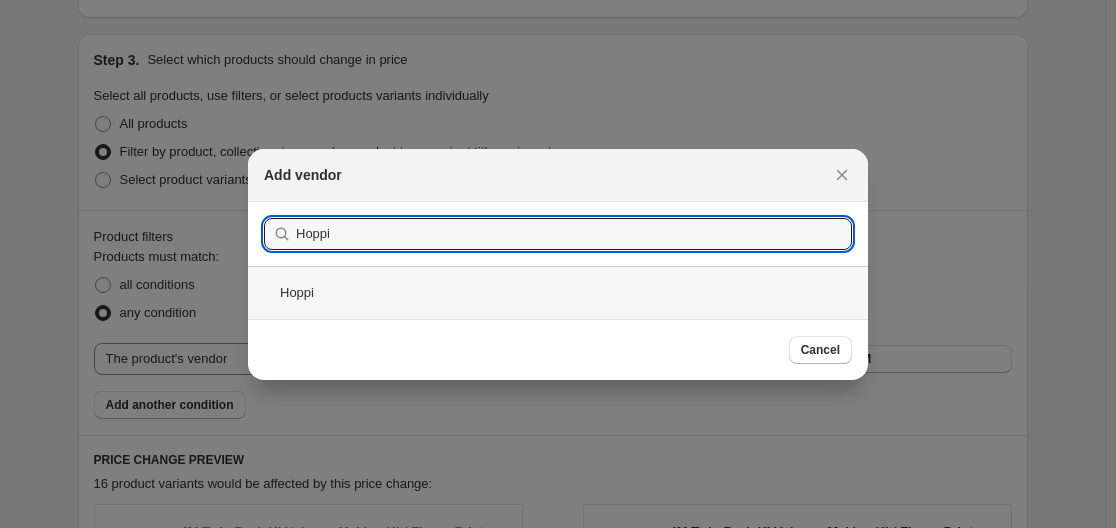 type on "Hoppi" 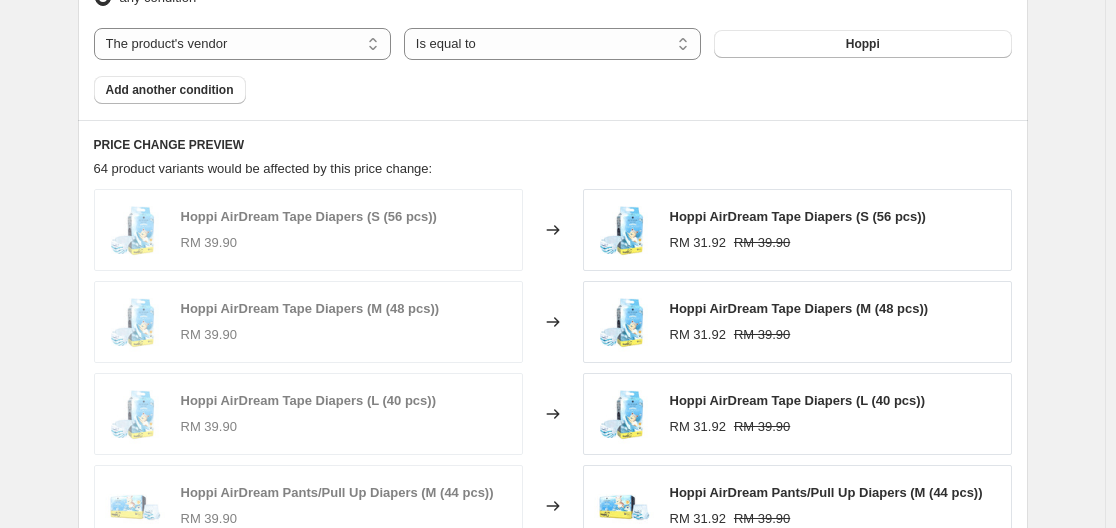 scroll, scrollTop: 1197, scrollLeft: 0, axis: vertical 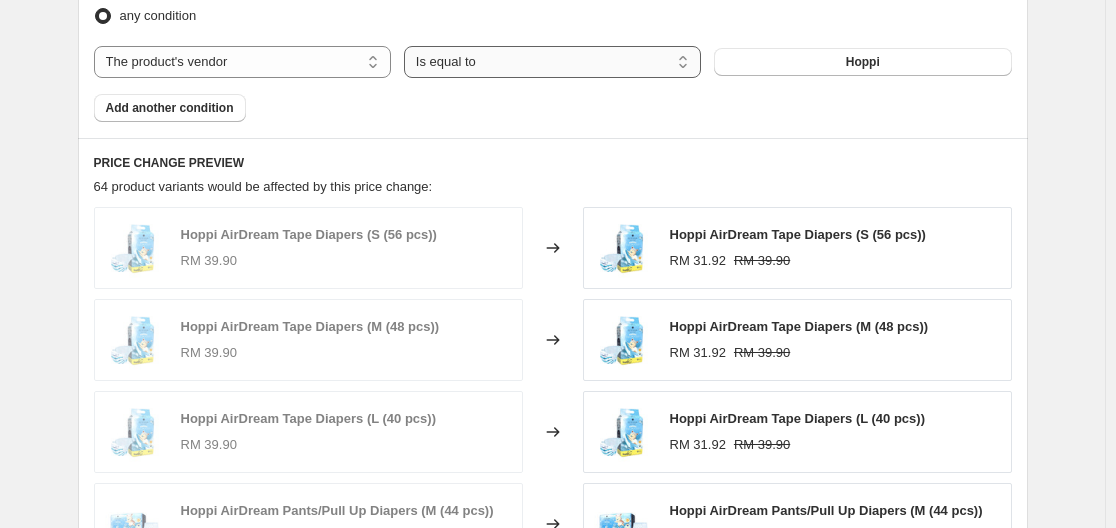 click on "Is equal to Is not equal to" at bounding box center (552, 62) 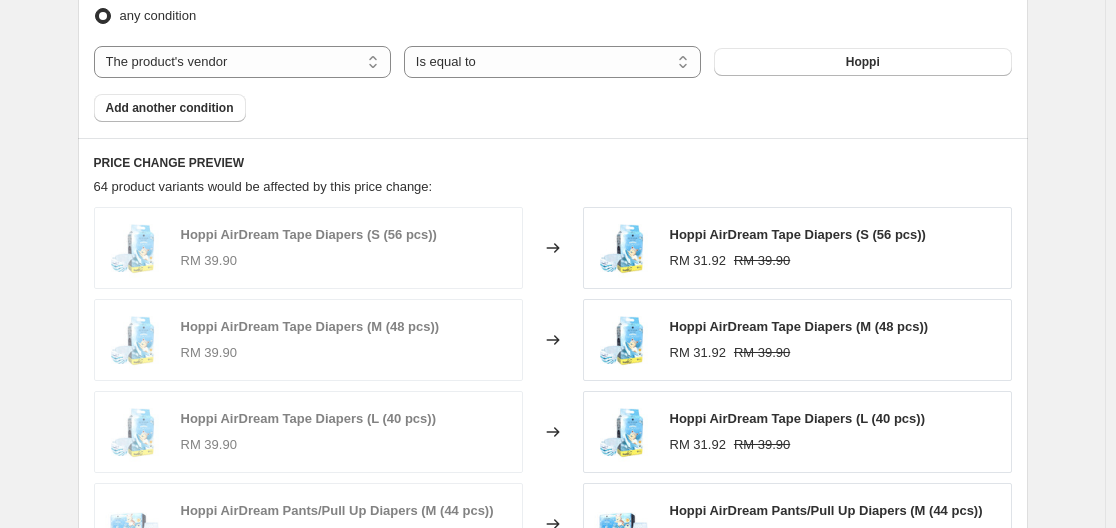 click on "Product filters Products must match: all conditions any condition The product The product's collection The product's tag The product's vendor The product's type The product's status The variant's title Inventory quantity The product's vendor Is equal to Is not equal to Is equal to Hoppi Add another condition" at bounding box center [553, 25] 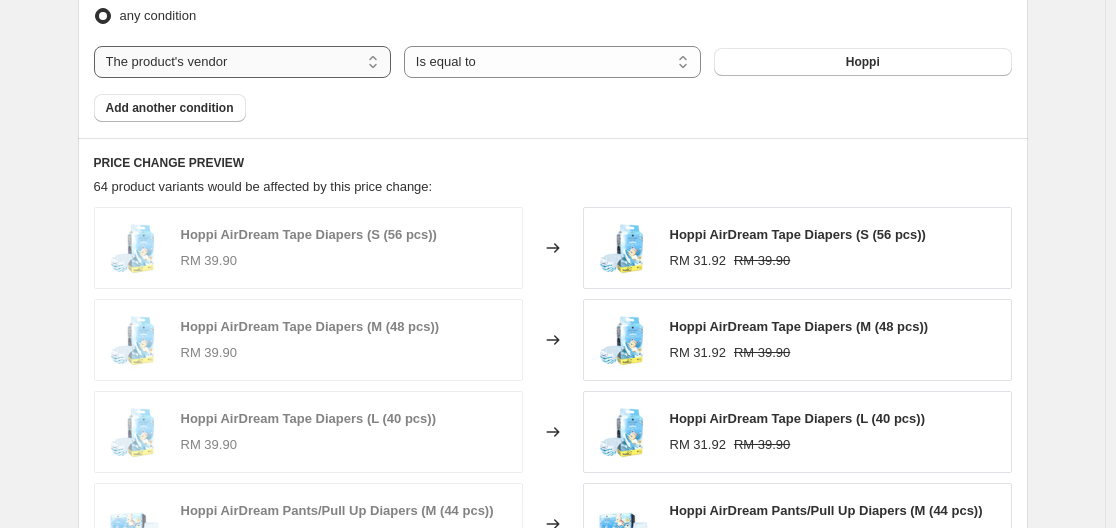 click on "The product The product's collection The product's tag The product's vendor The product's type The product's status The variant's title Inventory quantity" at bounding box center (242, 62) 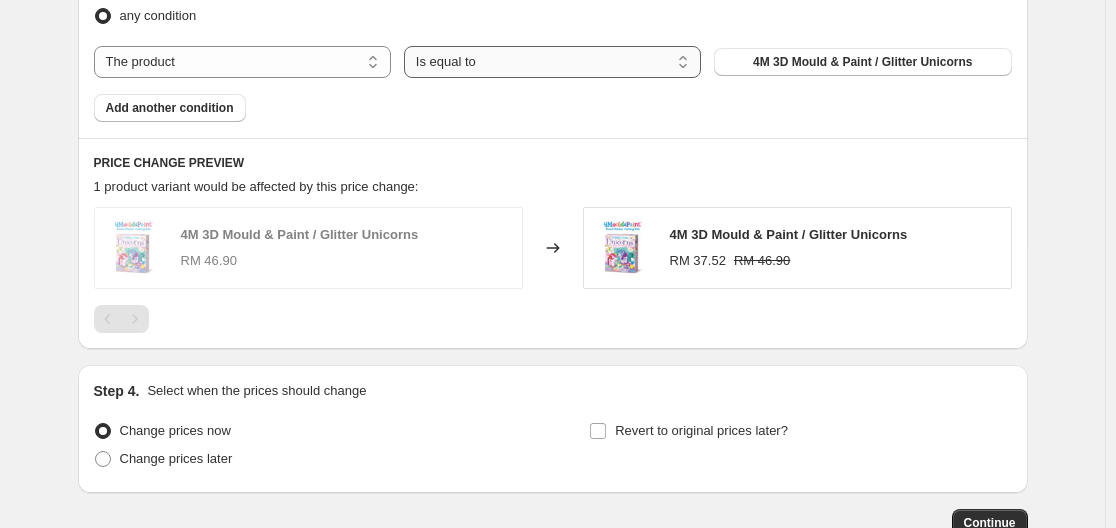 click on "Is equal to Is not equal to" at bounding box center [552, 62] 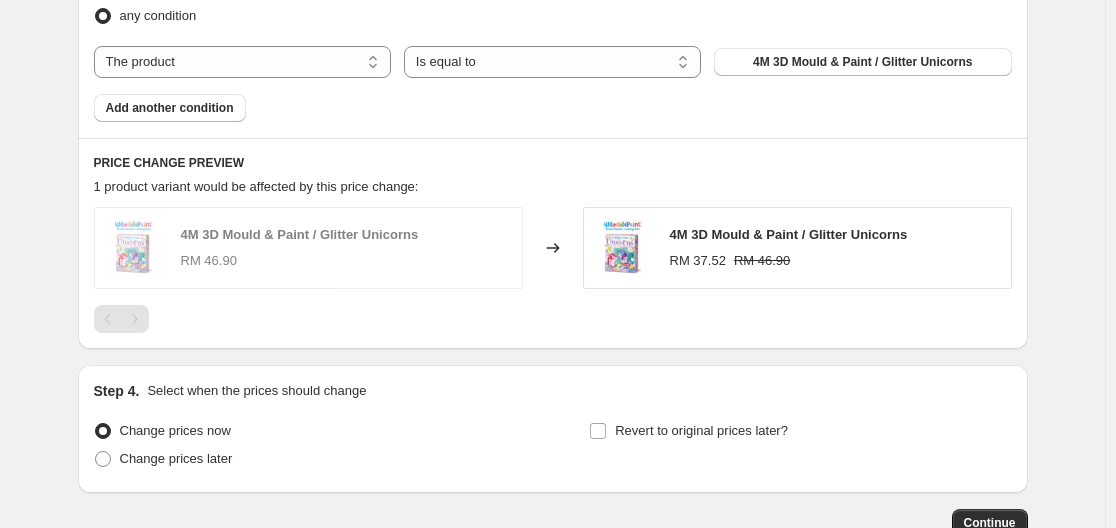 click on "Products must match: all conditions any condition The product The product's collection The product's tag The product's vendor The product's type The product's status The variant's title Inventory quantity The product Is equal to Is not equal to Is equal to 4M 3D Mould & Paint / Glitter Unicorns Add another condition" at bounding box center (553, 36) 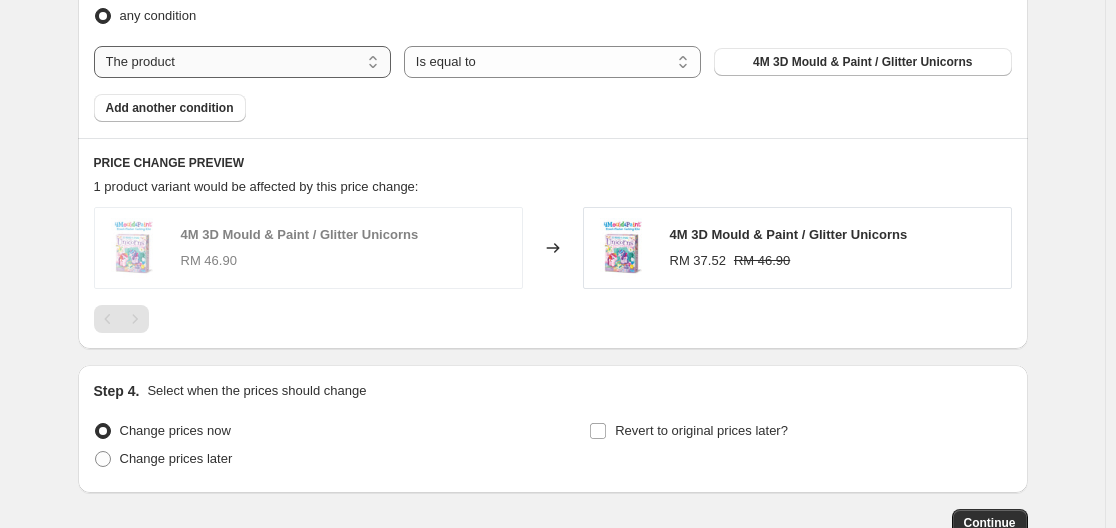 click on "The product The product's collection The product's tag The product's vendor The product's type The product's status The variant's title Inventory quantity" at bounding box center [242, 62] 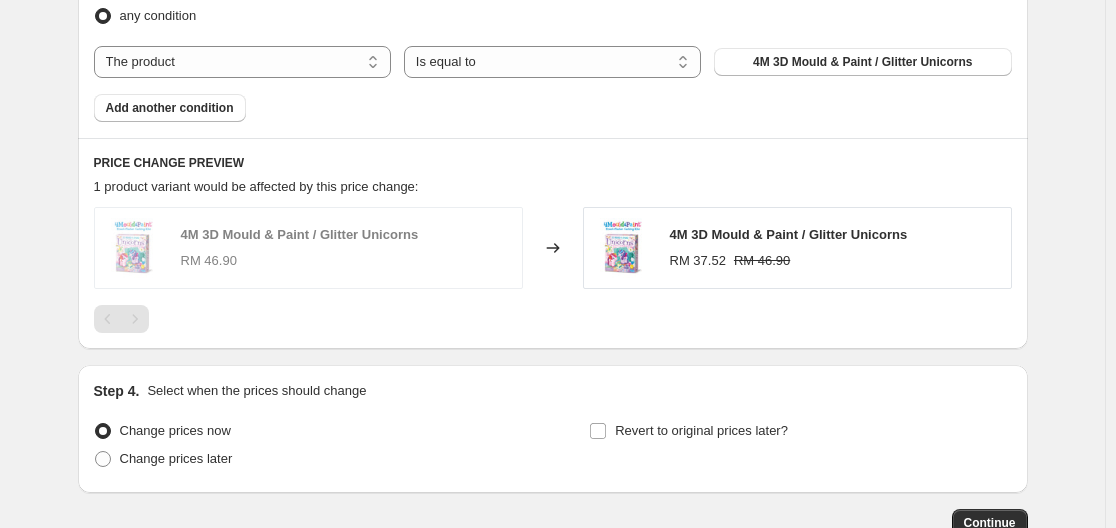 click on "Products must match: all conditions any condition The product The product's collection The product's tag The product's vendor The product's type The product's status The variant's title Inventory quantity The product Is equal to Is not equal to Is equal to 4M 3D Mould & Paint / Glitter Unicorns Add another condition" at bounding box center [553, 36] 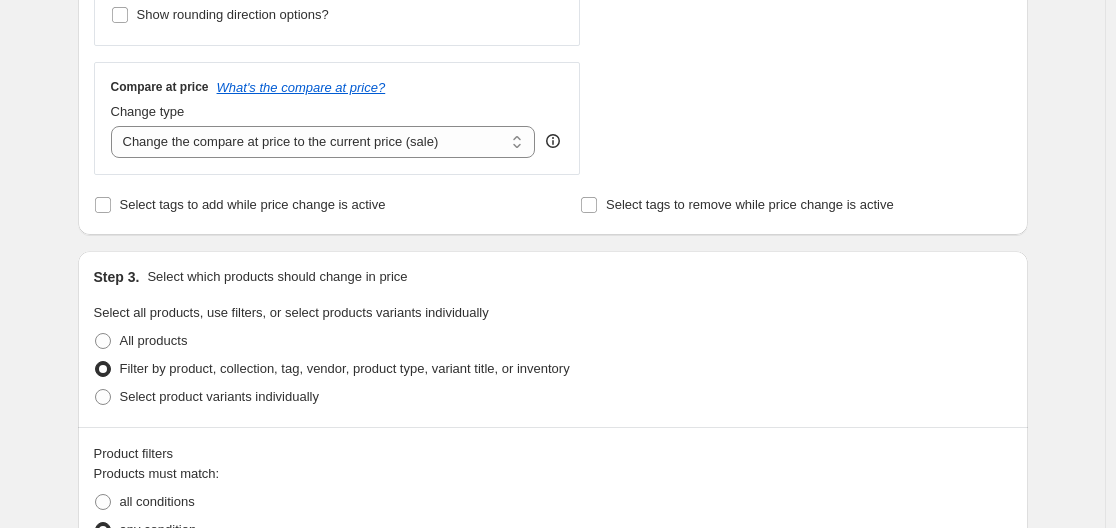 scroll, scrollTop: 900, scrollLeft: 0, axis: vertical 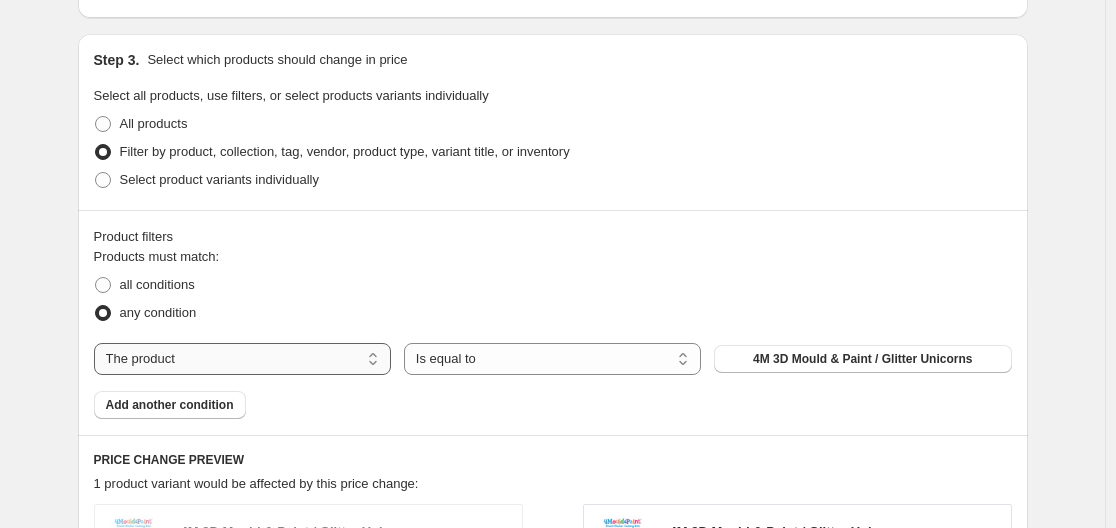 click on "The product The product's collection The product's tag The product's vendor The product's type The product's status The variant's title Inventory quantity" at bounding box center [242, 359] 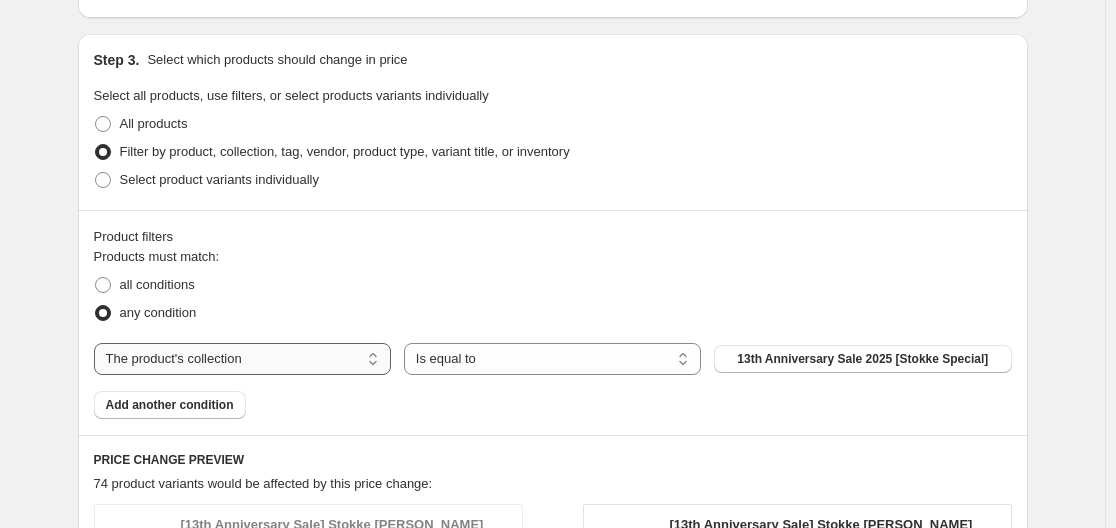 click on "The product The product's collection The product's tag The product's vendor The product's type The product's status The variant's title Inventory quantity" at bounding box center (242, 359) 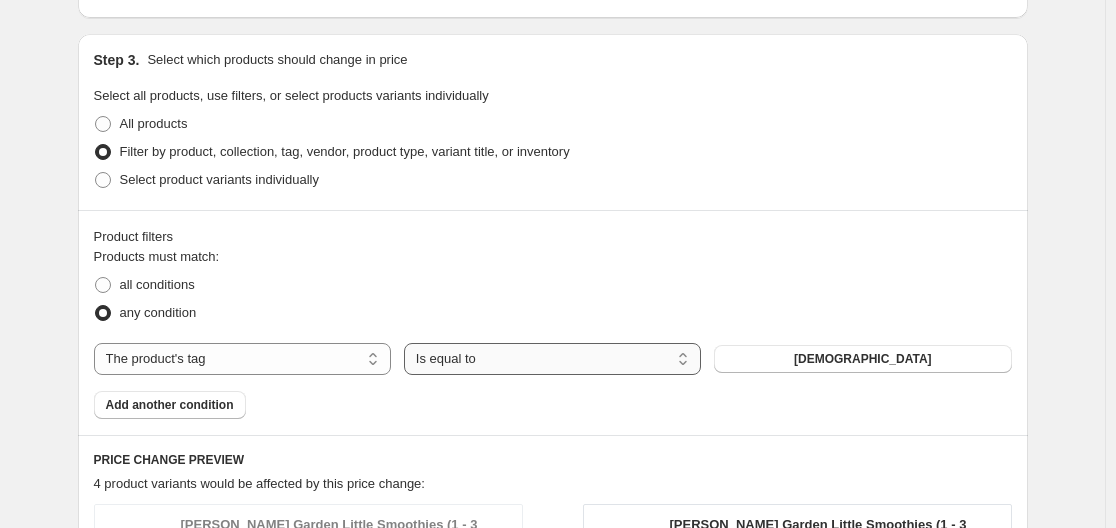 click on "Is equal to Is not equal to" at bounding box center (552, 359) 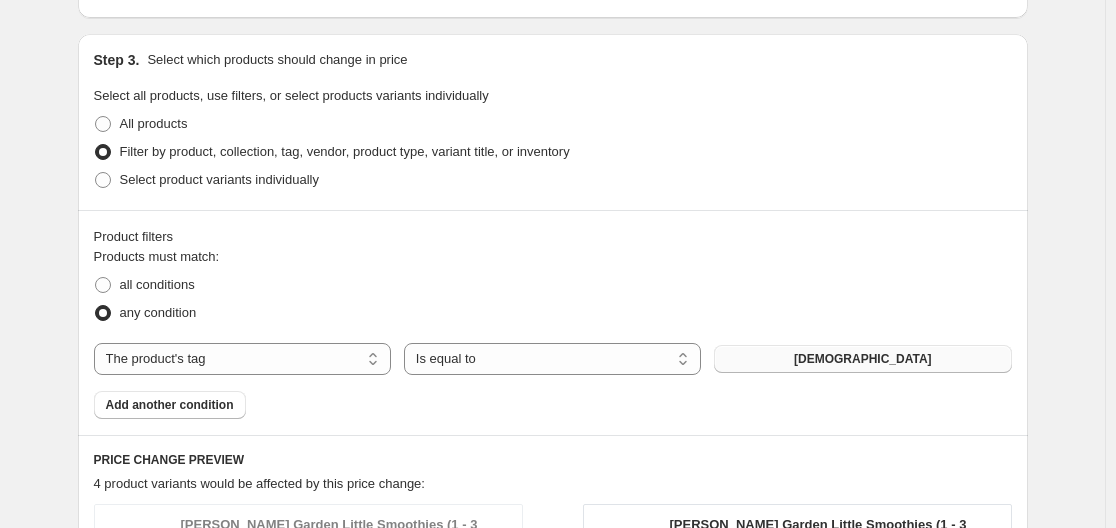 click on "[DEMOGRAPHIC_DATA]" at bounding box center (863, 359) 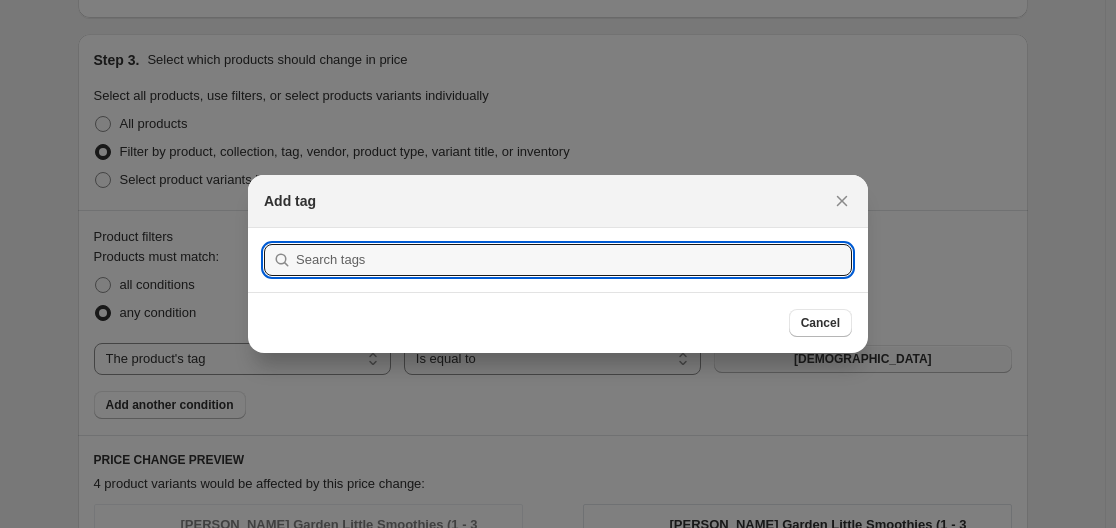 scroll, scrollTop: 0, scrollLeft: 0, axis: both 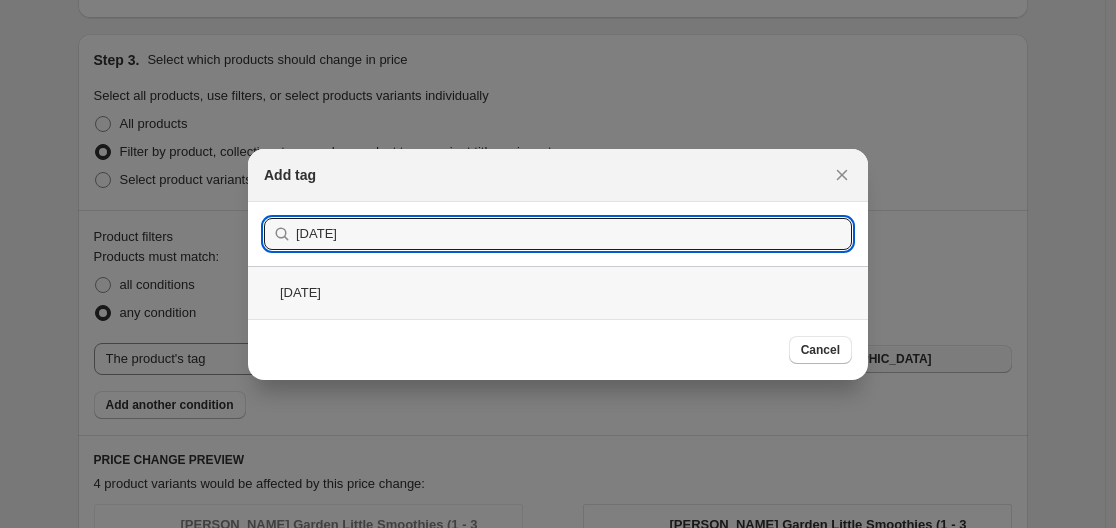 type on "[DATE]" 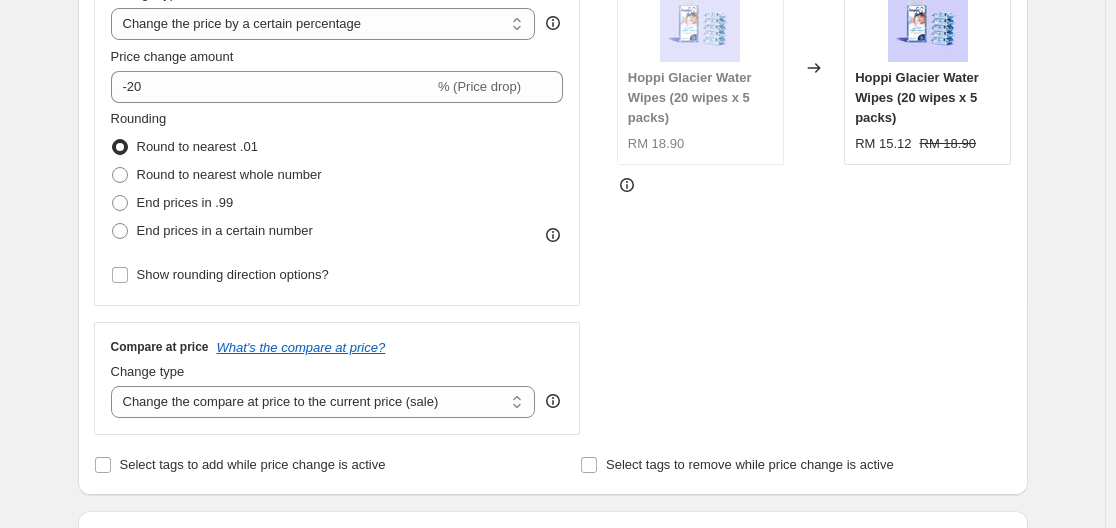 scroll, scrollTop: 400, scrollLeft: 0, axis: vertical 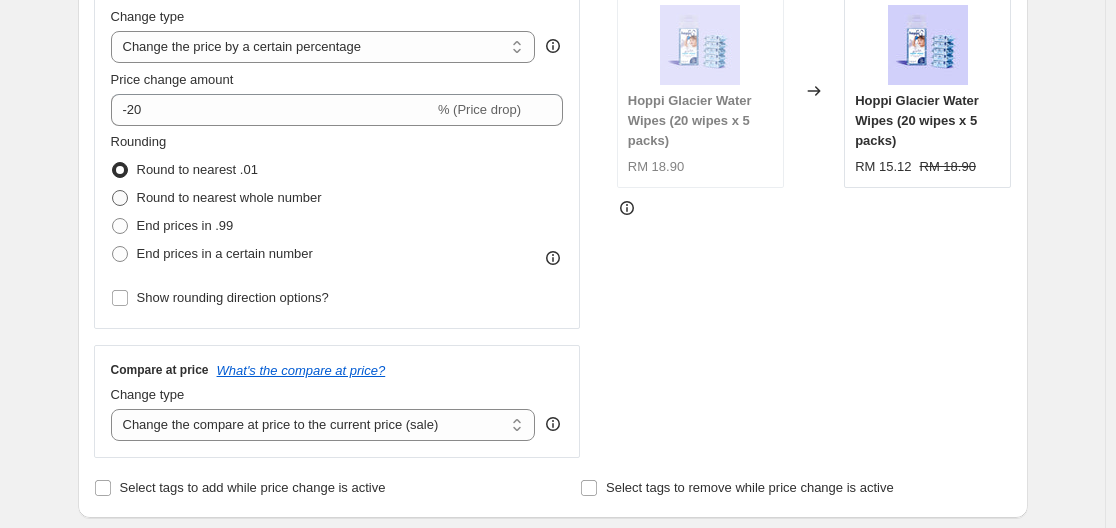 click on "Round to nearest whole number" at bounding box center [229, 197] 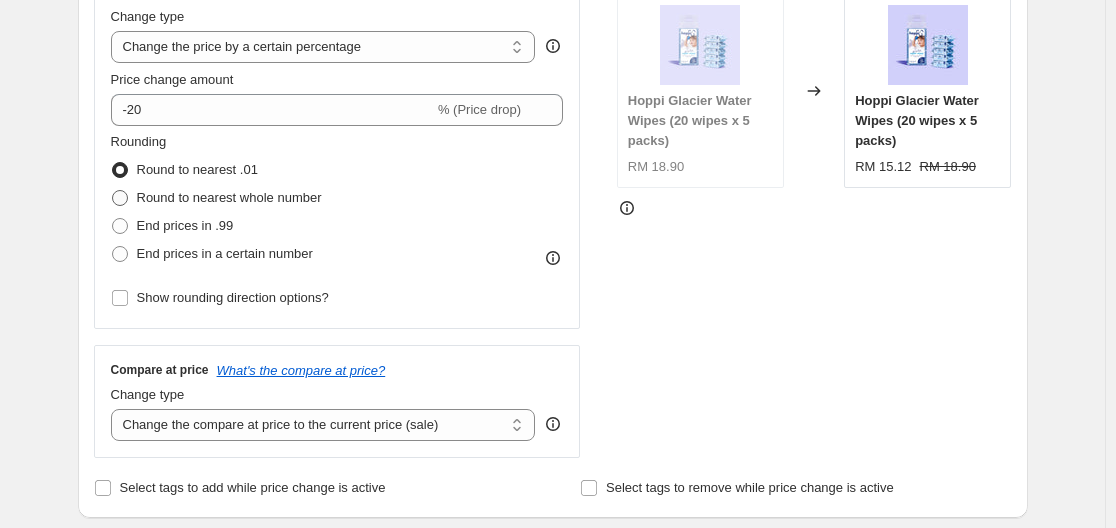 radio on "true" 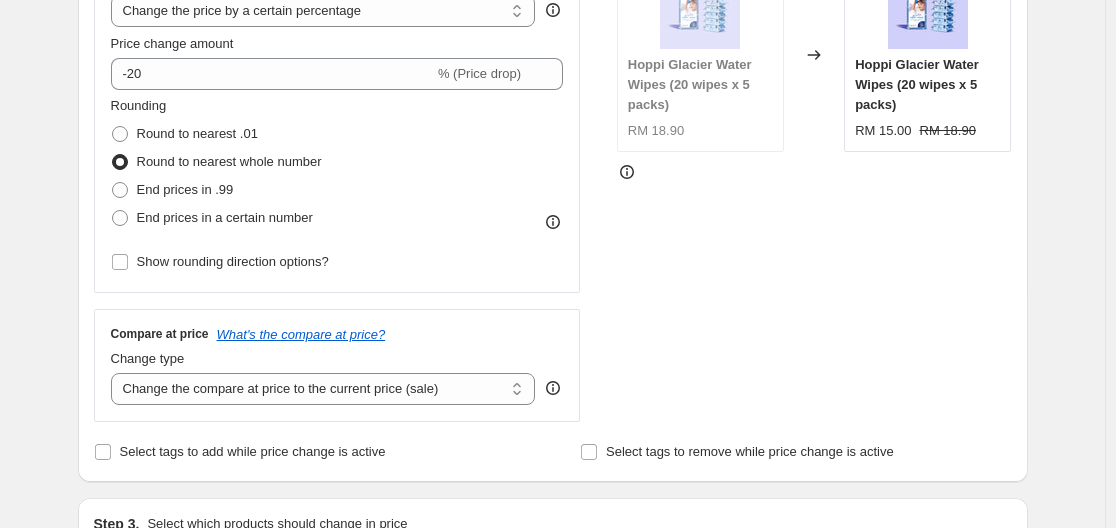 scroll, scrollTop: 400, scrollLeft: 0, axis: vertical 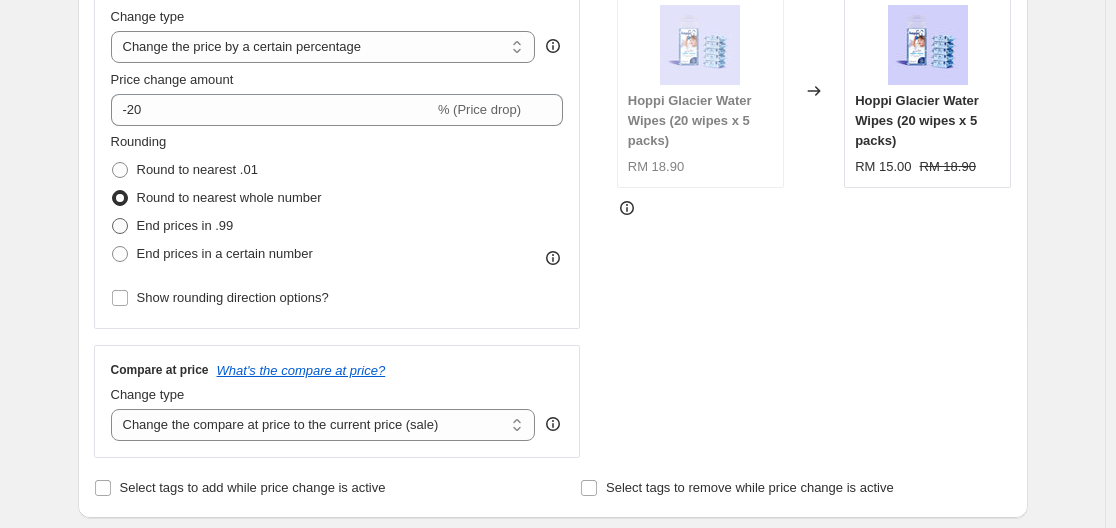 click on "End prices in .99" at bounding box center (185, 225) 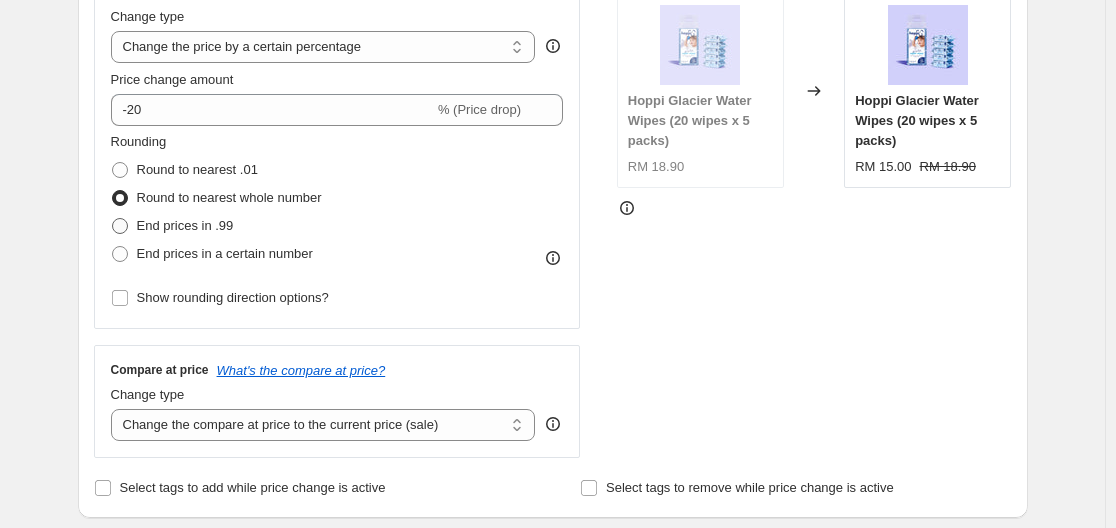 radio on "true" 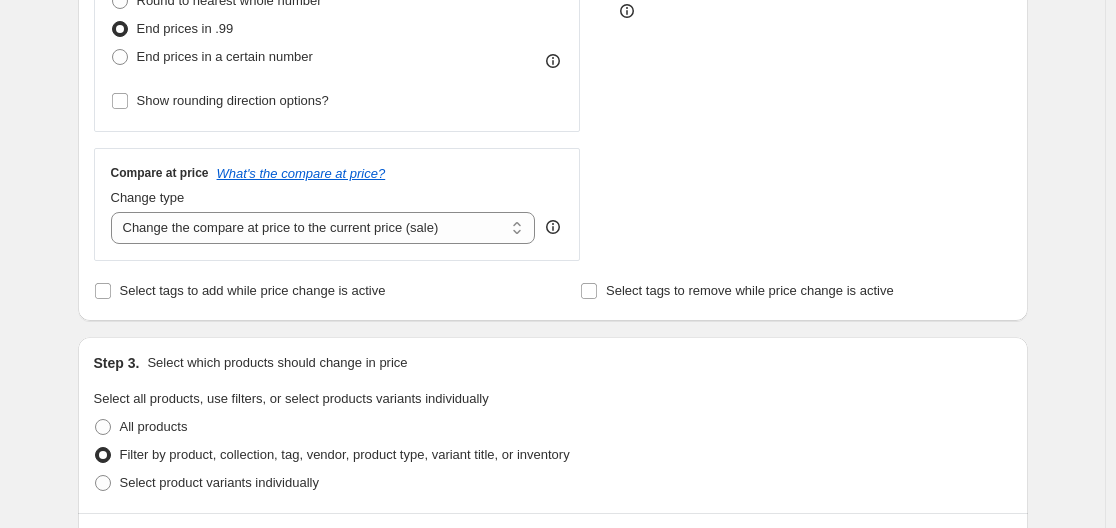 scroll, scrollTop: 500, scrollLeft: 0, axis: vertical 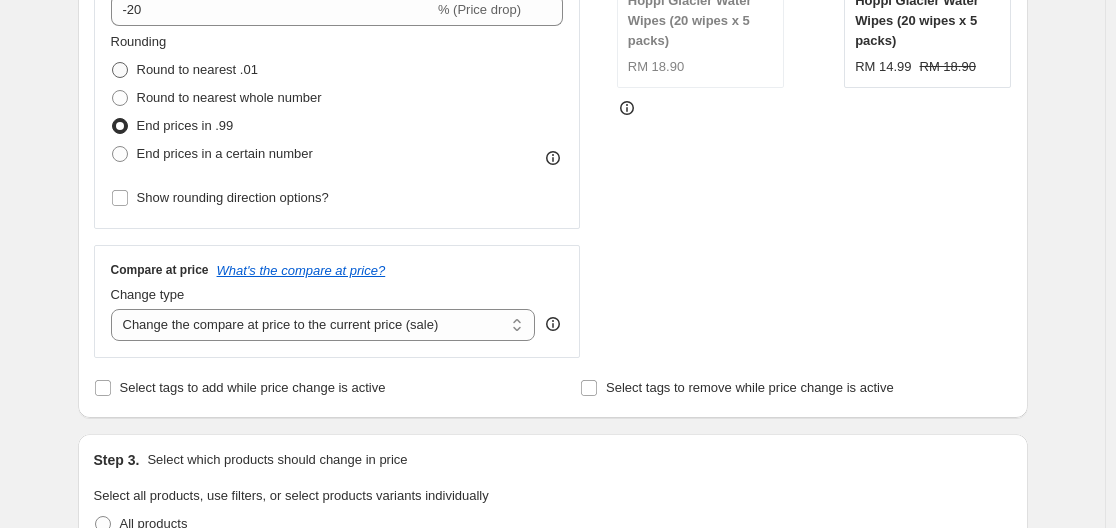 click on "Round to nearest .01" at bounding box center [197, 69] 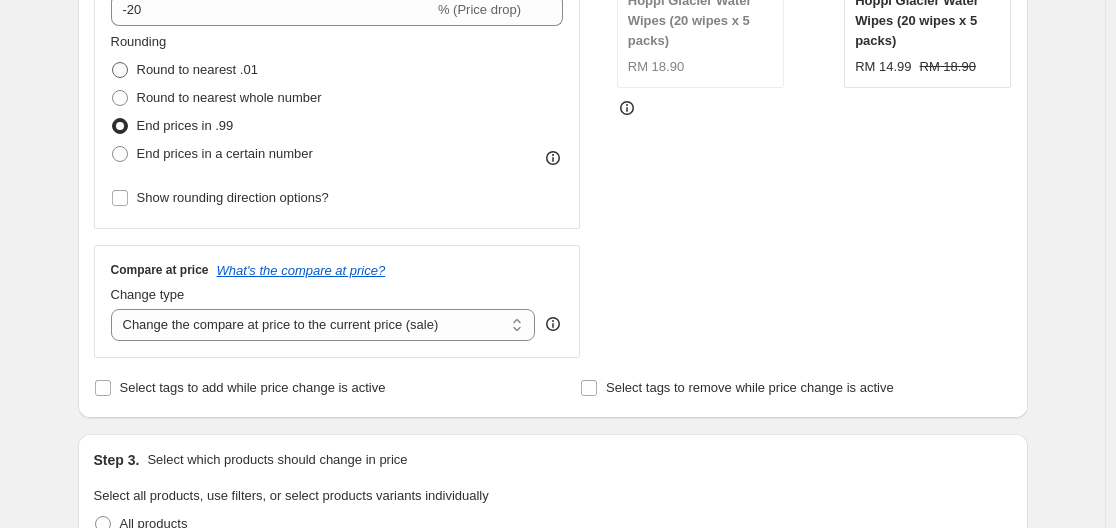 radio on "true" 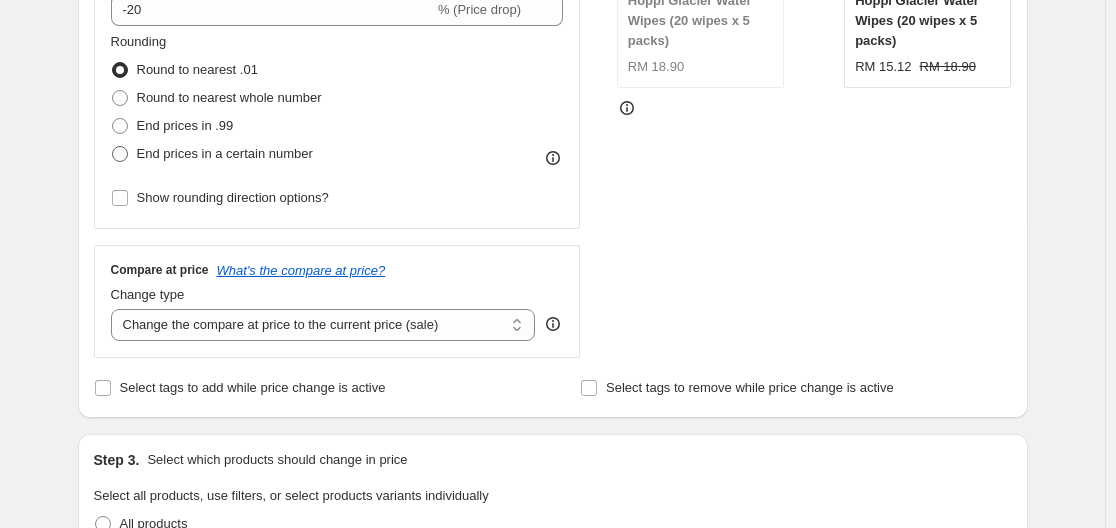 scroll, scrollTop: 400, scrollLeft: 0, axis: vertical 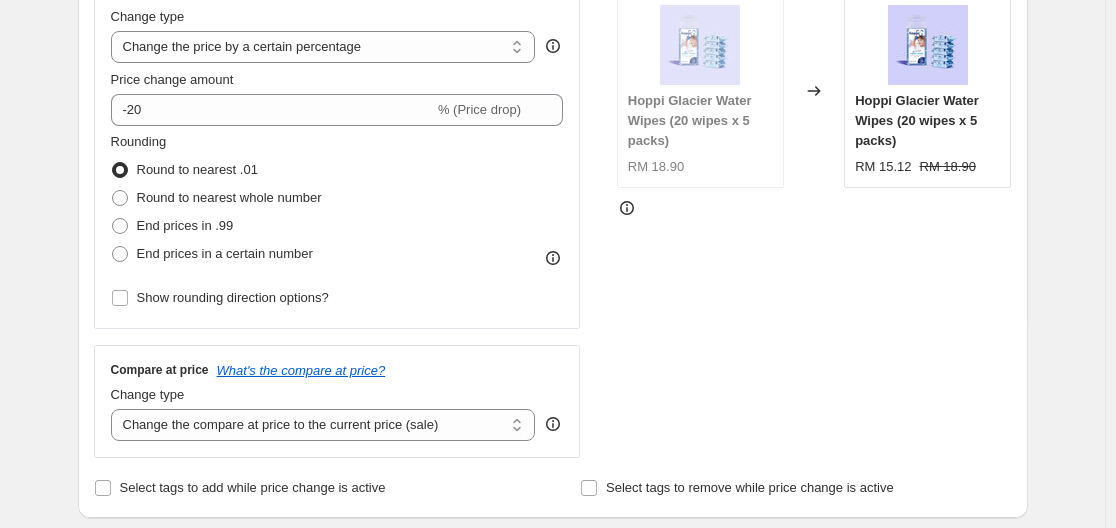 click on "Change type Change the price to a certain amount Change the price by a certain amount Change the price by a certain percentage Change the price to the current compare at price (price before sale) Change the price by a certain amount relative to the compare at price Change the price by a certain percentage relative to the compare at price Don't change the price Change the price by a certain percentage relative to the cost per item Change price to certain cost margin Change the price by a certain percentage" at bounding box center [323, 35] 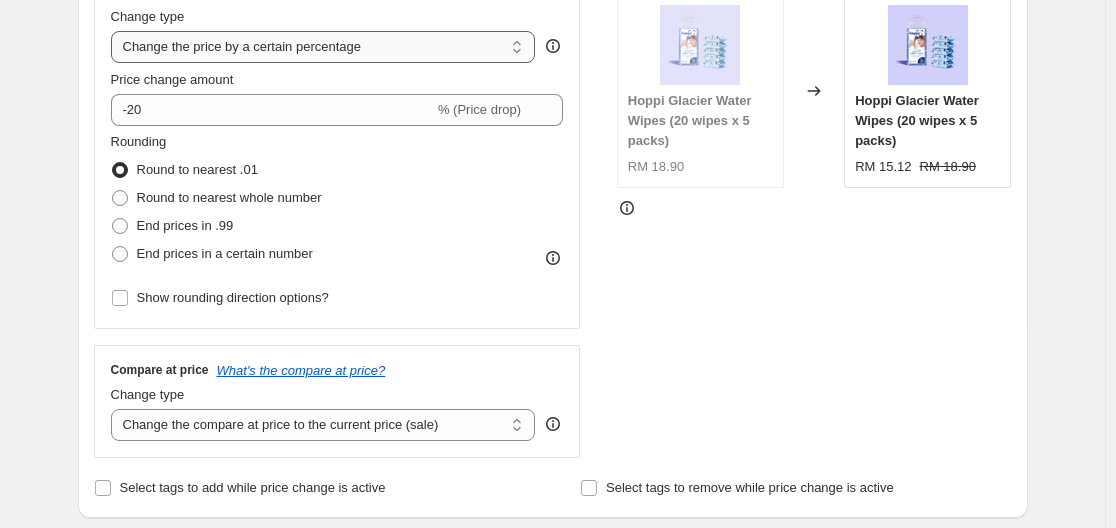 click on "Change the price to a certain amount Change the price by a certain amount Change the price by a certain percentage Change the price to the current compare at price (price before sale) Change the price by a certain amount relative to the compare at price Change the price by a certain percentage relative to the compare at price Don't change the price Change the price by a certain percentage relative to the cost per item Change price to certain cost margin" at bounding box center [323, 47] 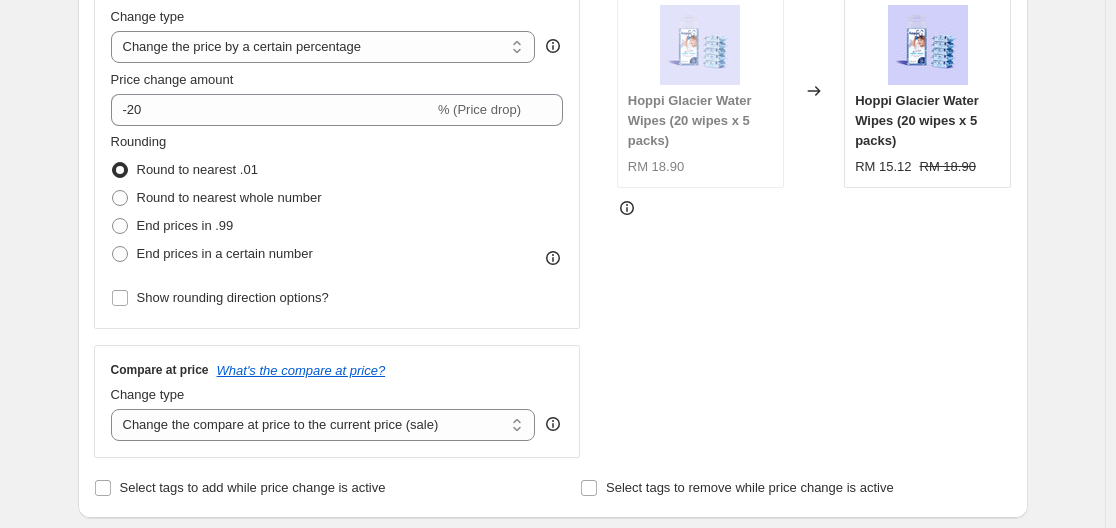click on "STOREFRONT EXAMPLE Hoppi Glacier Water Wipes (20 wipes x 5 packs) RM 18.90 Changed to Hoppi Glacier Water Wipes (20 wipes x 5 packs) RM 15.12 RM 18.90" at bounding box center [814, 213] 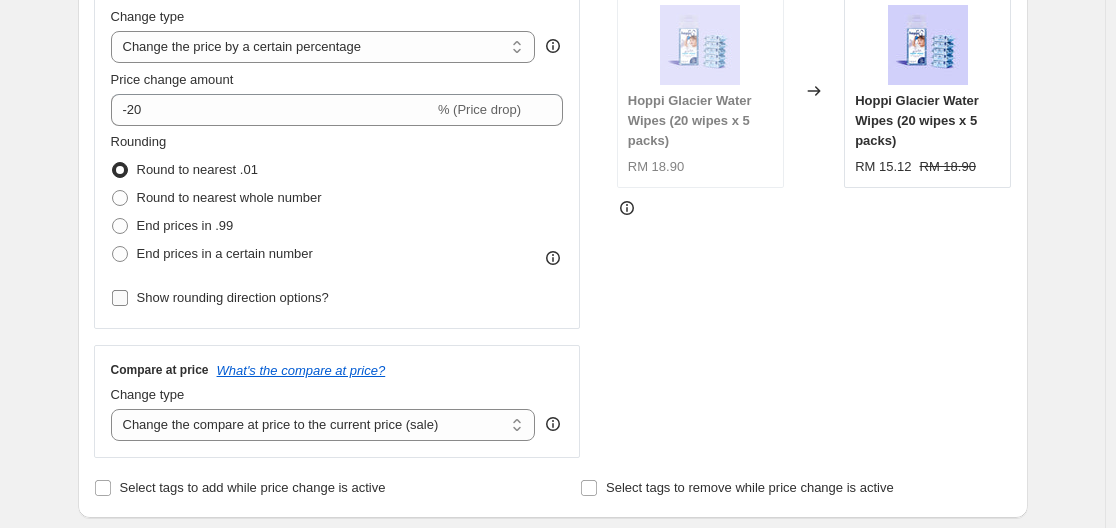 click on "Show rounding direction options?" at bounding box center [233, 297] 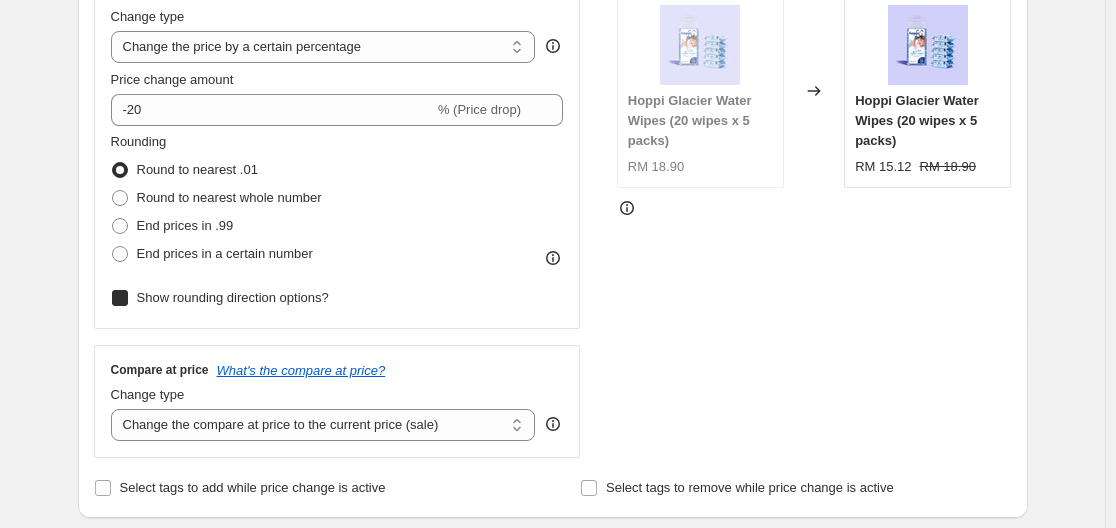 checkbox on "true" 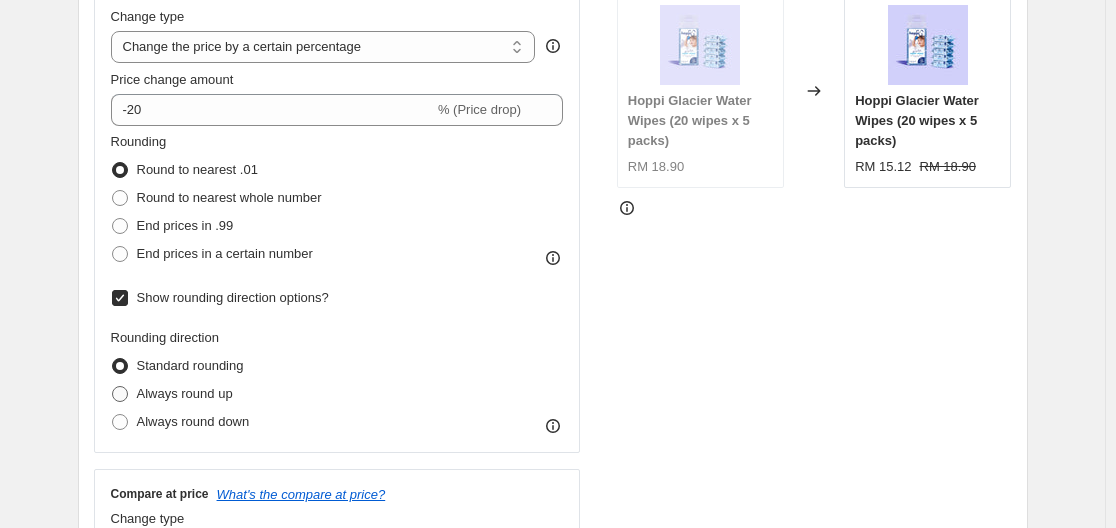 click on "Always round up" at bounding box center [185, 393] 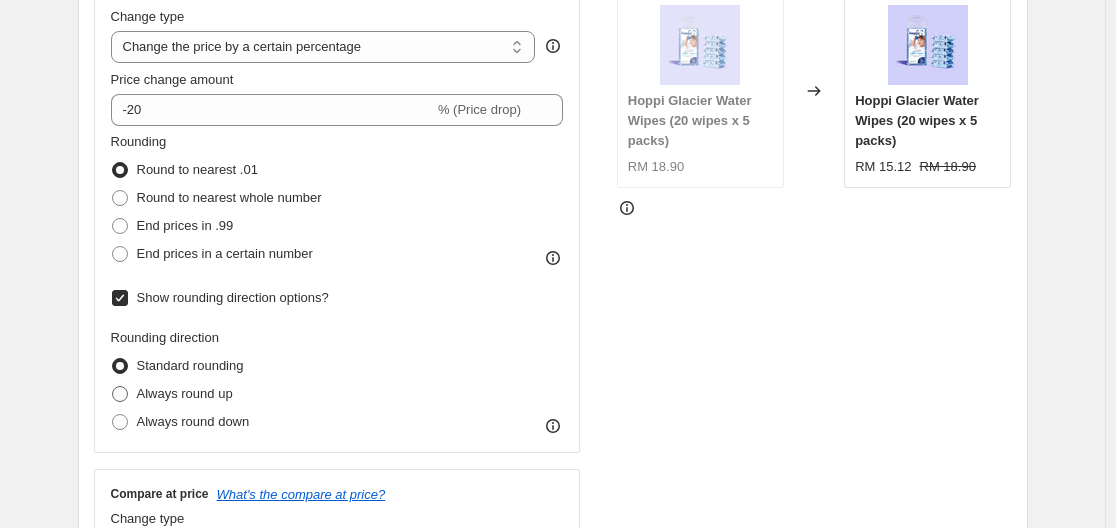 radio on "true" 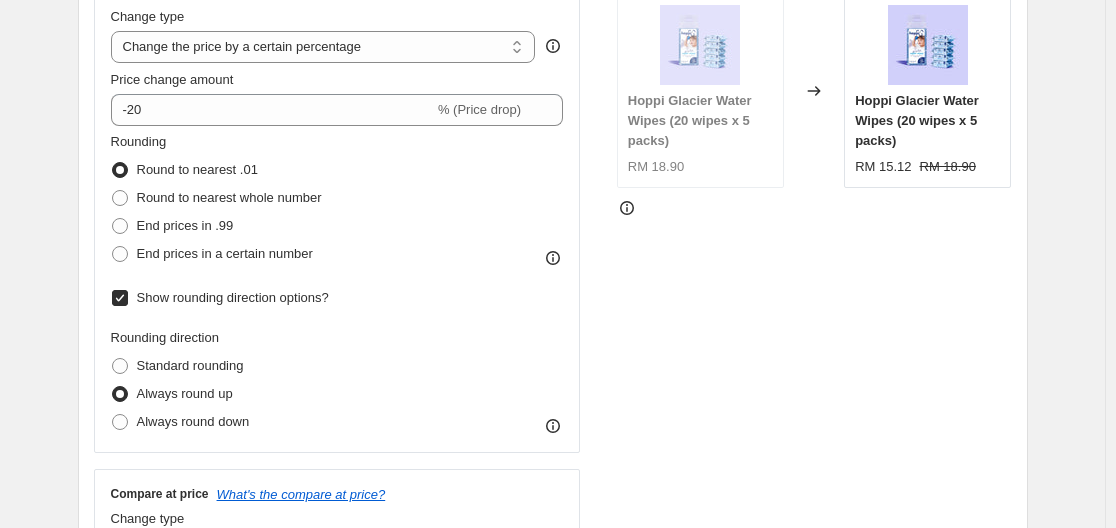 click on "STOREFRONT EXAMPLE Hoppi Glacier Water Wipes (20 wipes x 5 packs) RM 18.90 Changed to Hoppi Glacier Water Wipes (20 wipes x 5 packs) RM 15.12 RM 18.90" at bounding box center [814, 275] 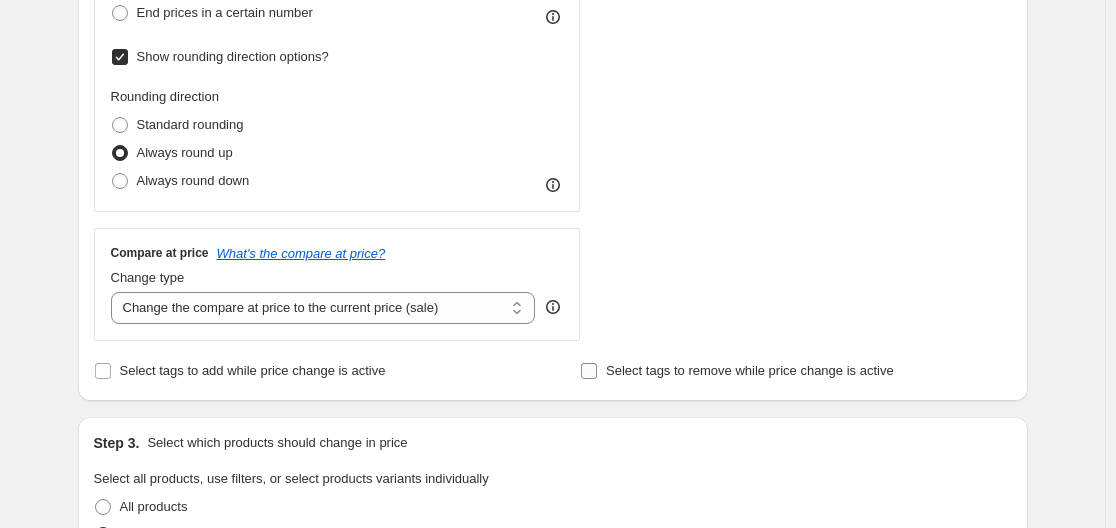scroll, scrollTop: 600, scrollLeft: 0, axis: vertical 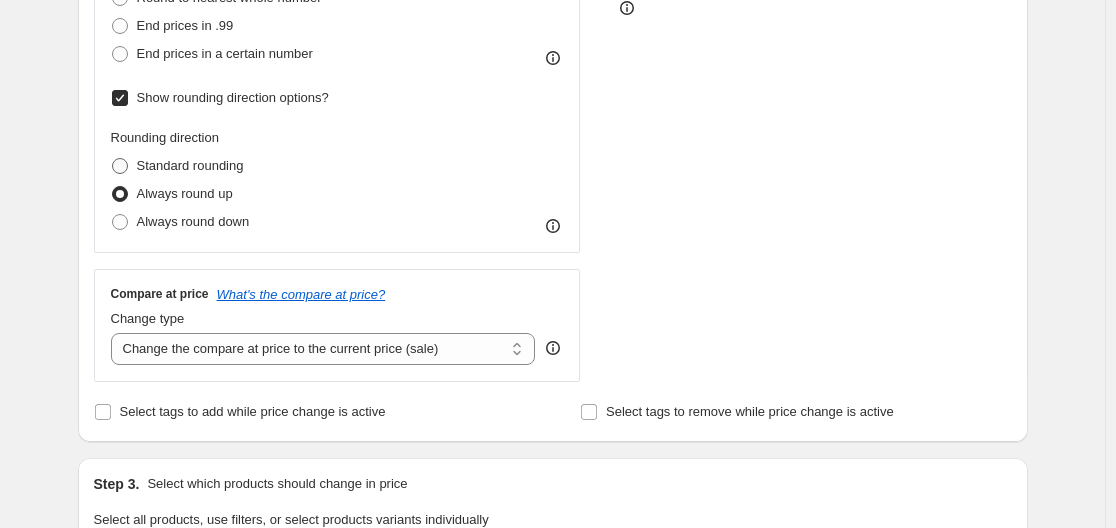 click on "Standard rounding" at bounding box center [190, 165] 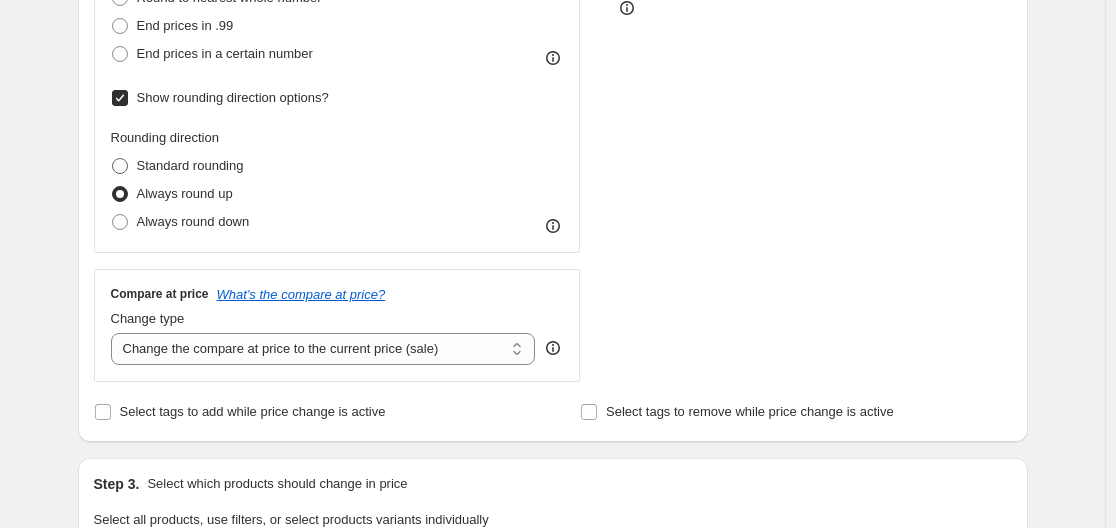 radio on "true" 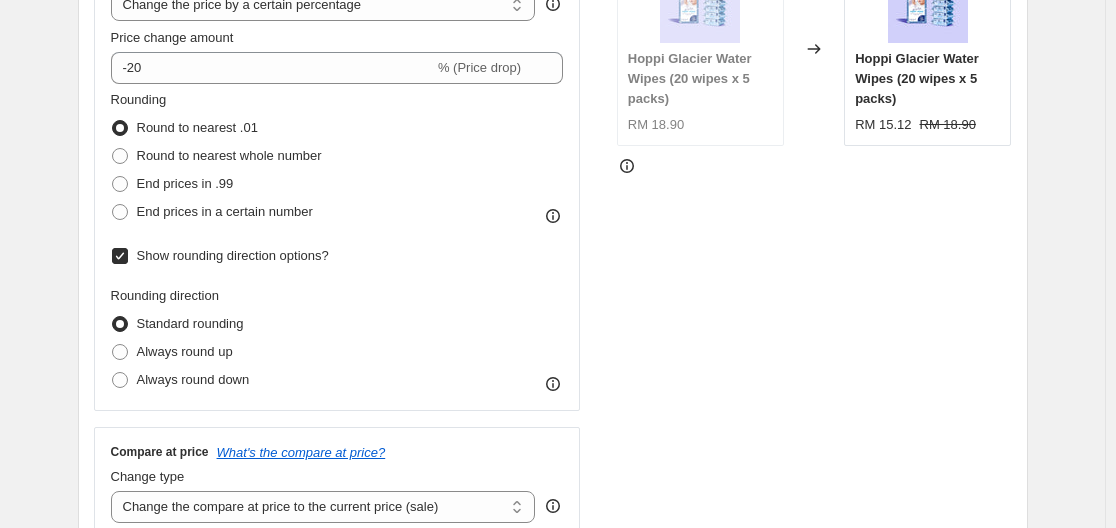 scroll, scrollTop: 500, scrollLeft: 0, axis: vertical 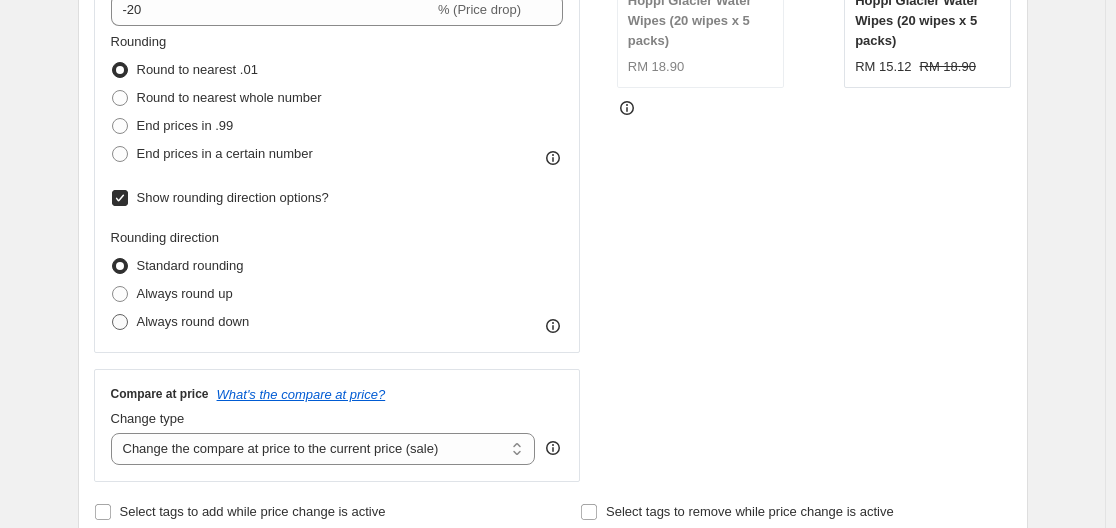 click on "Always round down" at bounding box center (193, 321) 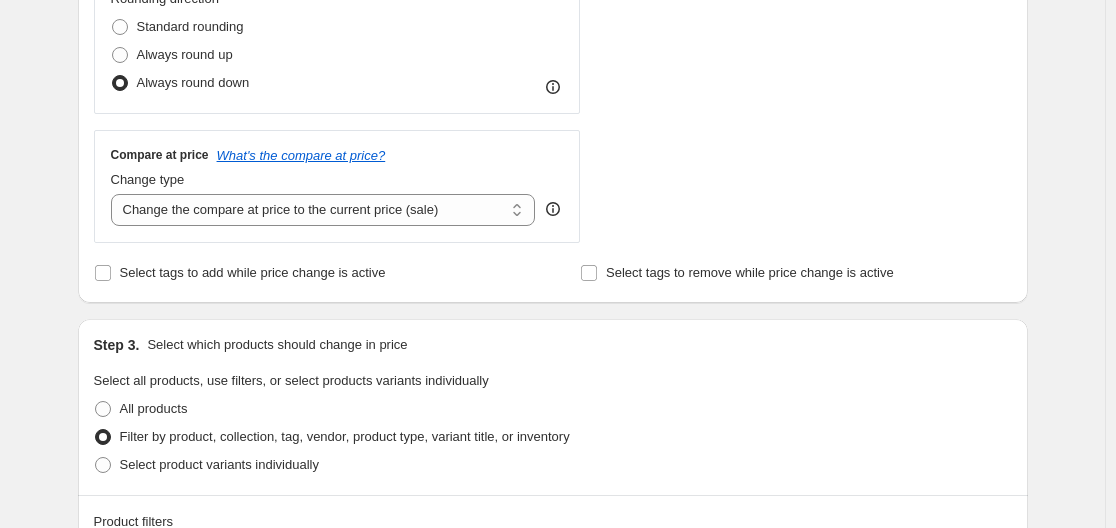 scroll, scrollTop: 600, scrollLeft: 0, axis: vertical 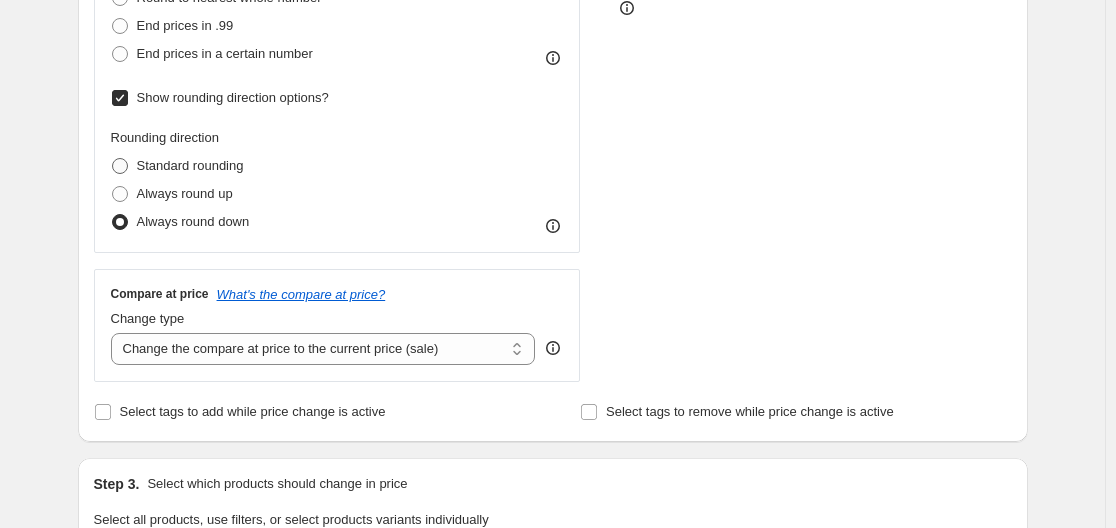 click on "Standard rounding" at bounding box center [190, 165] 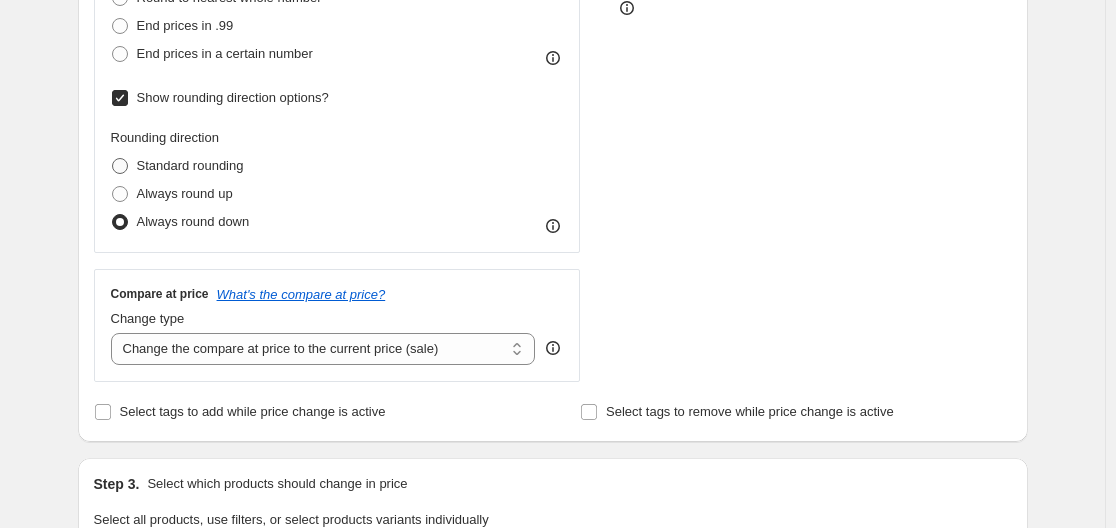 radio on "true" 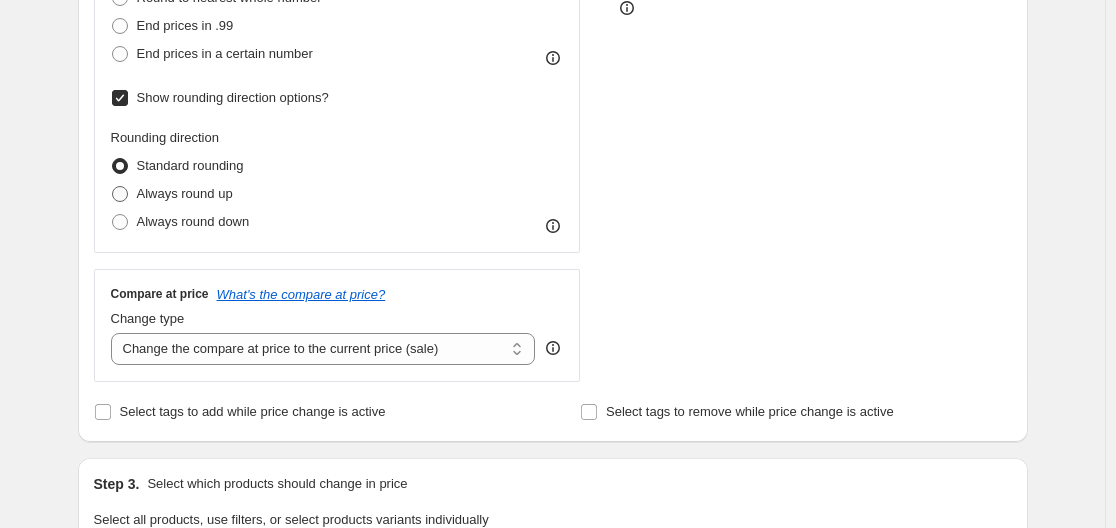 click on "Always round up" at bounding box center [185, 194] 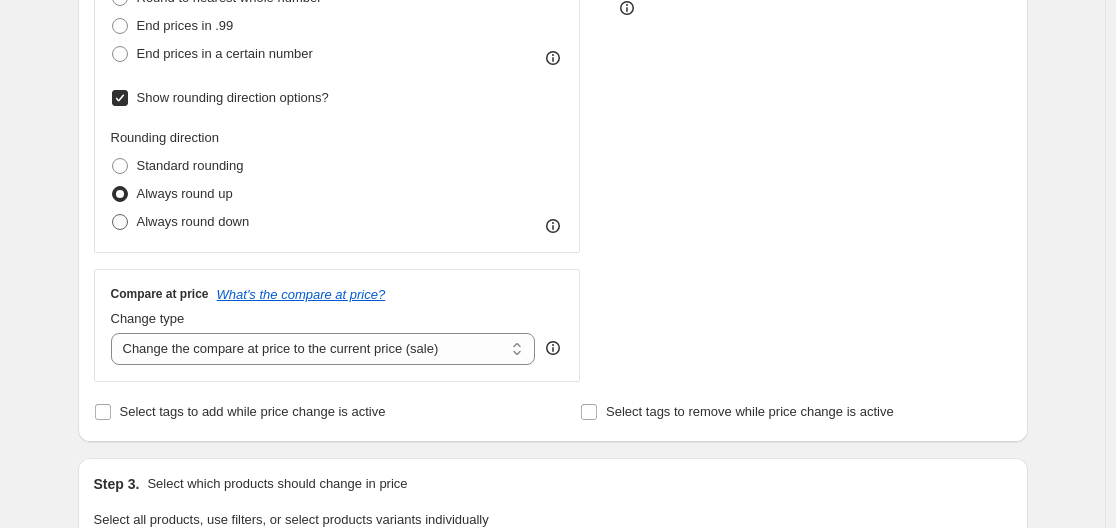click on "Always round down" at bounding box center [193, 221] 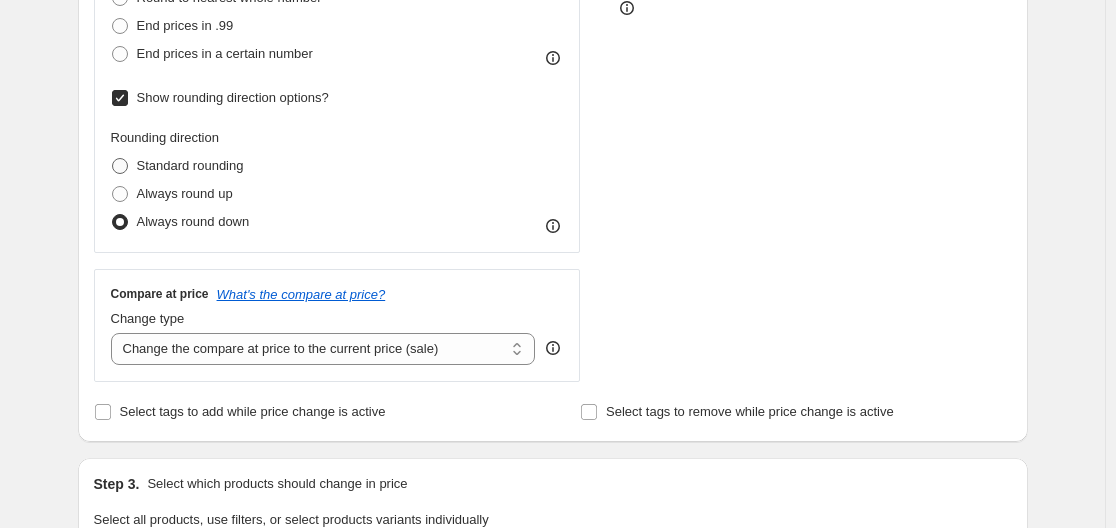 click on "Standard rounding" at bounding box center (190, 166) 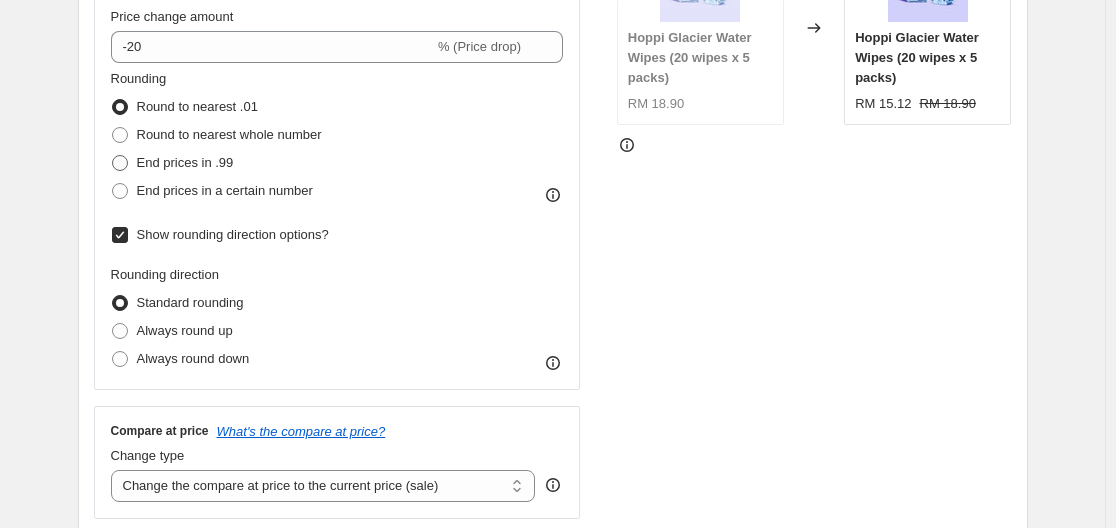 scroll, scrollTop: 400, scrollLeft: 0, axis: vertical 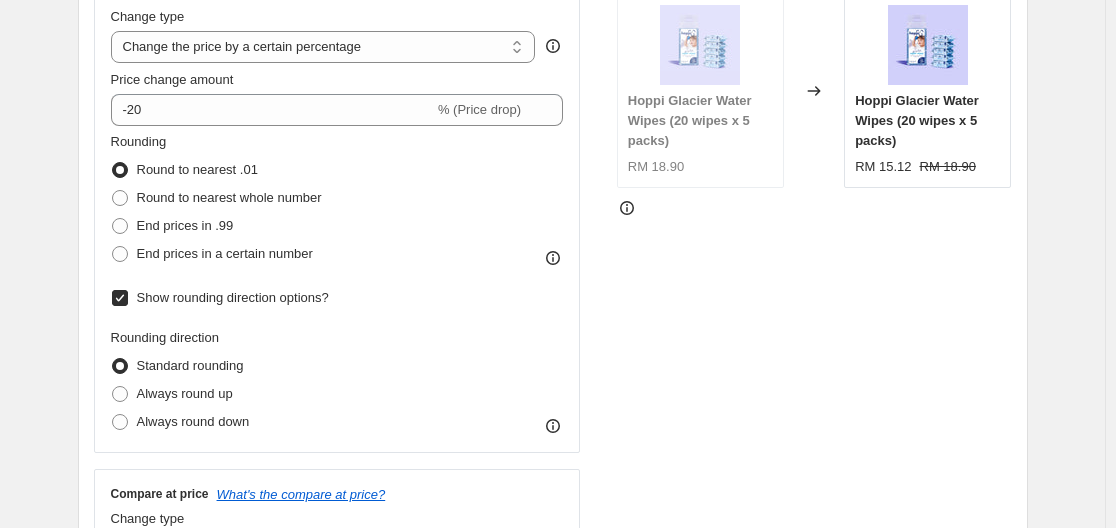 click on "Show rounding direction options?" at bounding box center (120, 298) 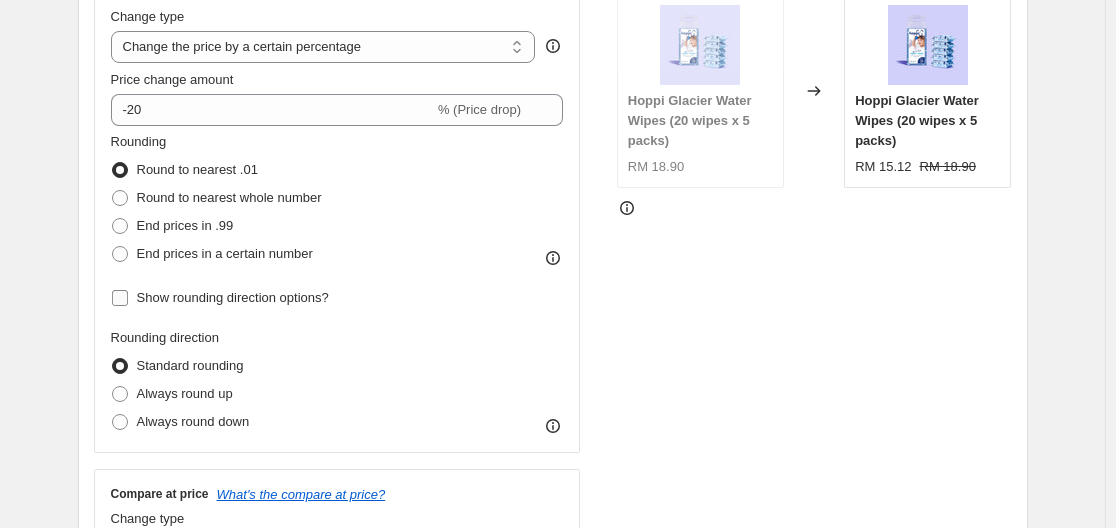 checkbox on "false" 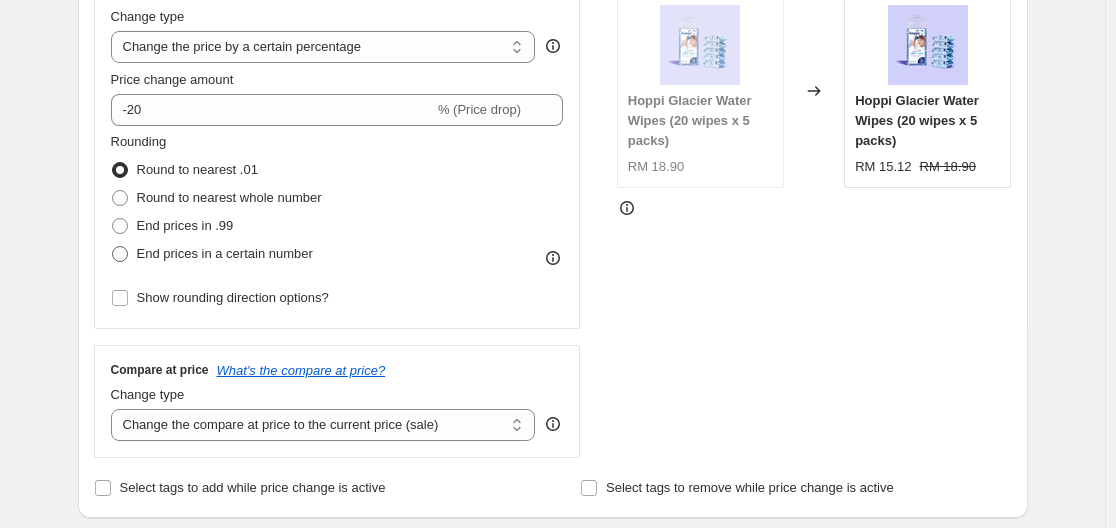 click at bounding box center (120, 254) 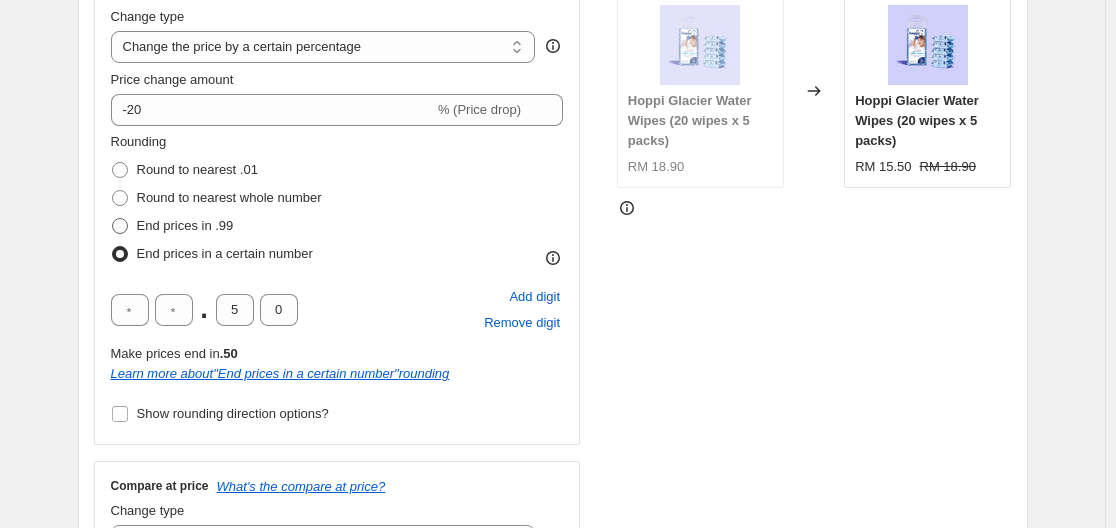 click at bounding box center [120, 226] 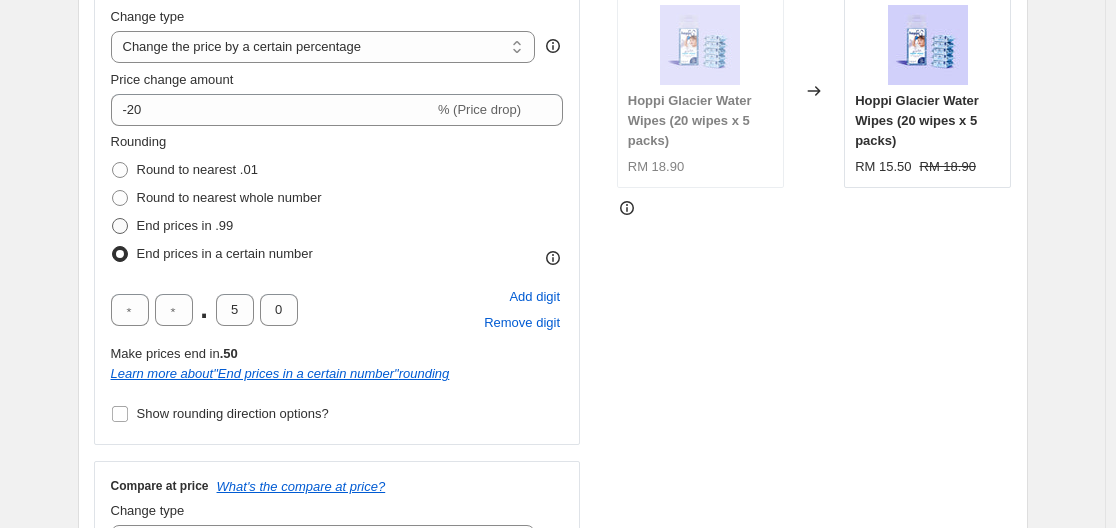 click on "End prices in .99" at bounding box center [112, 218] 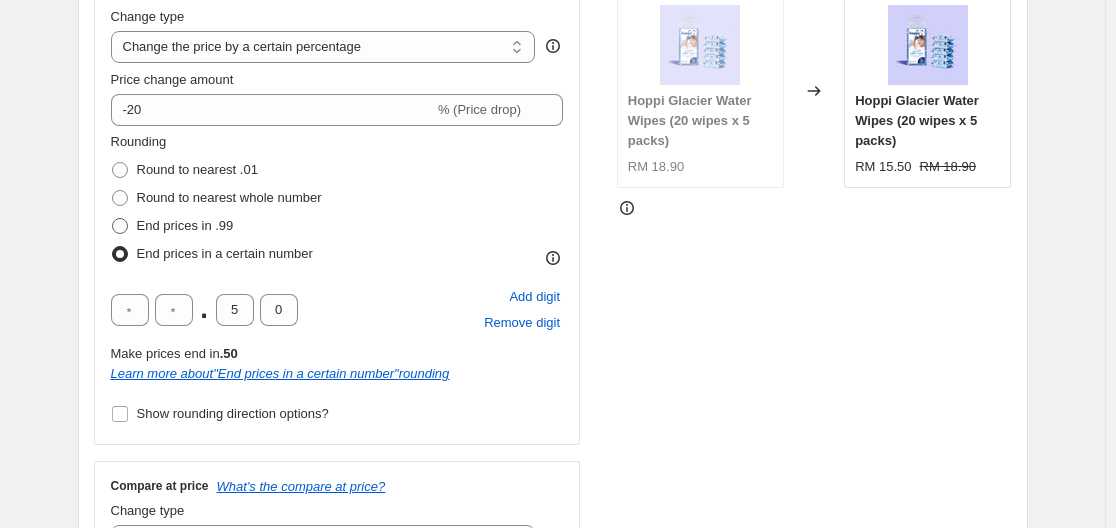 radio on "true" 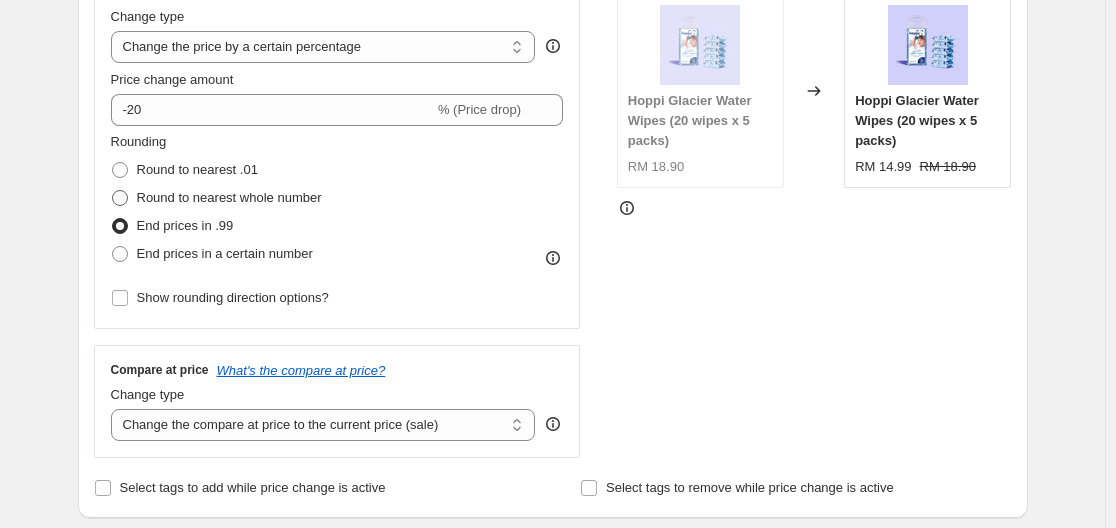 click on "Round to nearest whole number" at bounding box center [216, 198] 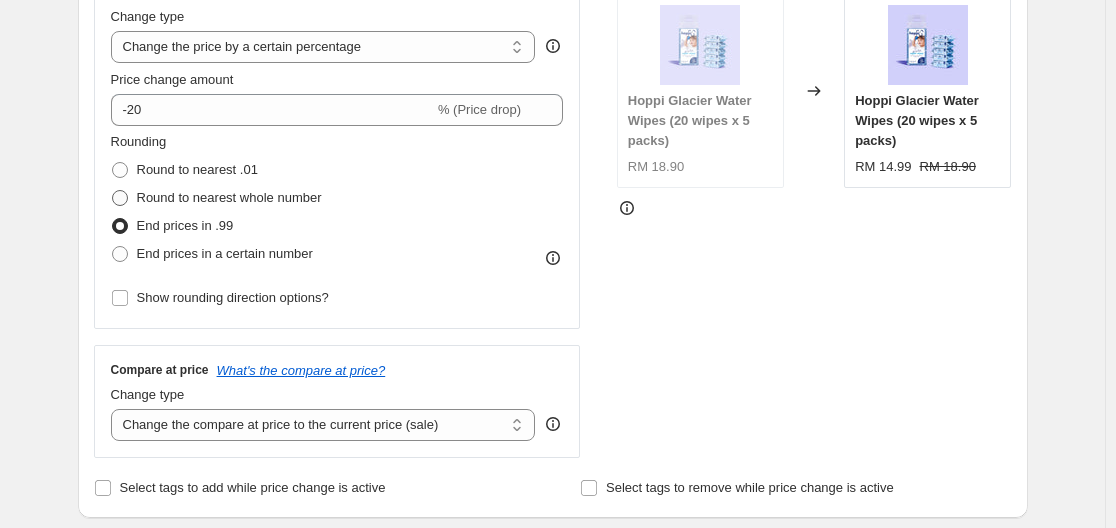 radio on "true" 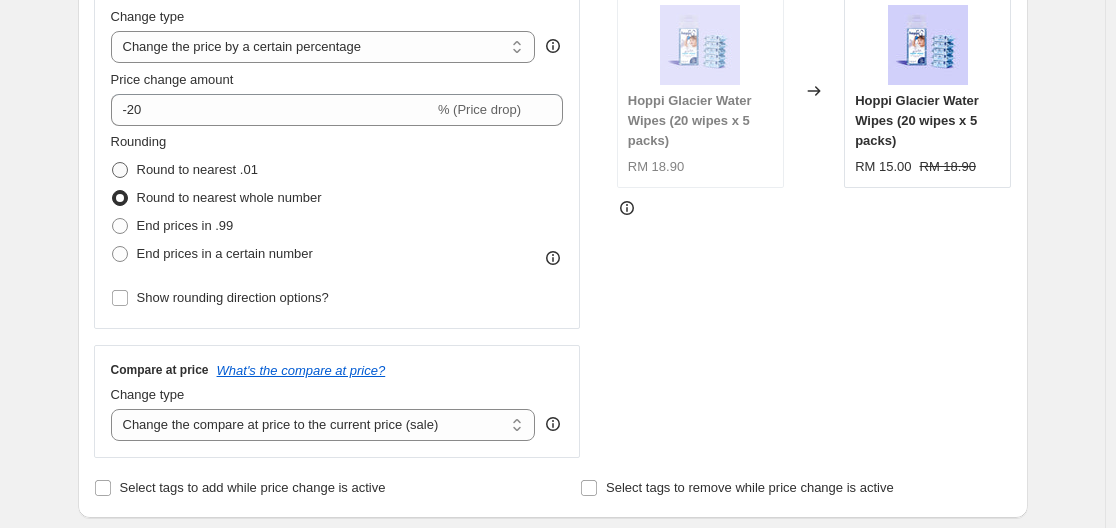click at bounding box center [120, 170] 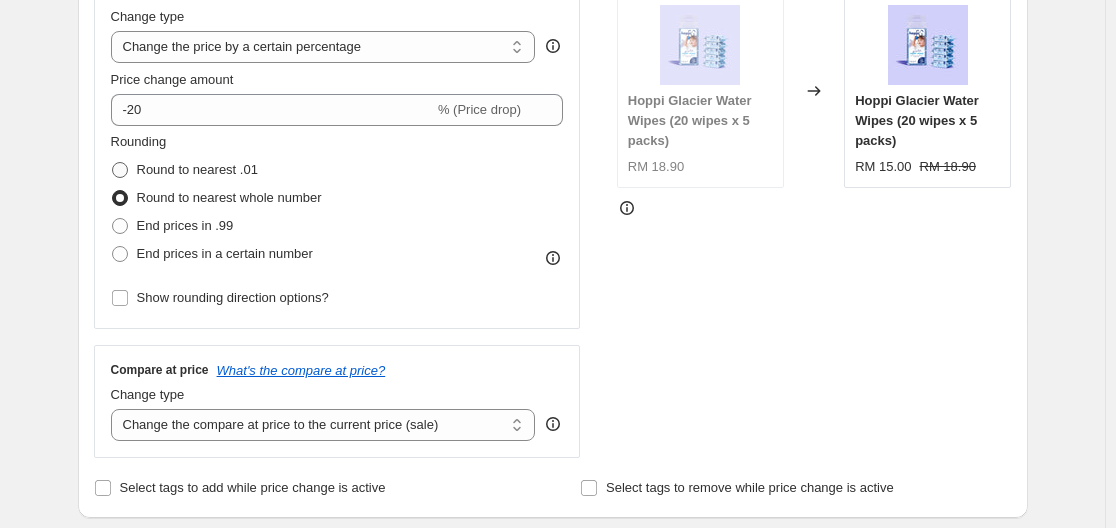 radio on "true" 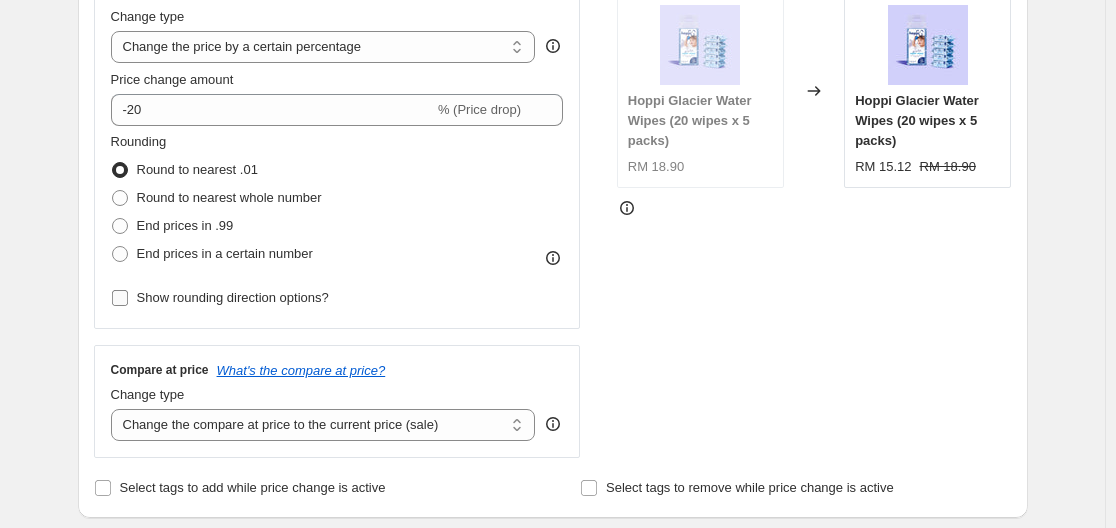 click on "Show rounding direction options?" at bounding box center [233, 297] 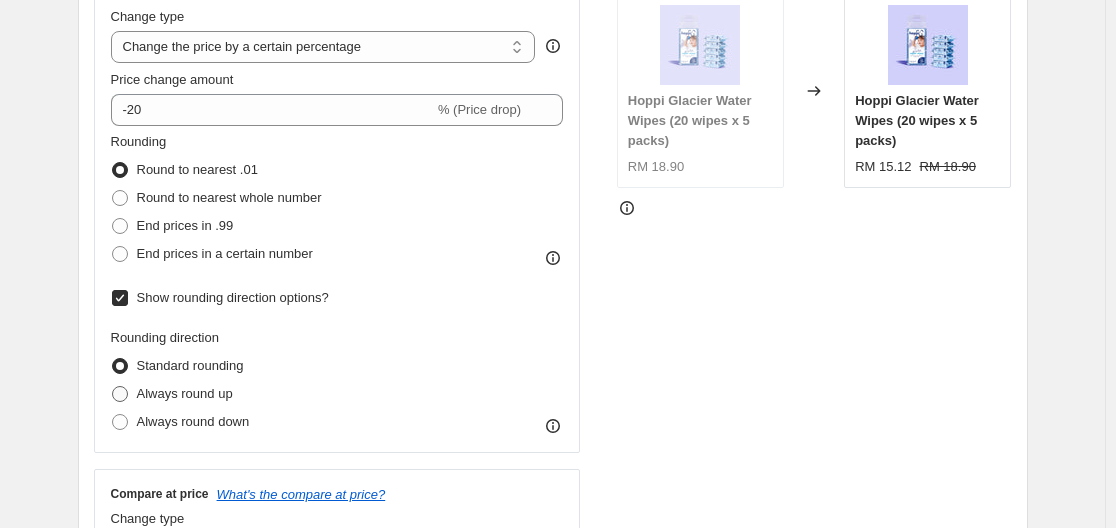 click on "Always round up" at bounding box center (185, 393) 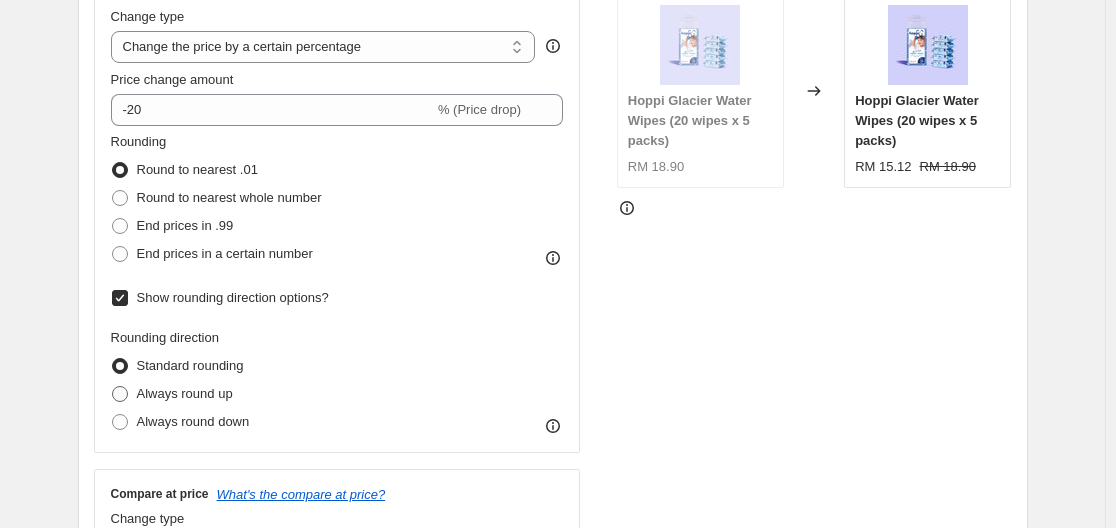 radio on "true" 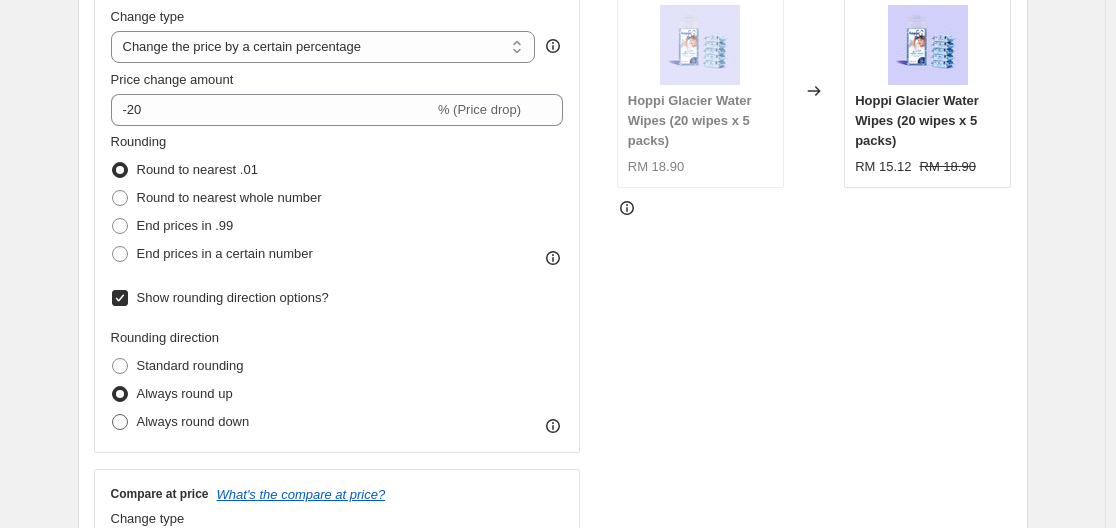 click on "Always round down" at bounding box center [193, 421] 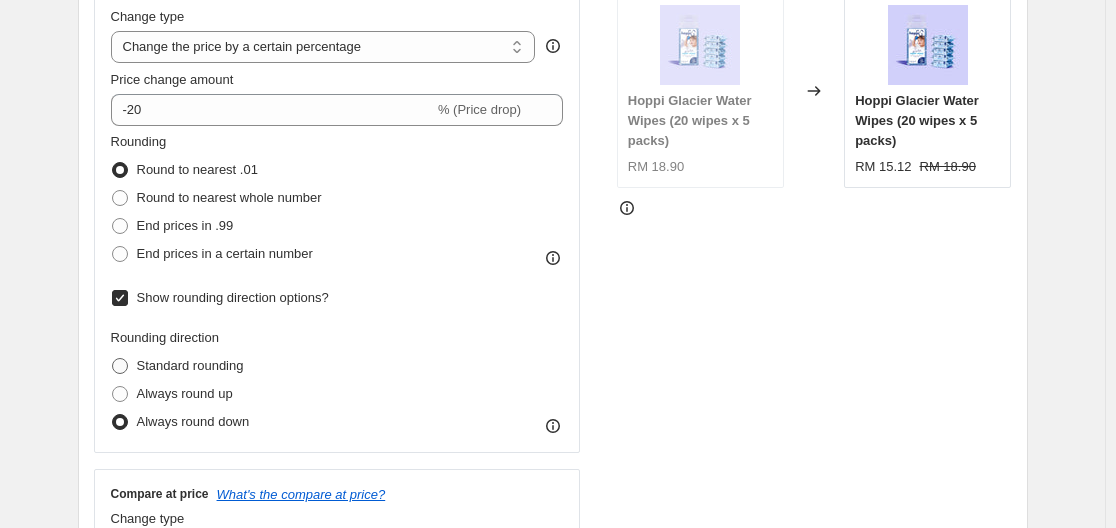 click on "Standard rounding" at bounding box center (190, 365) 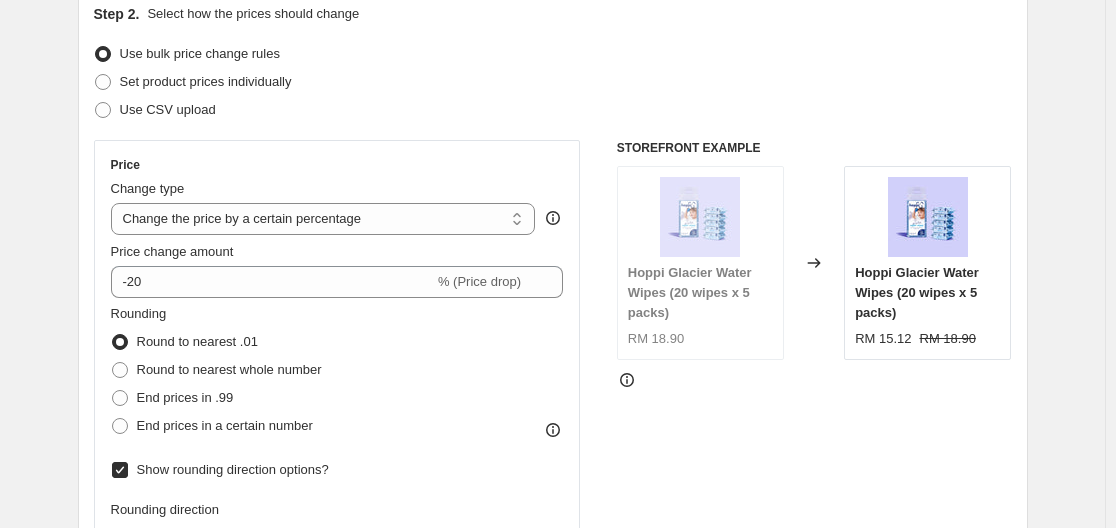 scroll, scrollTop: 200, scrollLeft: 0, axis: vertical 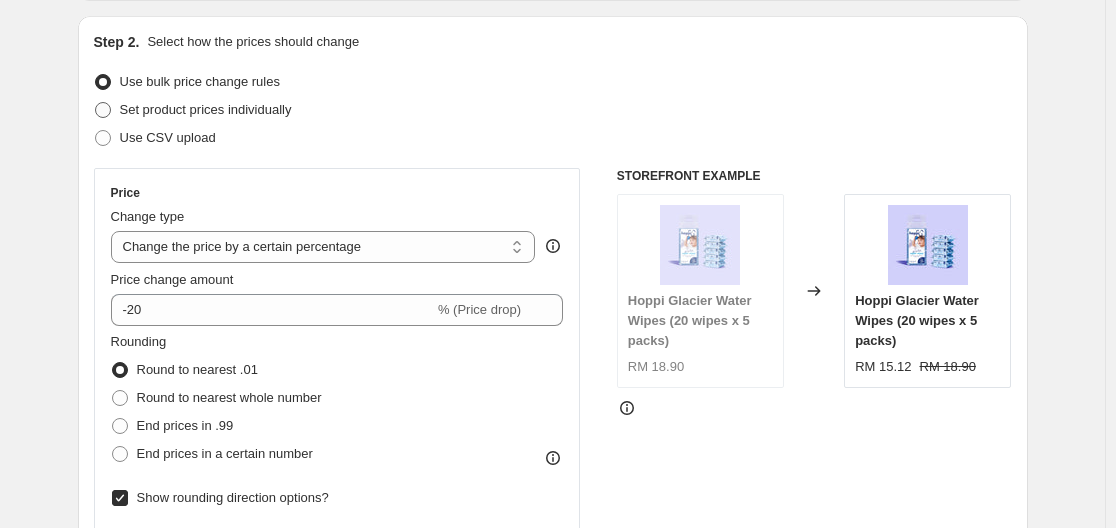 click on "Set product prices individually" at bounding box center [206, 109] 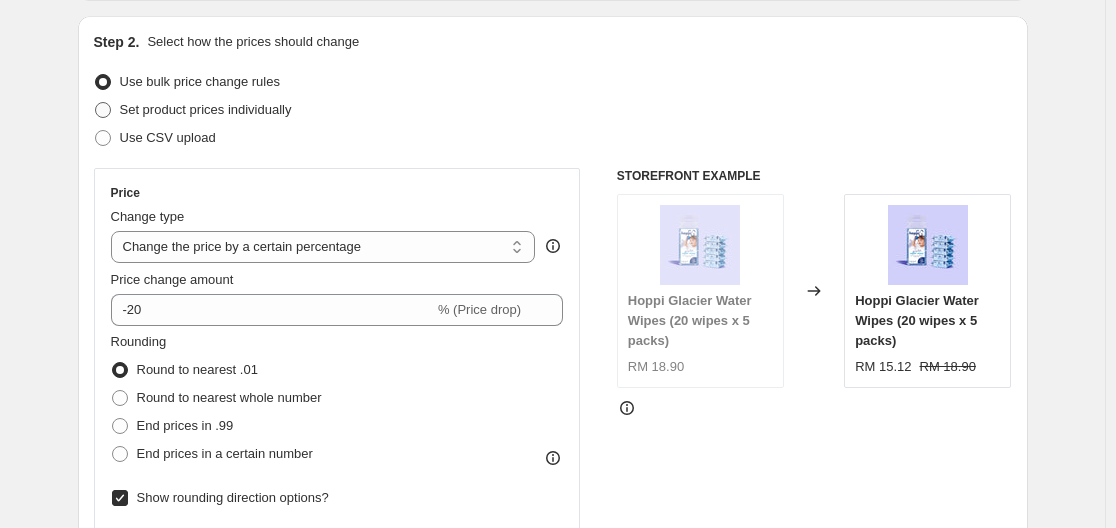 radio on "true" 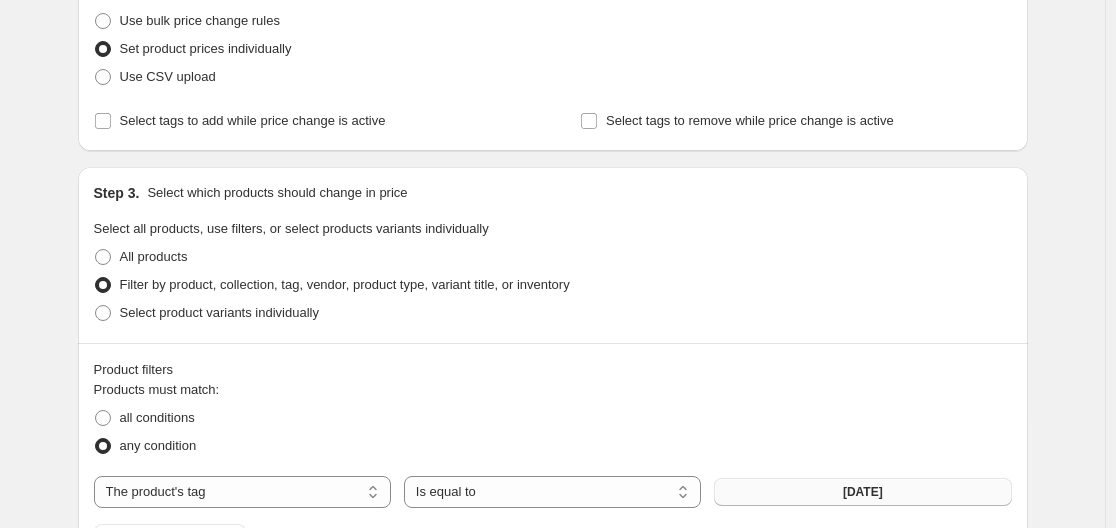 scroll, scrollTop: 0, scrollLeft: 0, axis: both 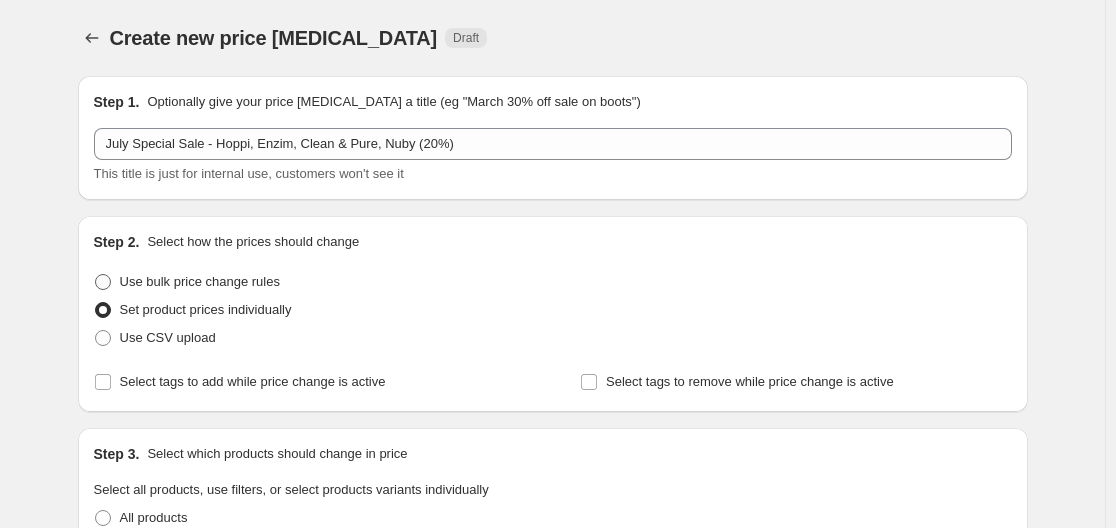 click on "Use bulk price change rules" at bounding box center (200, 281) 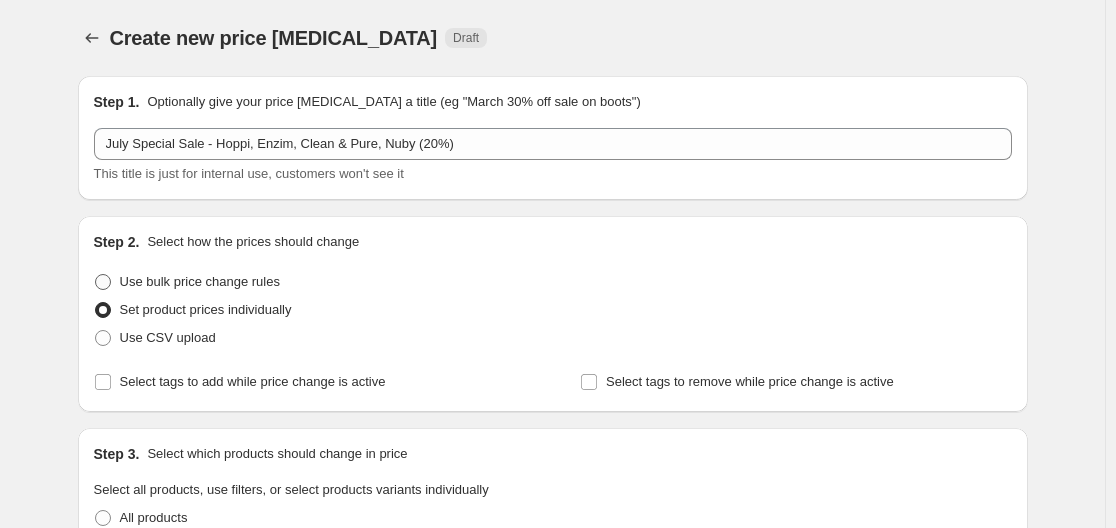 click at bounding box center [103, 282] 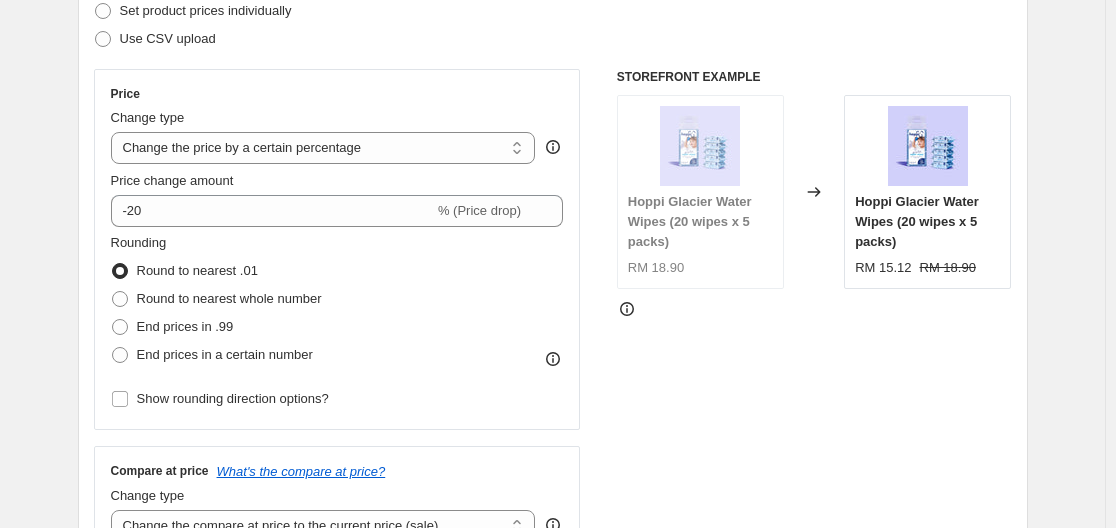 scroll, scrollTop: 300, scrollLeft: 0, axis: vertical 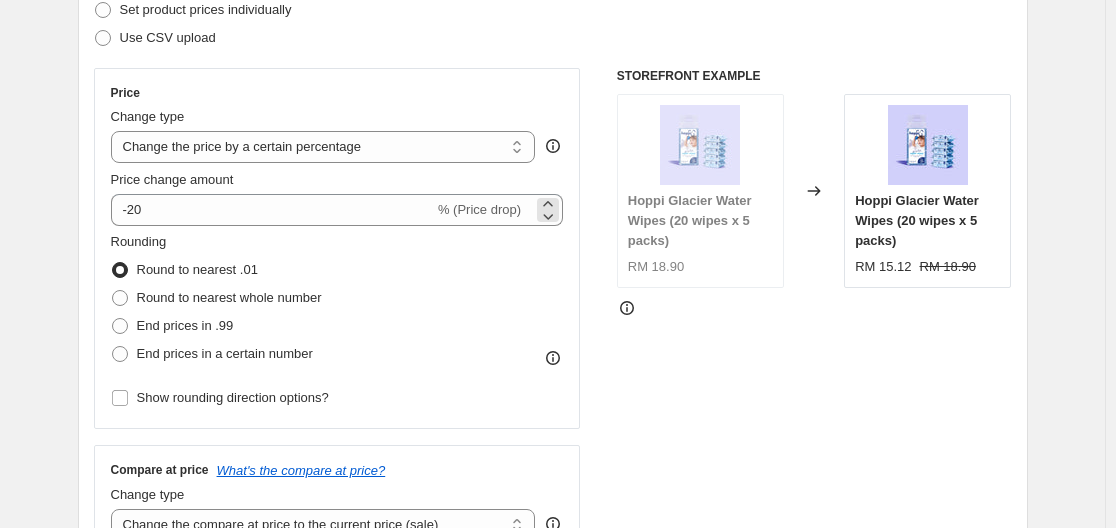 click on "% (Price drop)" at bounding box center [479, 209] 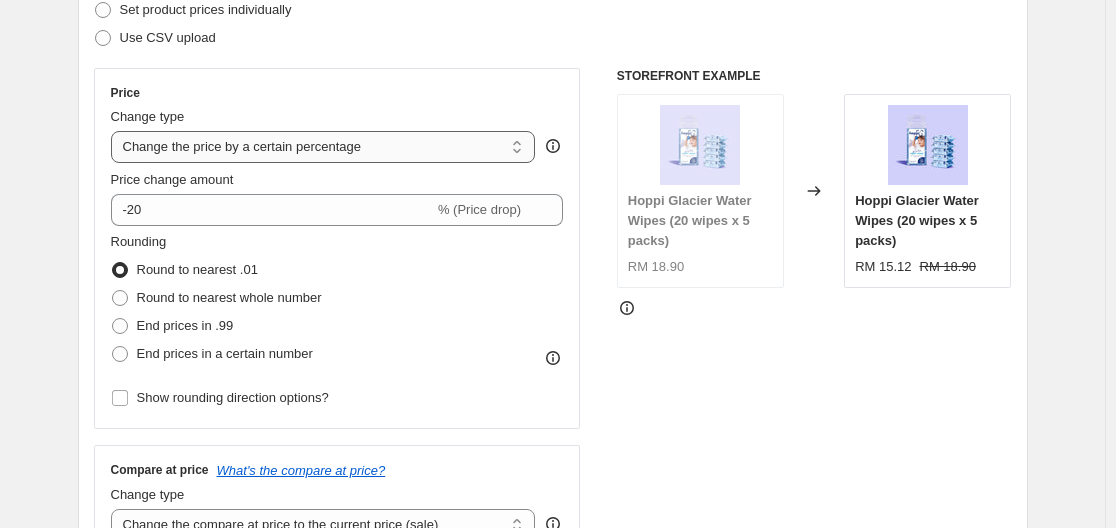 click on "Change the price to a certain amount Change the price by a certain amount Change the price by a certain percentage Change the price to the current compare at price (price before sale) Change the price by a certain amount relative to the compare at price Change the price by a certain percentage relative to the compare at price Don't change the price Change the price by a certain percentage relative to the cost per item Change price to certain cost margin" at bounding box center (323, 147) 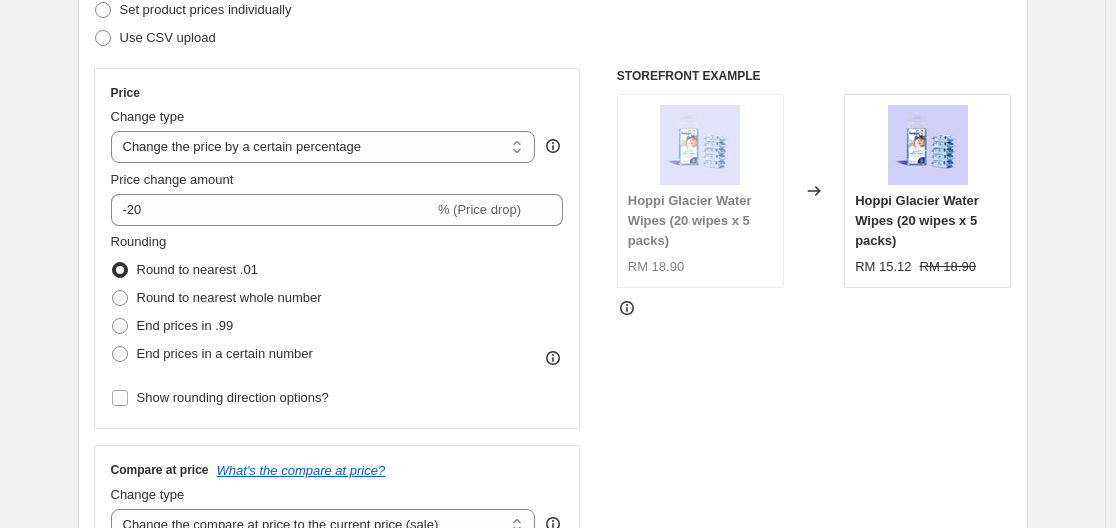 type on "-12.00" 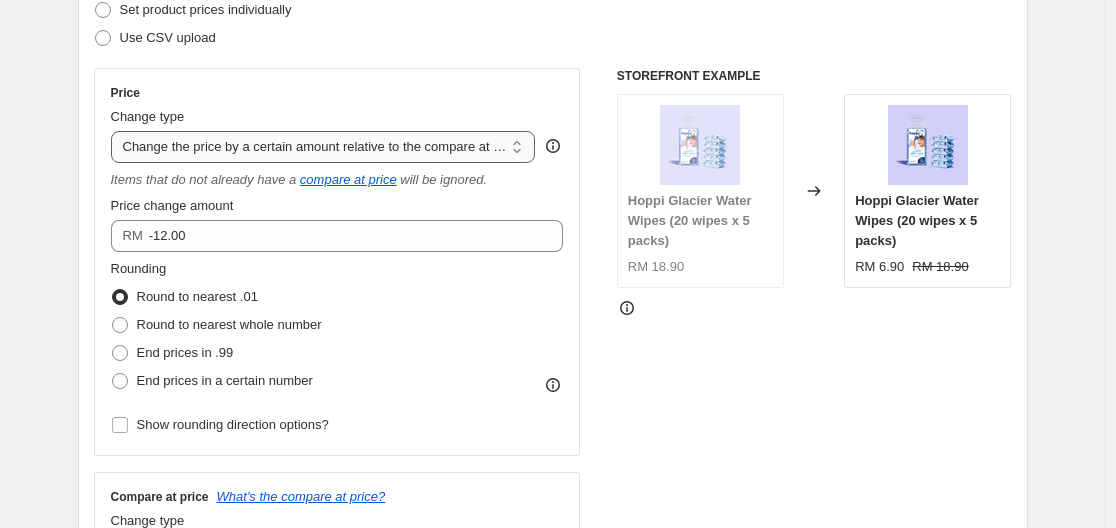 click on "Change the price to a certain amount Change the price by a certain amount Change the price by a certain percentage Change the price to the current compare at price (price before sale) Change the price by a certain amount relative to the compare at price Change the price by a certain percentage relative to the compare at price Don't change the price Change the price by a certain percentage relative to the cost per item Change price to certain cost margin" at bounding box center [323, 147] 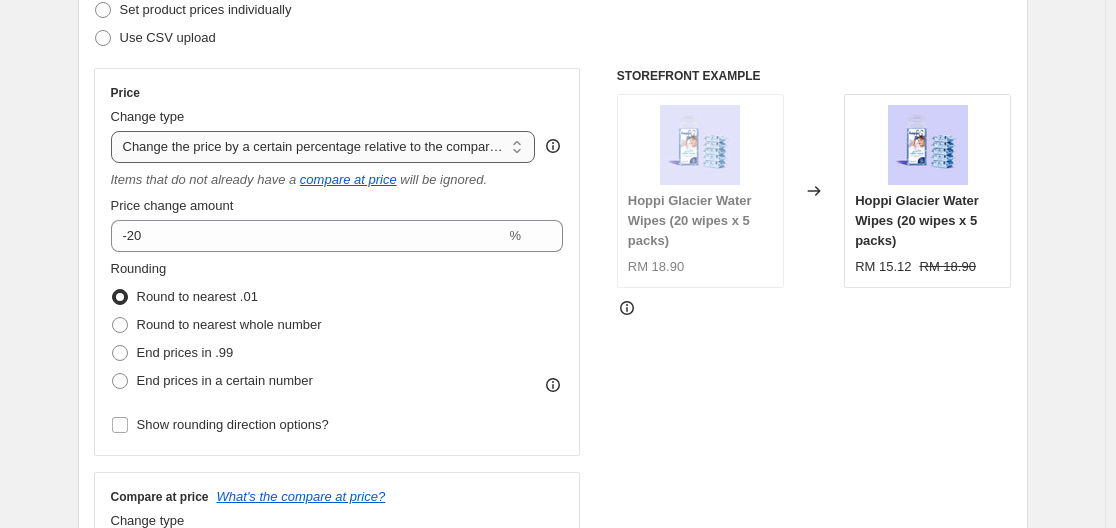 click on "Change the price to a certain amount Change the price by a certain amount Change the price by a certain percentage Change the price to the current compare at price (price before sale) Change the price by a certain amount relative to the compare at price Change the price by a certain percentage relative to the compare at price Don't change the price Change the price by a certain percentage relative to the cost per item Change price to certain cost margin" at bounding box center [323, 147] 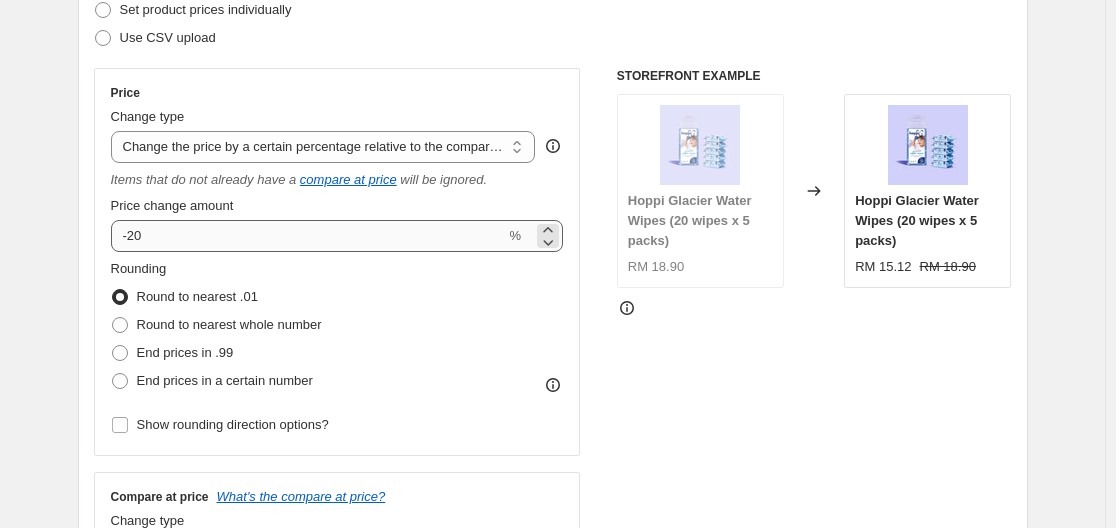 type on "-10.00" 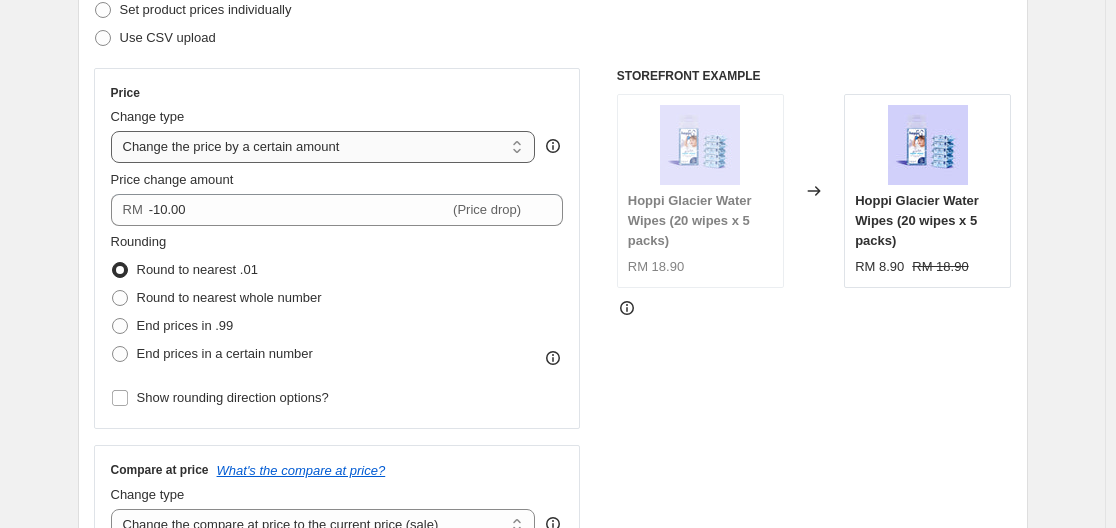 click on "Change the price to a certain amount Change the price by a certain amount Change the price by a certain percentage Change the price to the current compare at price (price before sale) Change the price by a certain amount relative to the compare at price Change the price by a certain percentage relative to the compare at price Don't change the price Change the price by a certain percentage relative to the cost per item Change price to certain cost margin" at bounding box center (323, 147) 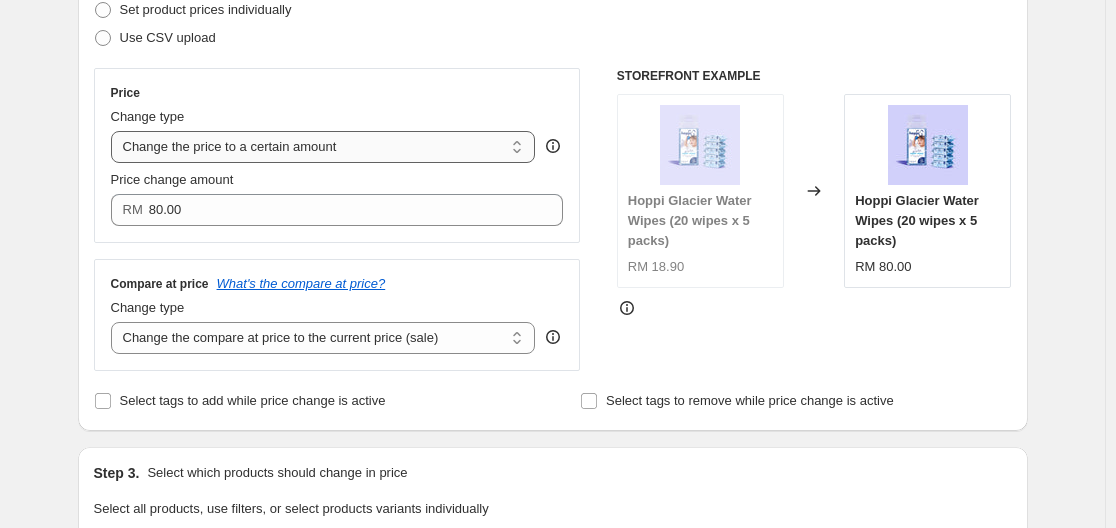 click on "Change the price to a certain amount Change the price by a certain amount Change the price by a certain percentage Change the price to the current compare at price (price before sale) Change the price by a certain amount relative to the compare at price Change the price by a certain percentage relative to the compare at price Don't change the price Change the price by a certain percentage relative to the cost per item Change price to certain cost margin" at bounding box center (323, 147) 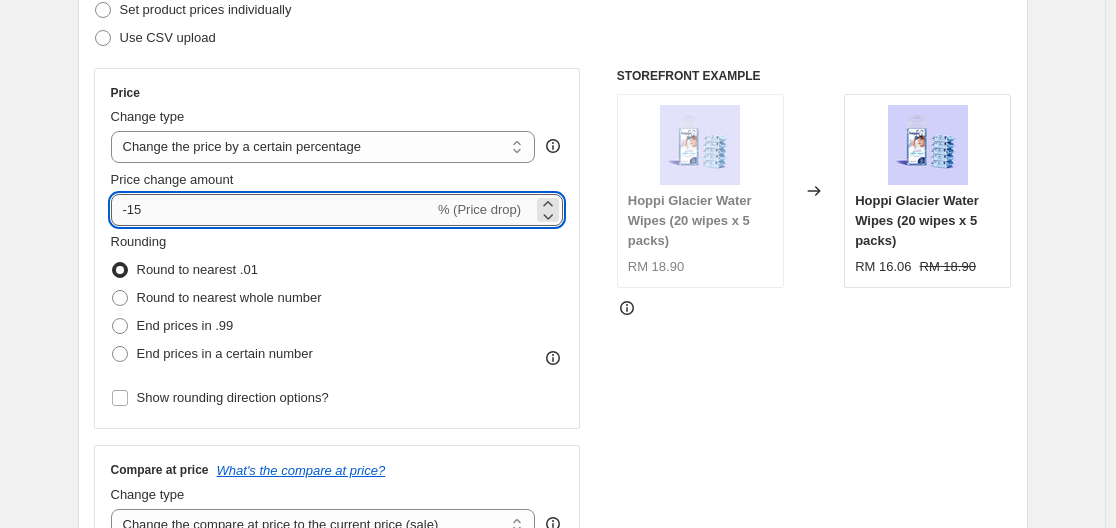 click on "-15" at bounding box center (272, 210) 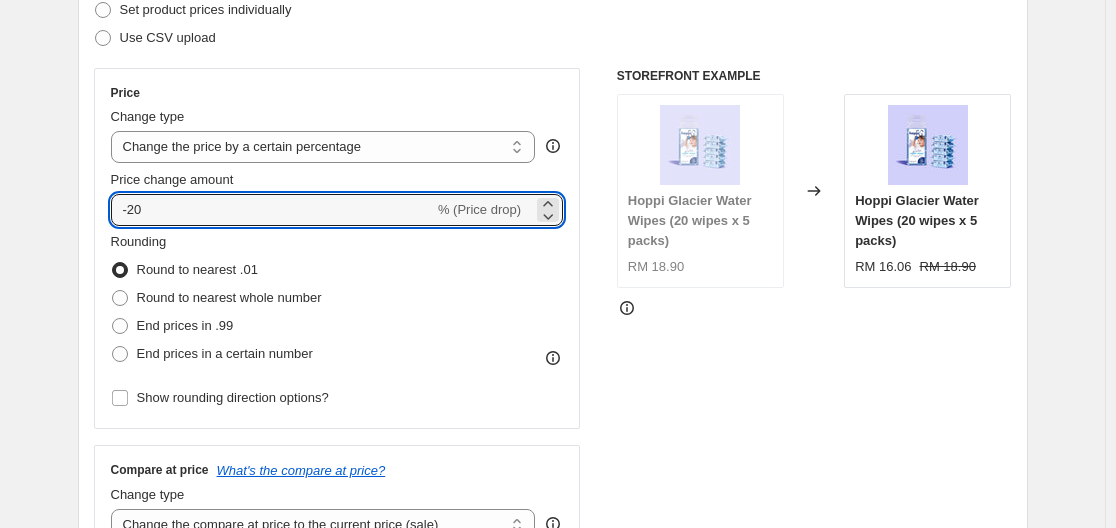 type on "-20" 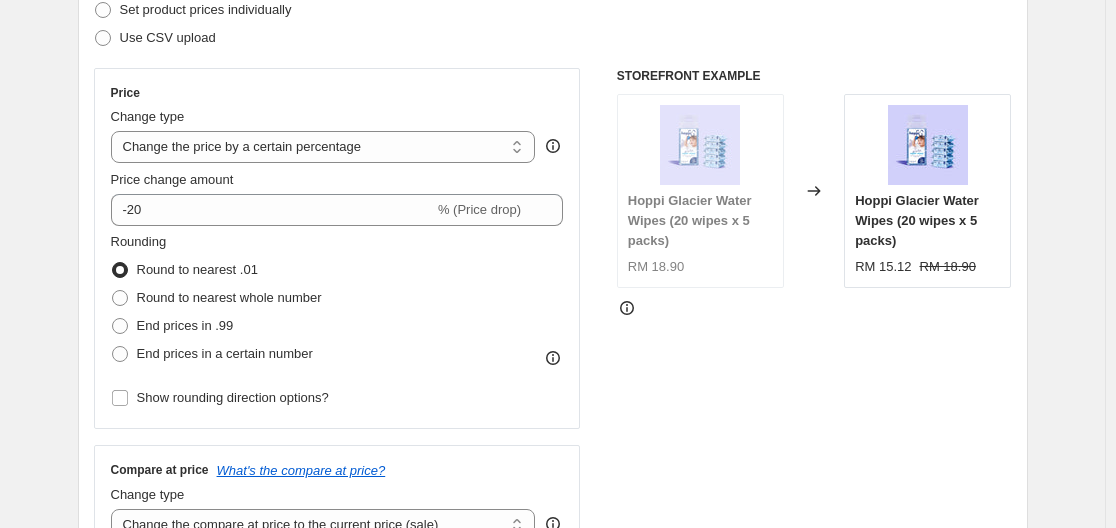 click on "Rounding Round to nearest .01 Round to nearest whole number End prices in .99 End prices in a certain number" at bounding box center [337, 300] 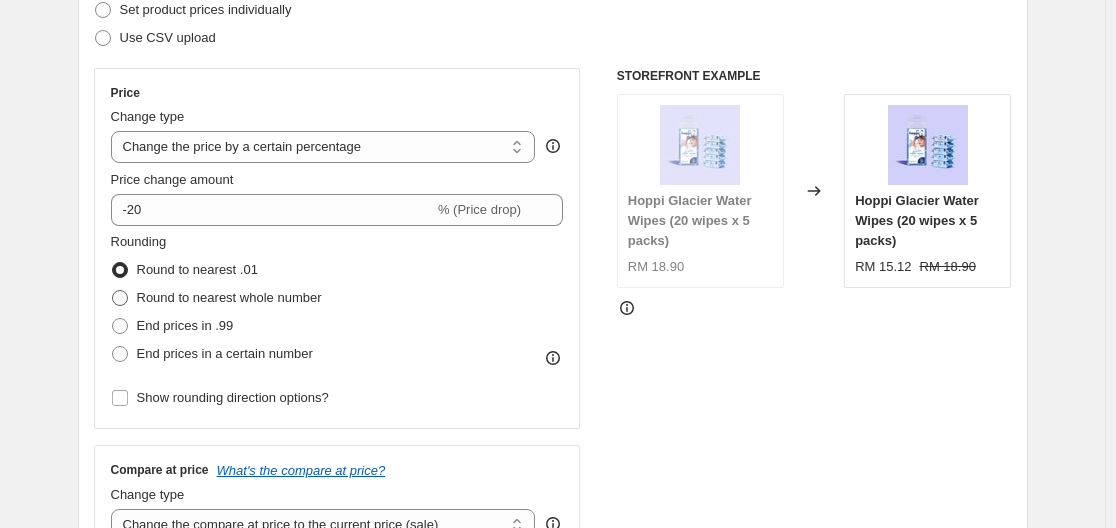 click on "Round to nearest whole number" at bounding box center [229, 297] 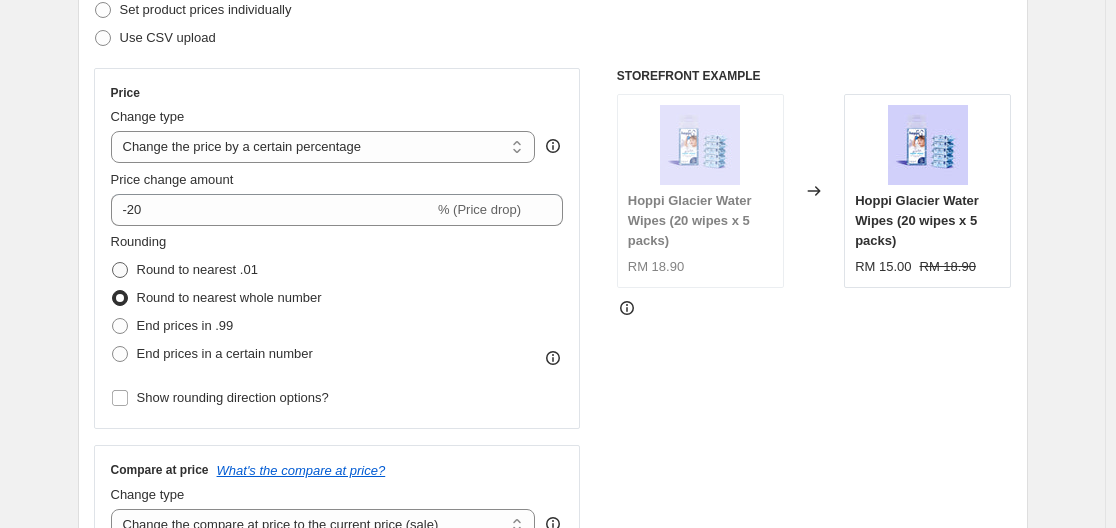 click on "Round to nearest .01" at bounding box center [197, 269] 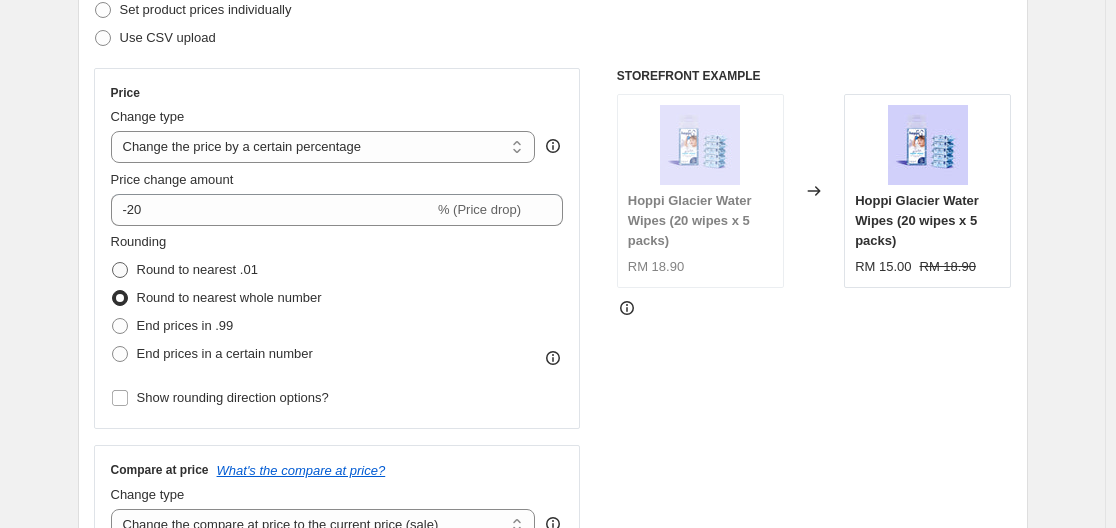 radio on "true" 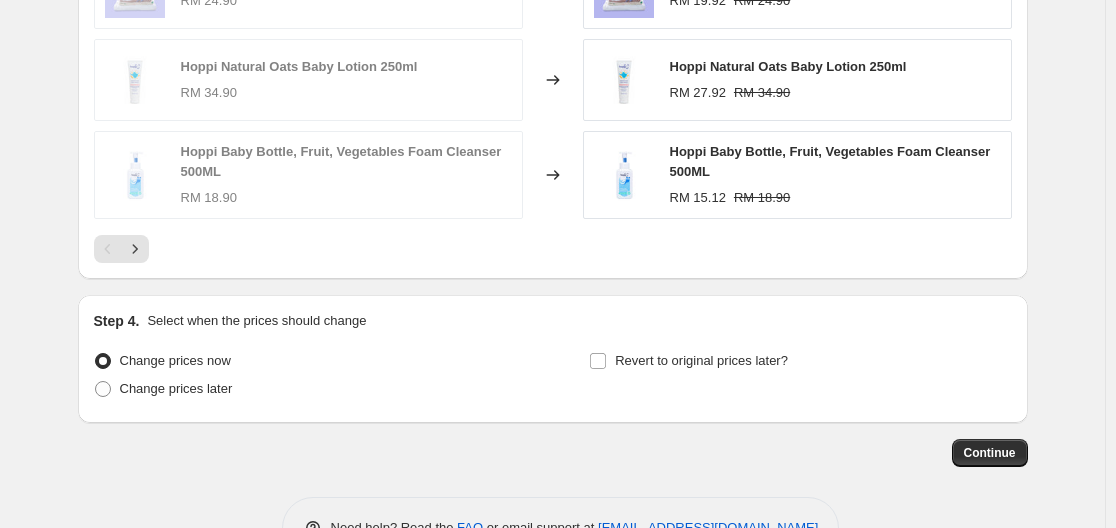 scroll, scrollTop: 1600, scrollLeft: 0, axis: vertical 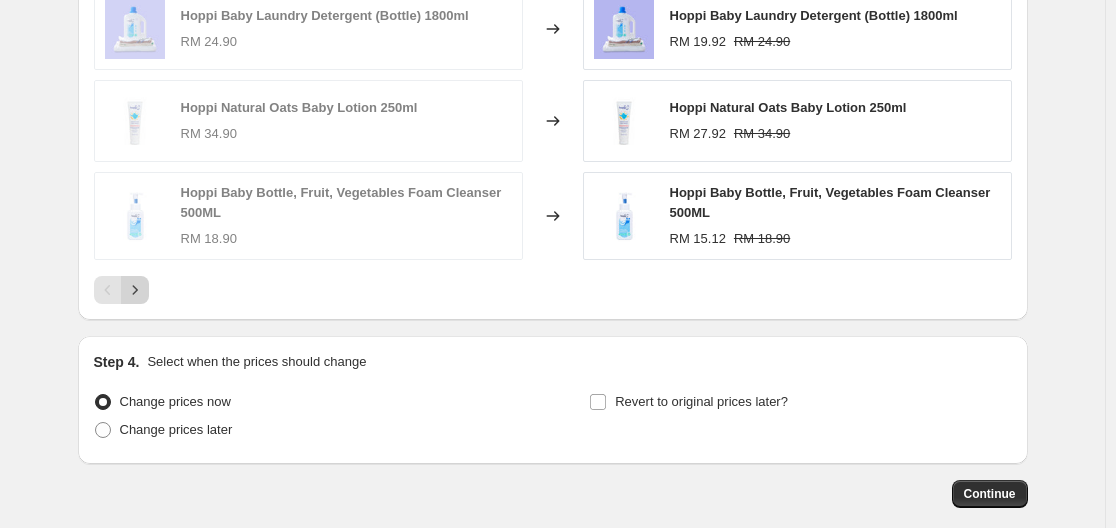 click 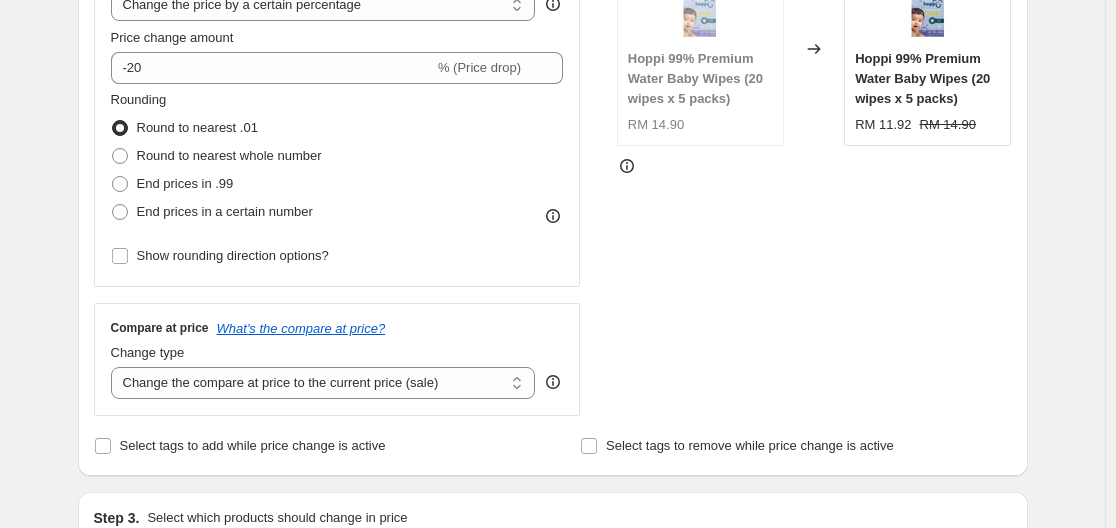 scroll, scrollTop: 334, scrollLeft: 0, axis: vertical 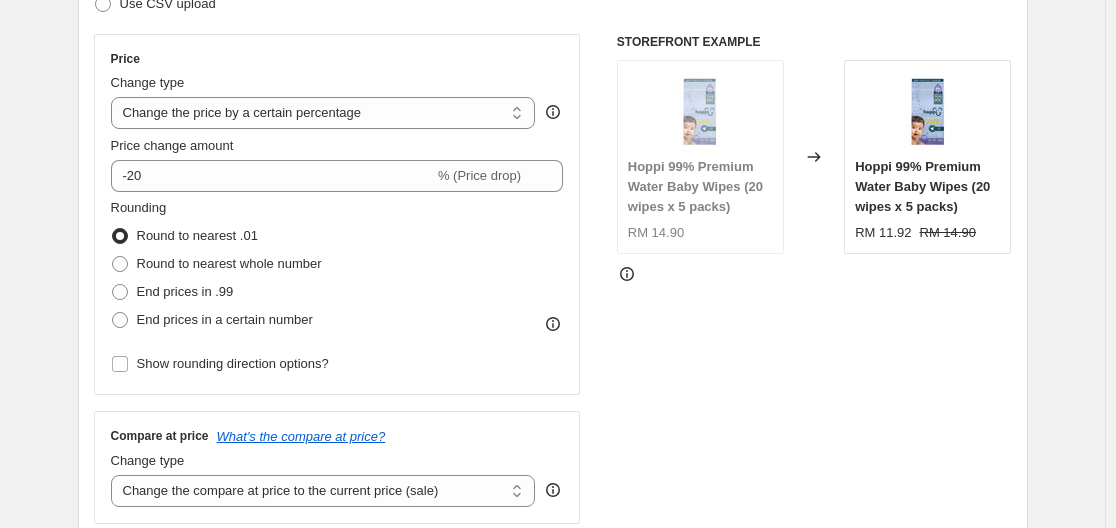 click 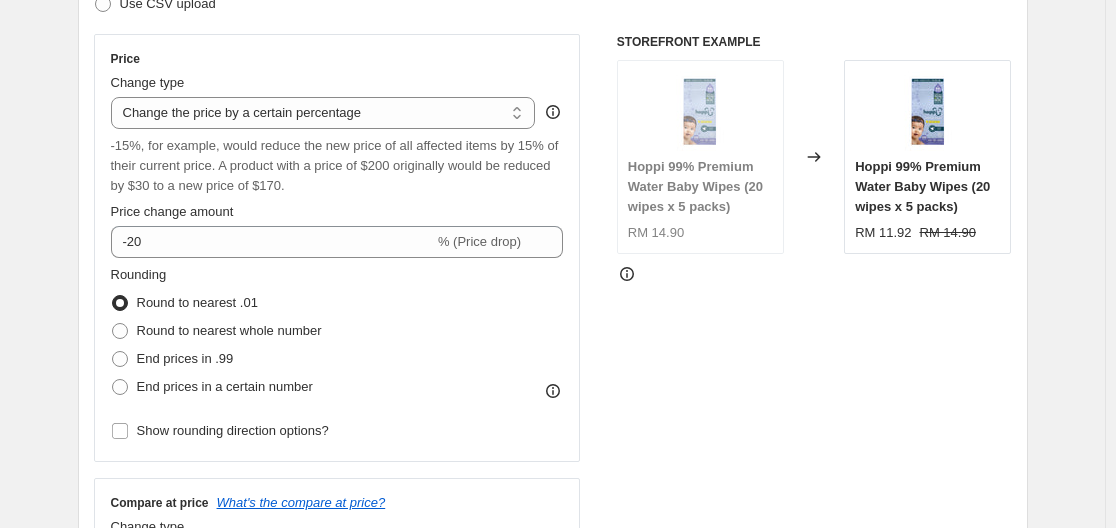 click 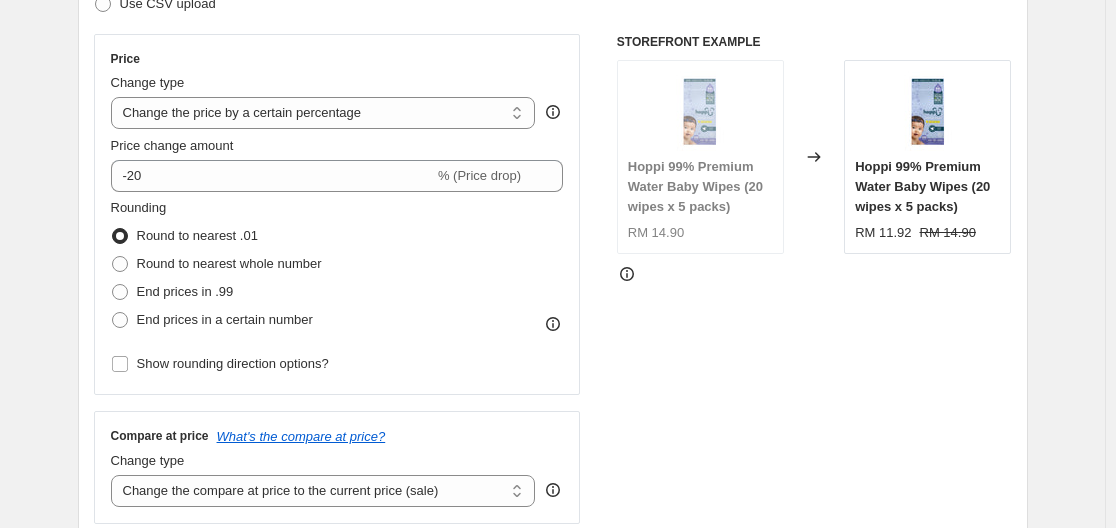 click 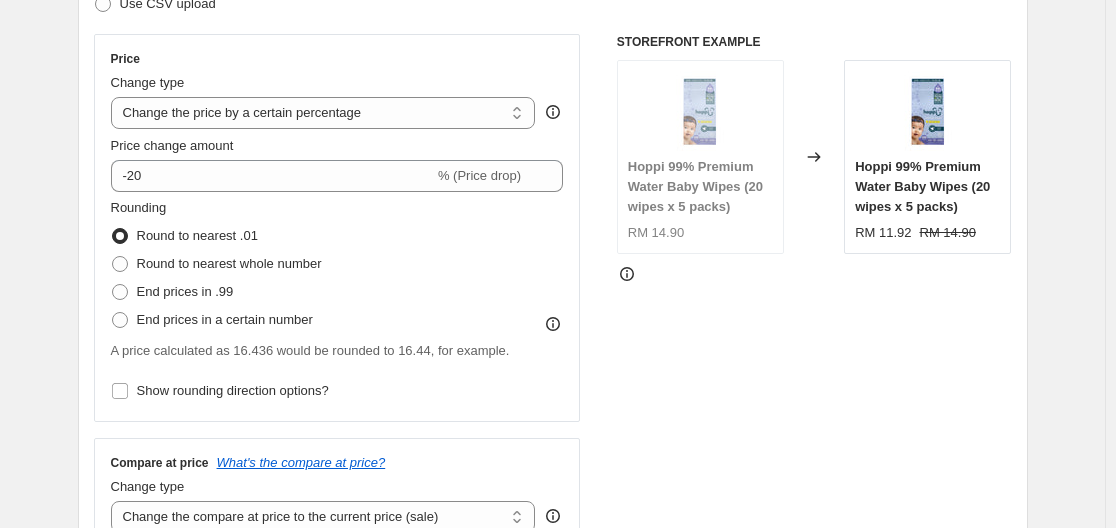 click 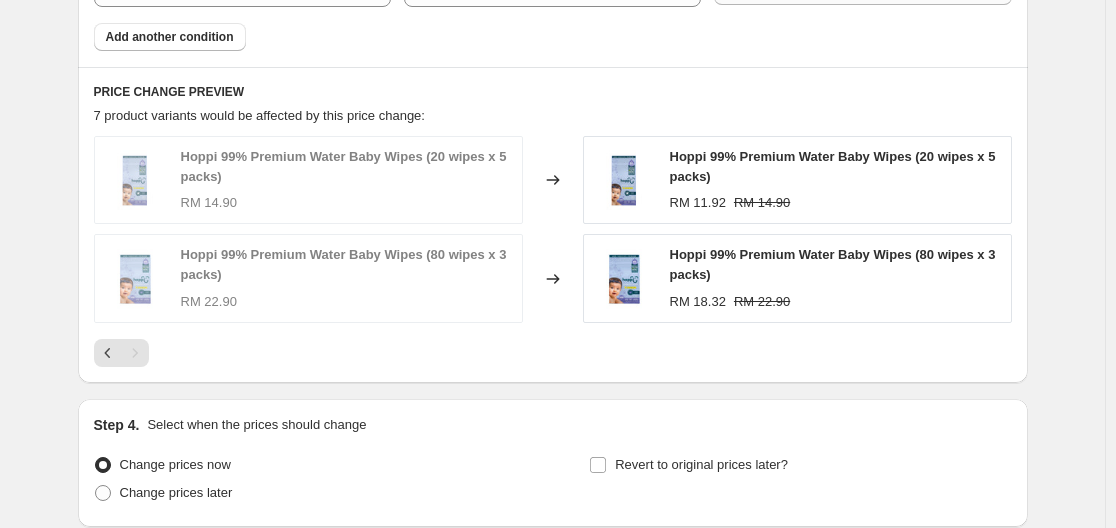 scroll, scrollTop: 1434, scrollLeft: 0, axis: vertical 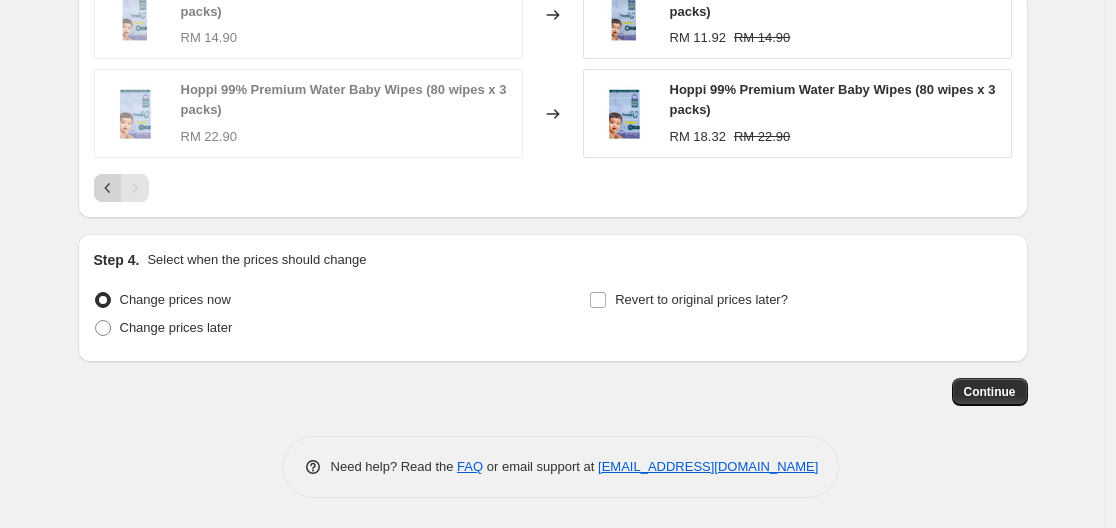 click 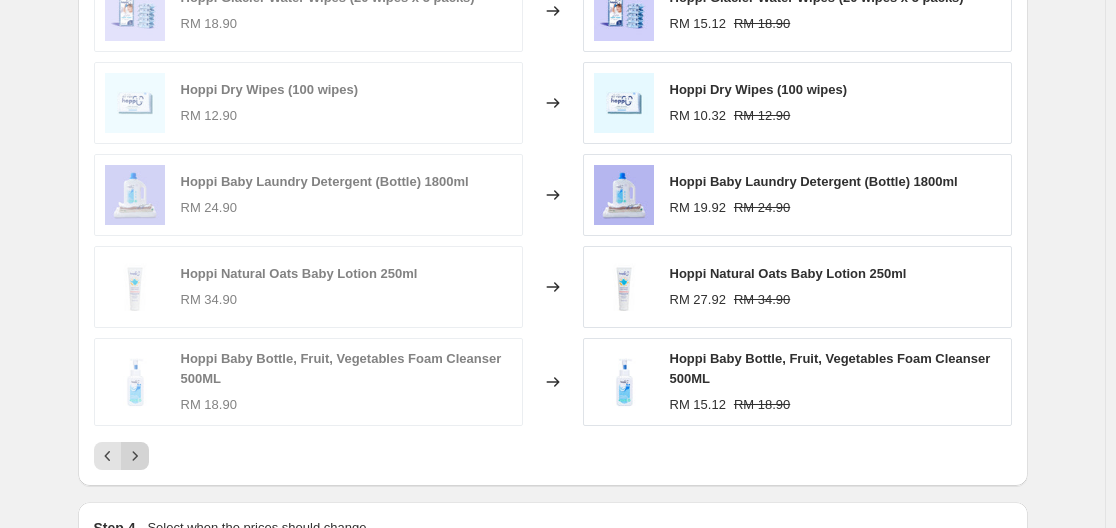 click 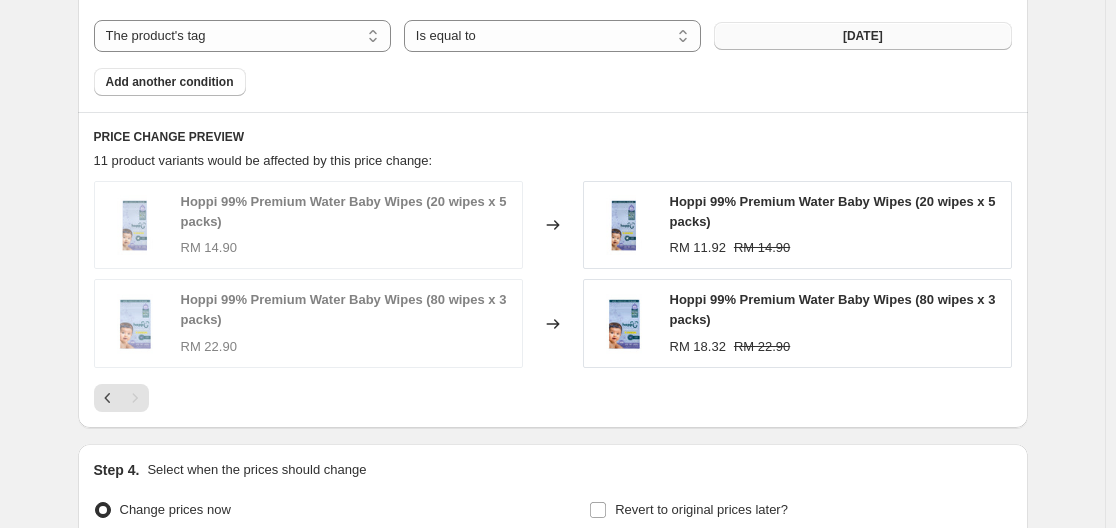 scroll, scrollTop: 1334, scrollLeft: 0, axis: vertical 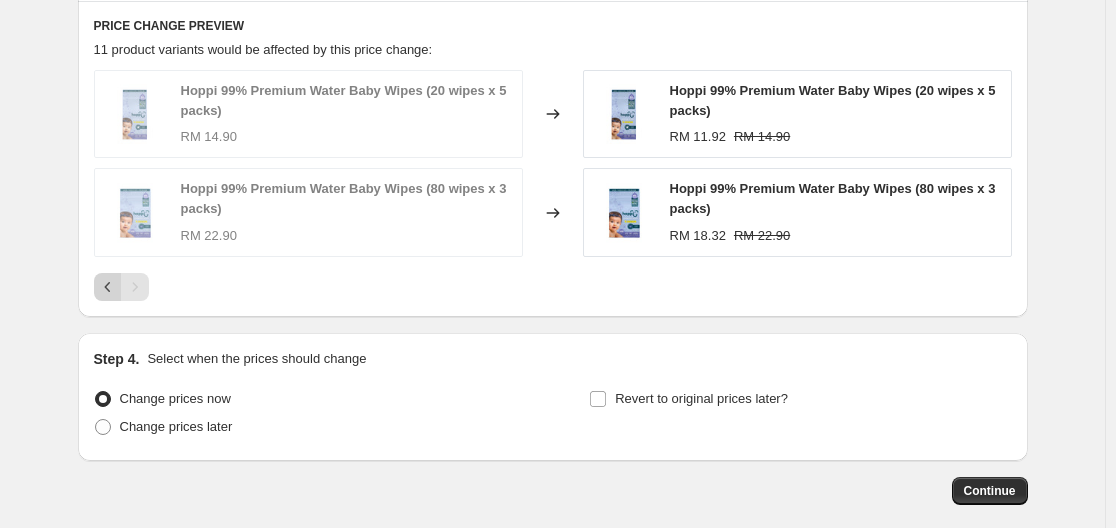 click 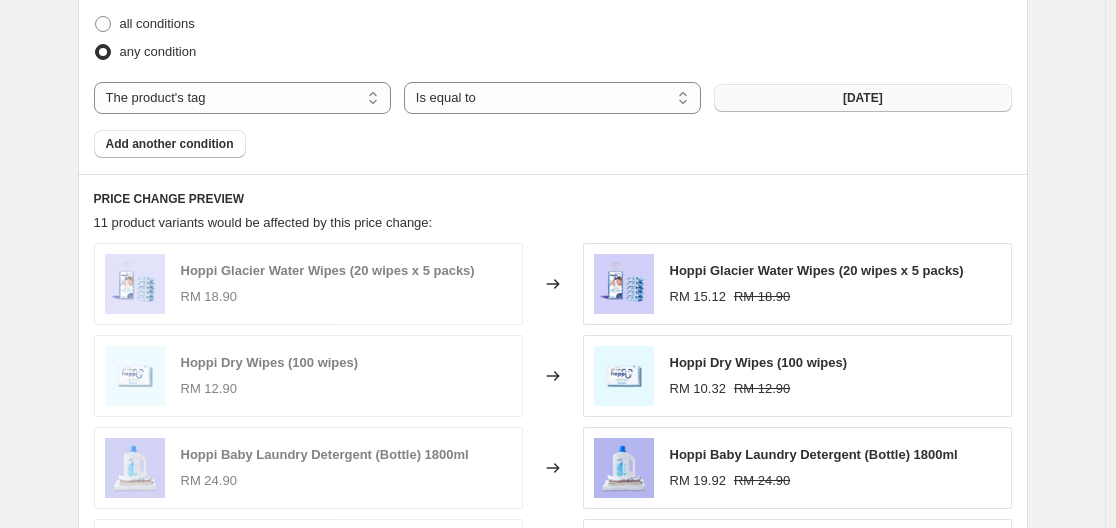 scroll, scrollTop: 1034, scrollLeft: 0, axis: vertical 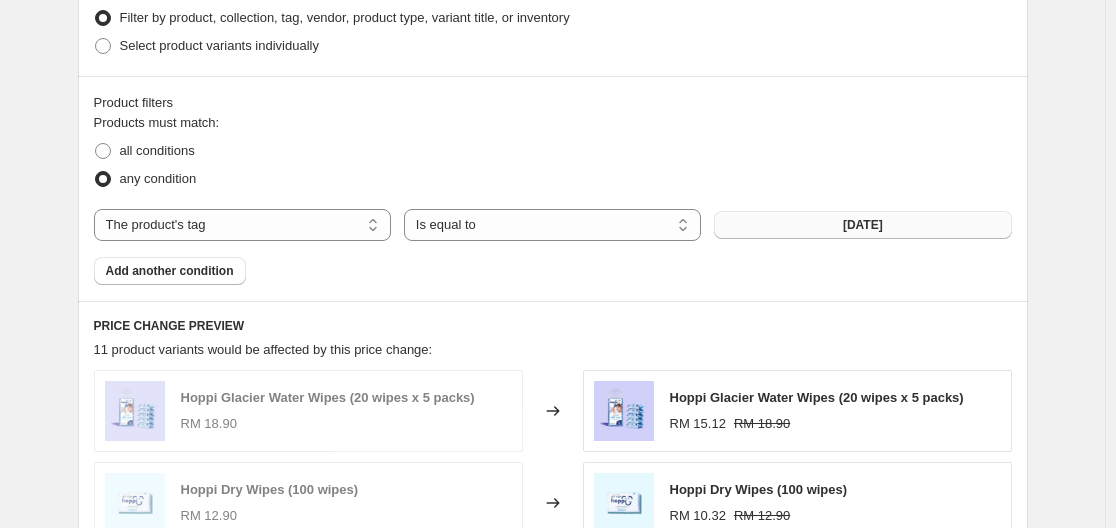 click on "[DATE]" at bounding box center (862, 225) 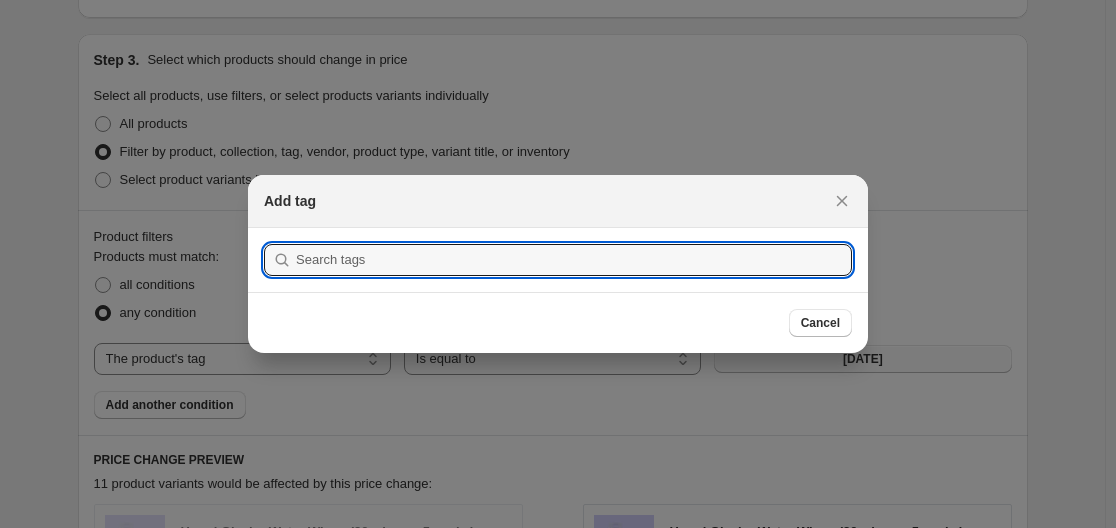 scroll, scrollTop: 1034, scrollLeft: 0, axis: vertical 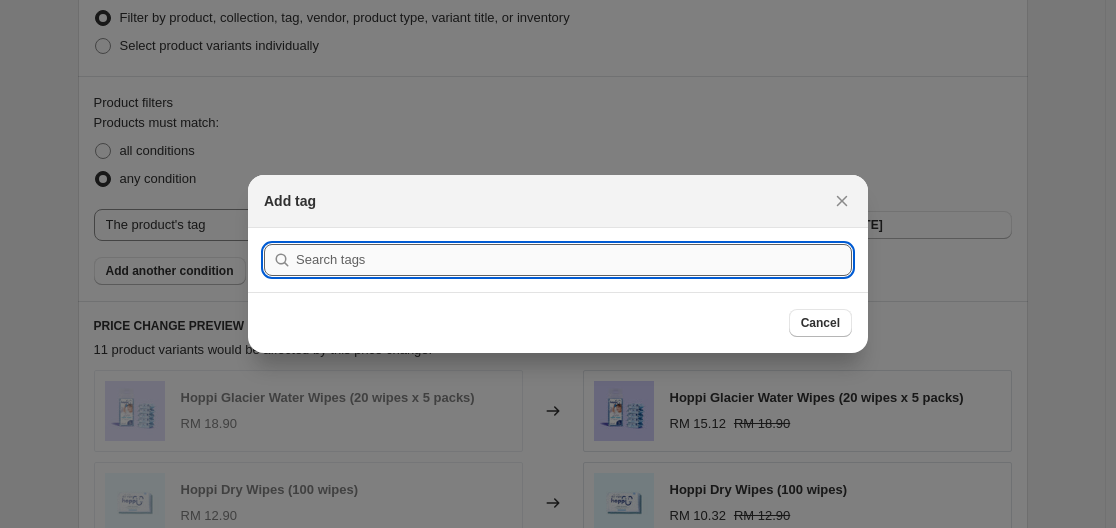 click at bounding box center (574, 260) 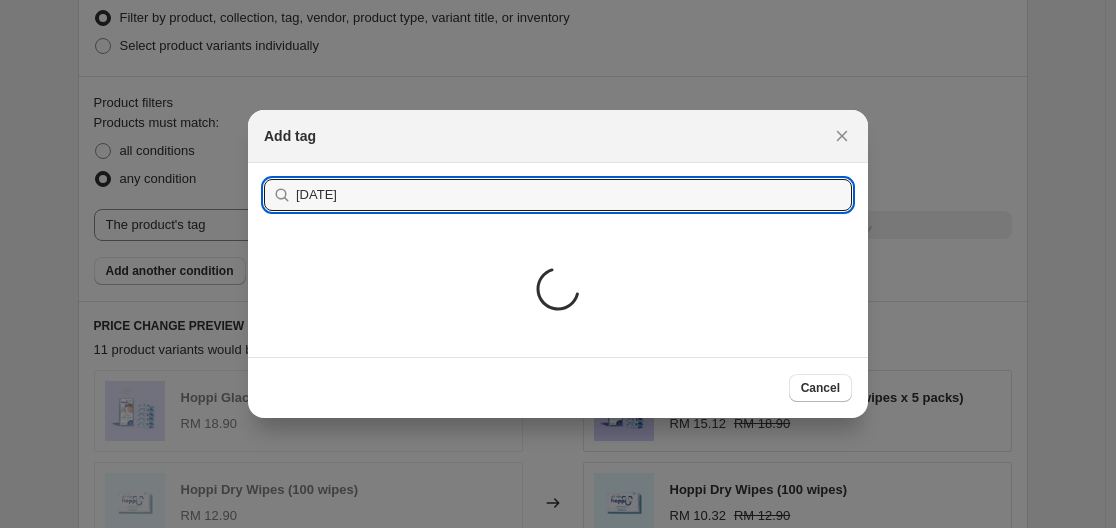type on "[DATE]" 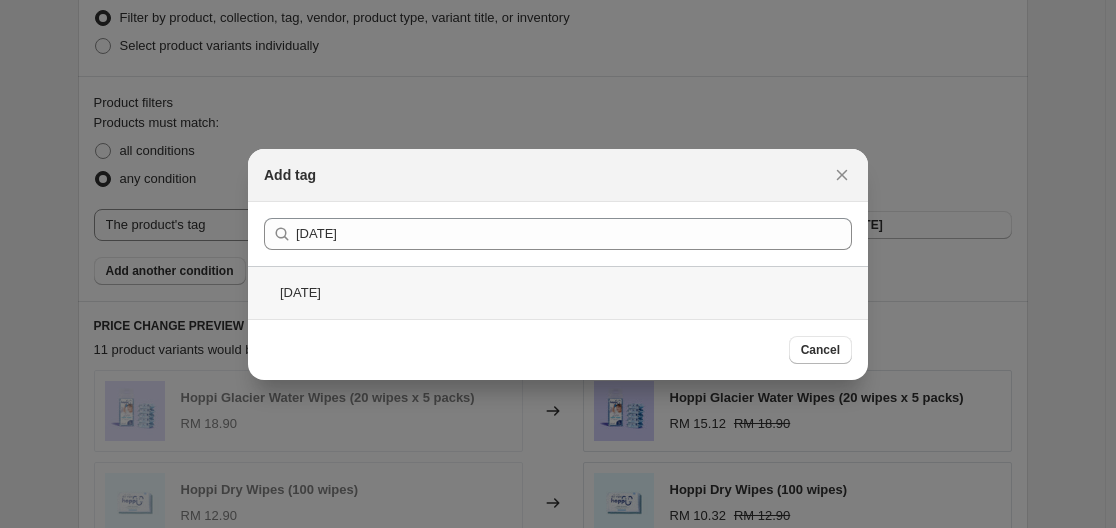 click on "[DATE]" at bounding box center (558, 292) 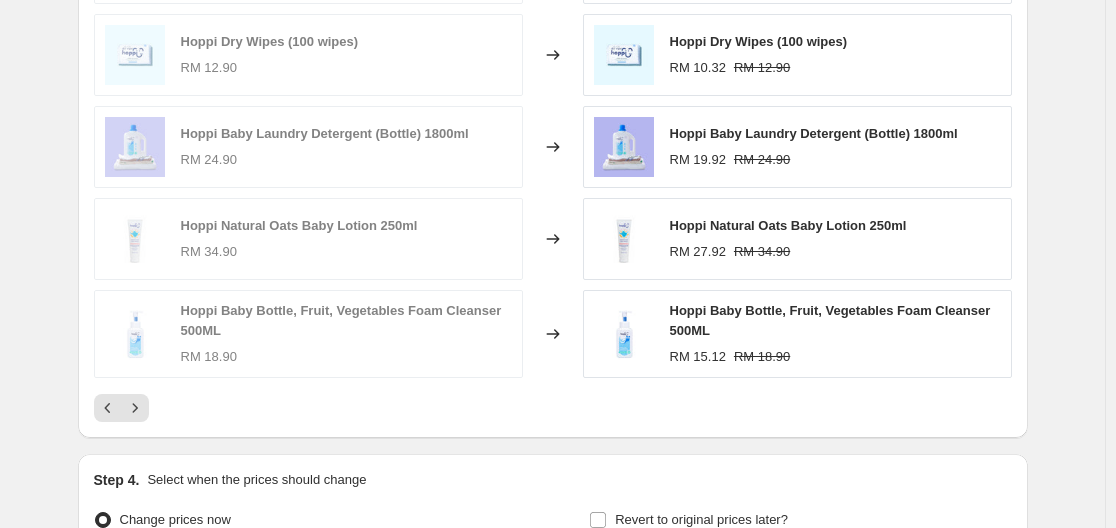 scroll, scrollTop: 1703, scrollLeft: 0, axis: vertical 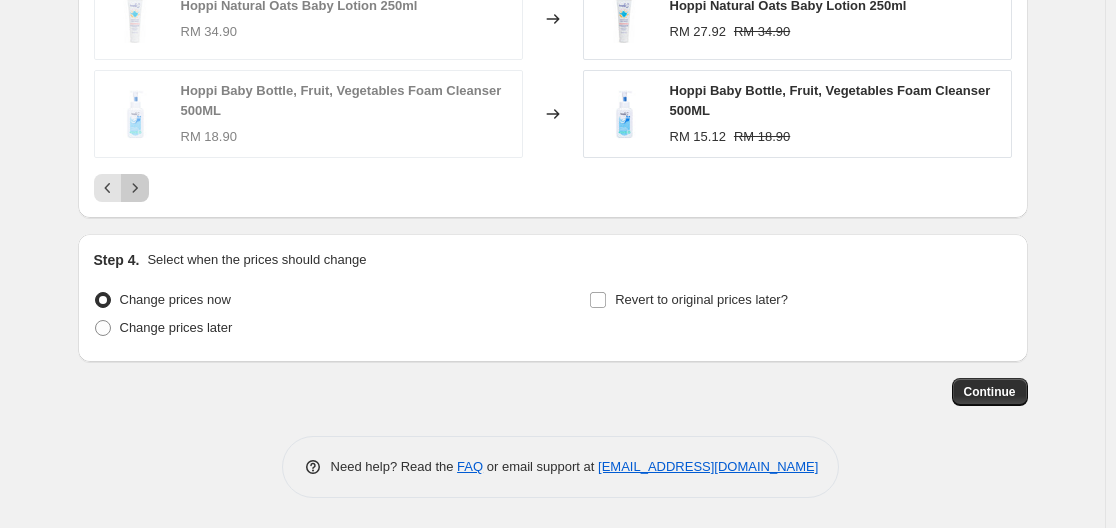 click 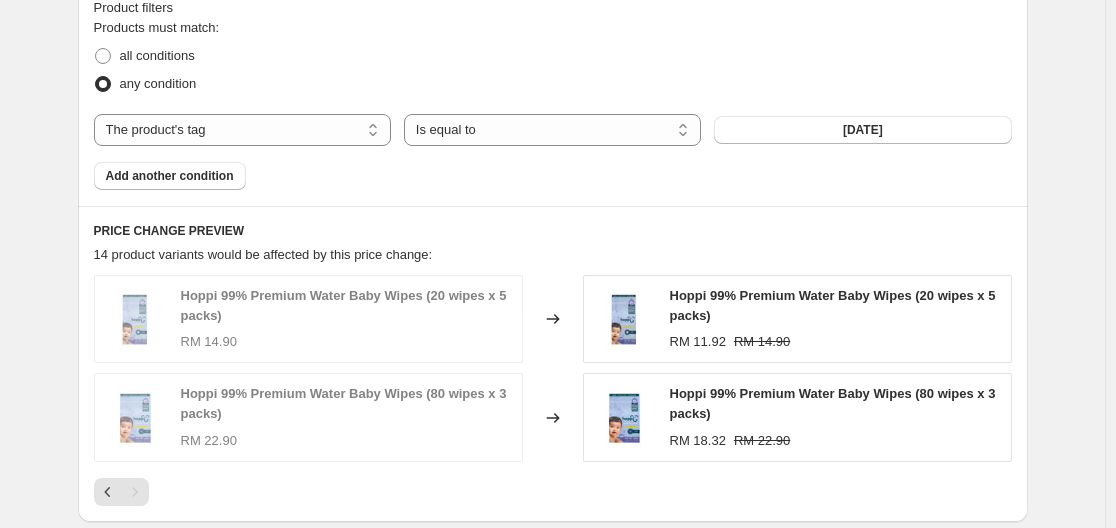 scroll, scrollTop: 1334, scrollLeft: 0, axis: vertical 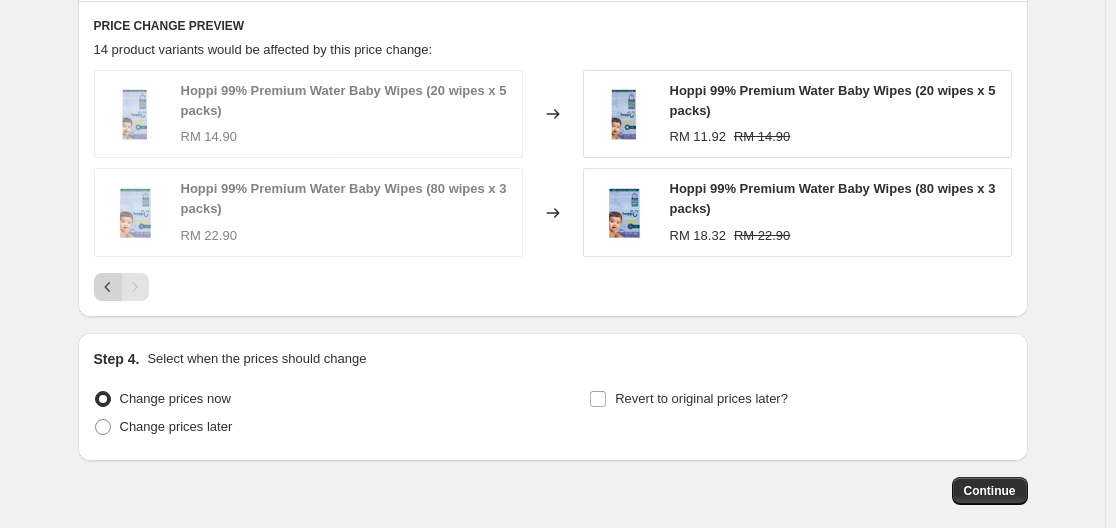 click 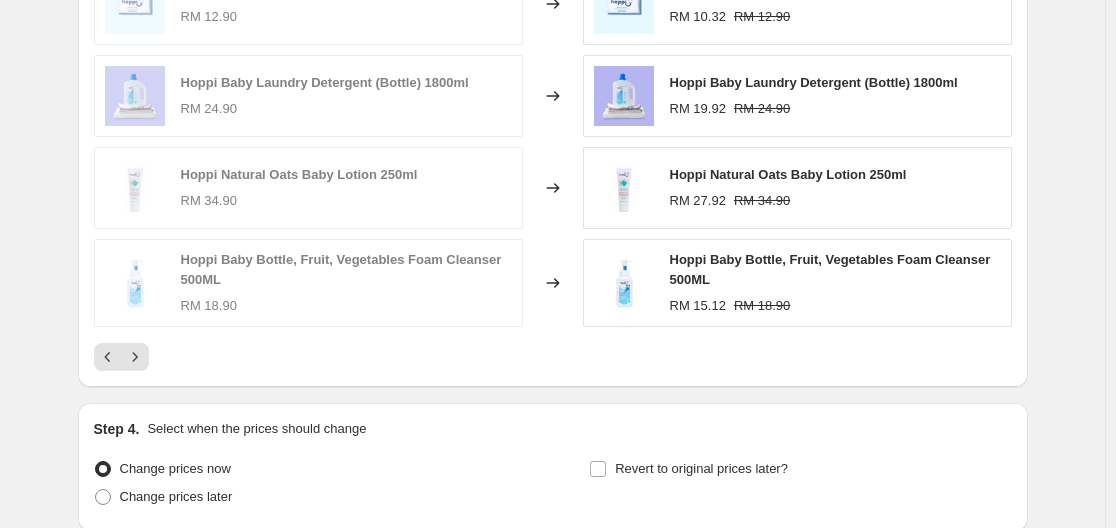 scroll, scrollTop: 1534, scrollLeft: 0, axis: vertical 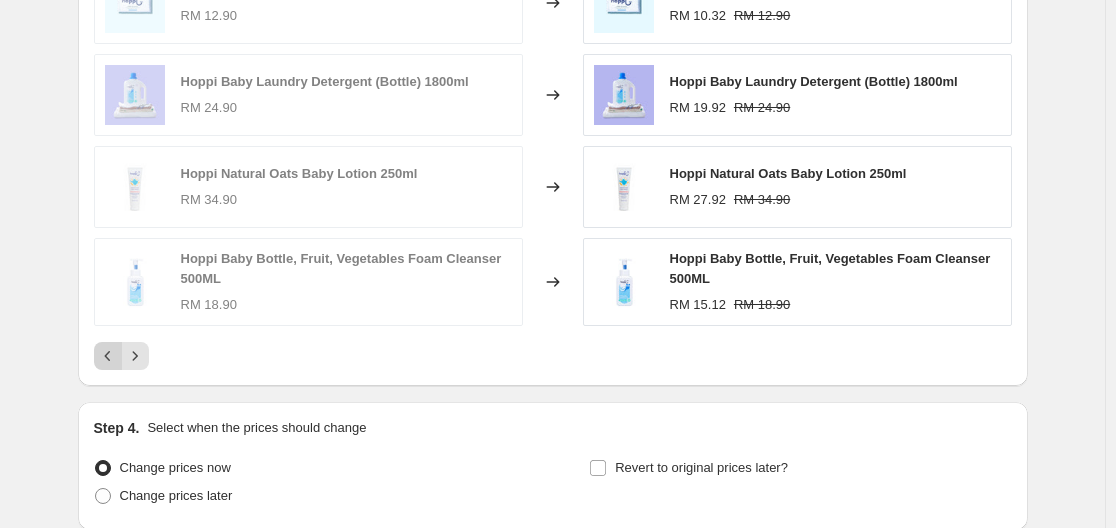 click 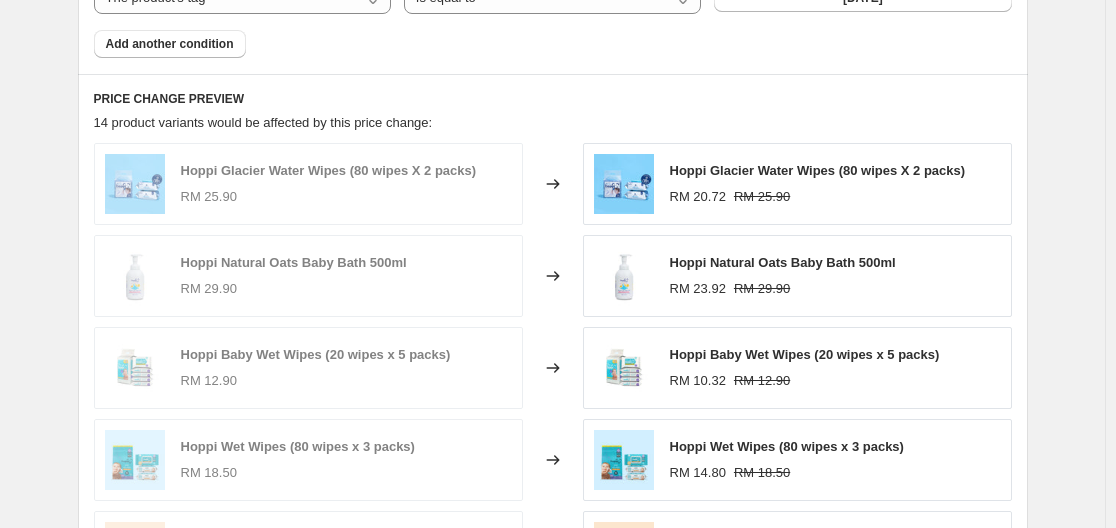 scroll, scrollTop: 1134, scrollLeft: 0, axis: vertical 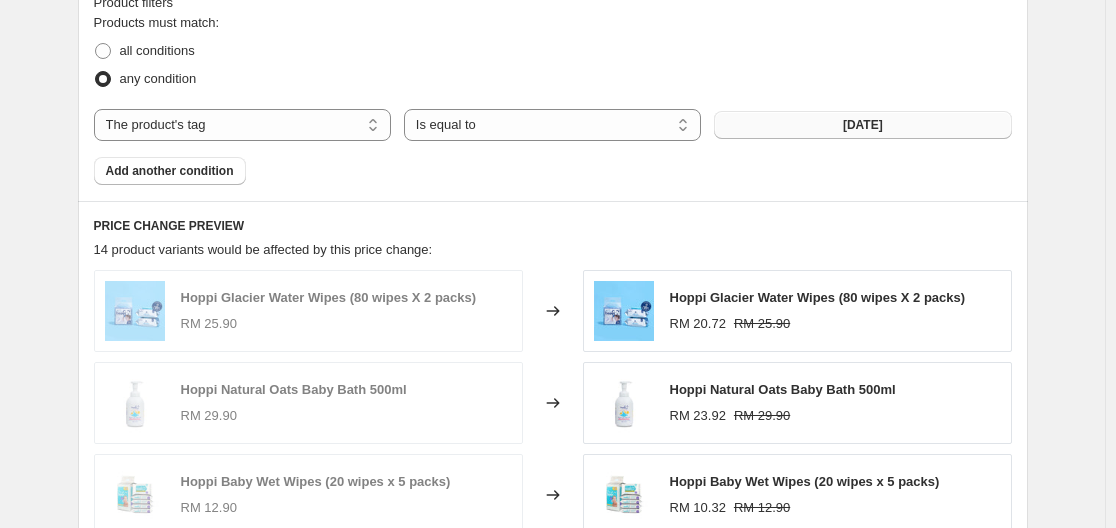click on "[DATE]" at bounding box center (862, 125) 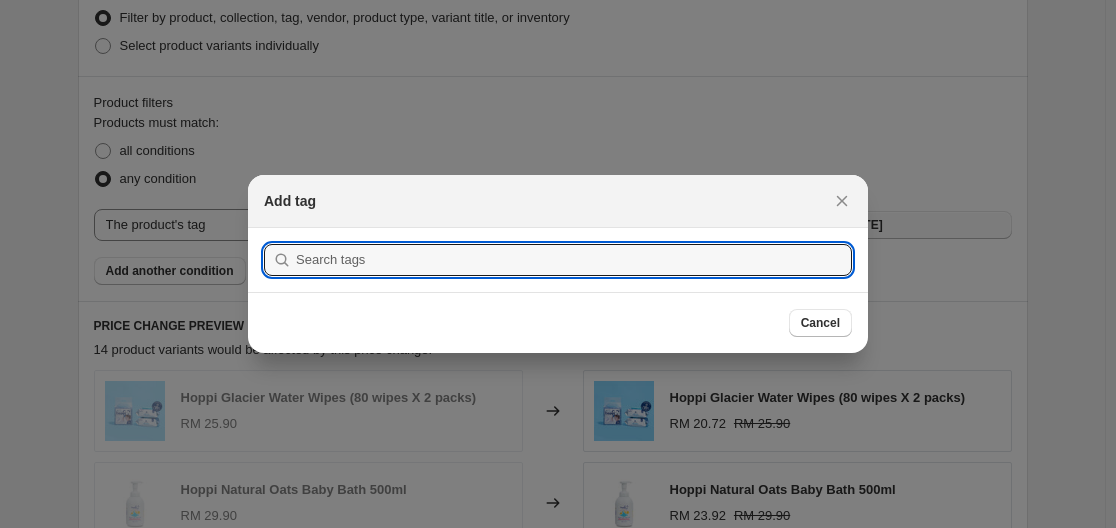 scroll, scrollTop: 1134, scrollLeft: 0, axis: vertical 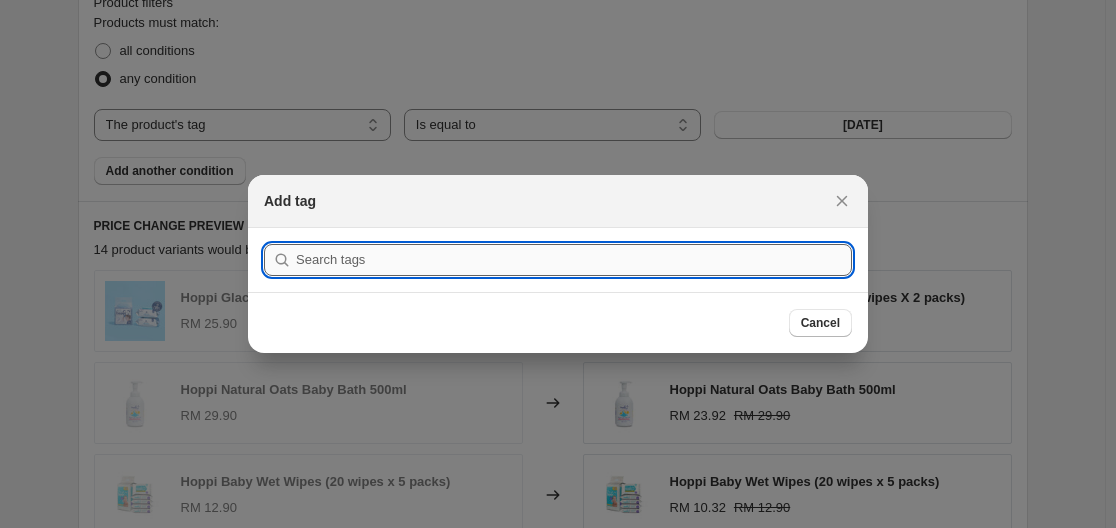 click at bounding box center [574, 260] 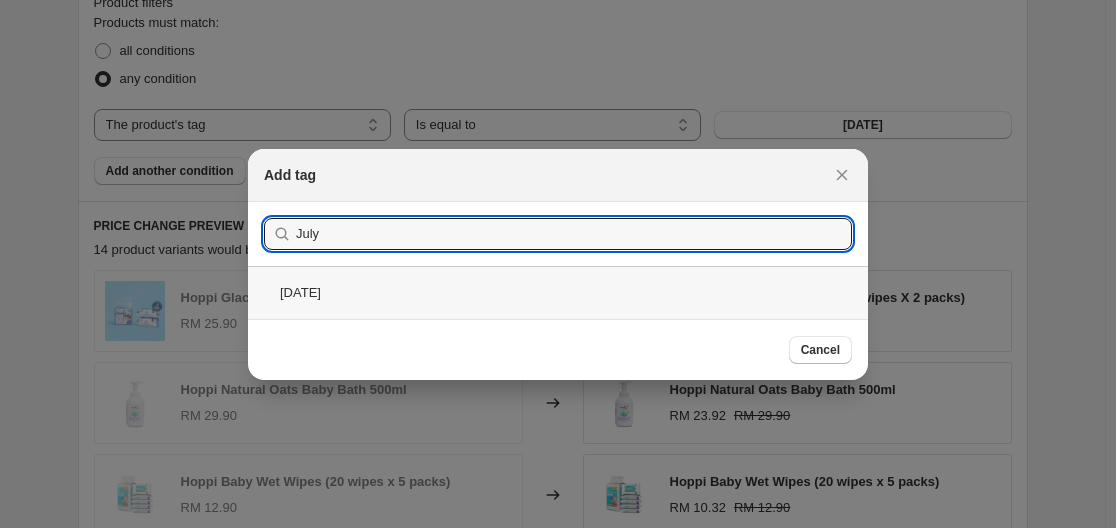 type on "July" 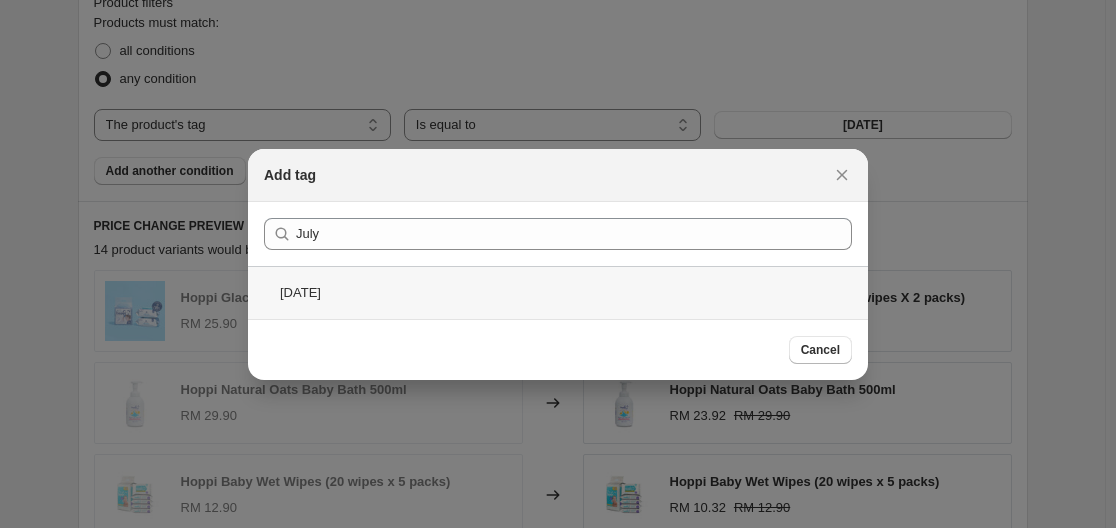 click on "[DATE]" at bounding box center (558, 292) 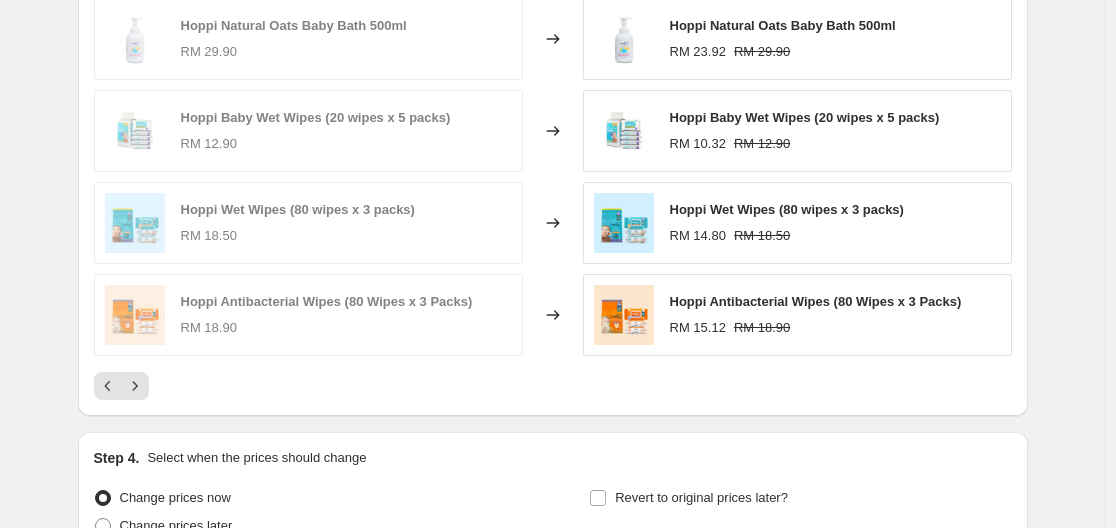 scroll, scrollTop: 1497, scrollLeft: 0, axis: vertical 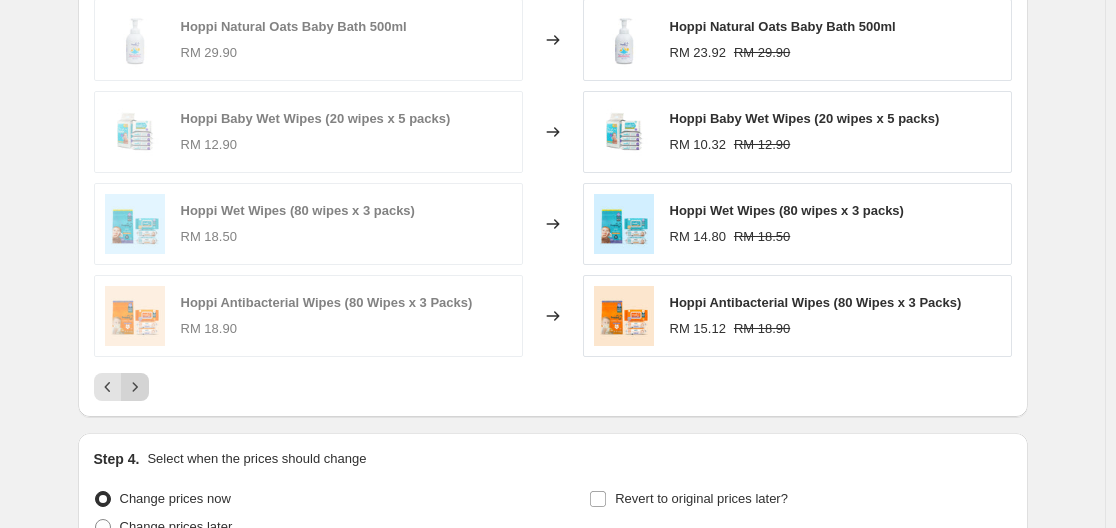 click 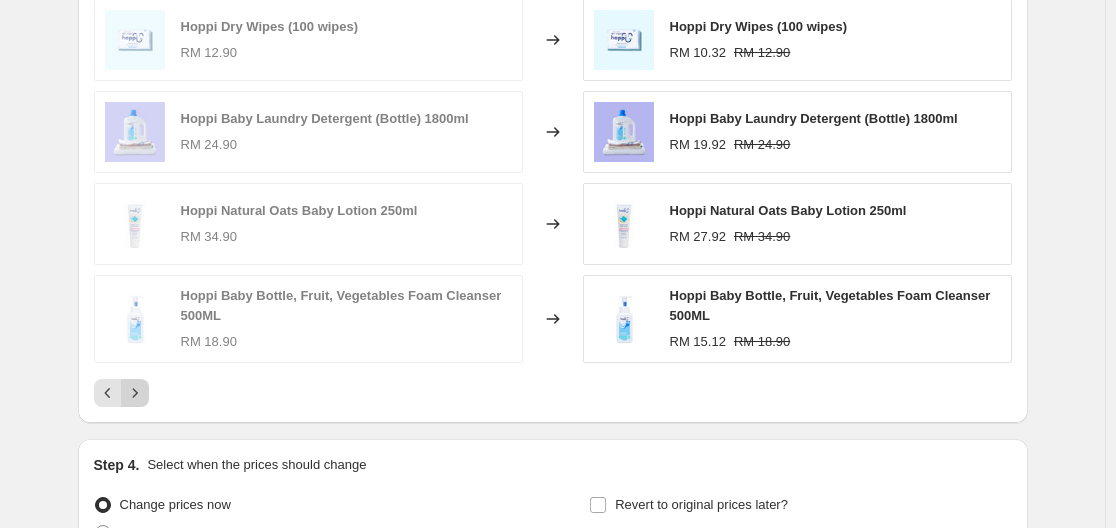 click 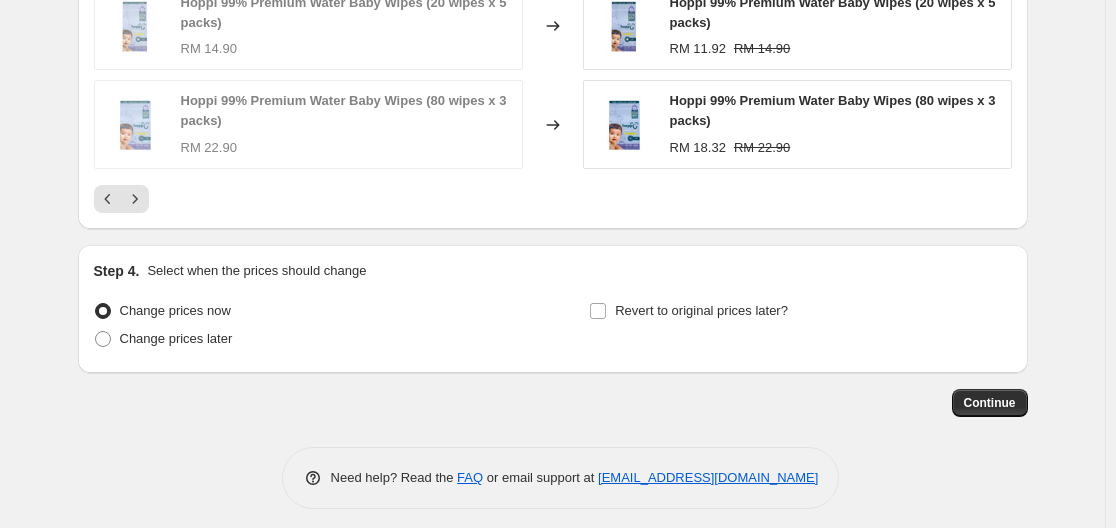 scroll, scrollTop: 1710, scrollLeft: 0, axis: vertical 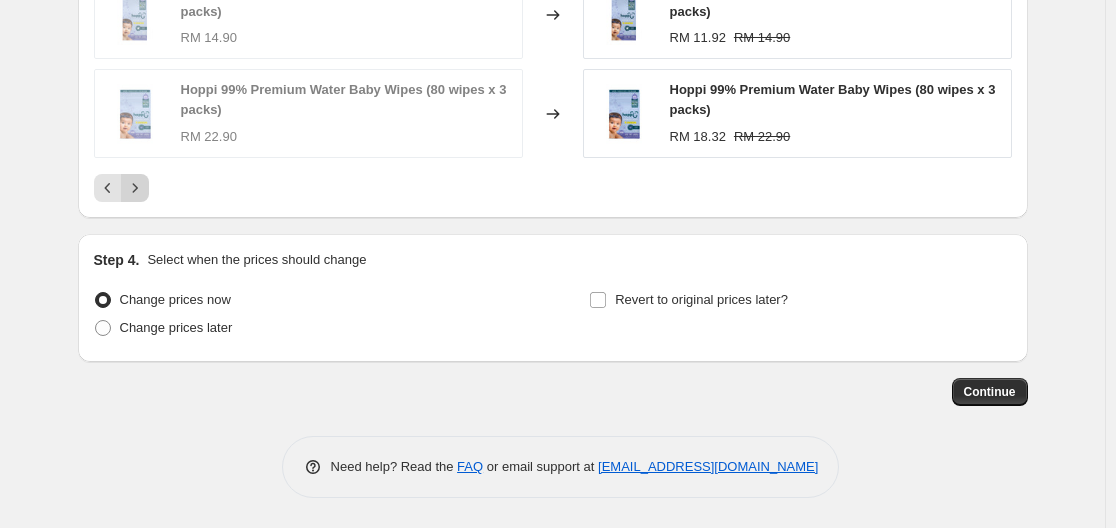 click 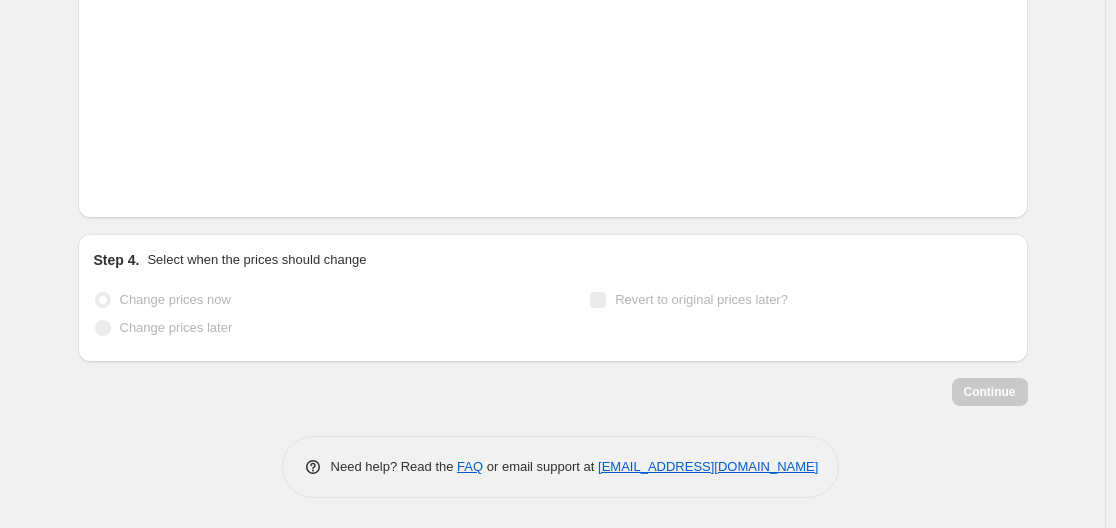 click 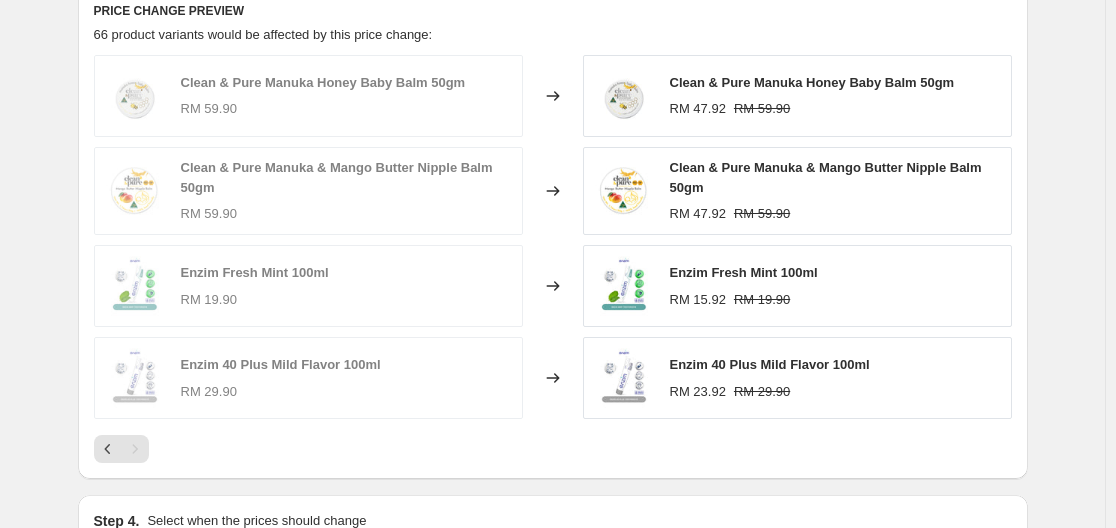scroll, scrollTop: 1311, scrollLeft: 0, axis: vertical 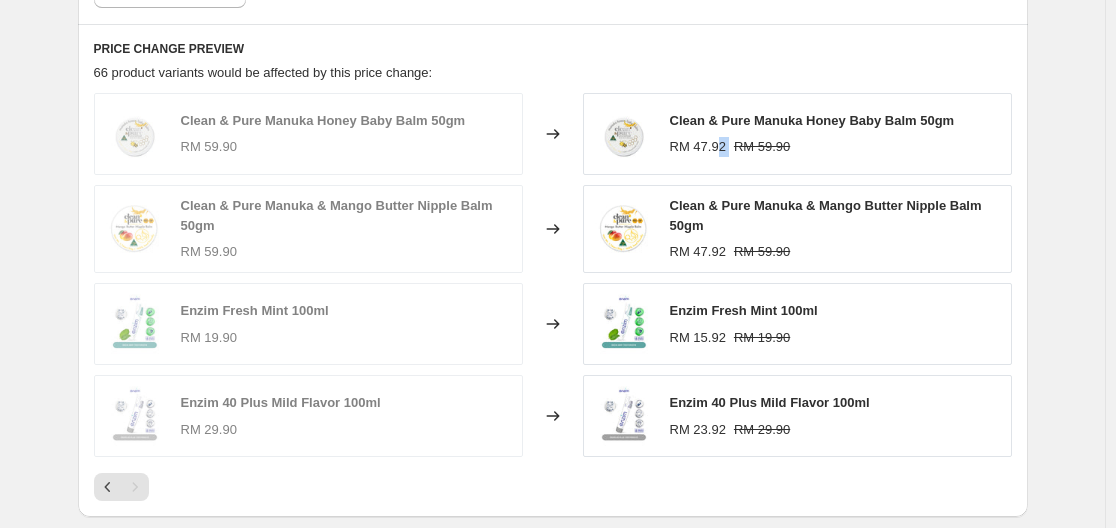 click on "RM 47.92 RM 59.90" at bounding box center (812, 147) 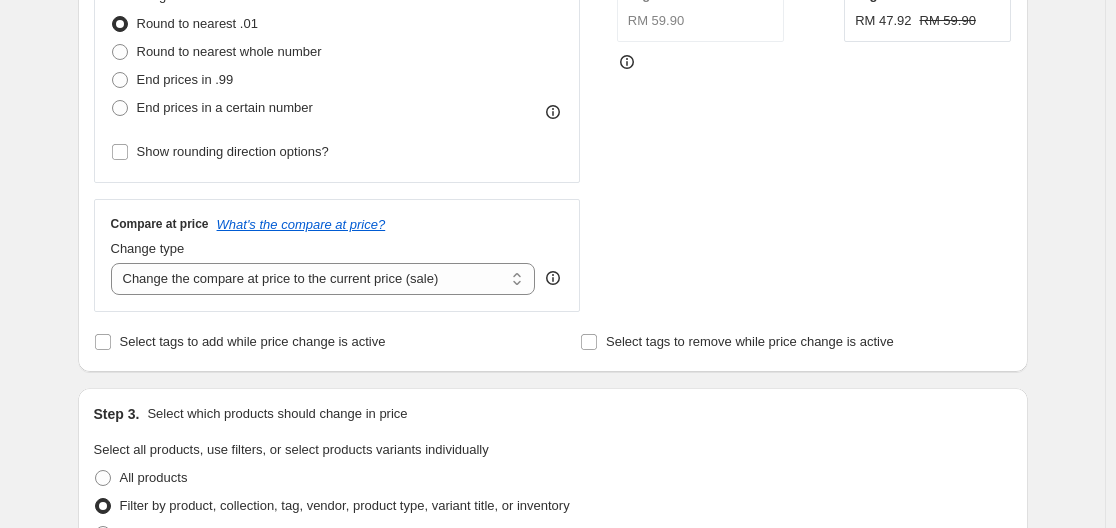 scroll, scrollTop: 511, scrollLeft: 0, axis: vertical 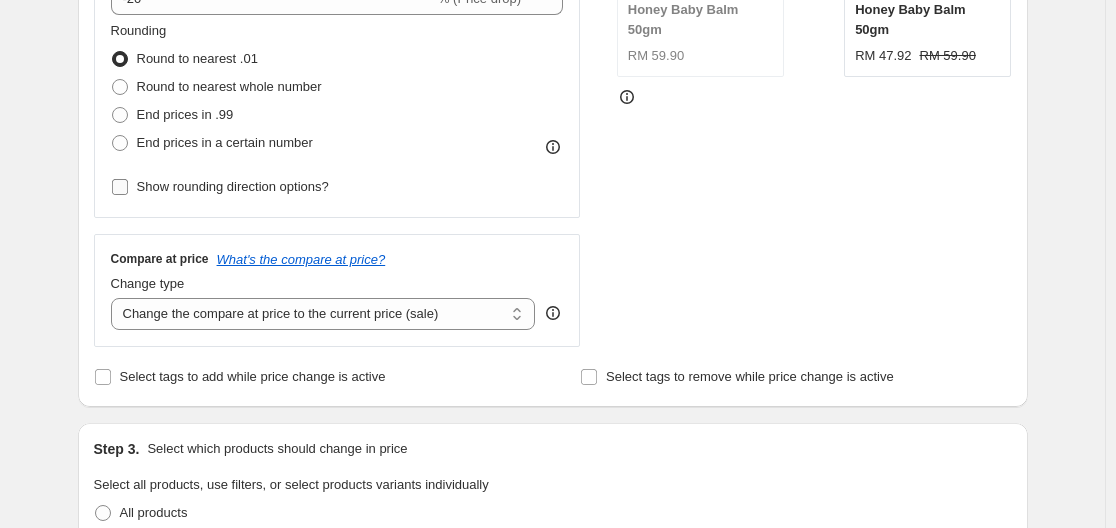 click on "Show rounding direction options?" at bounding box center (233, 186) 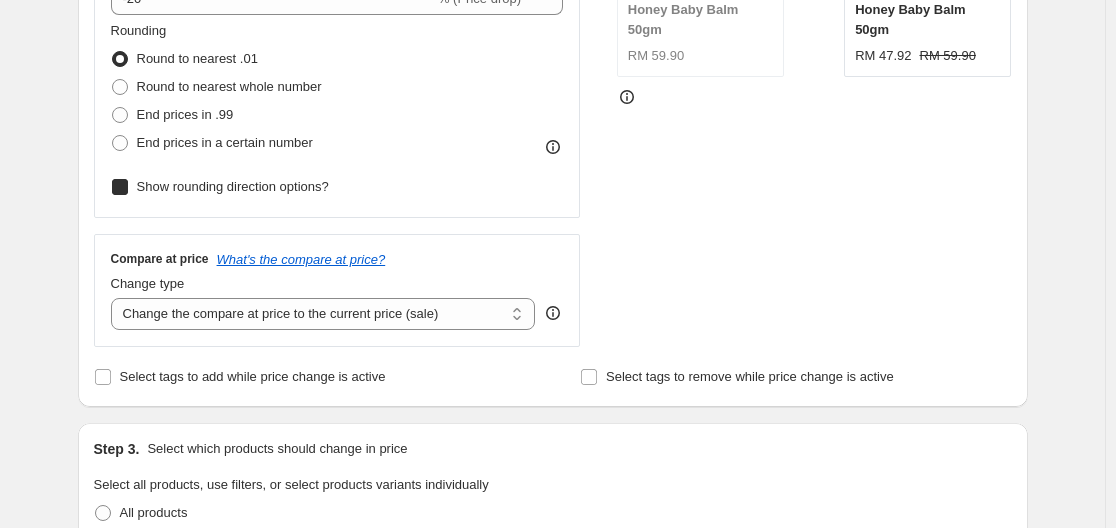 checkbox on "true" 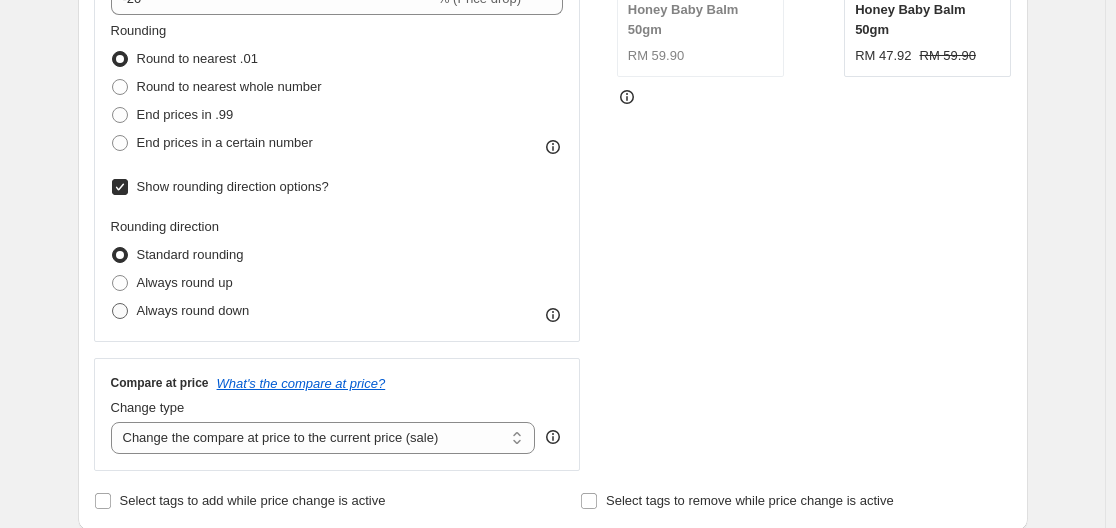 click on "Always round down" at bounding box center (193, 310) 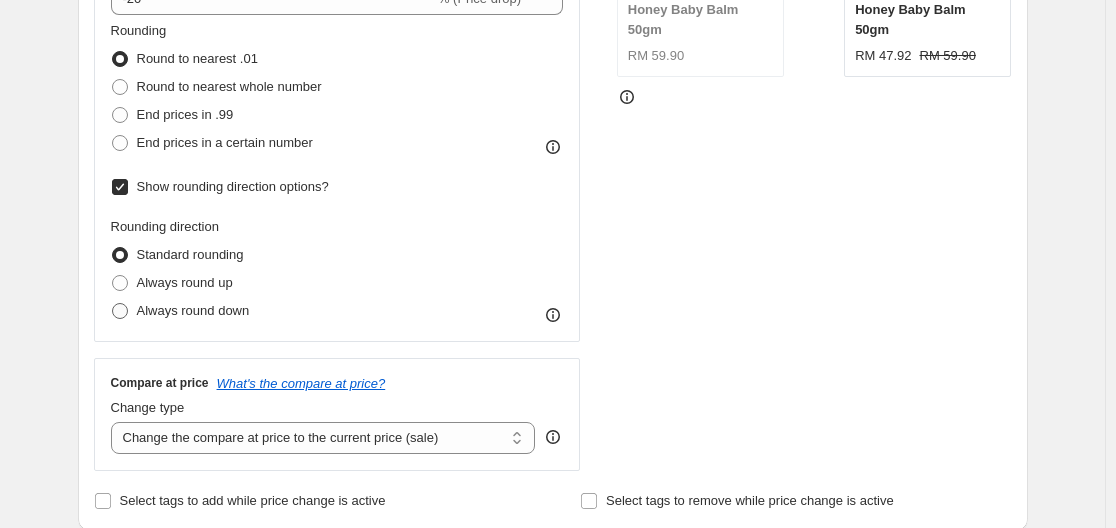 radio on "true" 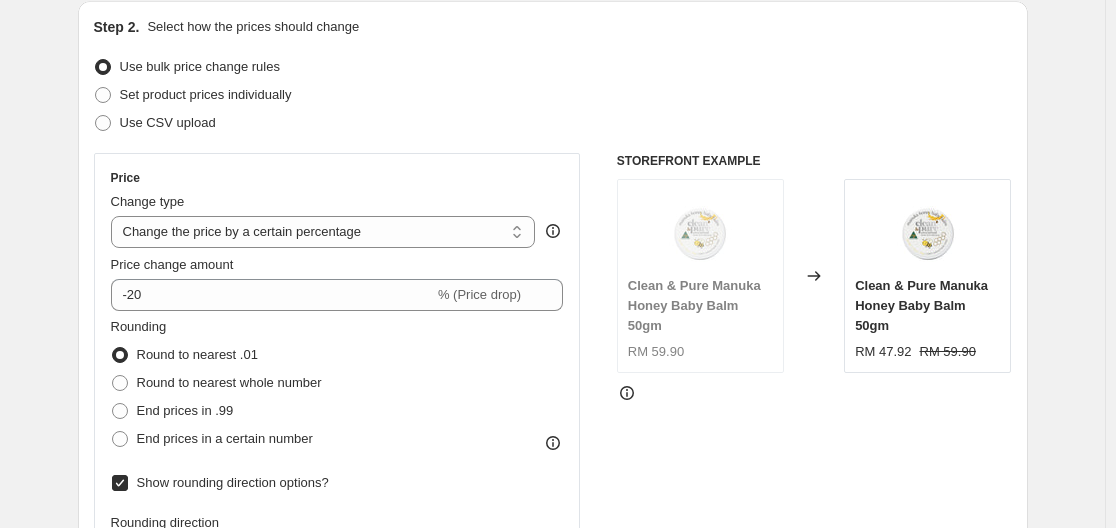 scroll, scrollTop: 211, scrollLeft: 0, axis: vertical 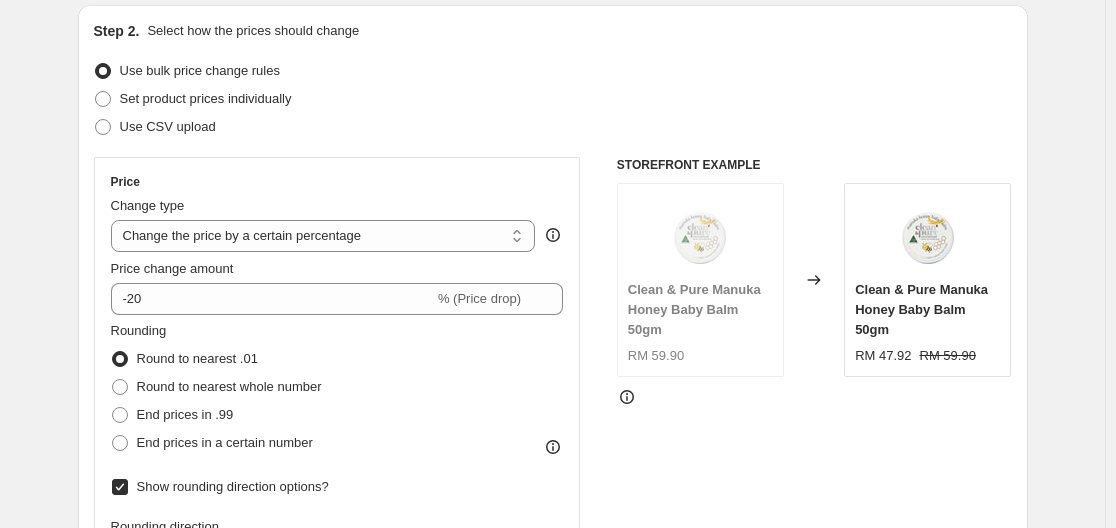 click on "Round to nearest .01" at bounding box center (197, 358) 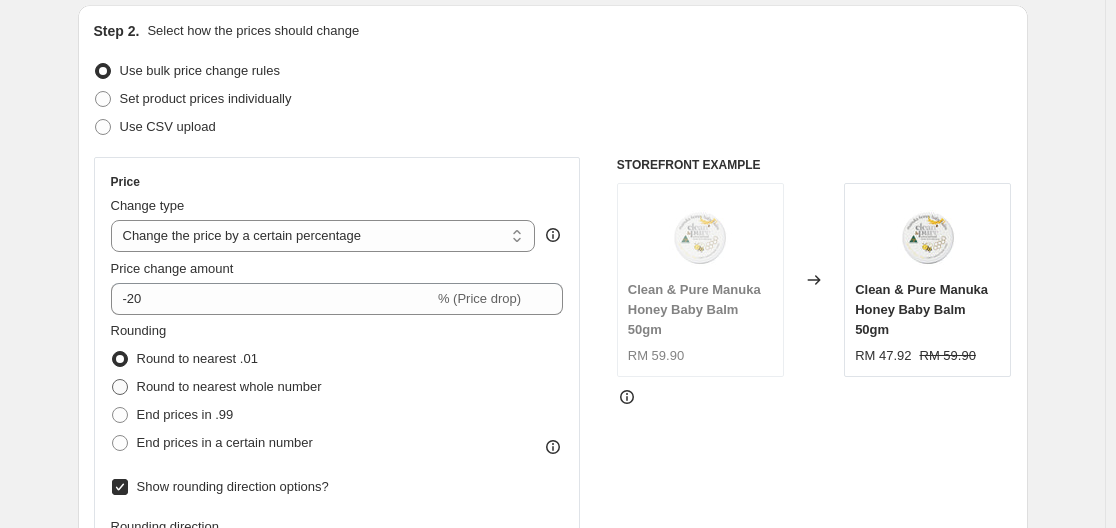 click on "Round to nearest whole number" at bounding box center (229, 386) 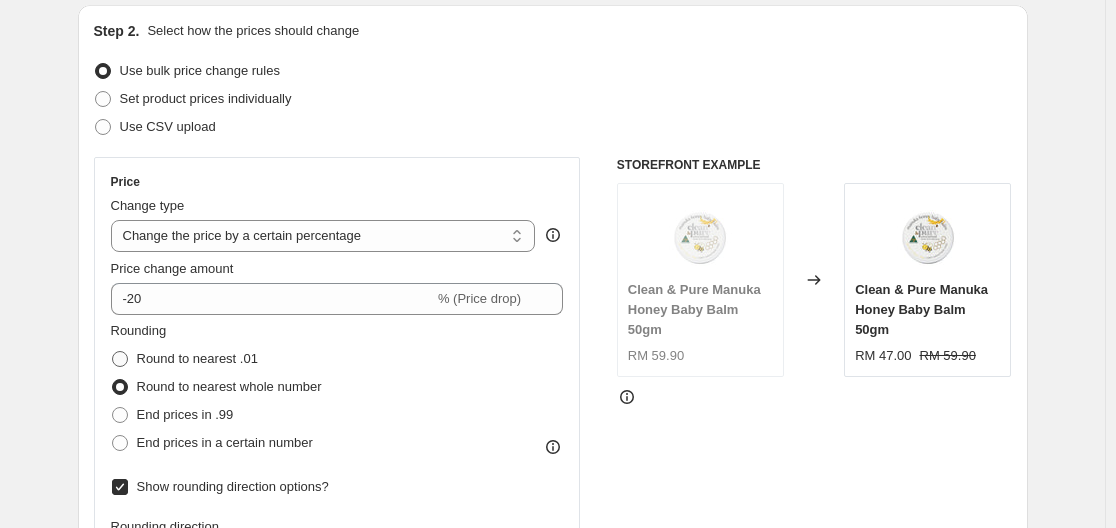 click on "Round to nearest .01" at bounding box center [197, 358] 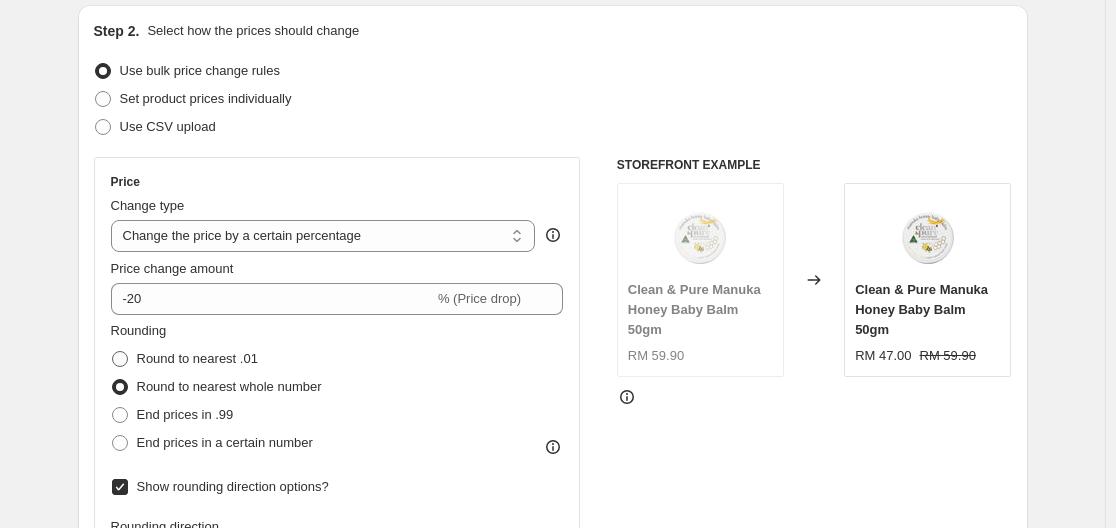 radio on "true" 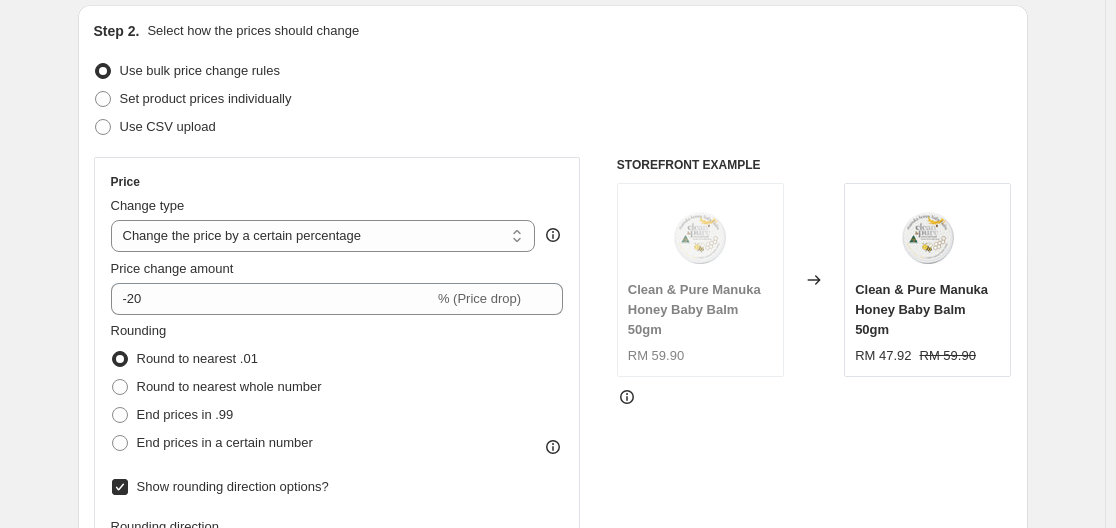 click 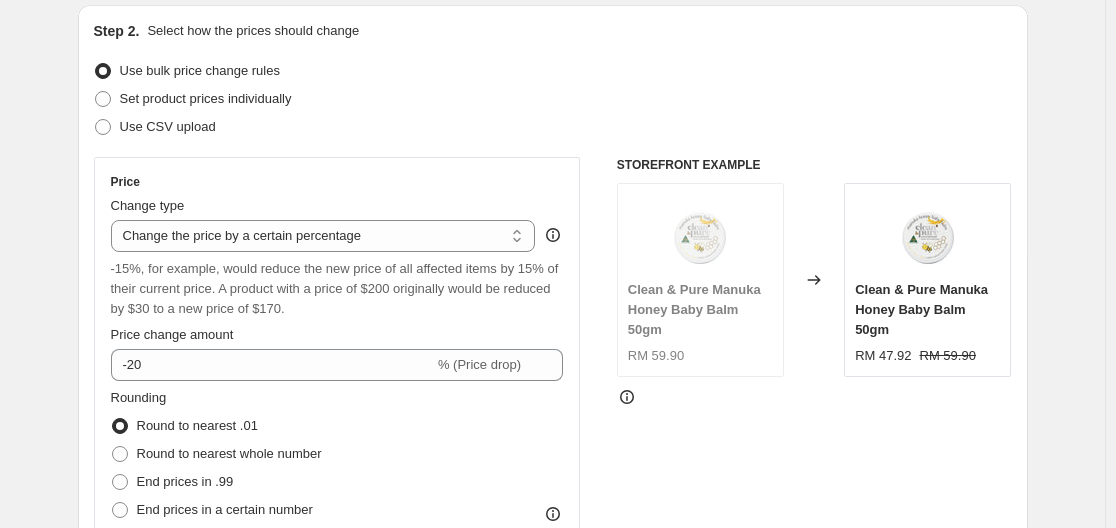 click 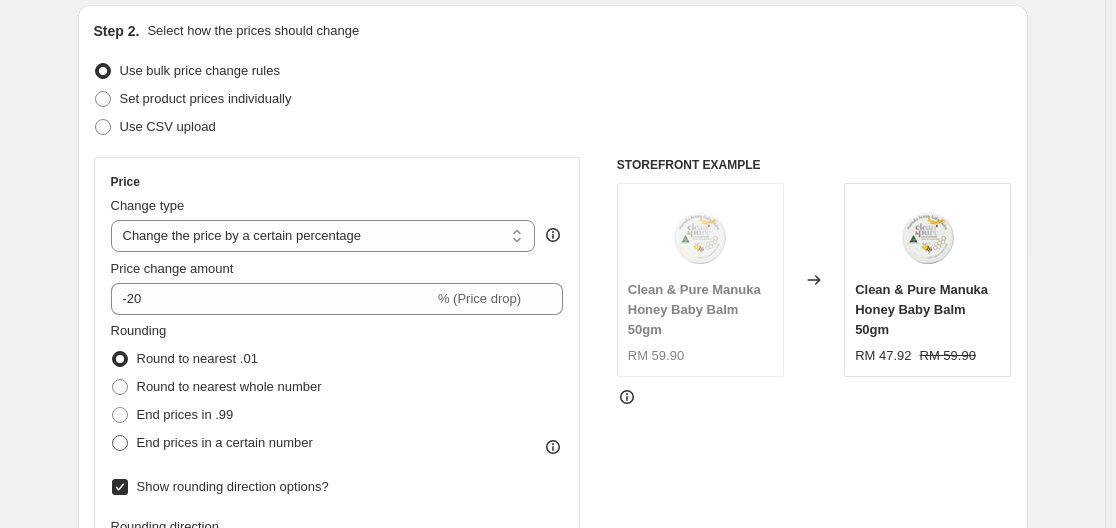 click on "End prices in a certain number" at bounding box center (225, 442) 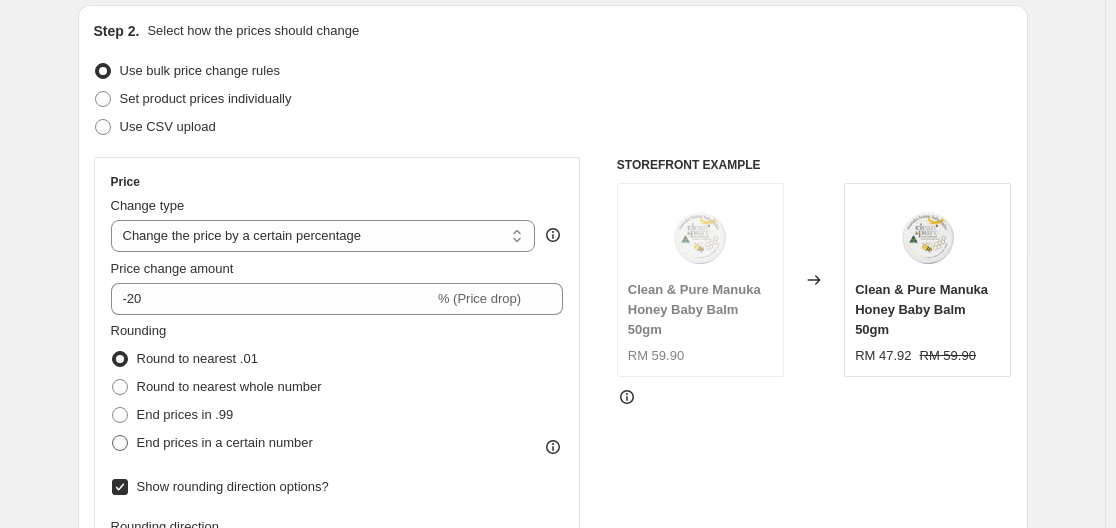 radio on "true" 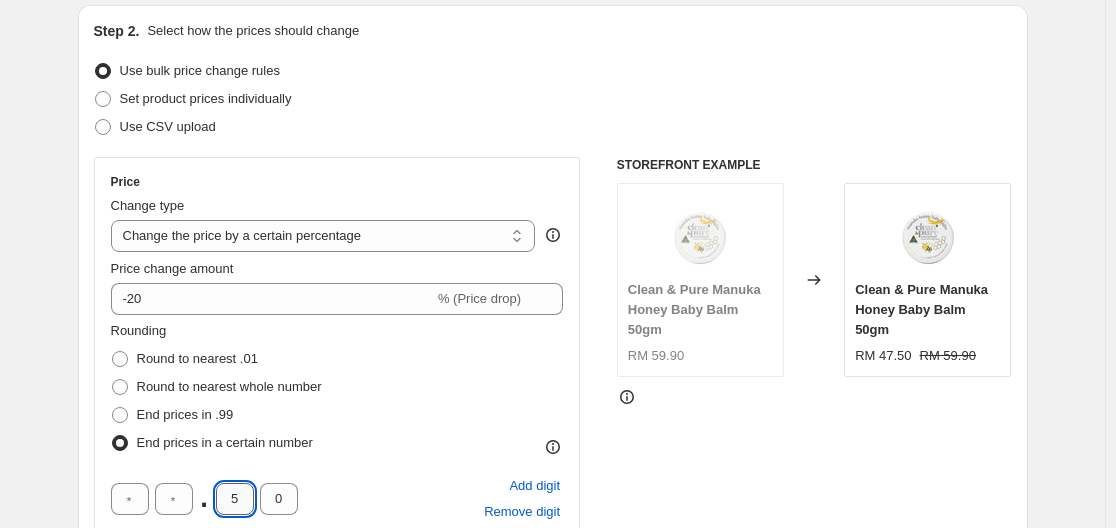 drag, startPoint x: 246, startPoint y: 500, endPoint x: 232, endPoint y: 501, distance: 14.035668 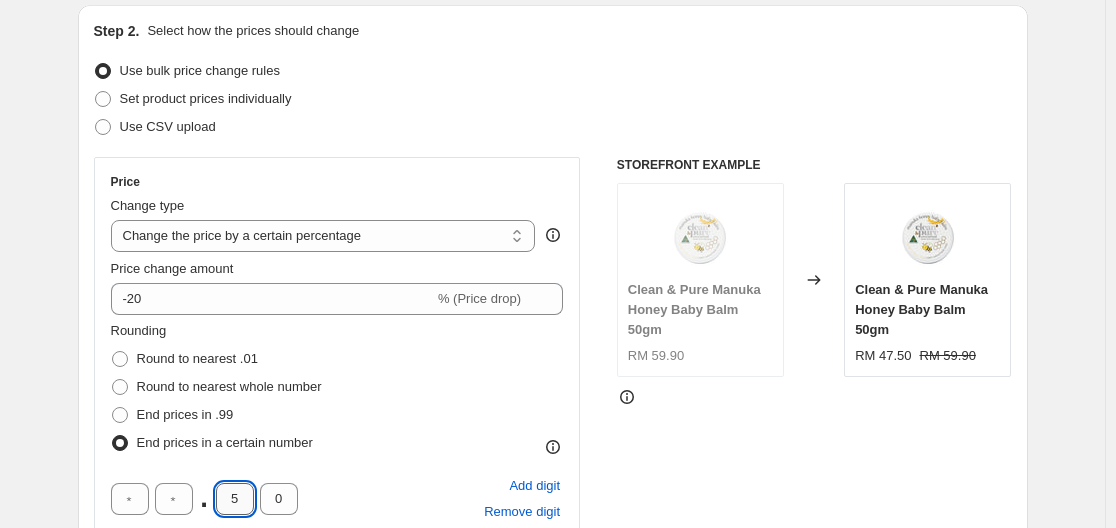 click on "5" at bounding box center [235, 499] 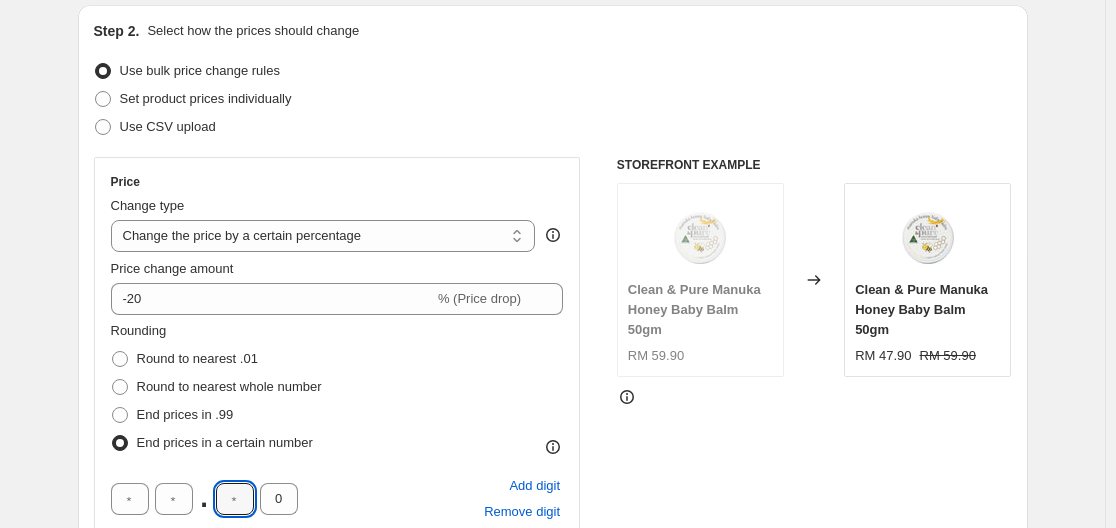 type 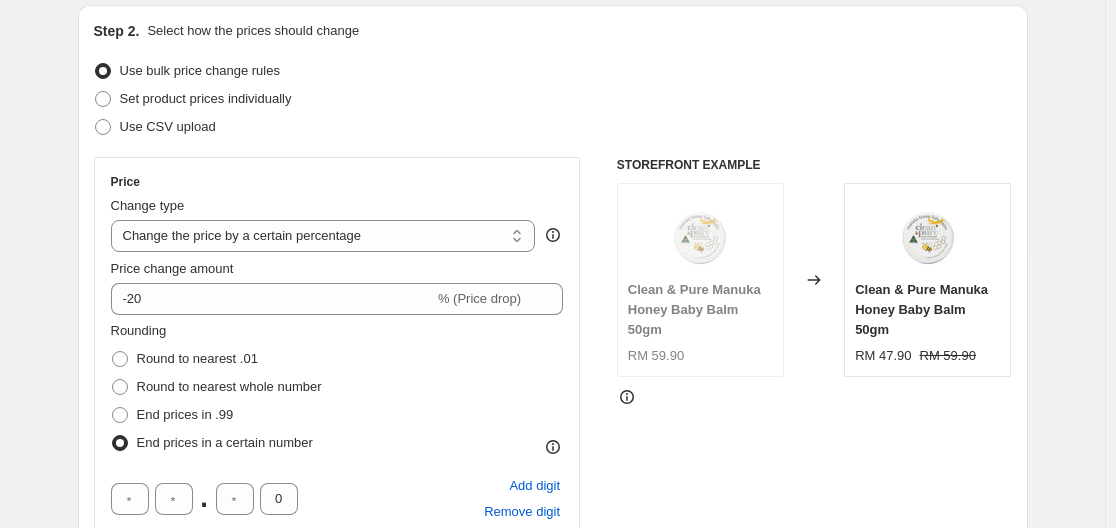 click on "Rounding Round to nearest .01 Round to nearest whole number End prices in .99 End prices in a certain number" at bounding box center (337, 389) 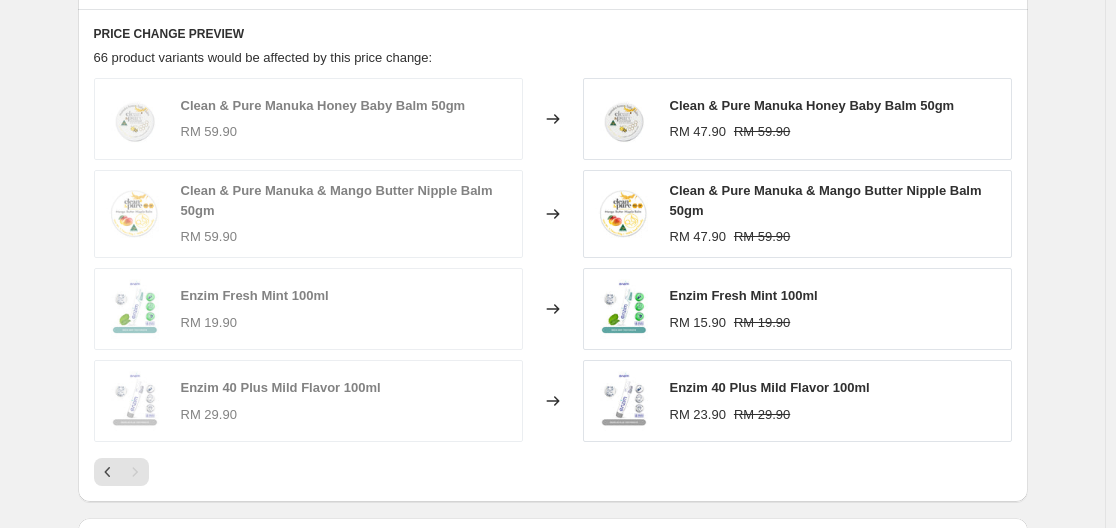 scroll, scrollTop: 1611, scrollLeft: 0, axis: vertical 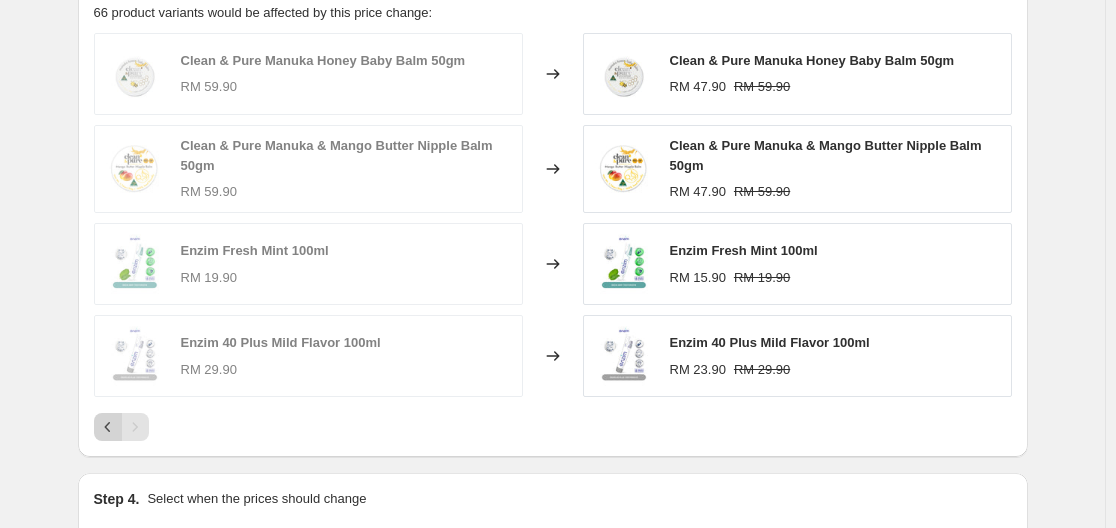 click 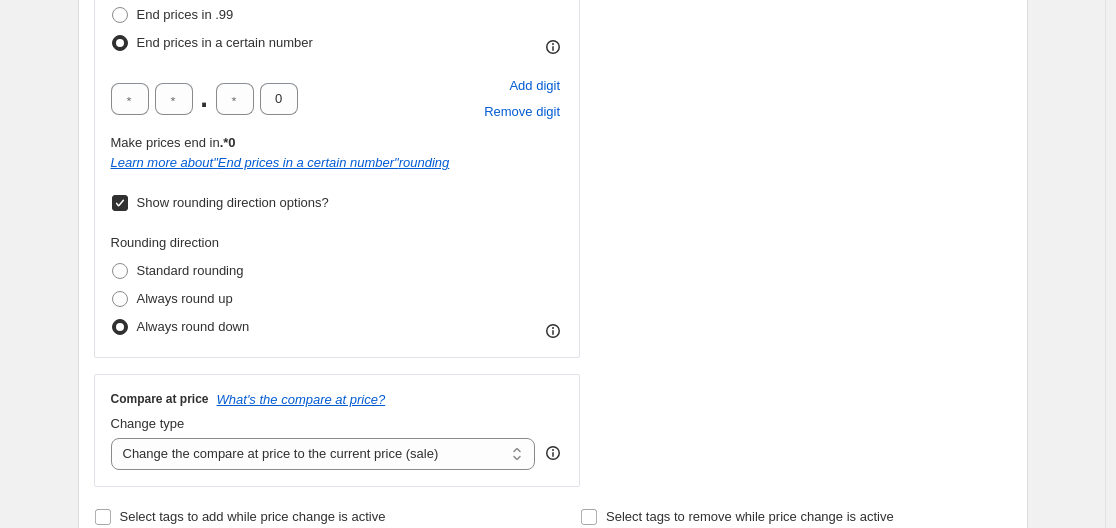 scroll, scrollTop: 511, scrollLeft: 0, axis: vertical 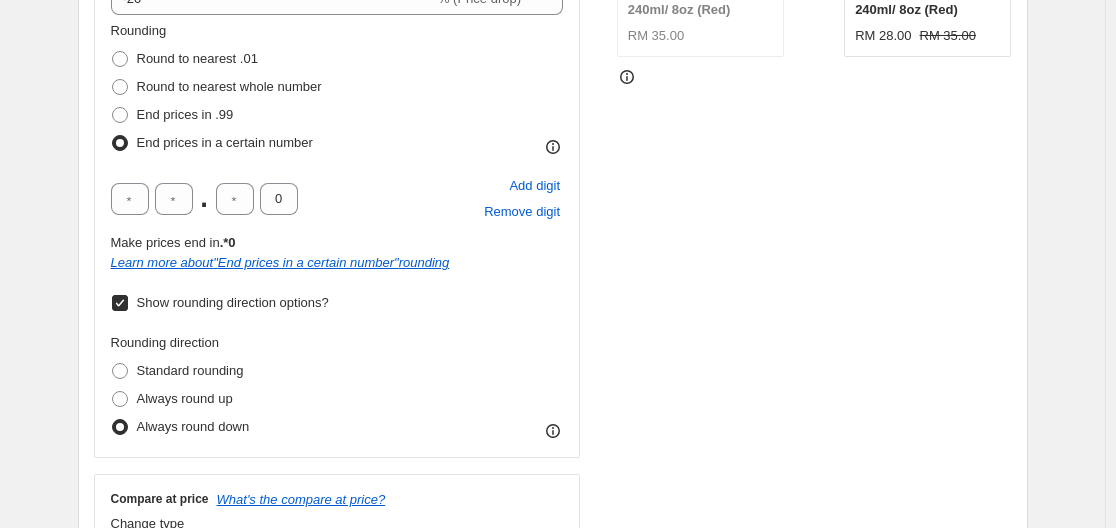 click on "Show rounding direction options?" at bounding box center (120, 303) 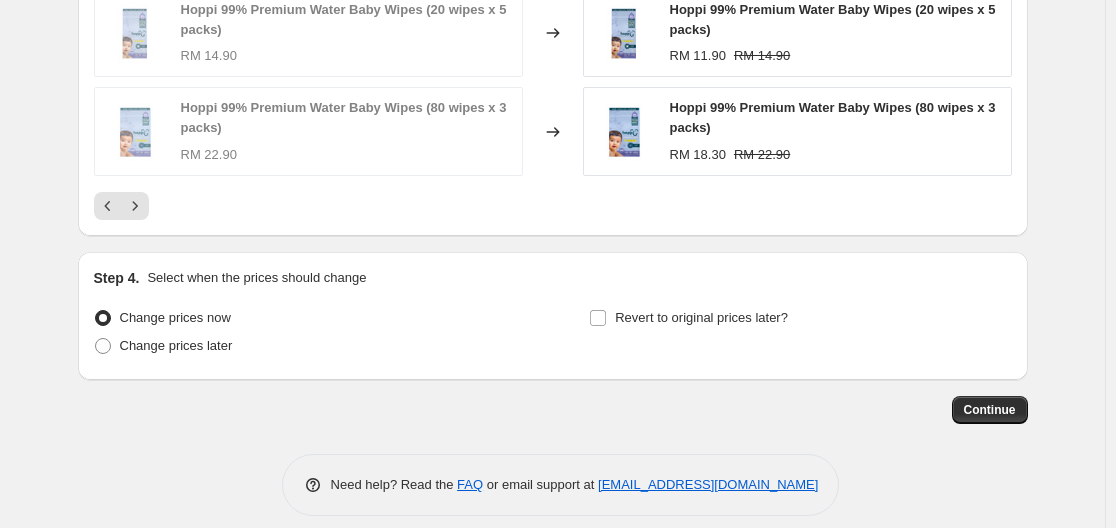 scroll, scrollTop: 1826, scrollLeft: 0, axis: vertical 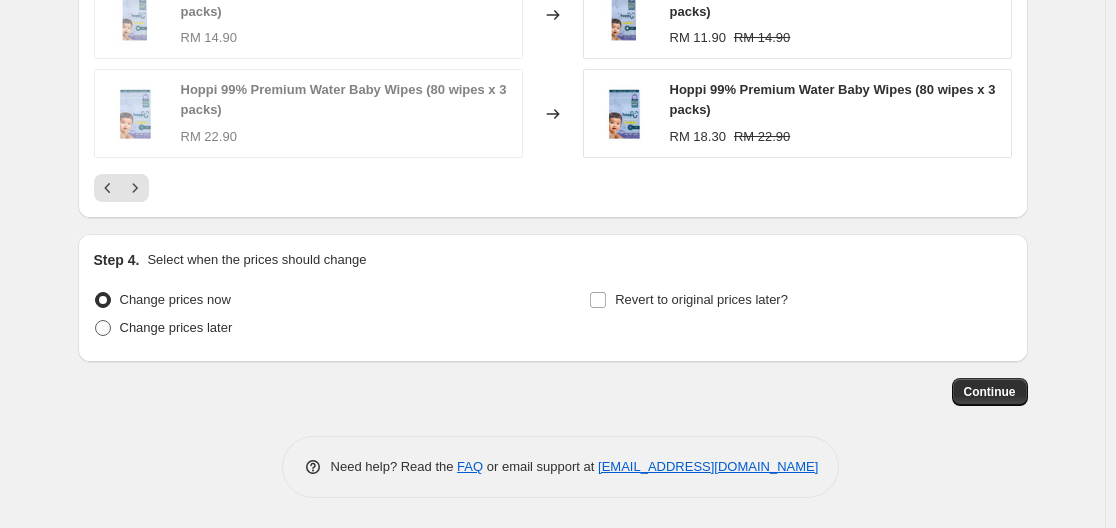 click on "Change prices later" at bounding box center (176, 327) 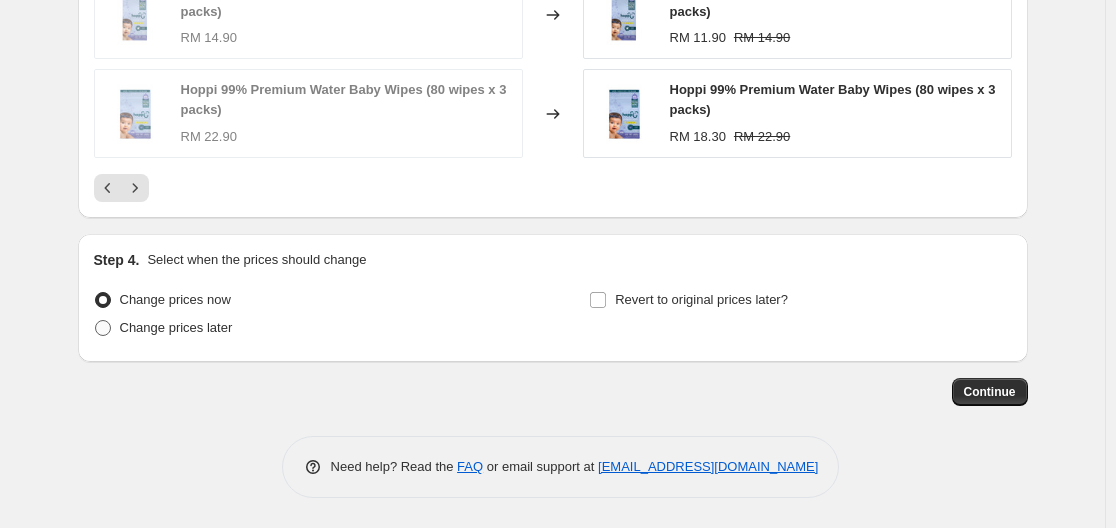 radio on "true" 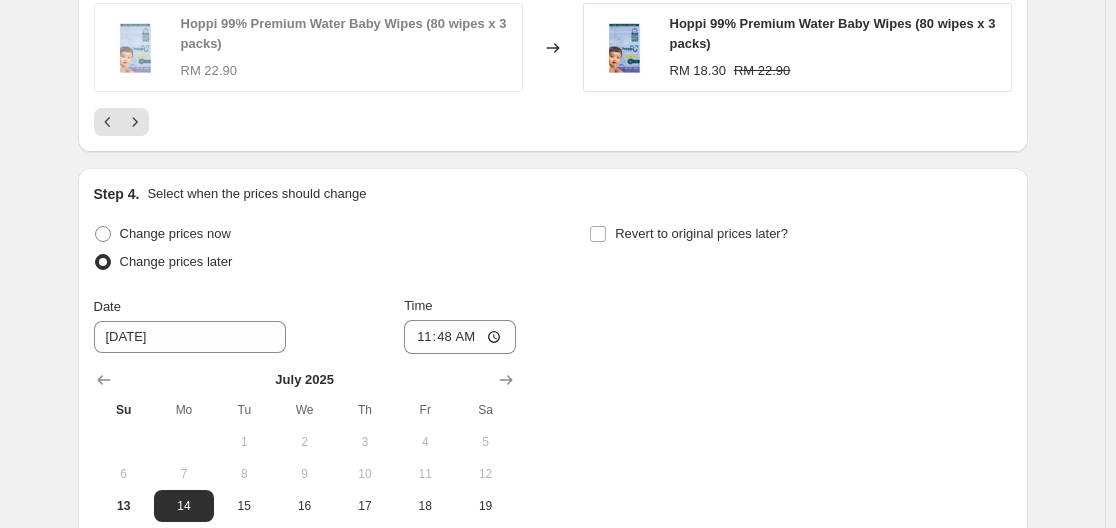 scroll, scrollTop: 1926, scrollLeft: 0, axis: vertical 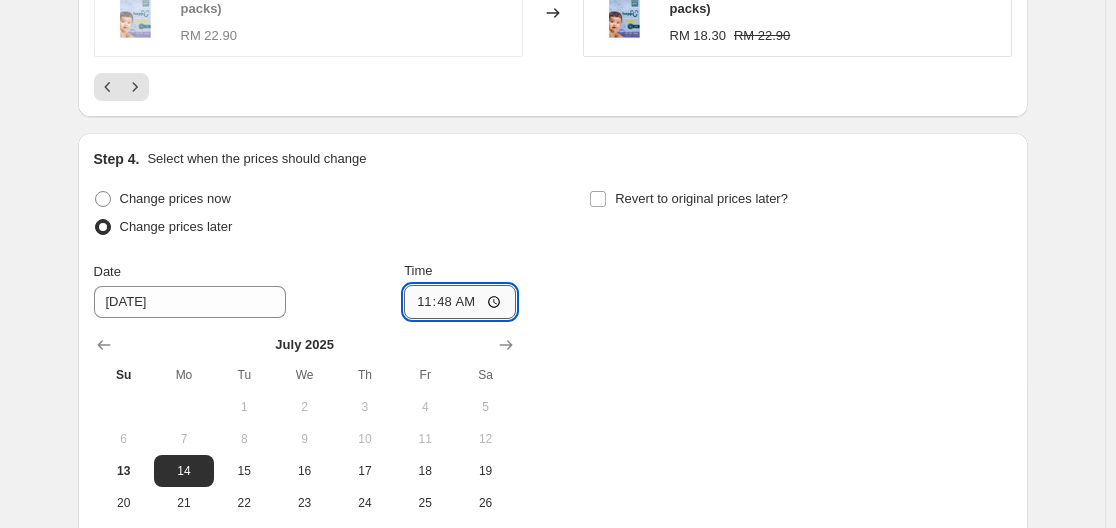 click on "11:48" at bounding box center (460, 302) 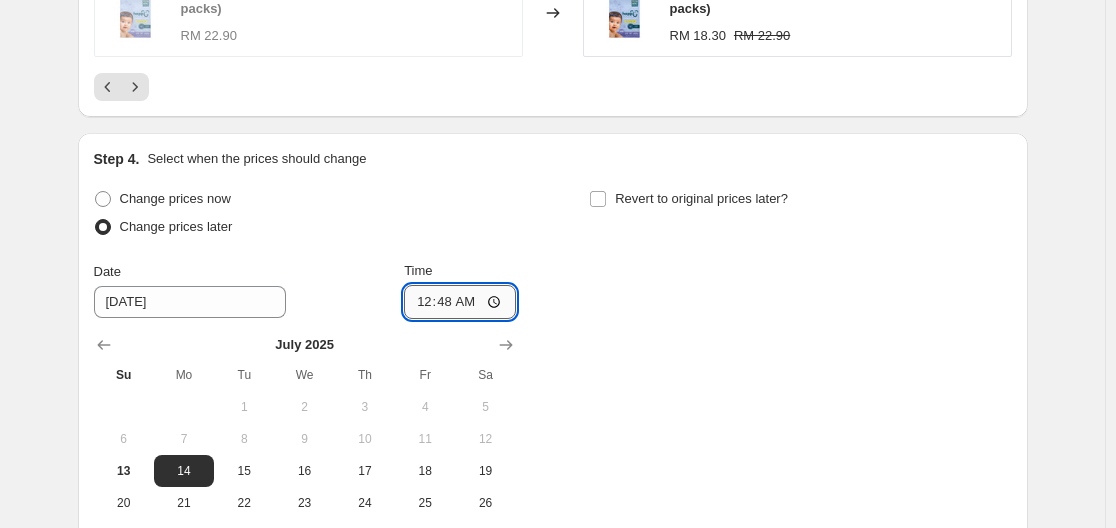 type on "00:00" 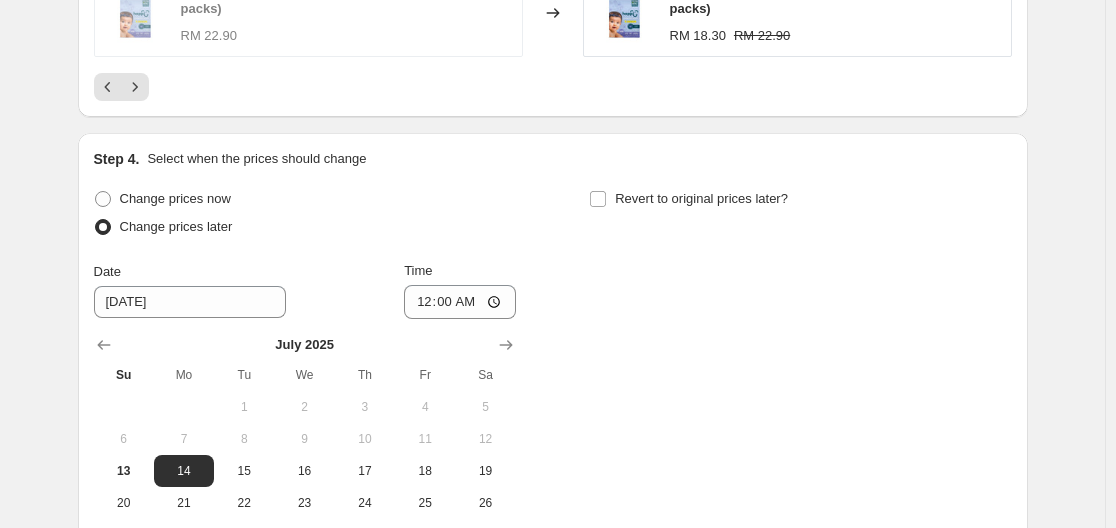 click on "Change prices now Change prices later Date [DATE] Time 00:00 [DATE] Su Mo Tu We Th Fr Sa 1 2 3 4 5 6 7 8 9 10 11 12 13 14 15 16 17 18 19 20 21 22 23 24 25 26 27 28 29 30 31 Revert to original prices later?" at bounding box center [553, 368] 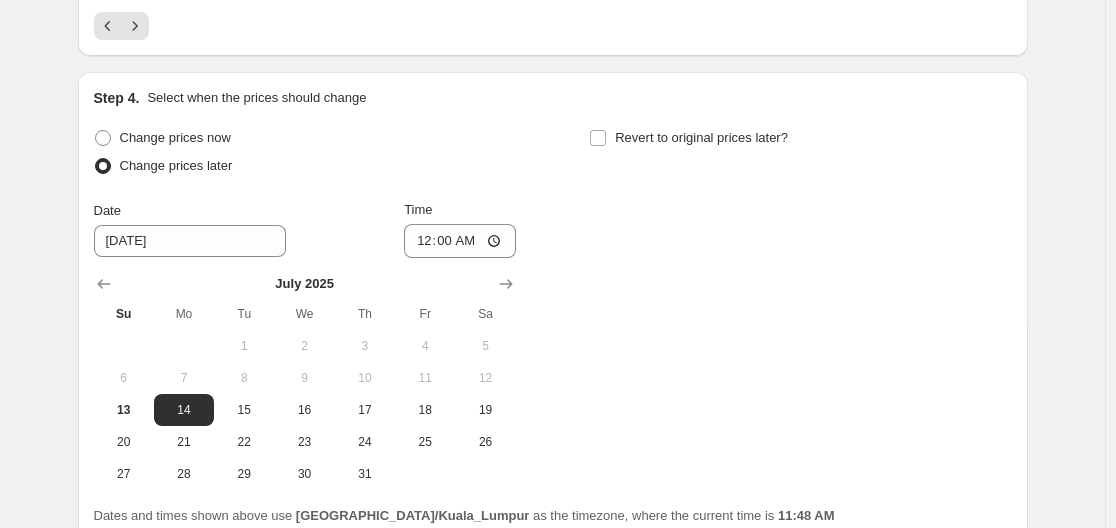 scroll, scrollTop: 2026, scrollLeft: 0, axis: vertical 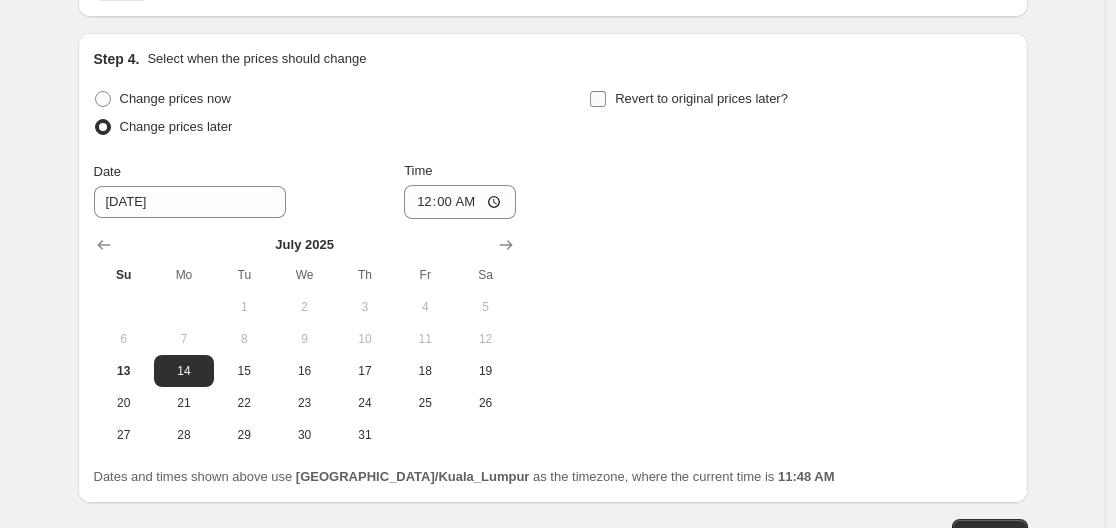 click on "Revert to original prices later?" at bounding box center [598, 99] 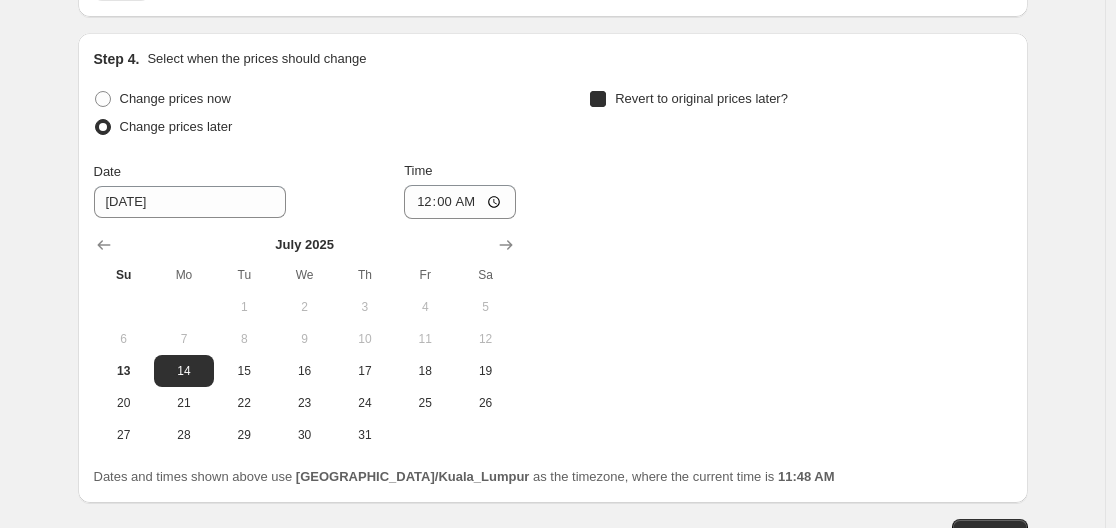 checkbox on "true" 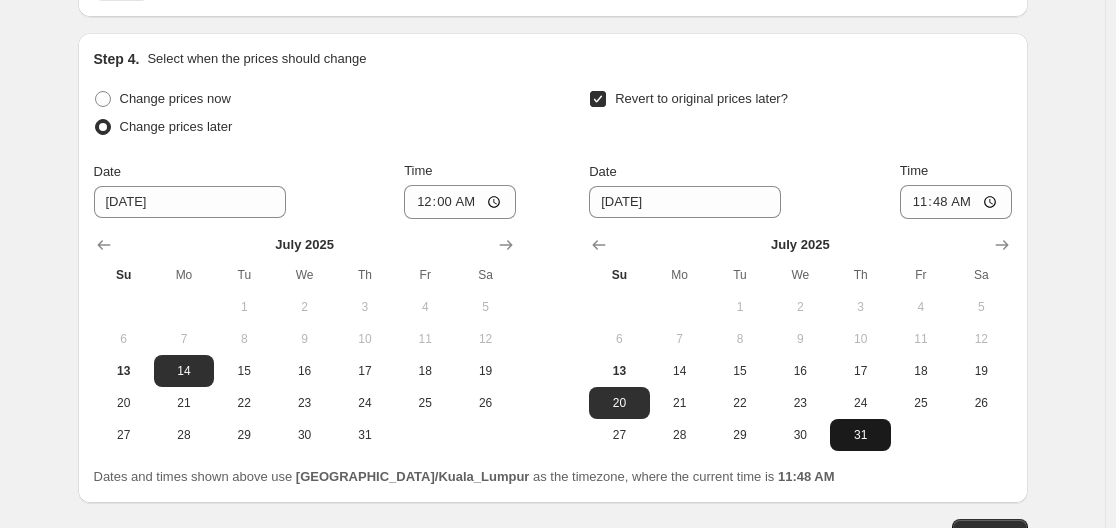 click on "31" at bounding box center [860, 435] 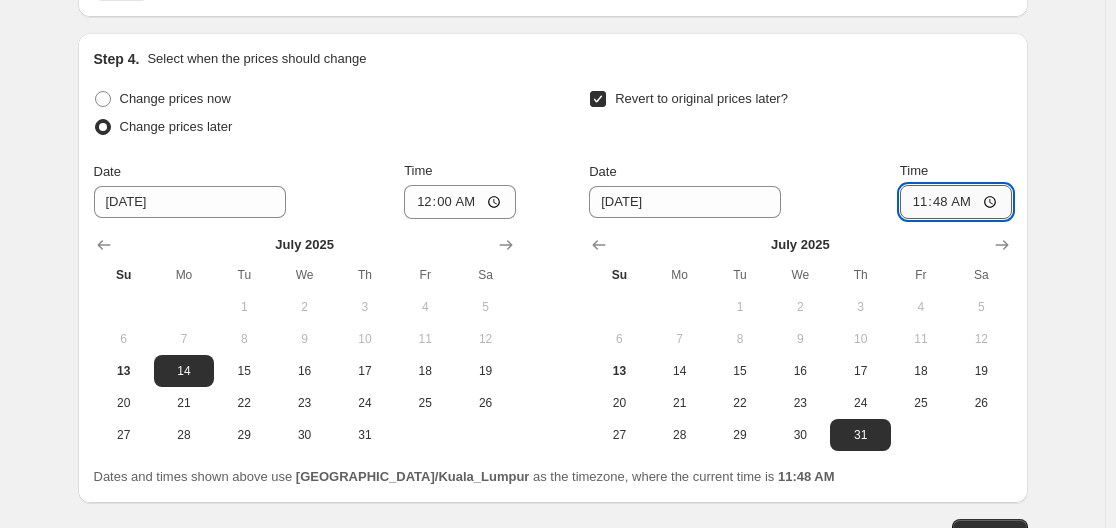 click on "11:48" at bounding box center (956, 202) 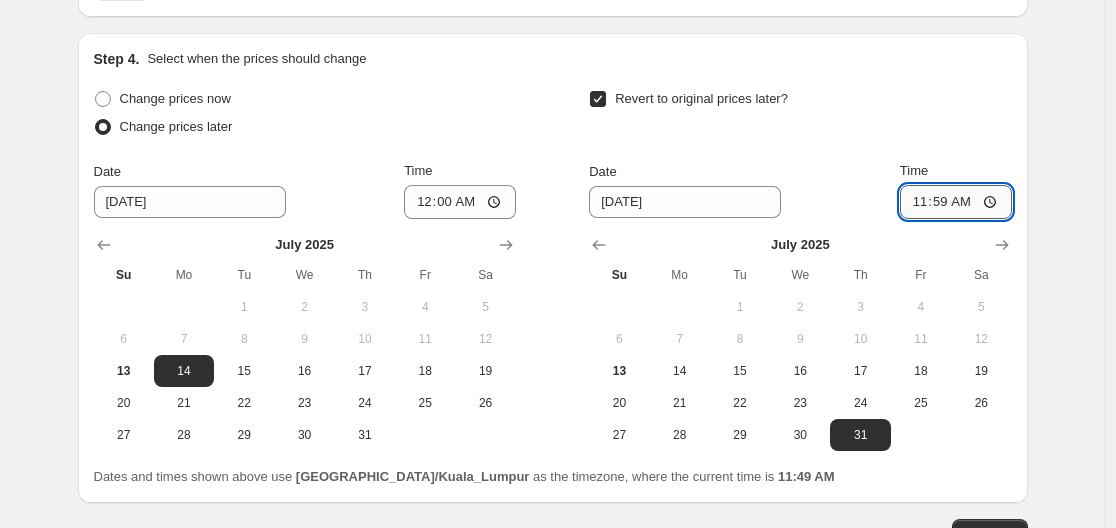 type on "23:59" 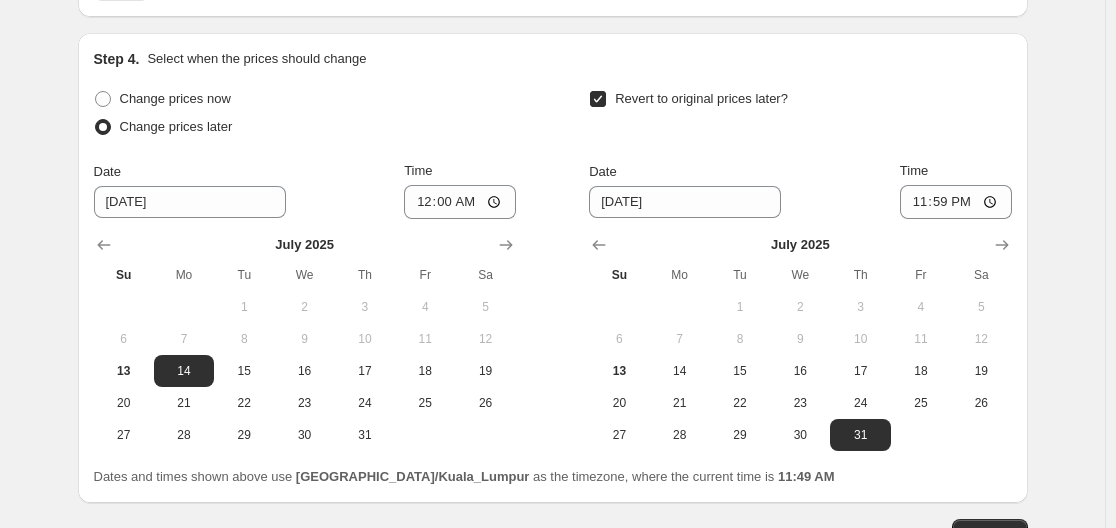 click on "Revert to original prices later?" at bounding box center (800, 115) 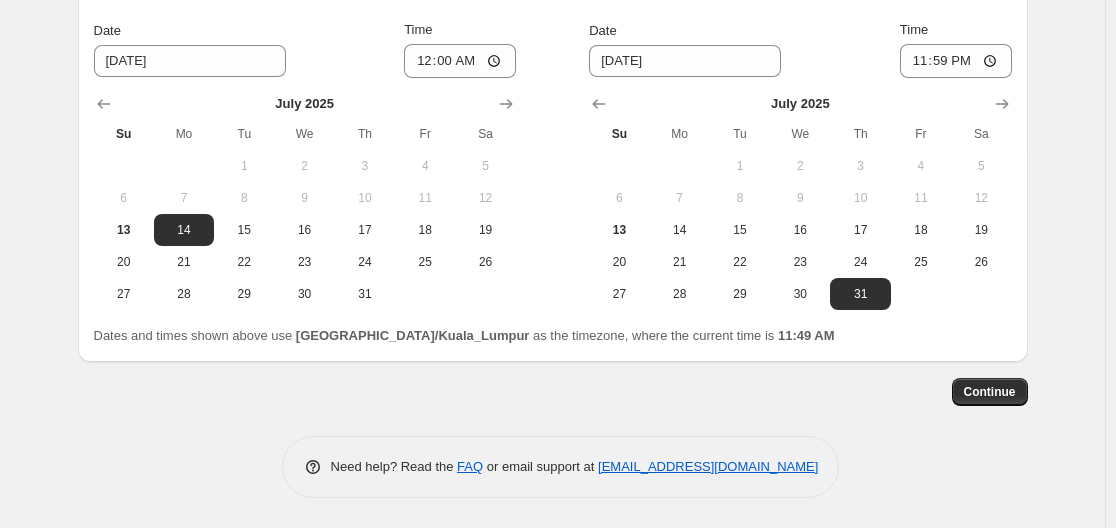 scroll, scrollTop: 2168, scrollLeft: 0, axis: vertical 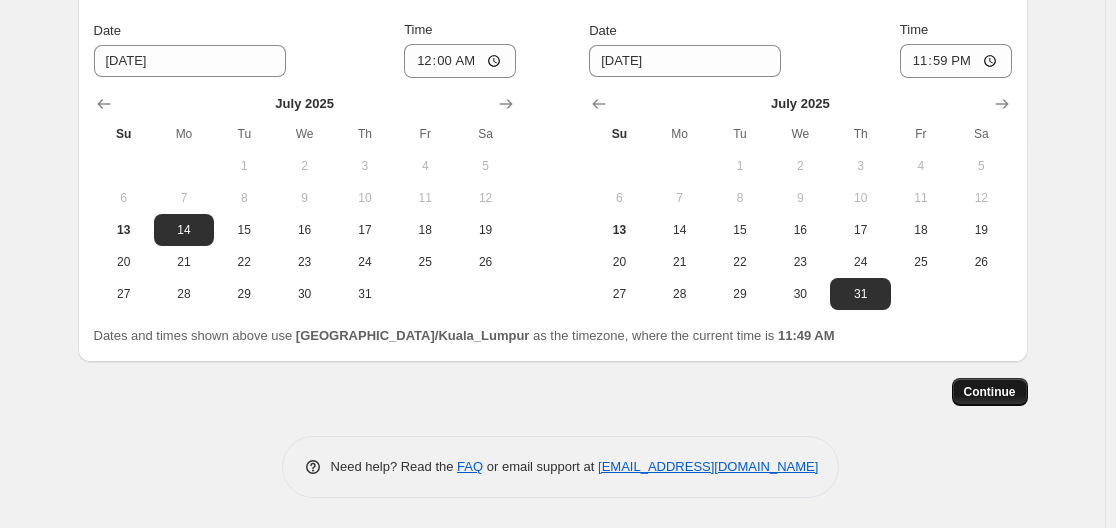 click on "Continue" at bounding box center (990, 392) 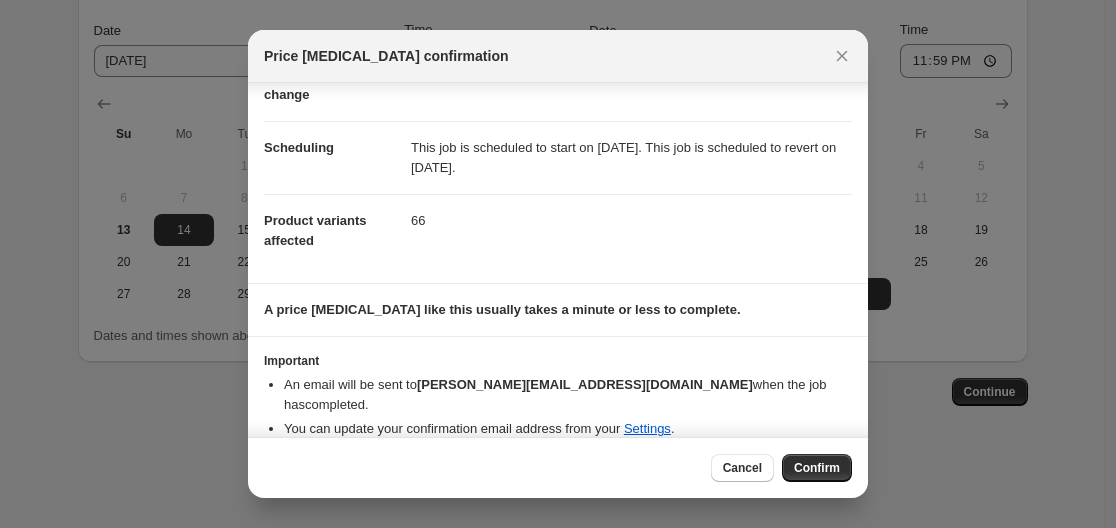 scroll, scrollTop: 125, scrollLeft: 0, axis: vertical 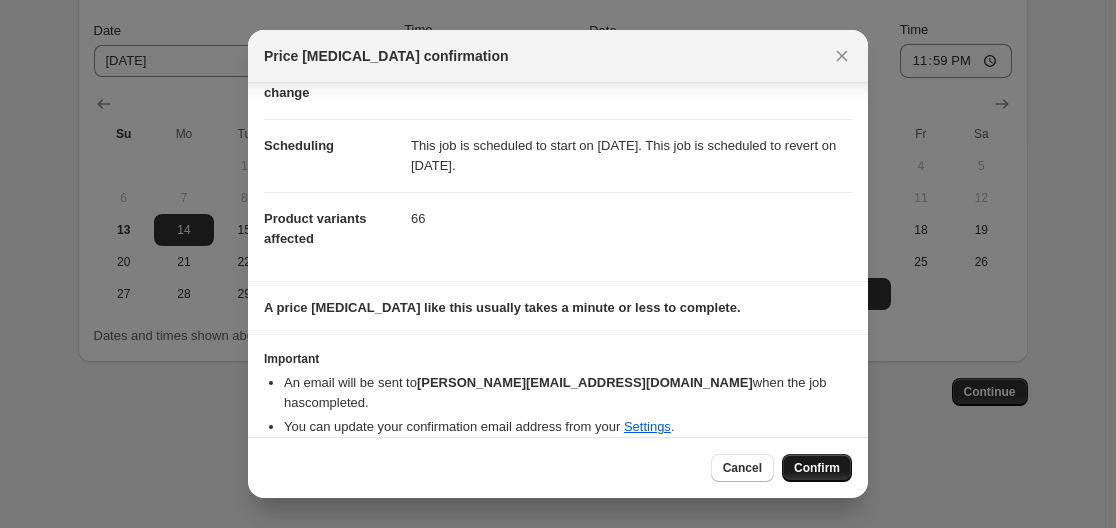 click on "Confirm" at bounding box center [817, 468] 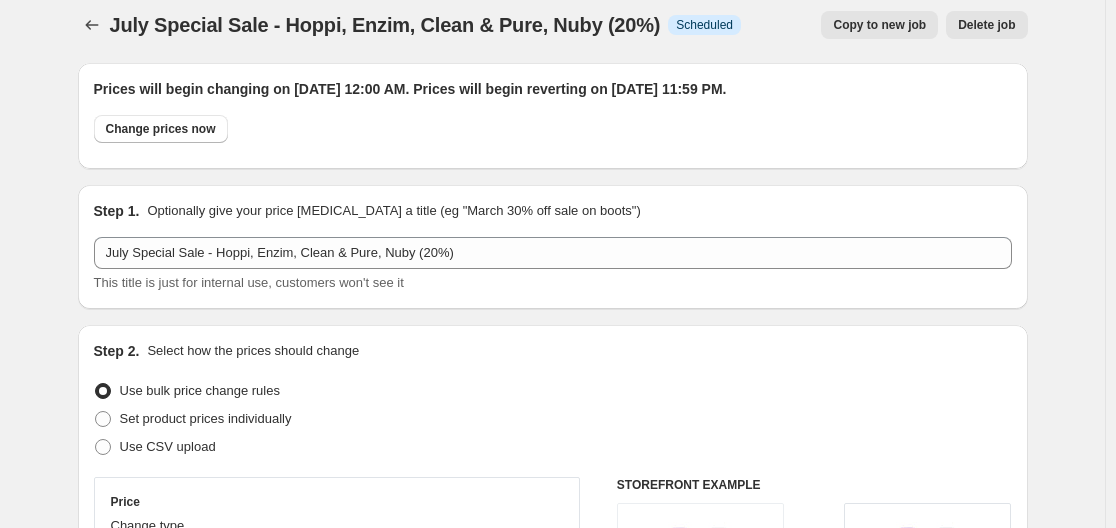 scroll, scrollTop: 0, scrollLeft: 0, axis: both 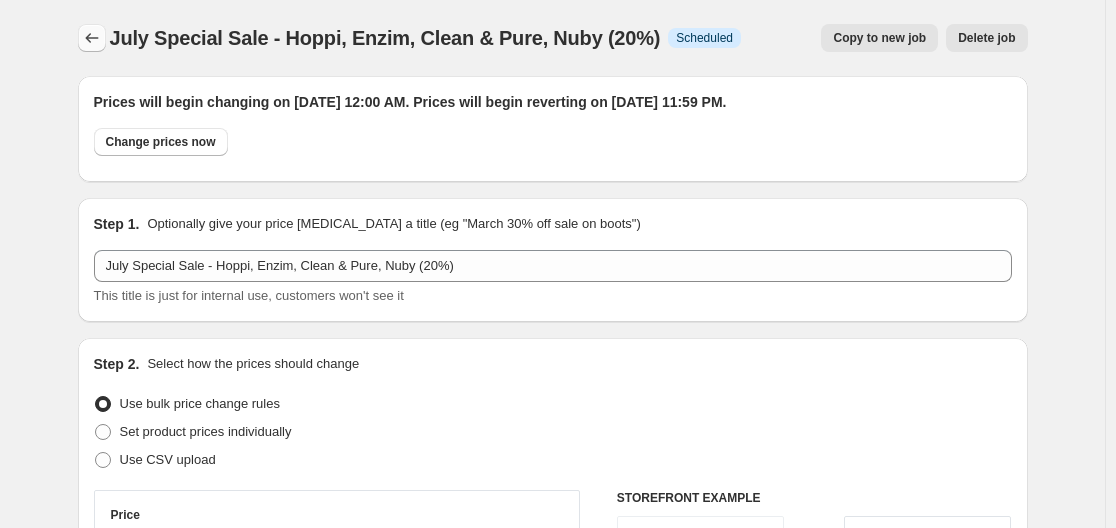 click 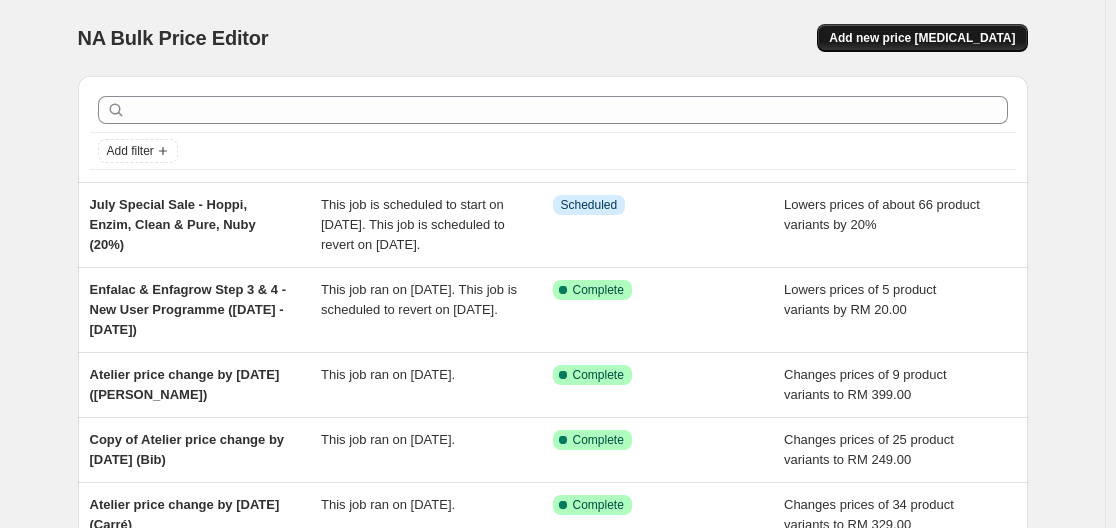 click on "Add new price [MEDICAL_DATA]" at bounding box center (922, 38) 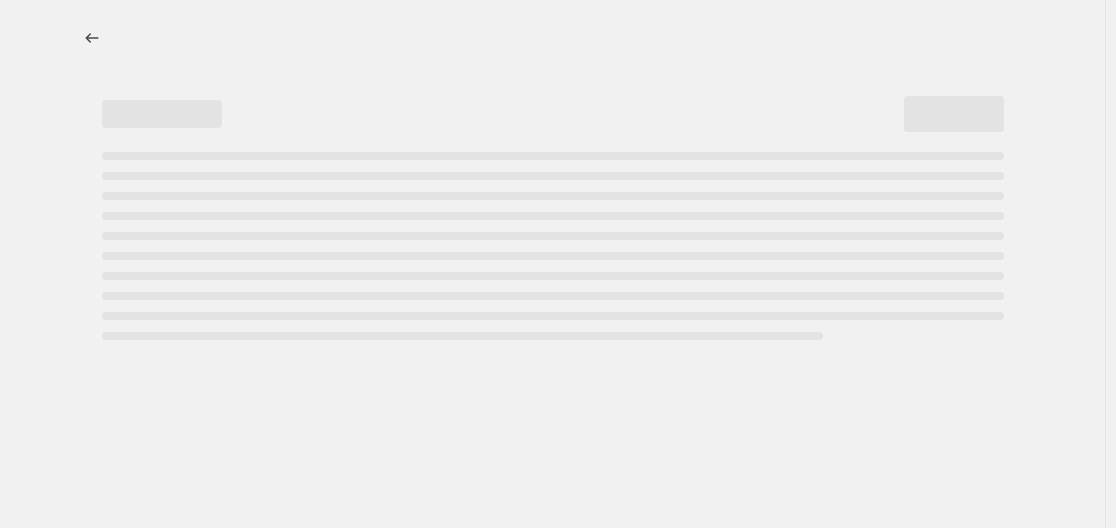 select on "percentage" 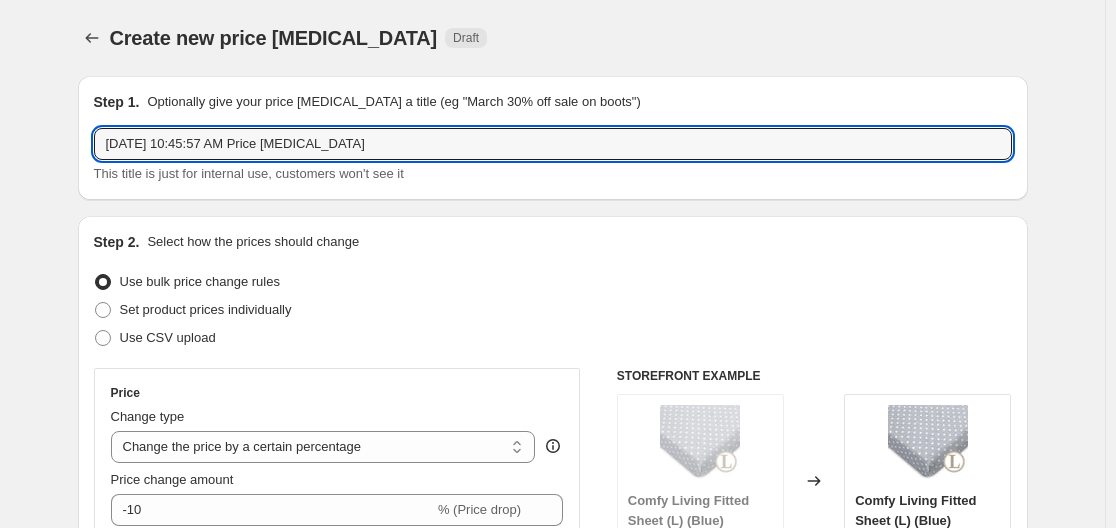 drag, startPoint x: 419, startPoint y: 147, endPoint x: 105, endPoint y: 161, distance: 314.31195 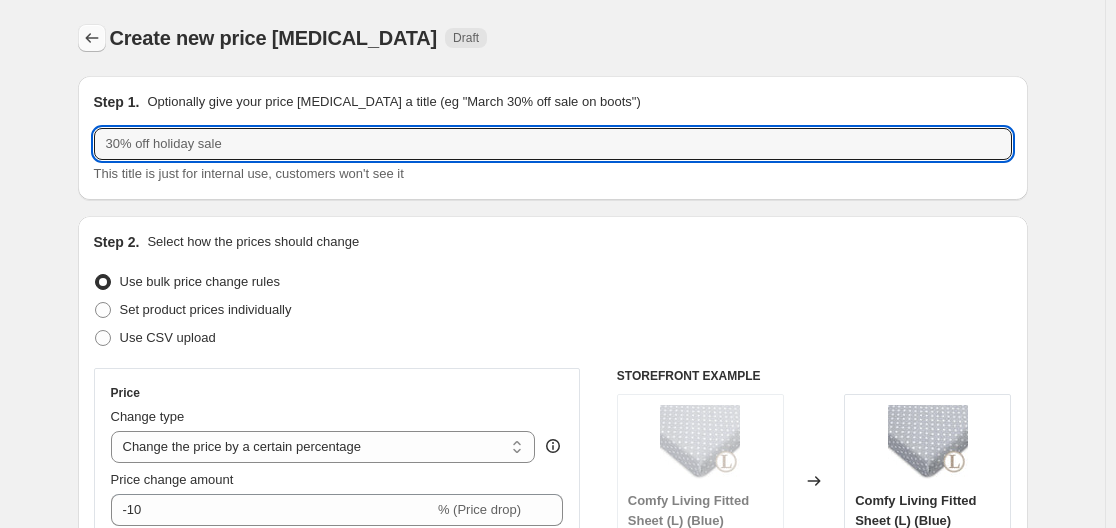 type 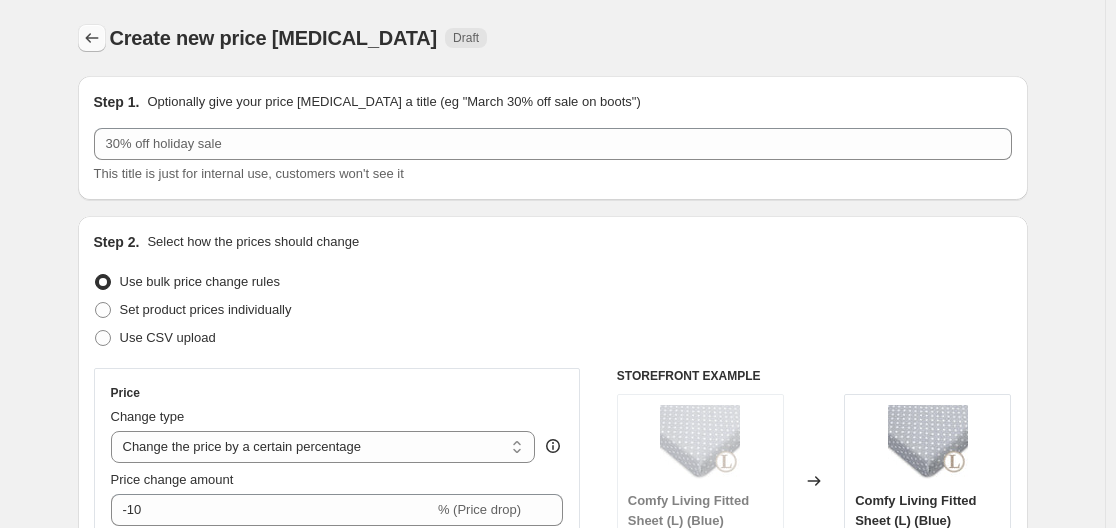 click 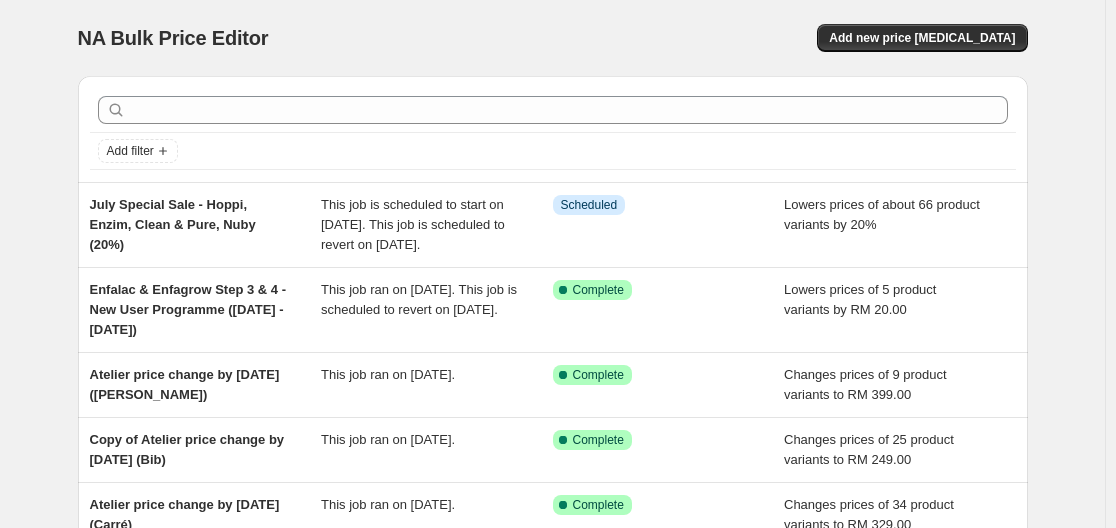 drag, startPoint x: 946, startPoint y: 39, endPoint x: 1104, endPoint y: 6, distance: 161.40942 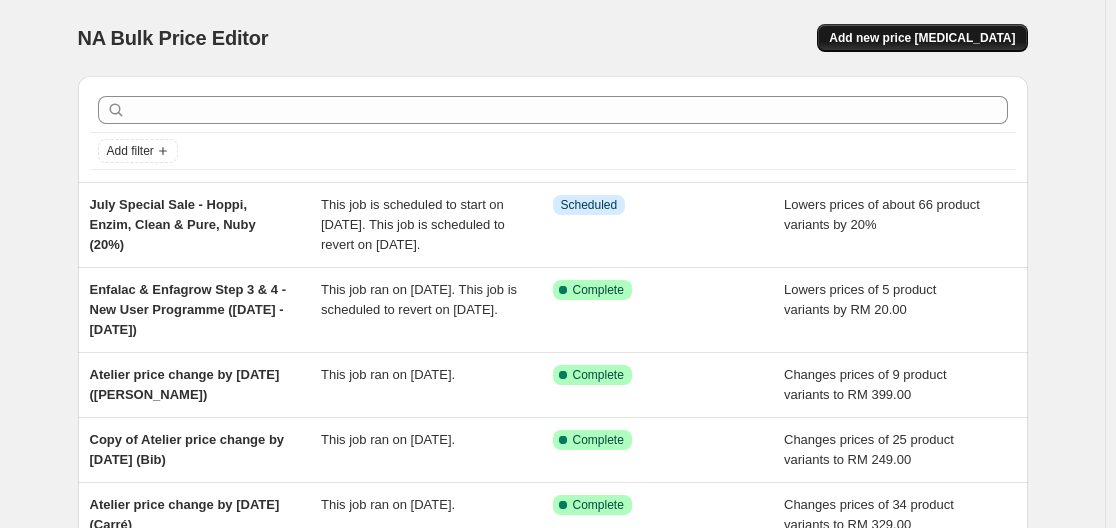 click on "Add new price [MEDICAL_DATA]" at bounding box center (922, 38) 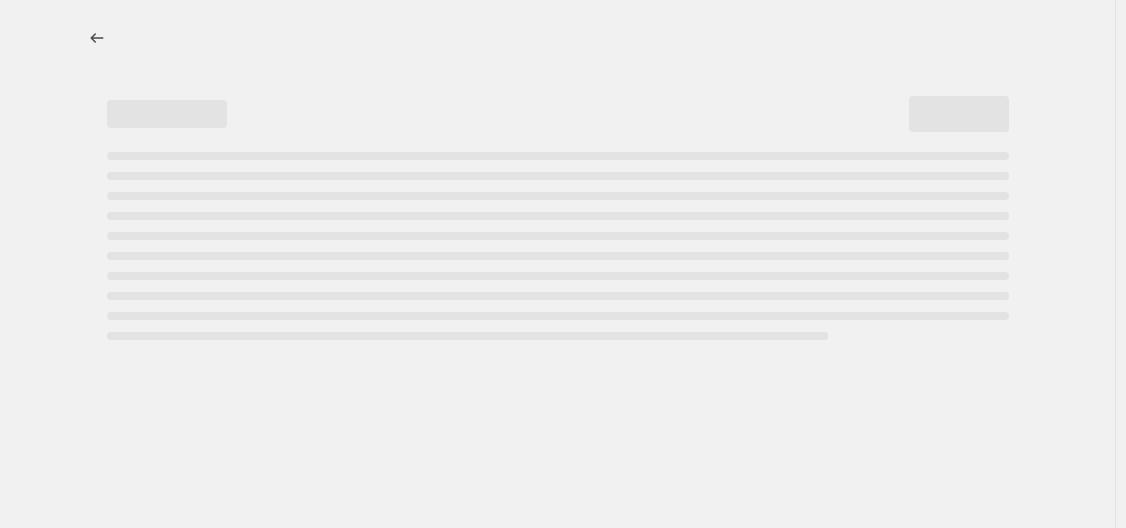 select on "percentage" 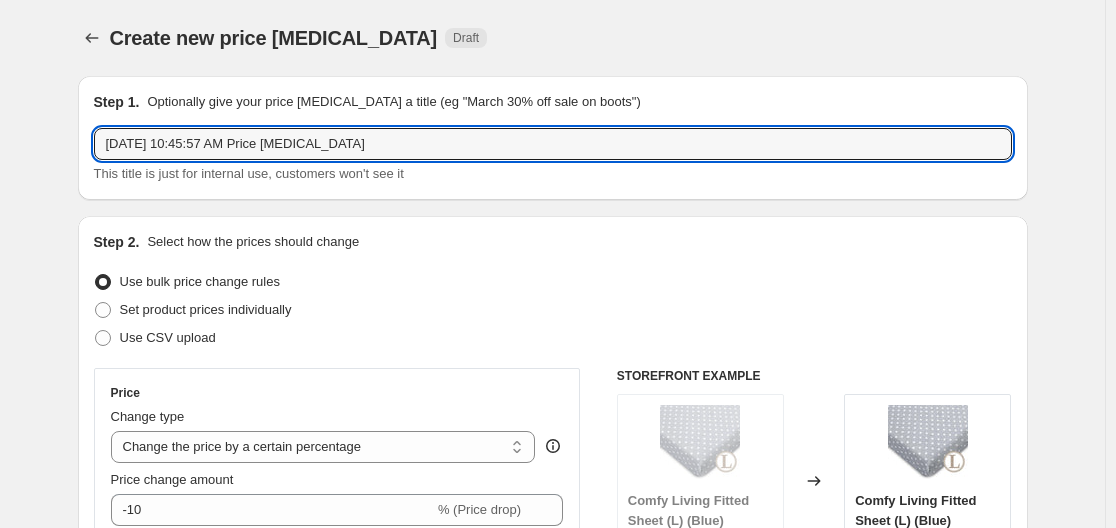 drag, startPoint x: 448, startPoint y: 143, endPoint x: 7, endPoint y: 138, distance: 441.02835 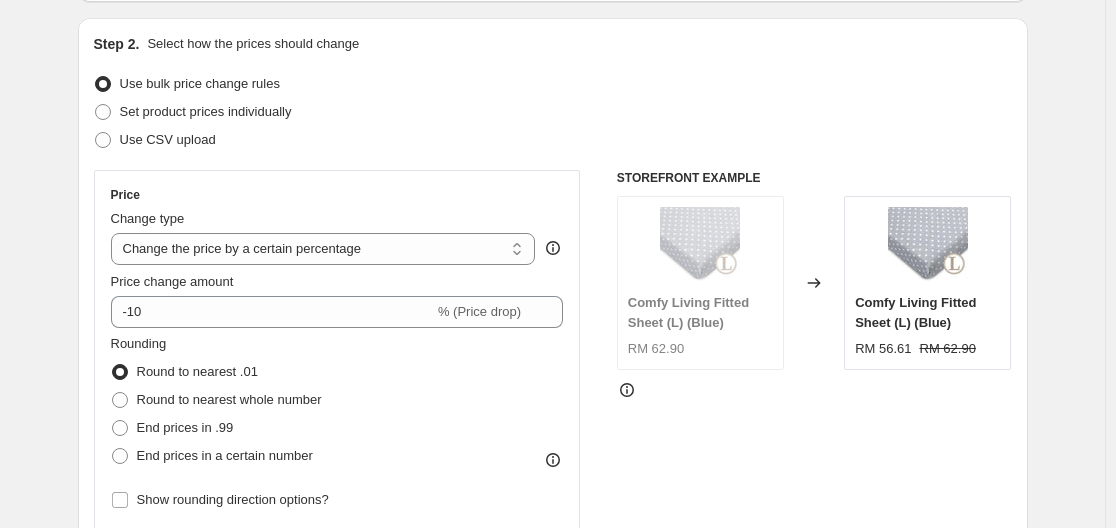 scroll, scrollTop: 200, scrollLeft: 0, axis: vertical 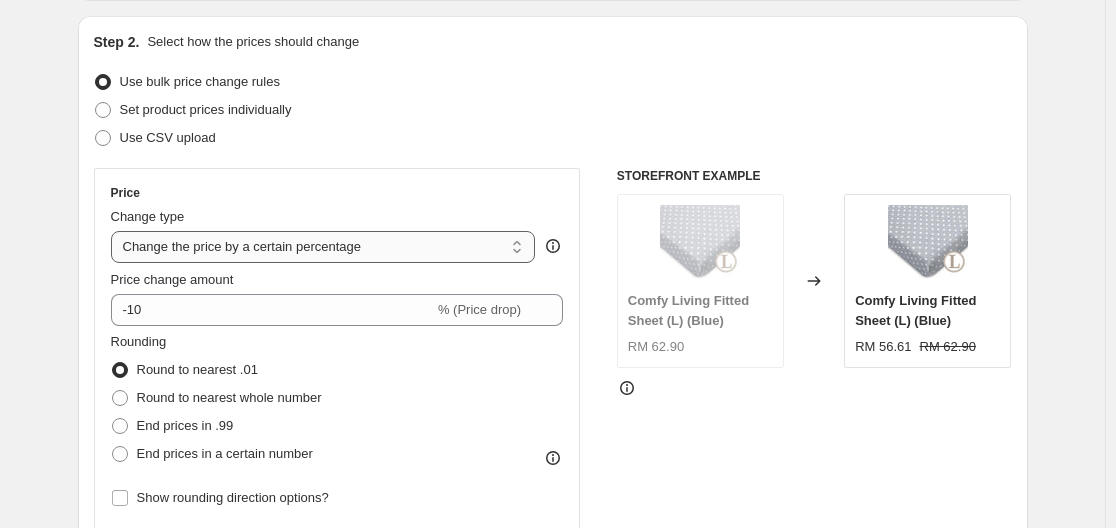 type on "July Special Sale - Hoppi (10%)" 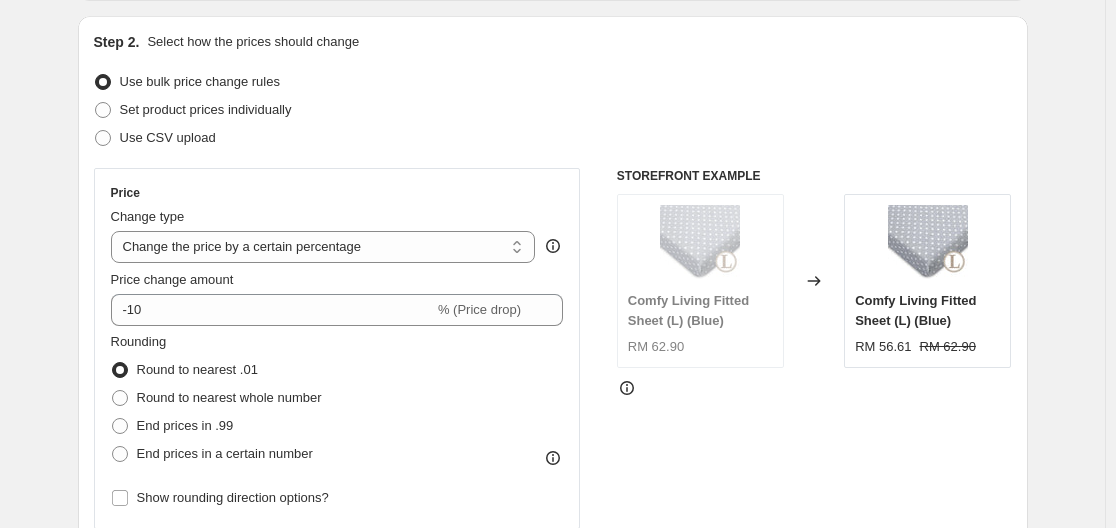 click on "Price Change type Change the price to a certain amount Change the price by a certain amount Change the price by a certain percentage Change the price to the current compare at price (price before sale) Change the price by a certain amount relative to the compare at price Change the price by a certain percentage relative to the compare at price Don't change the price Change the price by a certain percentage relative to the cost per item Change price to certain cost margin Change the price by a certain percentage Price change amount -10 % (Price drop) Rounding Round to nearest .01 Round to nearest whole number End prices in .99 End prices in a certain number Show rounding direction options?" at bounding box center [337, 348] 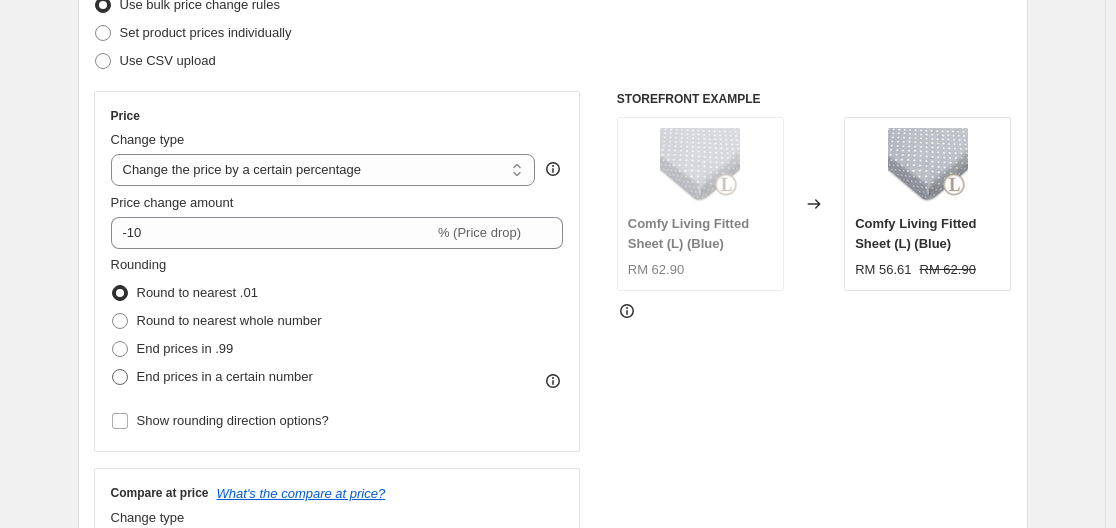 scroll, scrollTop: 300, scrollLeft: 0, axis: vertical 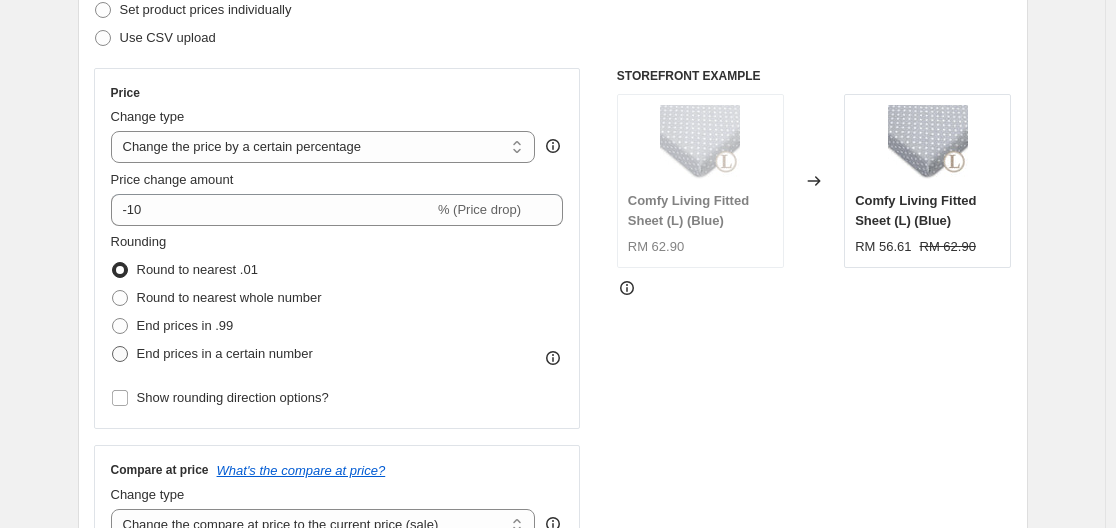 click on "End prices in a certain number" at bounding box center (225, 353) 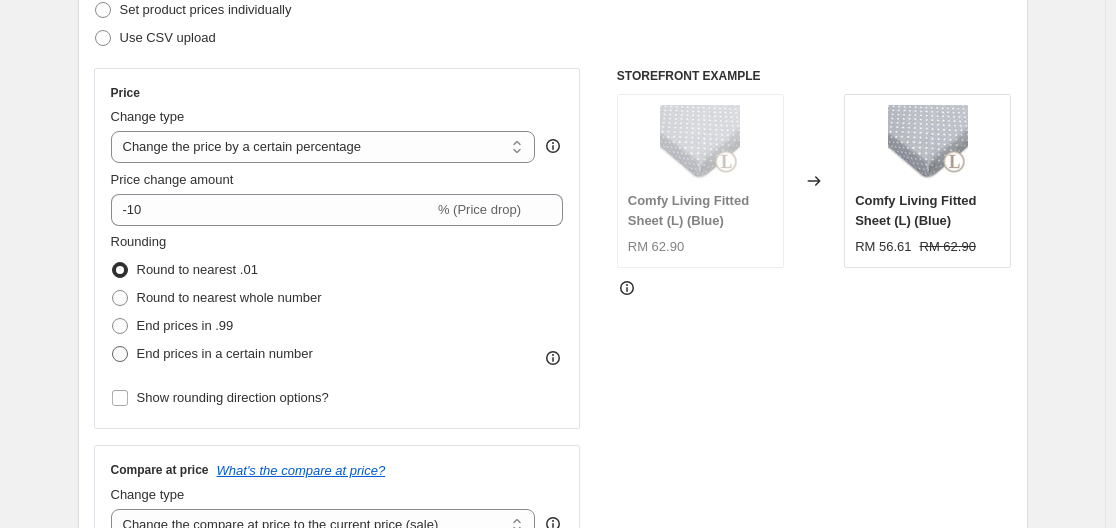 radio on "true" 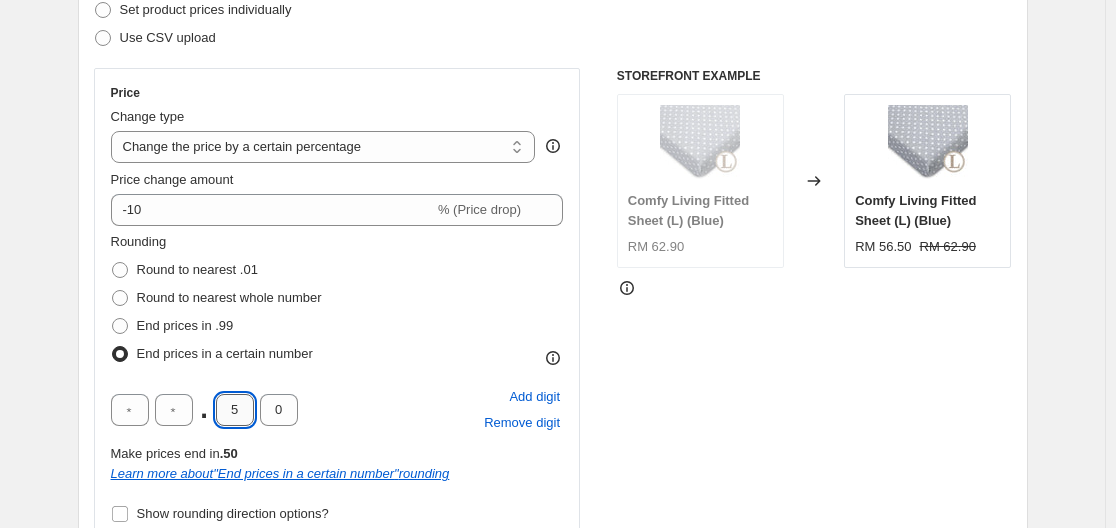 click on "5" at bounding box center (235, 410) 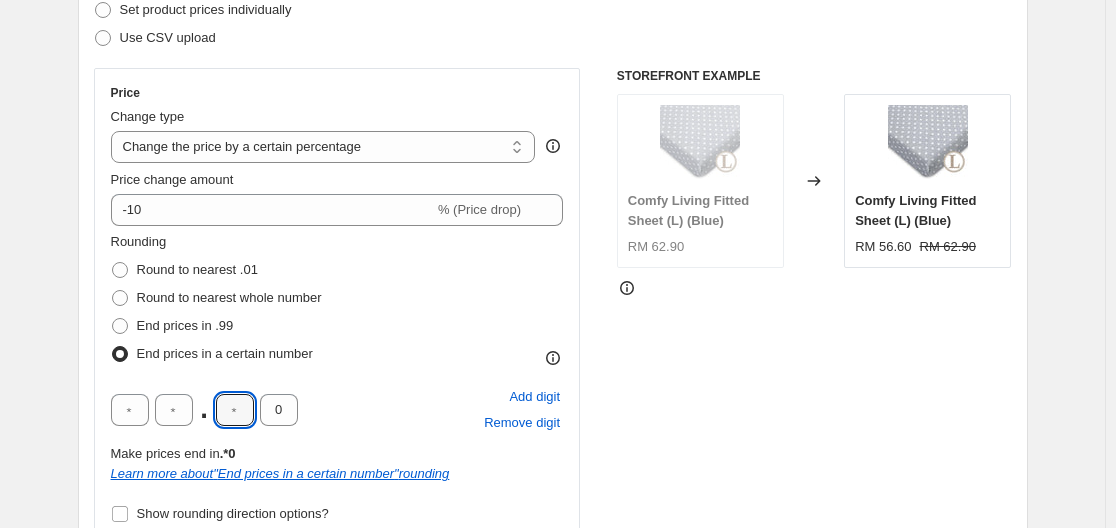 type 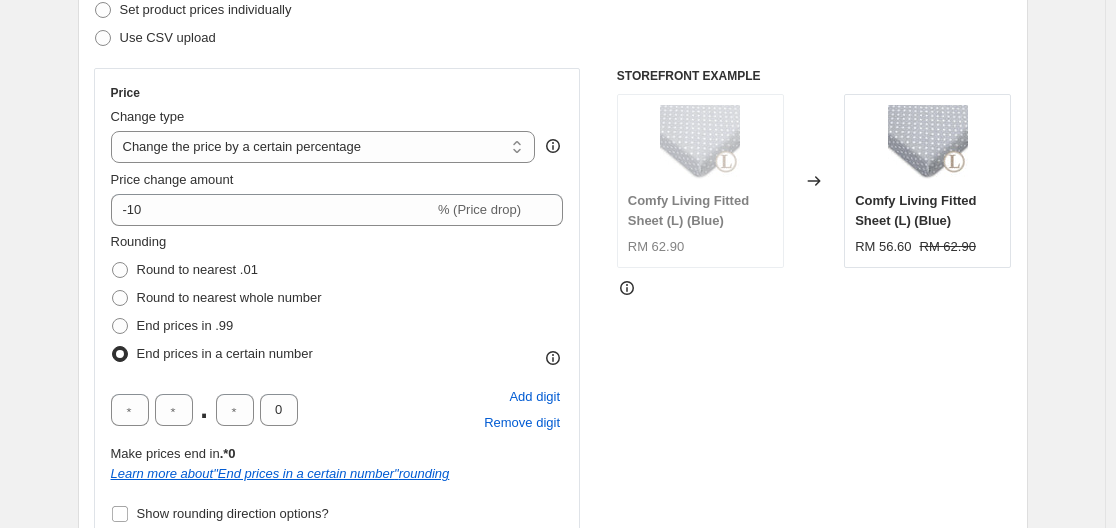 click on "End prices in a certain number" at bounding box center [216, 354] 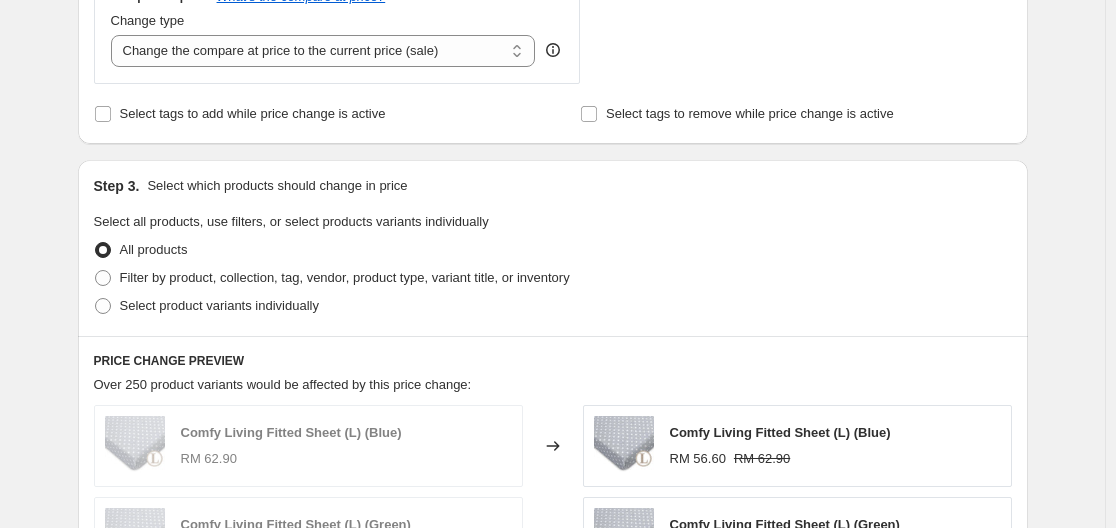 scroll, scrollTop: 900, scrollLeft: 0, axis: vertical 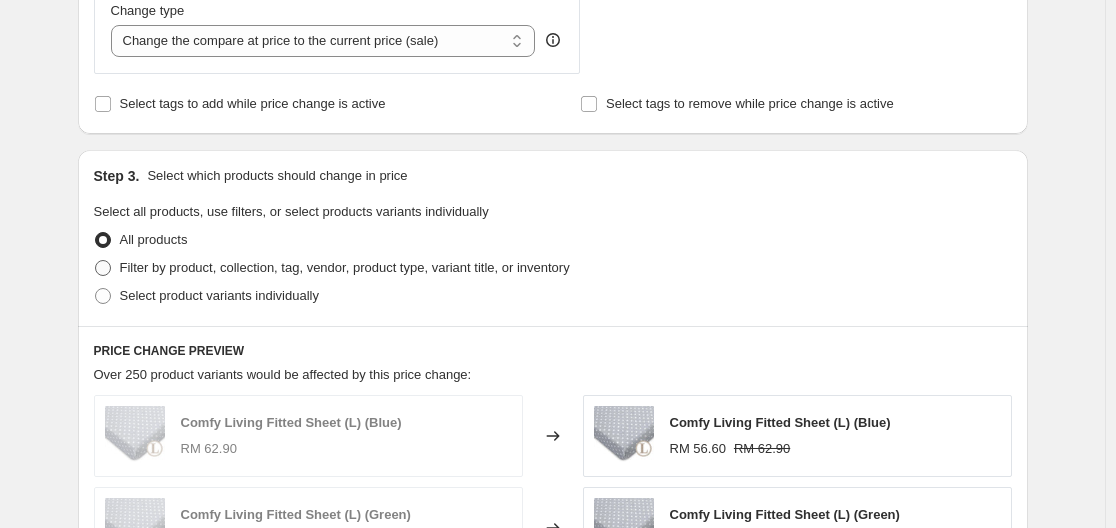 click on "Filter by product, collection, tag, vendor, product type, variant title, or inventory" at bounding box center [345, 267] 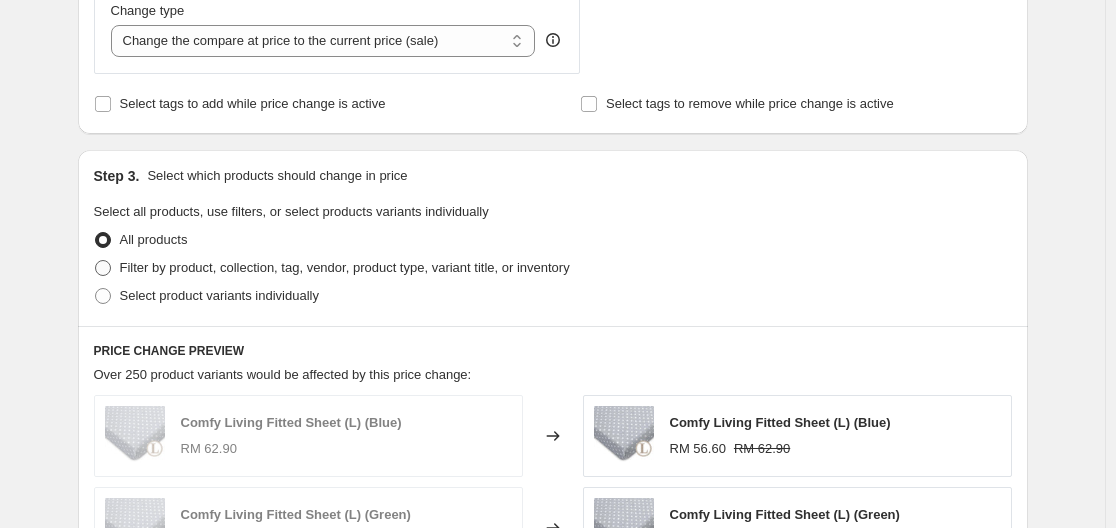 radio on "true" 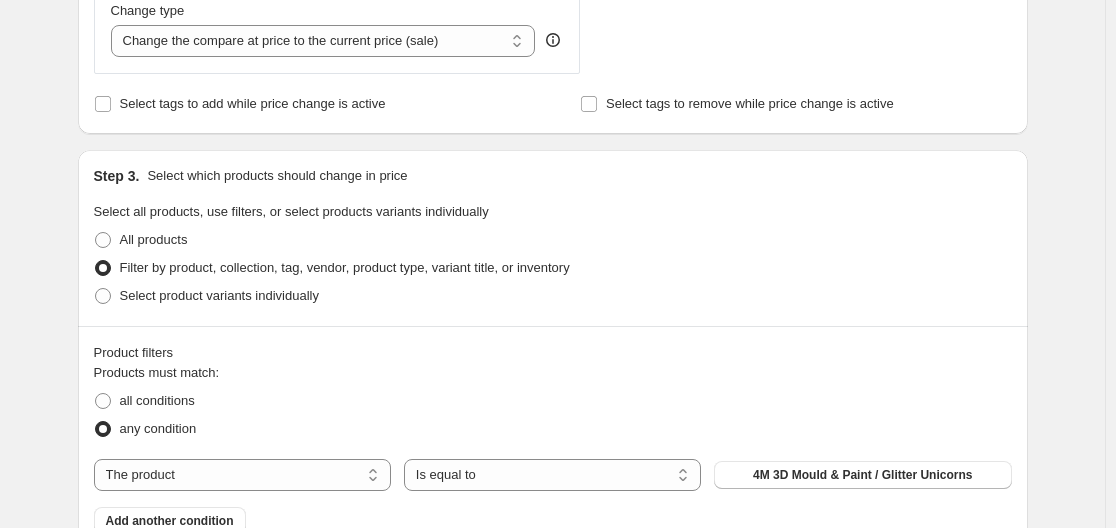 click on "Products must match: all conditions any condition The product The product's collection The product's tag The product's vendor The product's type The product's status The variant's title Inventory quantity The product Is equal to Is not equal to Is equal to 4M 3D Mould & Paint / Glitter Unicorns Add another condition" at bounding box center [553, 449] 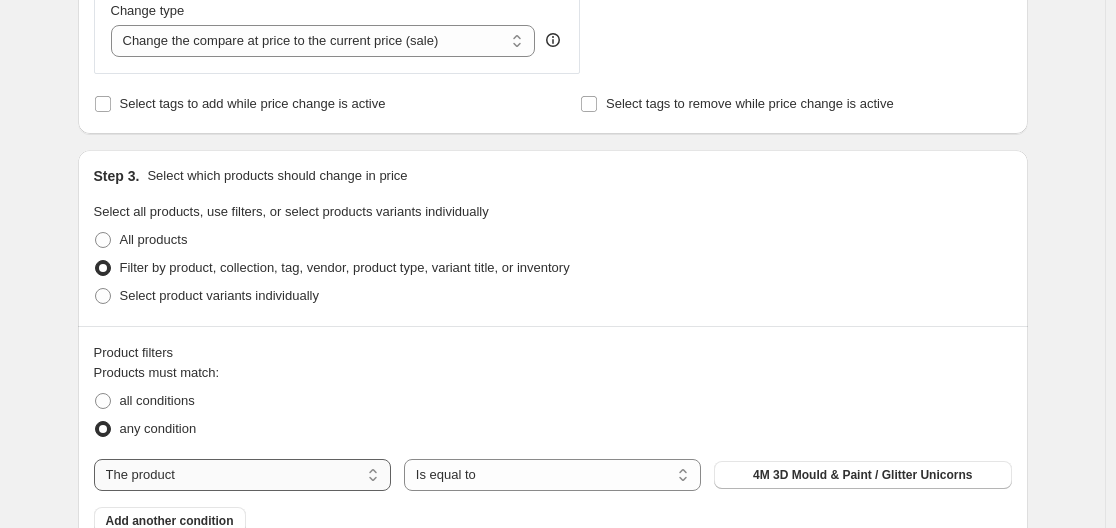 click on "The product The product's collection The product's tag The product's vendor The product's type The product's status The variant's title Inventory quantity" at bounding box center [242, 475] 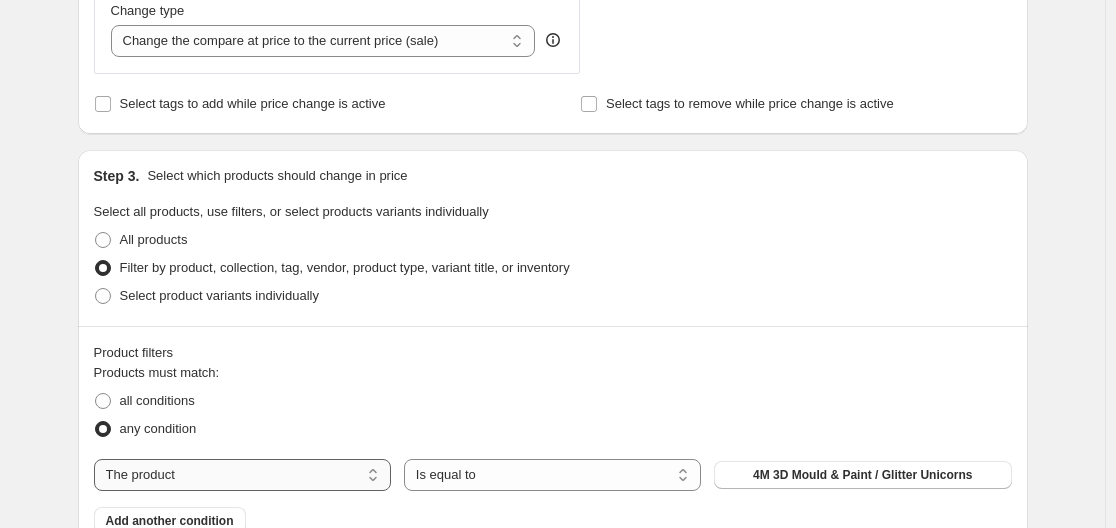 select on "tag" 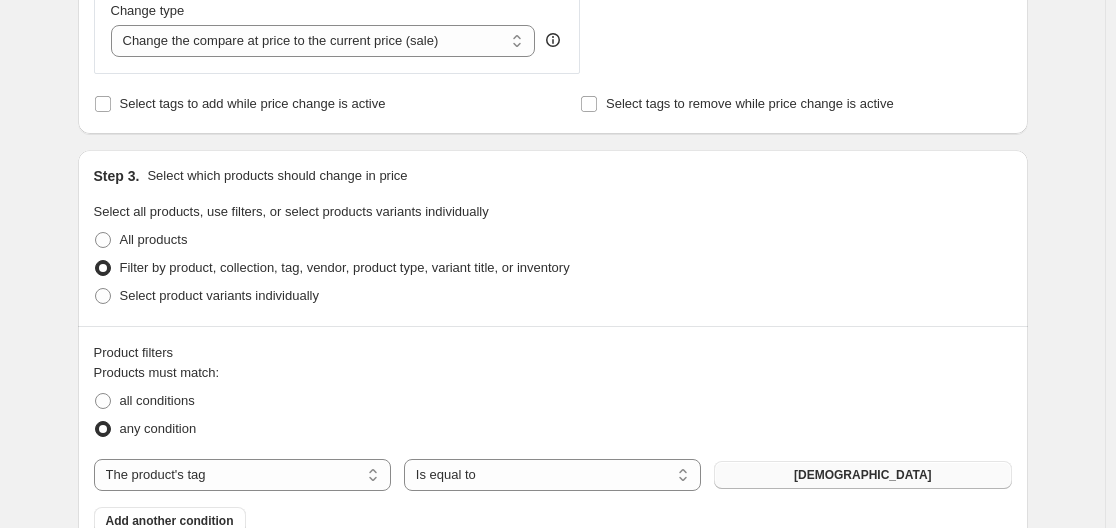 click on "[DEMOGRAPHIC_DATA]" at bounding box center [863, 475] 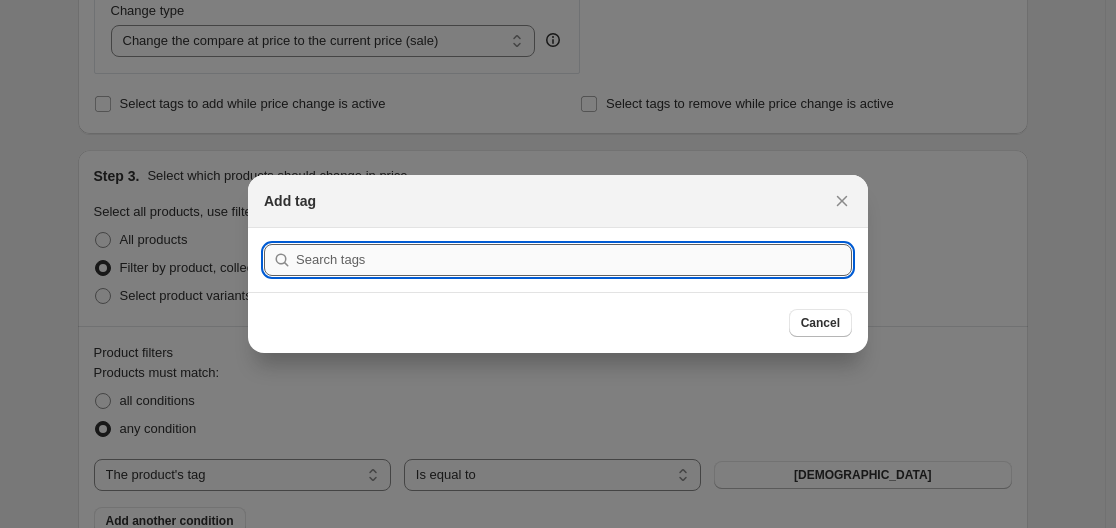 click at bounding box center [574, 260] 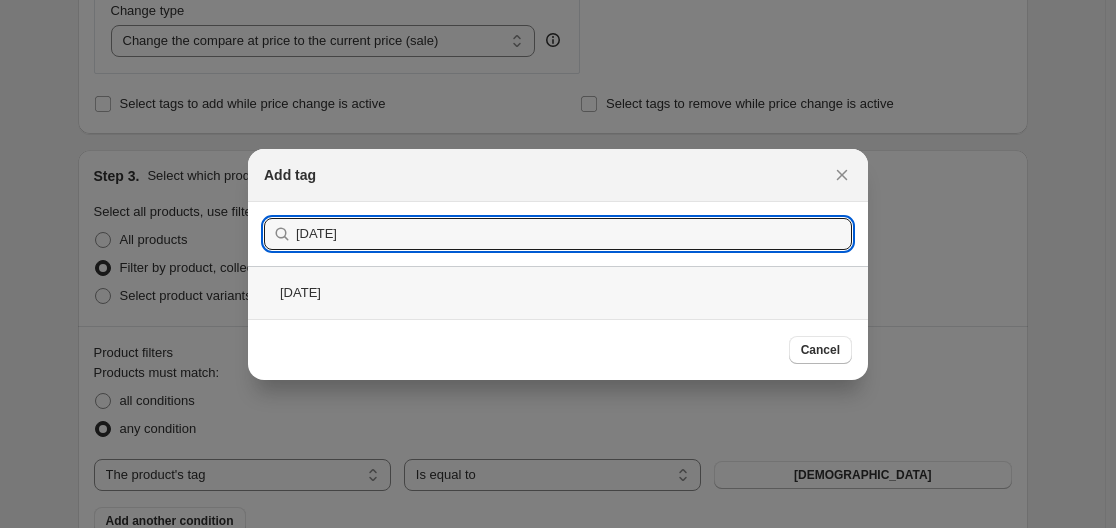 type on "[DATE]" 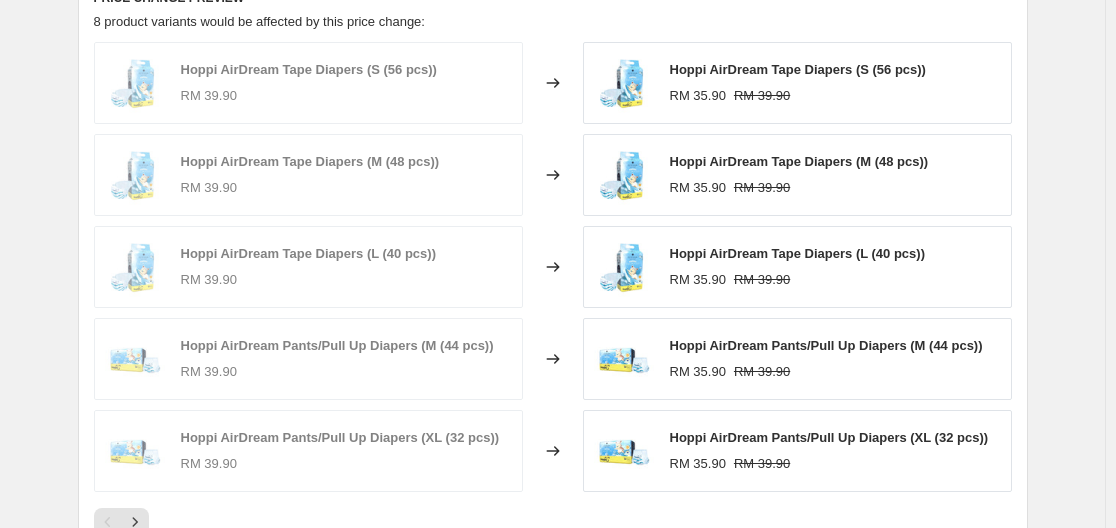 scroll, scrollTop: 1800, scrollLeft: 0, axis: vertical 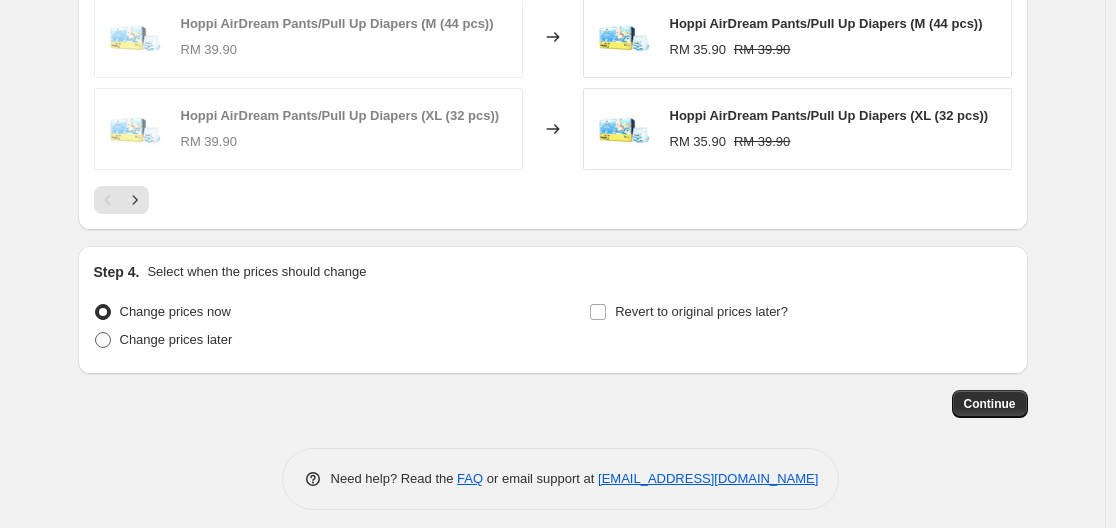 click on "Change prices later" at bounding box center [176, 339] 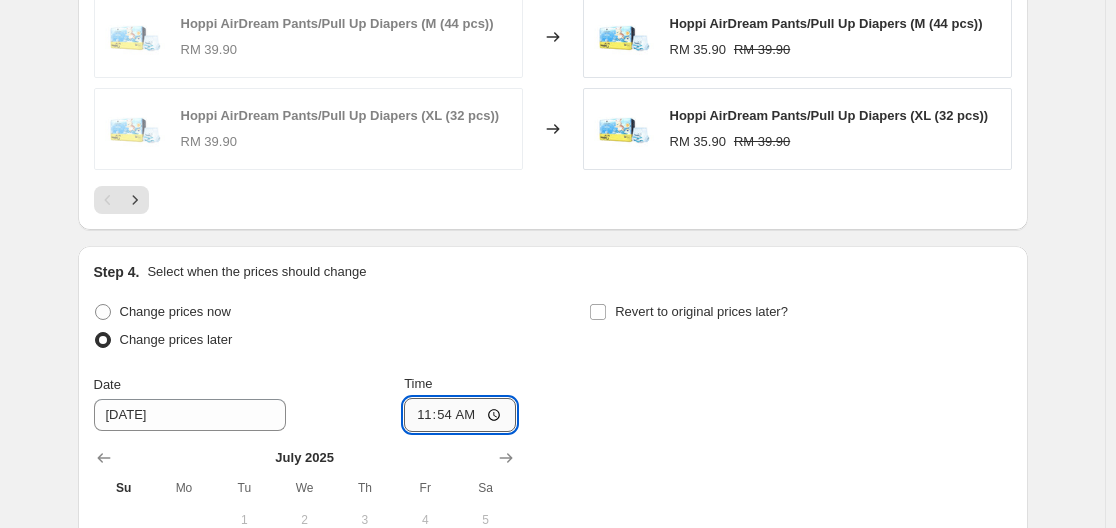 click on "11:54" at bounding box center (460, 415) 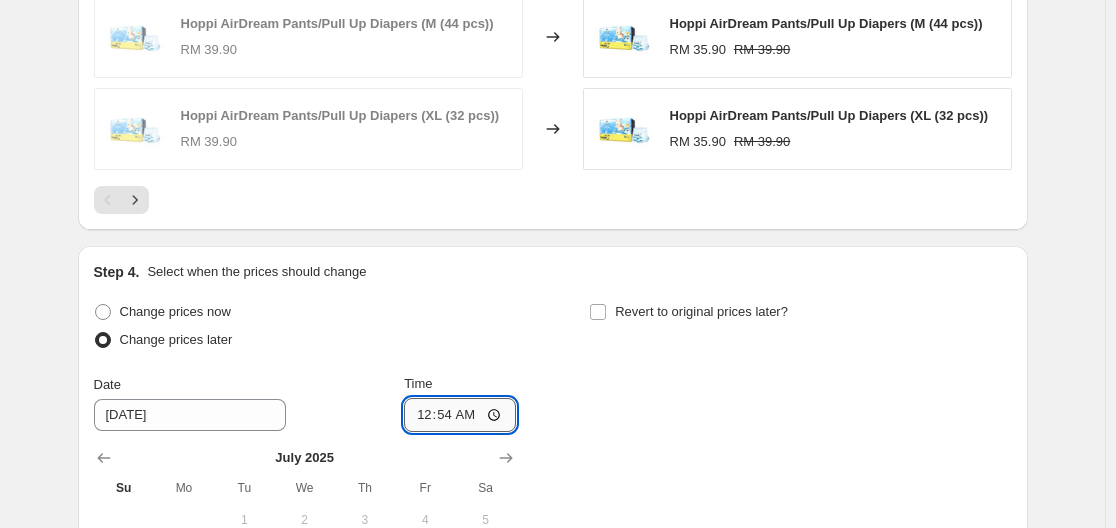 type on "00:00" 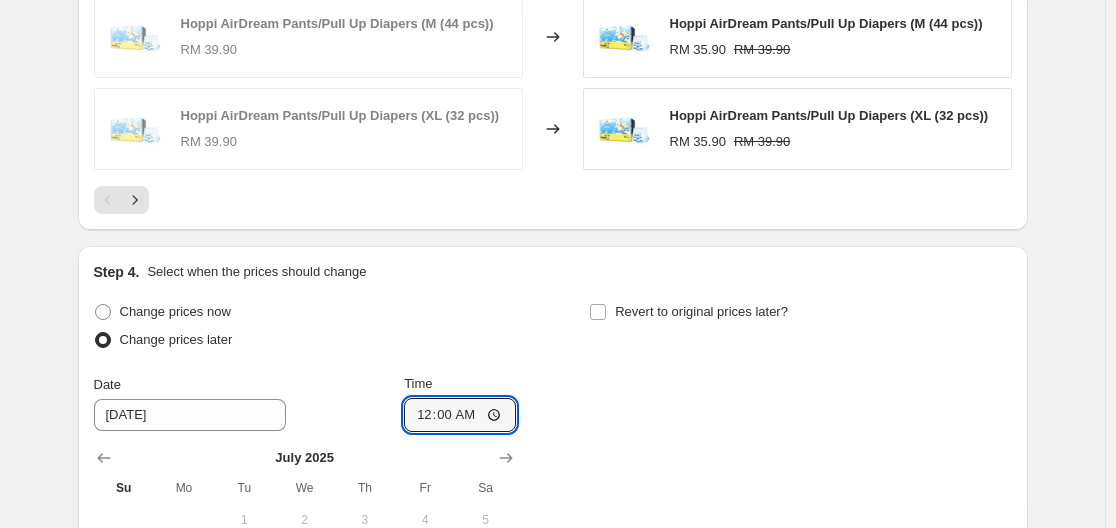 click on "Change prices now Change prices later Date [DATE] Time 00:00 [DATE] Su Mo Tu We Th Fr Sa 1 2 3 4 5 6 7 8 9 10 11 12 13 14 15 16 17 18 19 20 21 22 23 24 25 26 27 28 29 30 31 Revert to original prices later?" at bounding box center [553, 481] 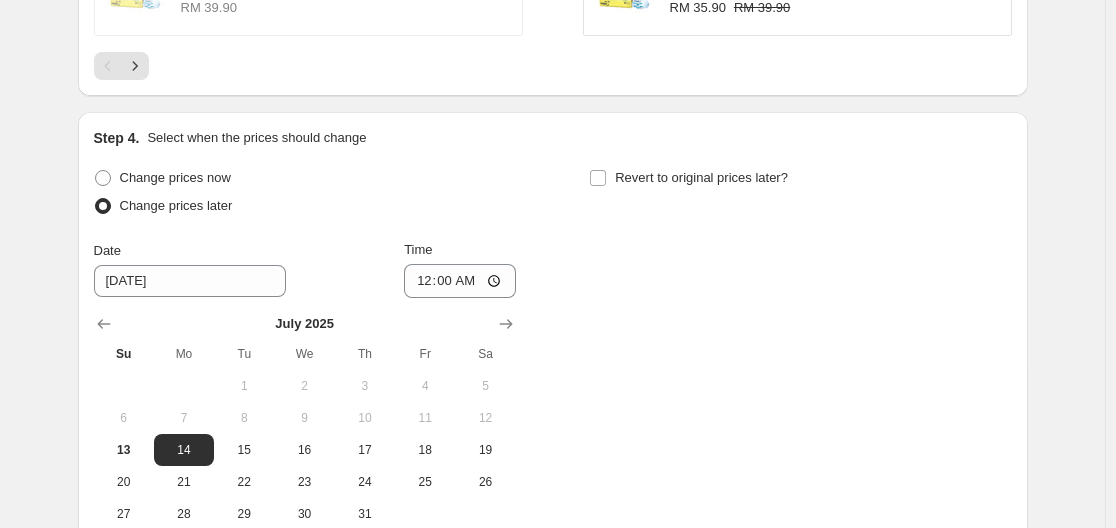 scroll, scrollTop: 1900, scrollLeft: 0, axis: vertical 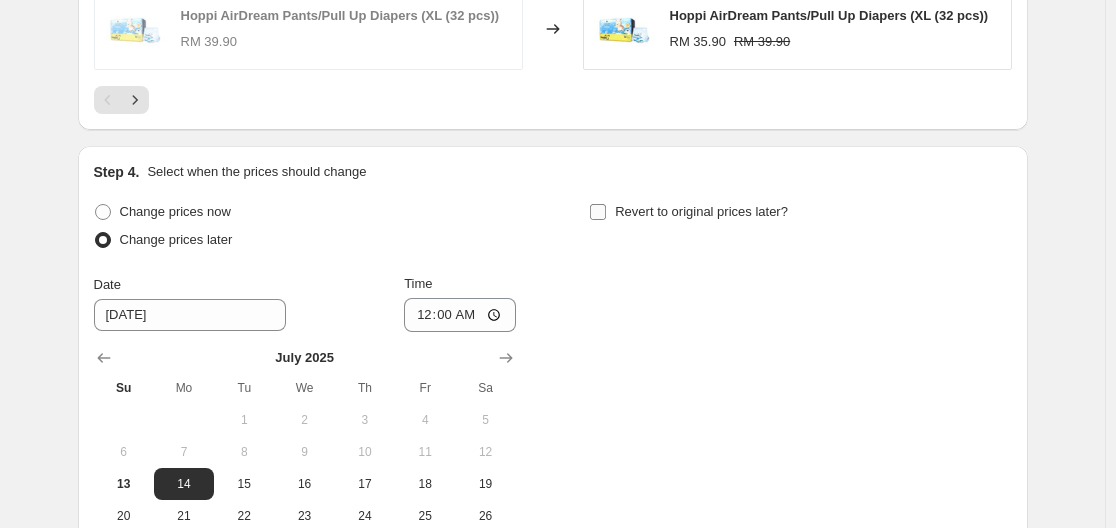 click on "Revert to original prices later?" at bounding box center [598, 212] 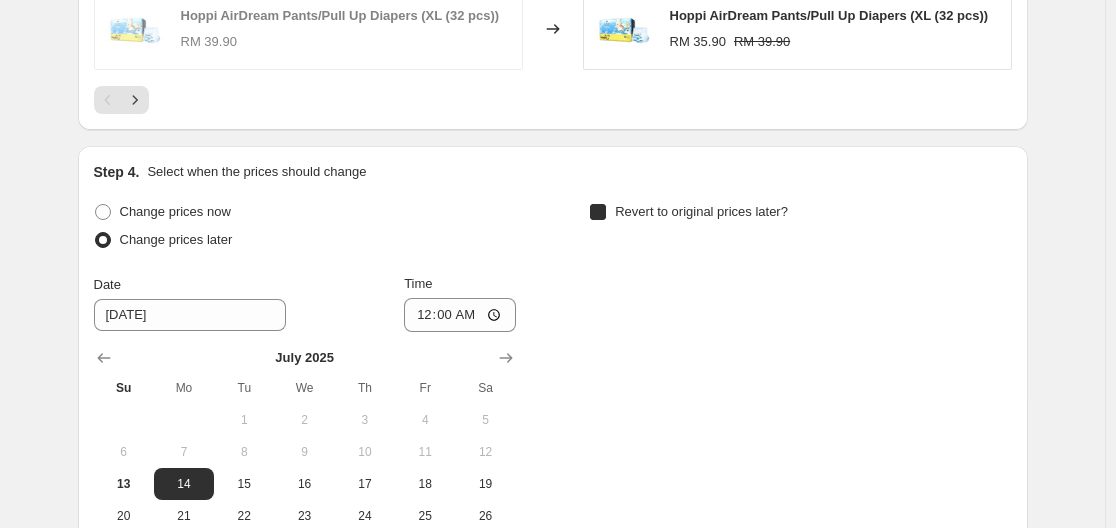 checkbox on "true" 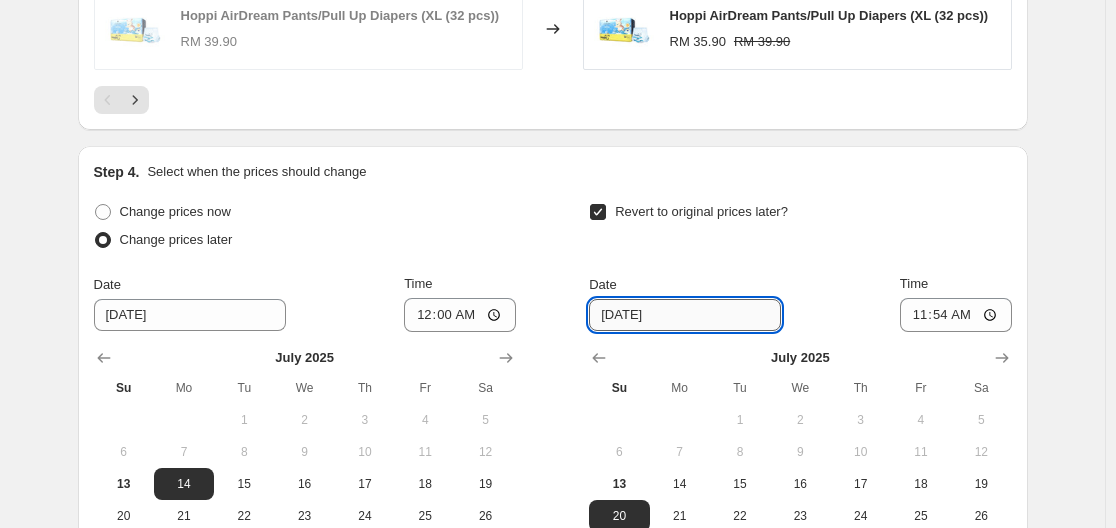 click on "[DATE]" at bounding box center (685, 315) 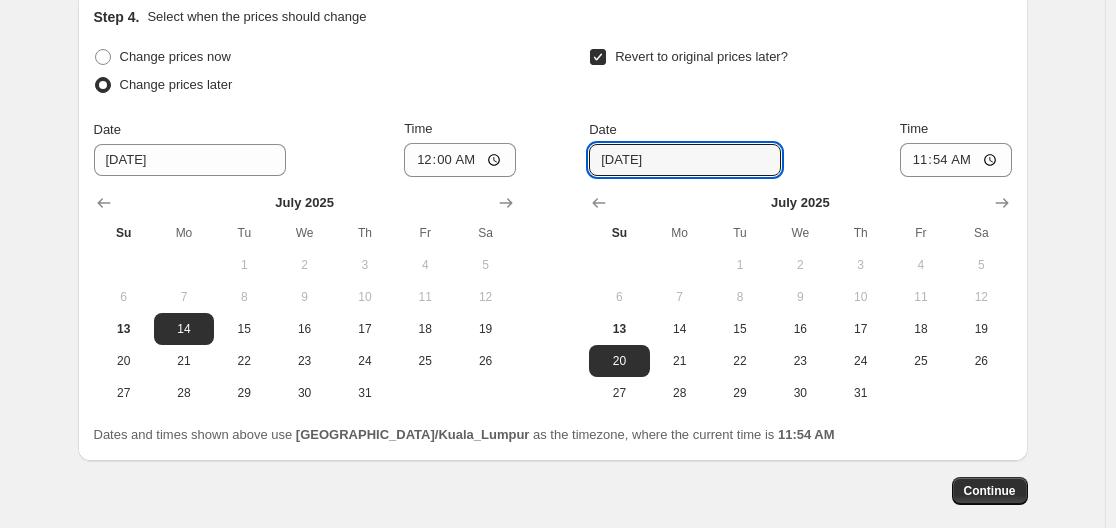 scroll, scrollTop: 2100, scrollLeft: 0, axis: vertical 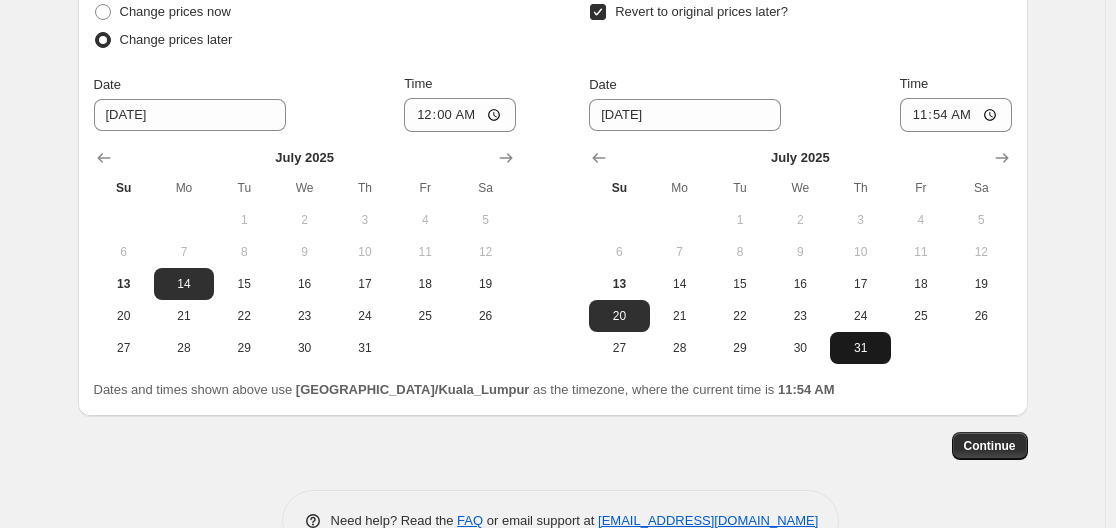 click on "31" at bounding box center (860, 348) 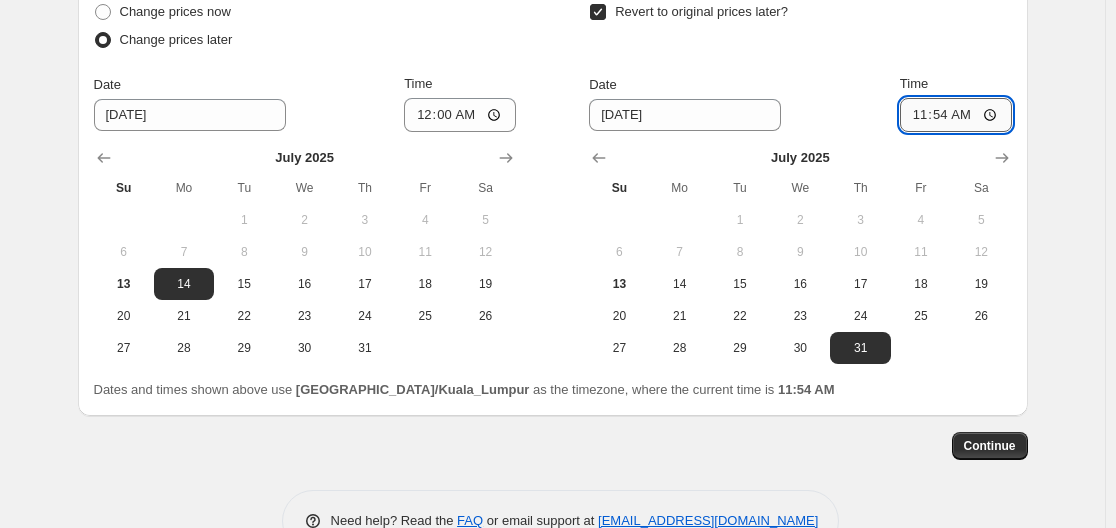 click on "11:54" at bounding box center [956, 115] 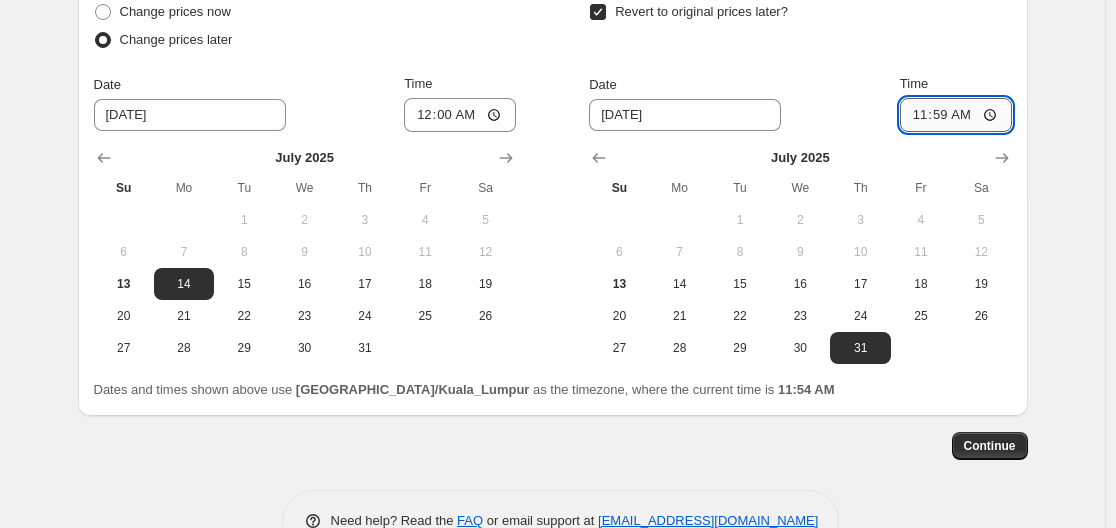 type on "23:59" 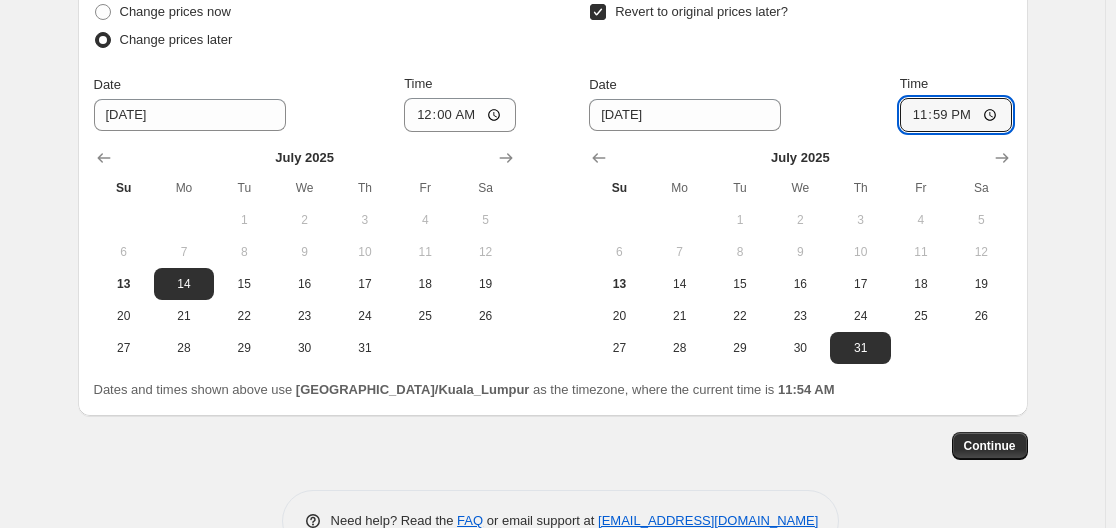 click on "Step 4. Select when the prices should change Change prices now Change prices later Date [DATE] Time 00:00 [DATE] Su Mo Tu We Th Fr Sa 1 2 3 4 5 6 7 8 9 10 11 12 13 14 15 16 17 18 19 20 21 22 23 24 25 26 27 28 29 30 31 Revert to original prices later? Date [DATE] Time 23:59 [DATE] Su Mo Tu We Th Fr Sa 1 2 3 4 5 6 7 8 9 10 11 12 13 14 15 16 17 18 19 20 21 22 23 24 25 26 27 28 29 30 31 Dates and times shown above use   [GEOGRAPHIC_DATA]/Kuala_Lumpur   as the timezone, where the current time is   11:54 AM" at bounding box center (553, 181) 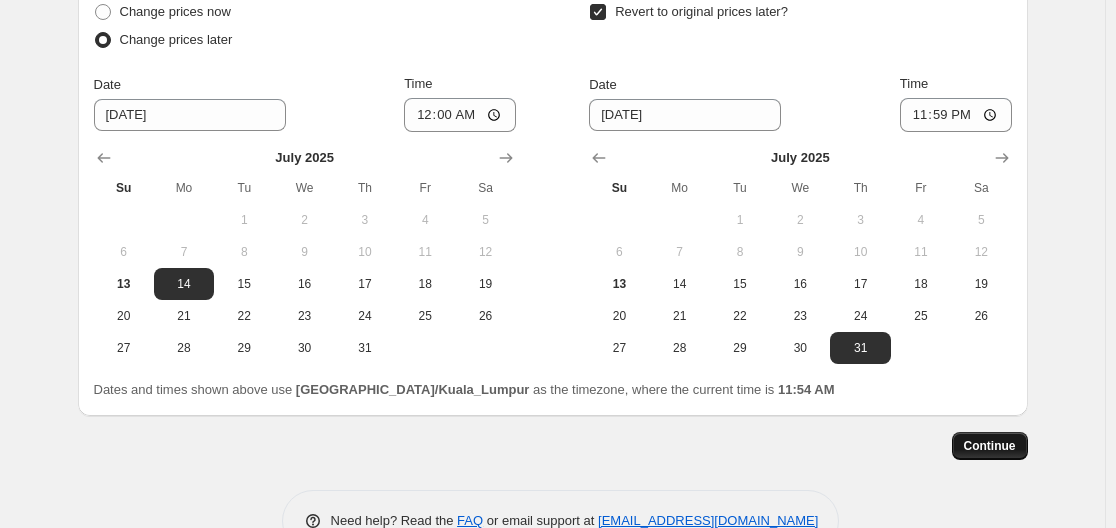 click on "Continue" at bounding box center (990, 446) 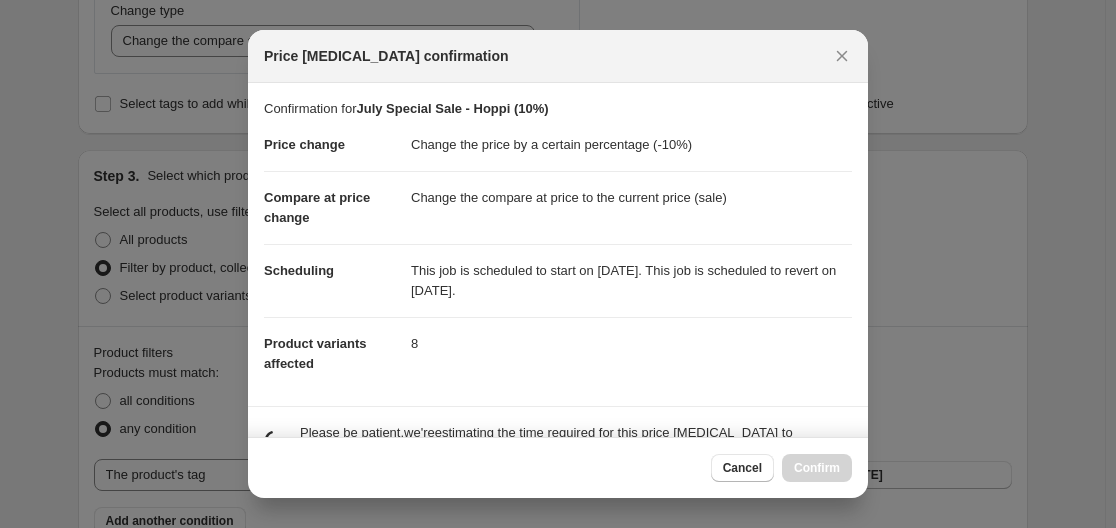 scroll, scrollTop: 2100, scrollLeft: 0, axis: vertical 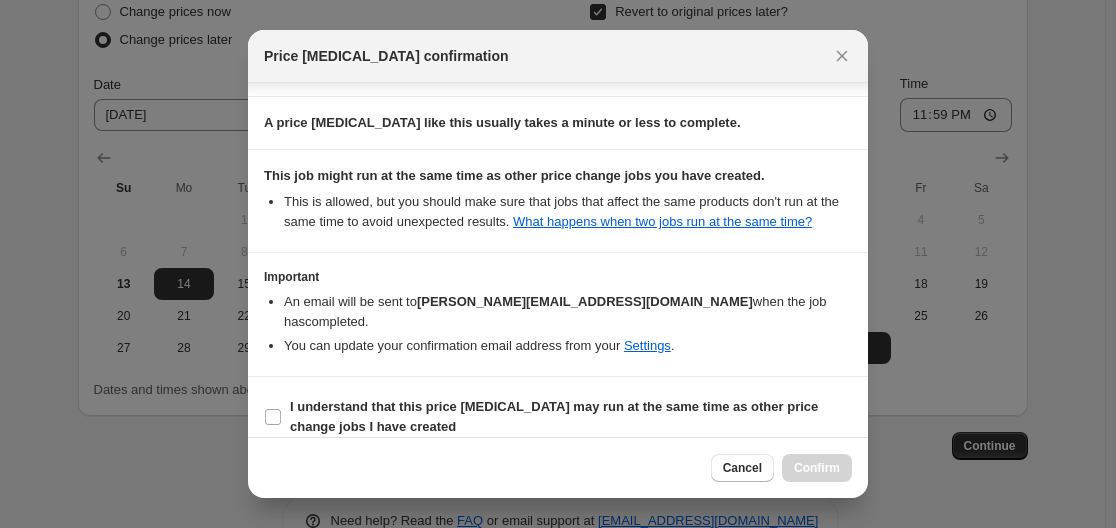 click on "I understand that this price [MEDICAL_DATA] may run at the same time as other price change jobs I have created" at bounding box center (558, 417) 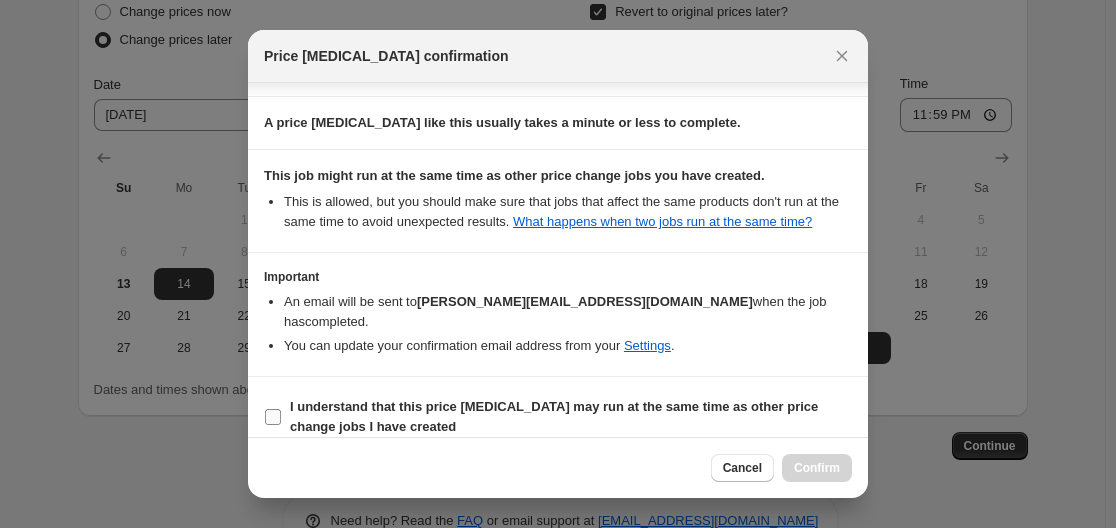 click on "I understand that this price [MEDICAL_DATA] may run at the same time as other price change jobs I have created" at bounding box center (273, 417) 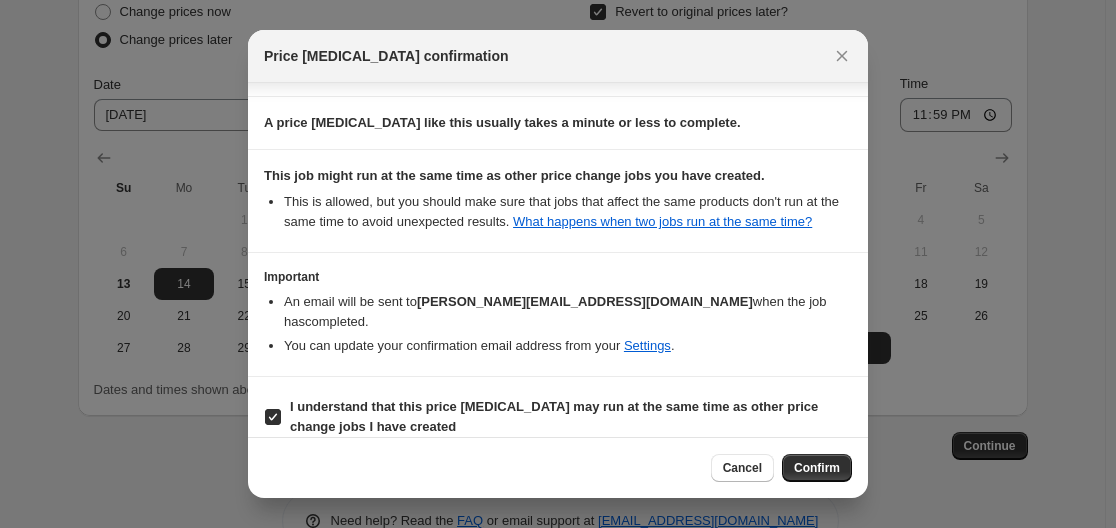 click on "Confirm" at bounding box center [817, 468] 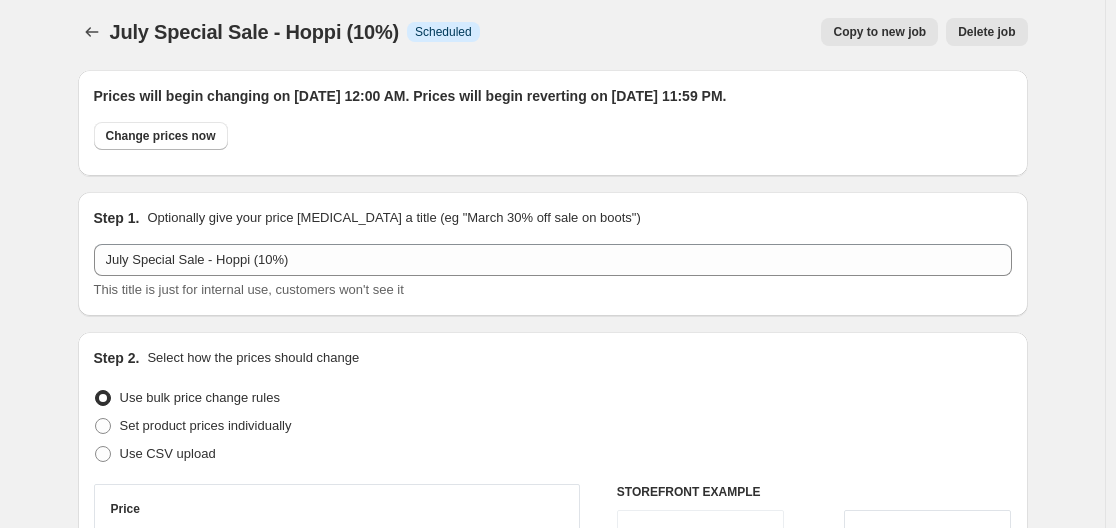 scroll, scrollTop: 0, scrollLeft: 0, axis: both 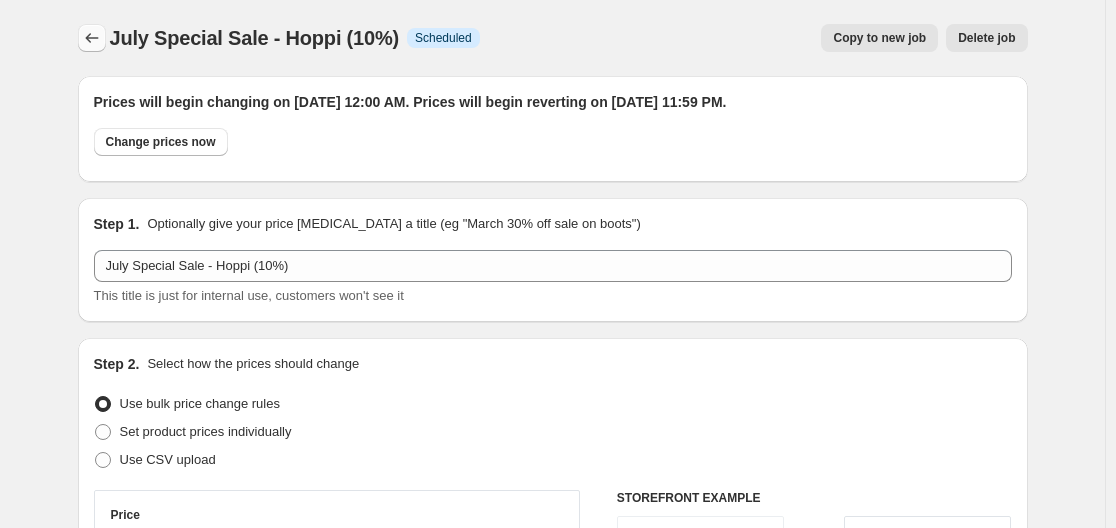 click at bounding box center (92, 38) 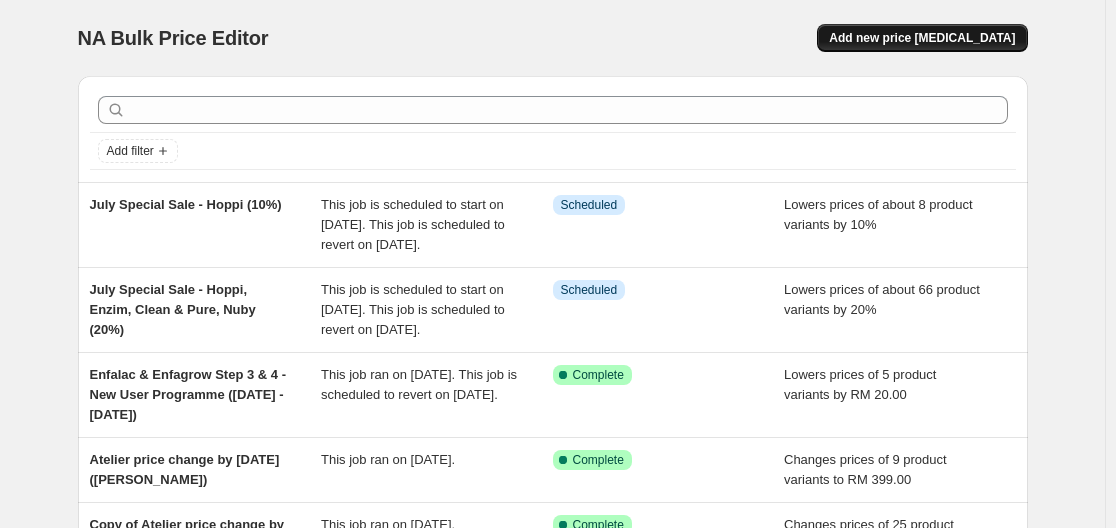 click on "Add new price [MEDICAL_DATA]" at bounding box center [922, 38] 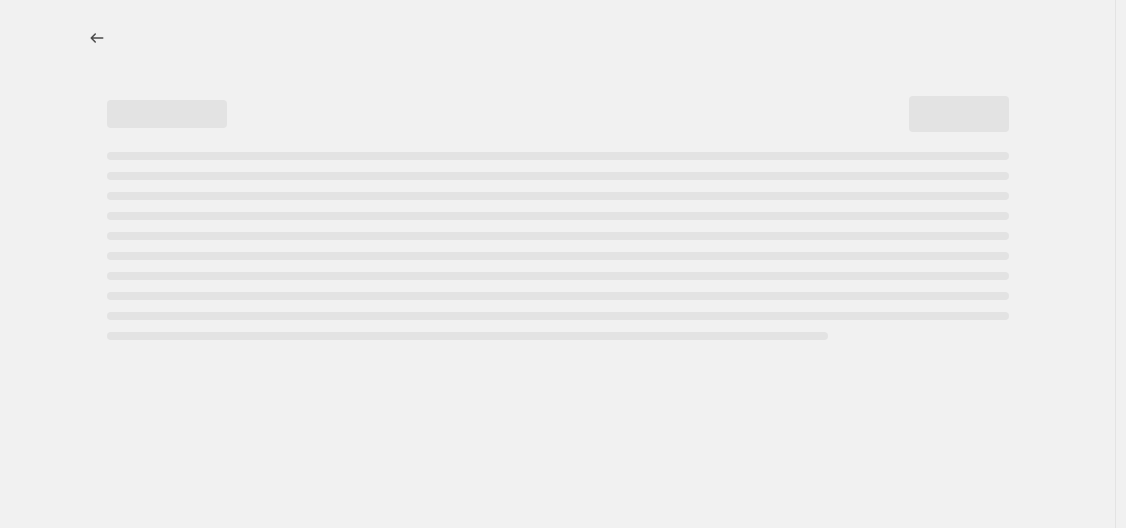 select on "percentage" 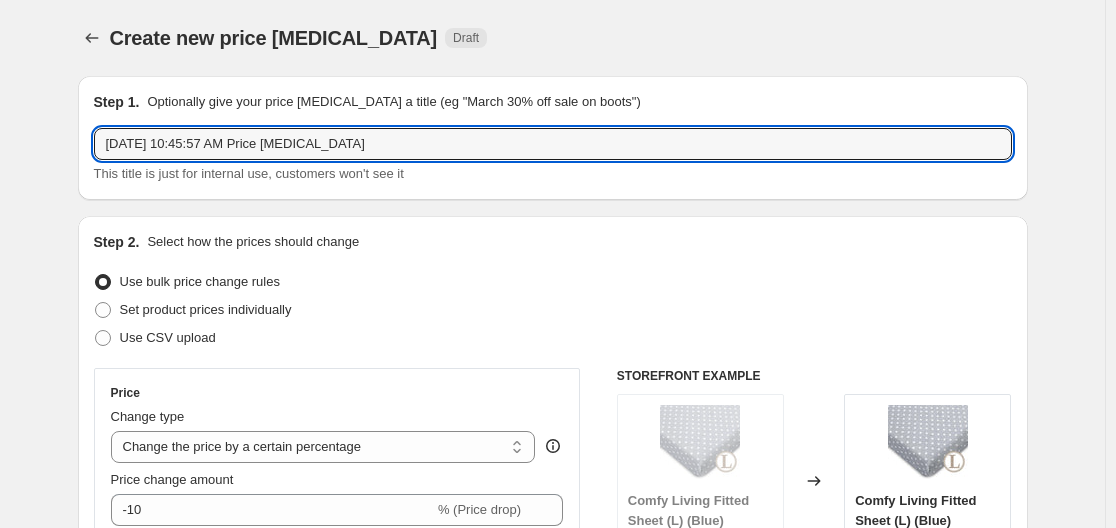drag, startPoint x: 384, startPoint y: 150, endPoint x: 17, endPoint y: 143, distance: 367.06674 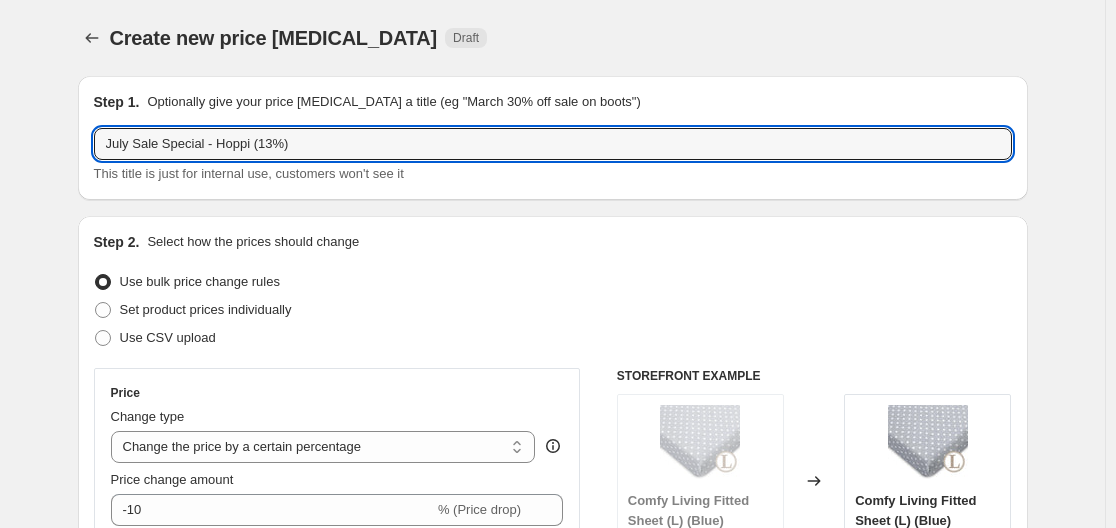 type on "July Sale Special - Hoppi (13%)" 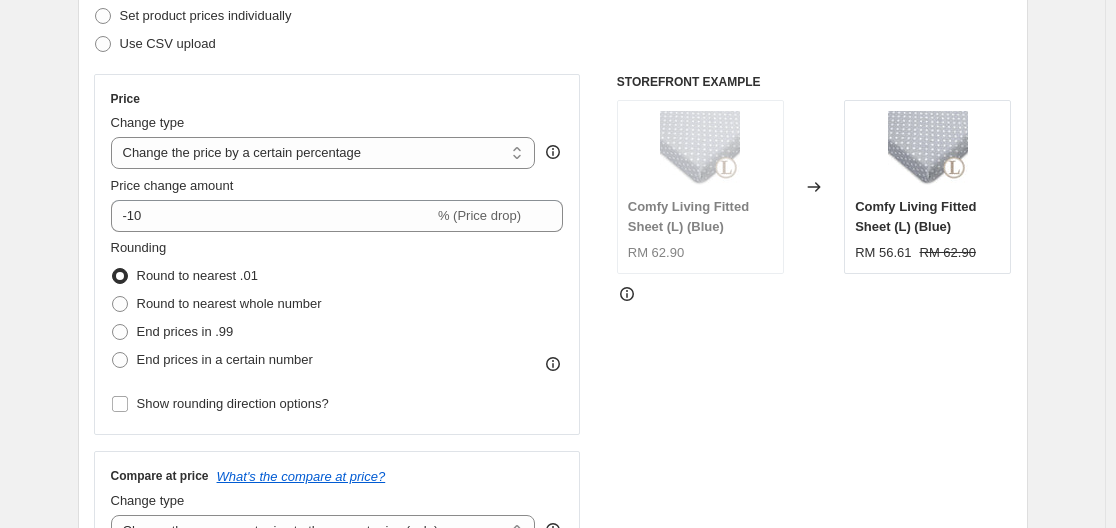 scroll, scrollTop: 300, scrollLeft: 0, axis: vertical 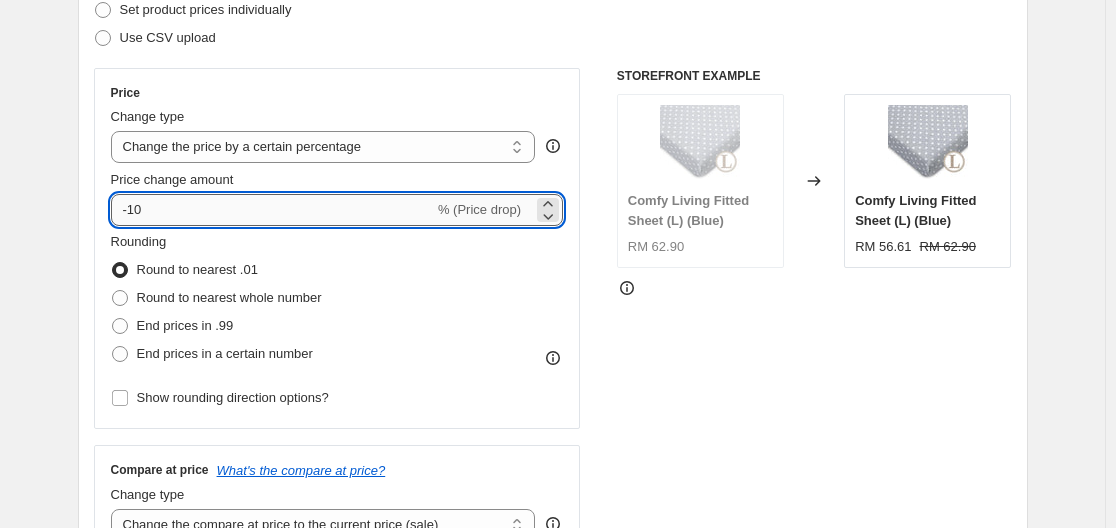 click on "-10" at bounding box center (272, 210) 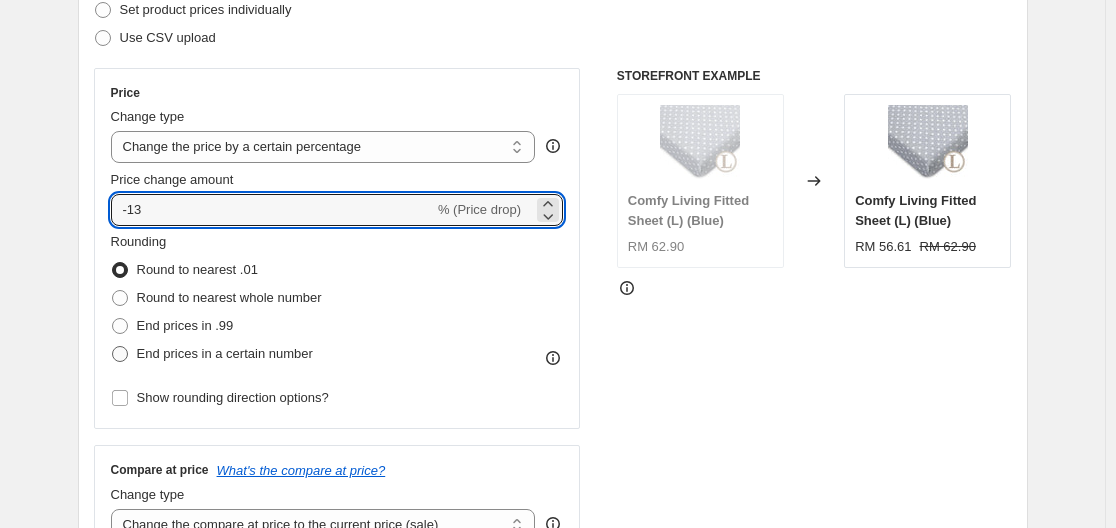type on "-13" 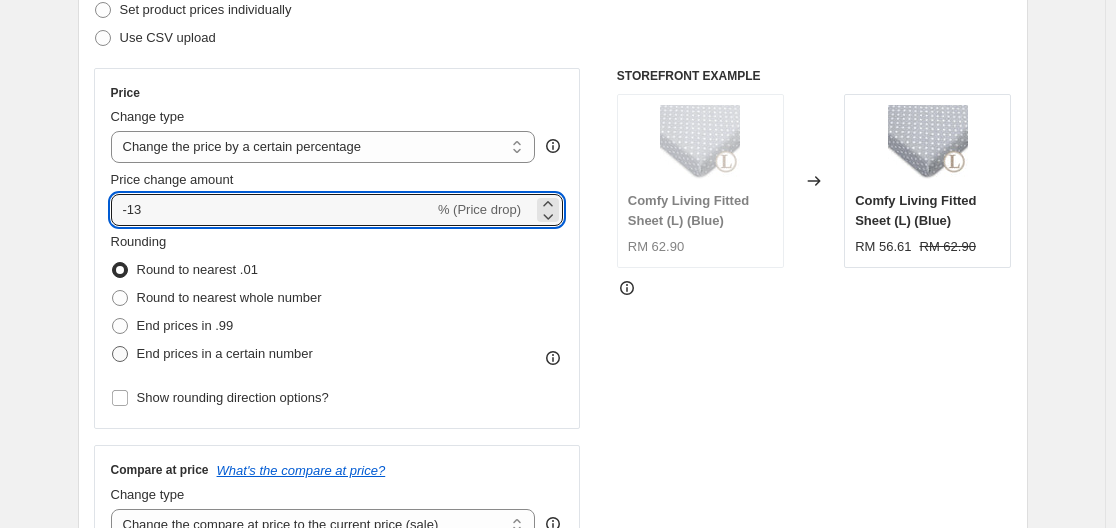 radio on "true" 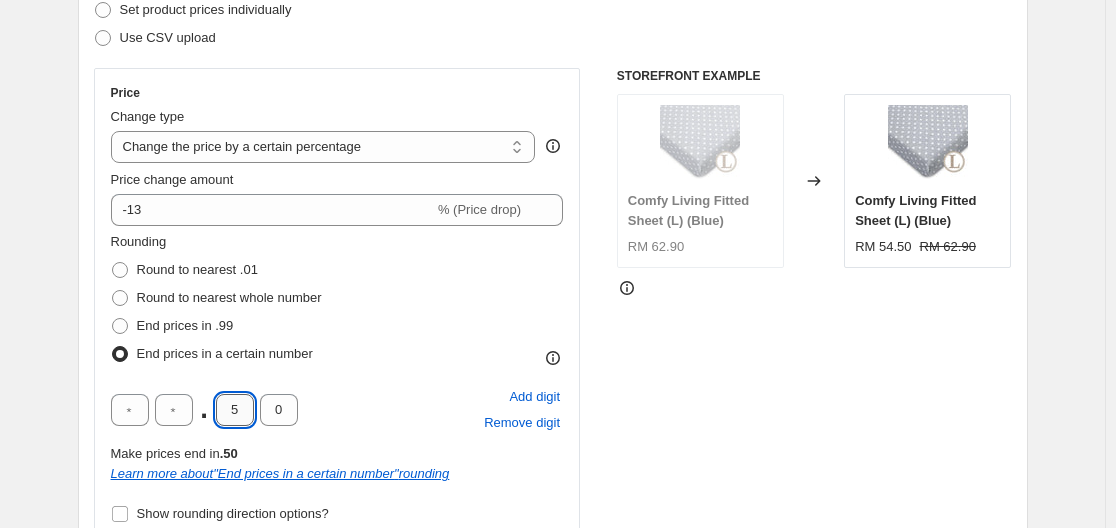 click on "5" at bounding box center [235, 410] 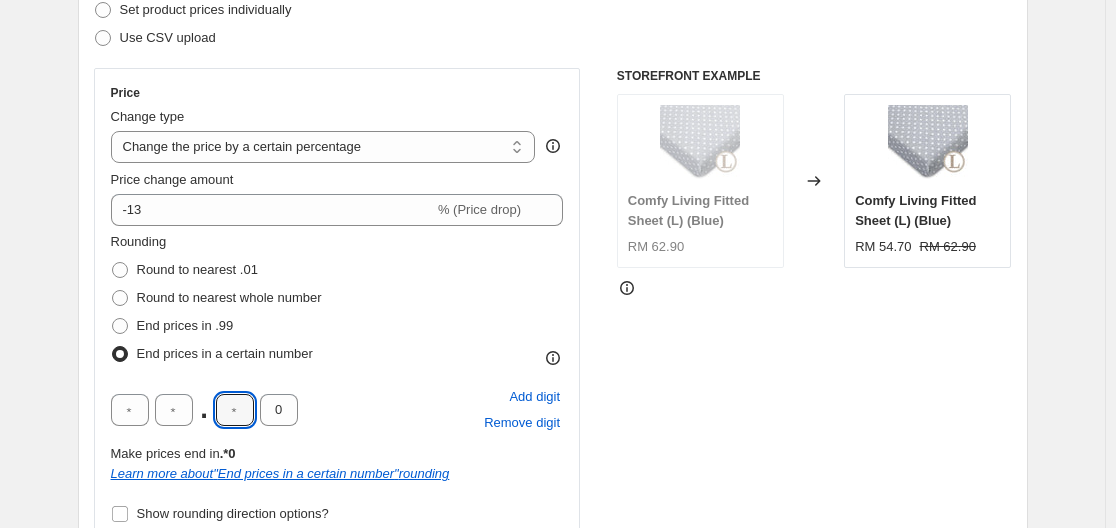 type 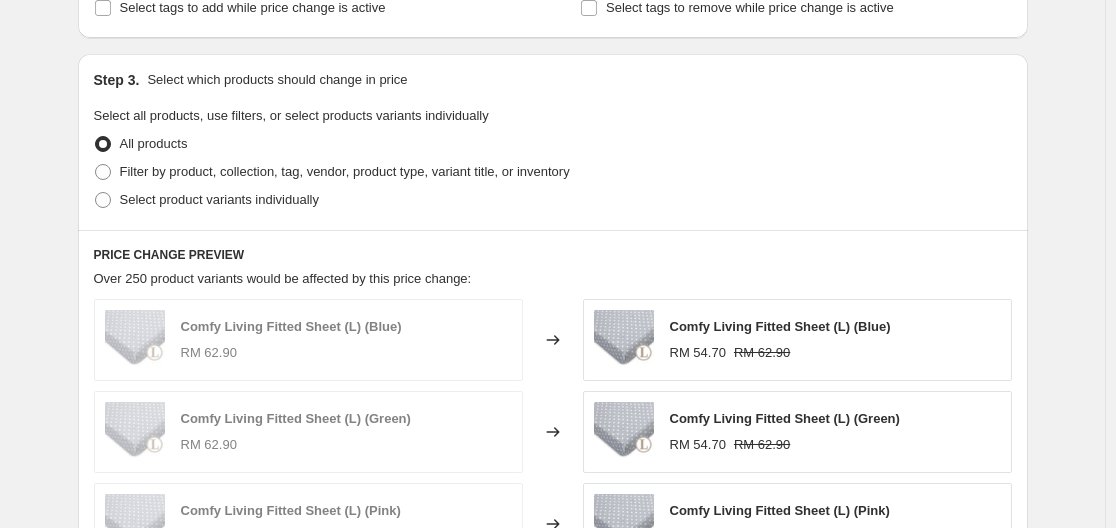 scroll, scrollTop: 788, scrollLeft: 0, axis: vertical 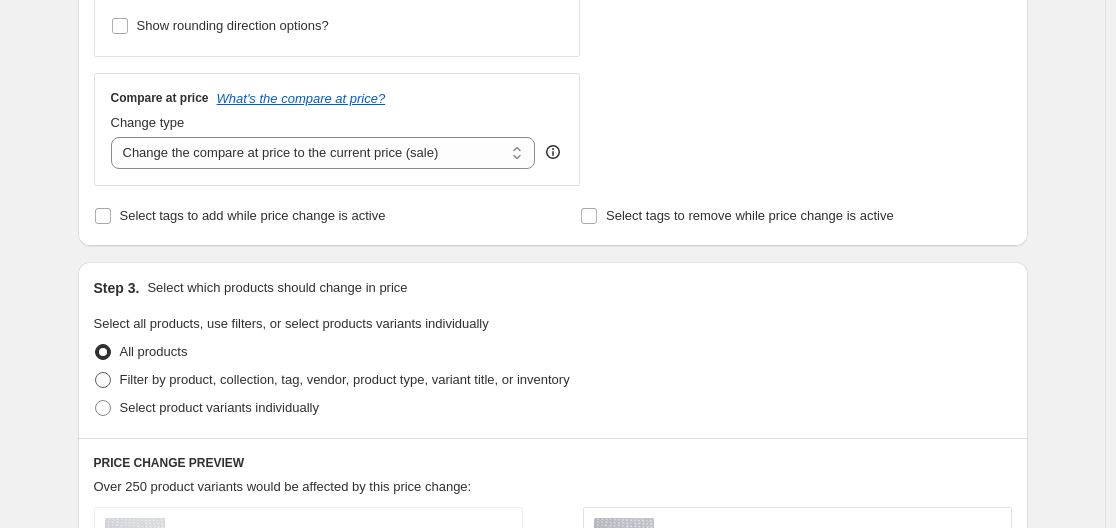 click on "Filter by product, collection, tag, vendor, product type, variant title, or inventory" at bounding box center [345, 379] 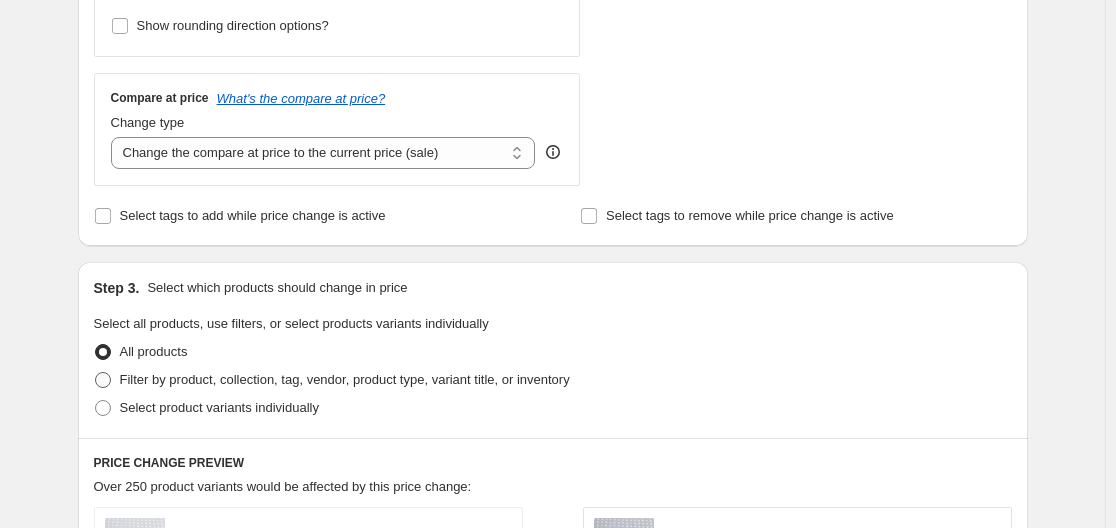 radio on "true" 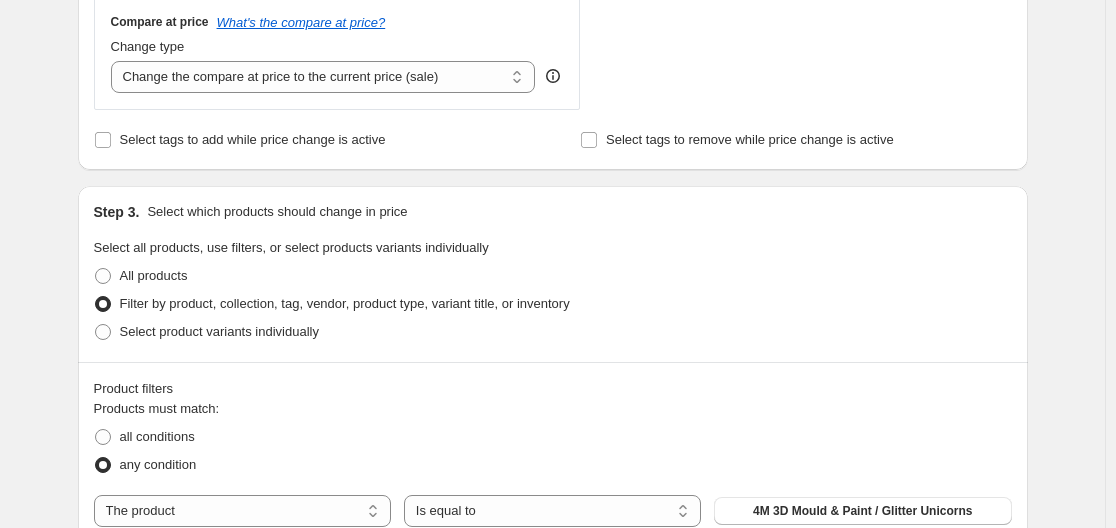 scroll, scrollTop: 888, scrollLeft: 0, axis: vertical 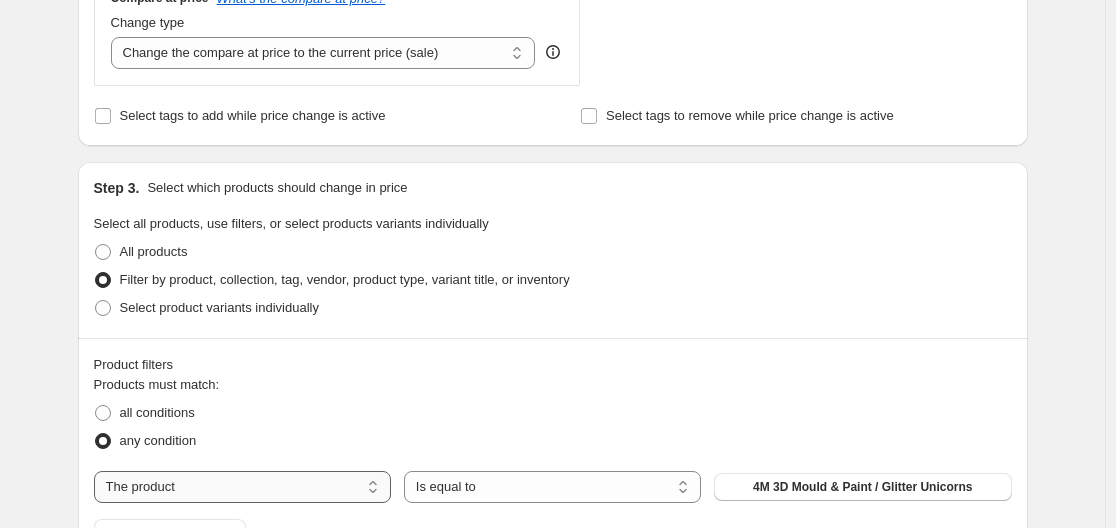 click on "The product The product's collection The product's tag The product's vendor The product's type The product's status The variant's title Inventory quantity" at bounding box center (242, 487) 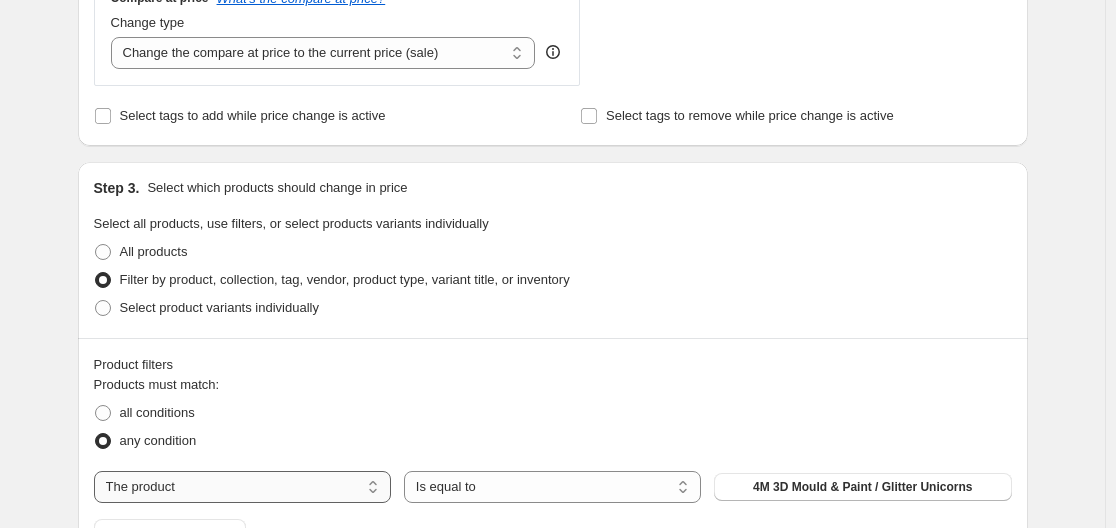 select on "tag" 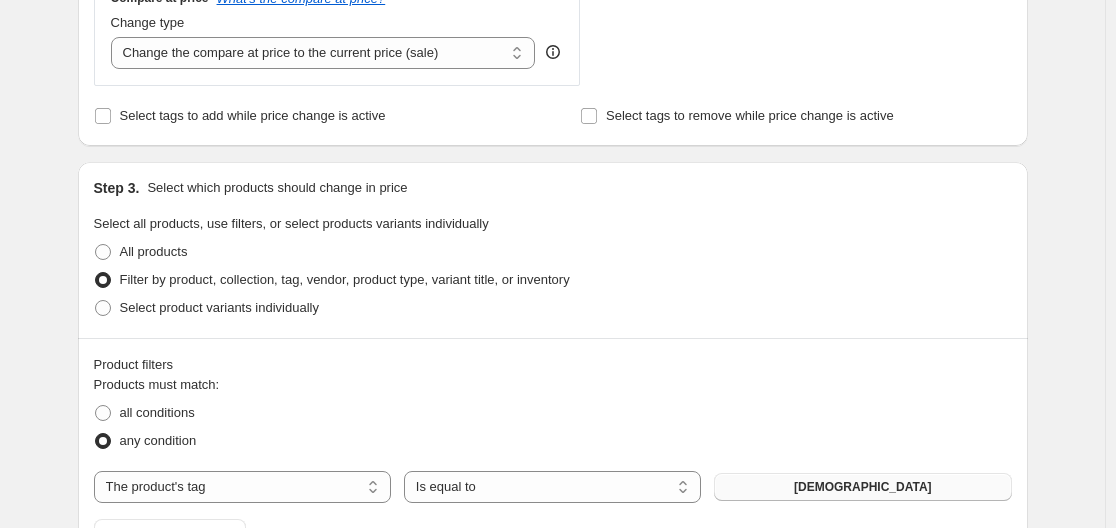 click on "[DEMOGRAPHIC_DATA]" at bounding box center [862, 487] 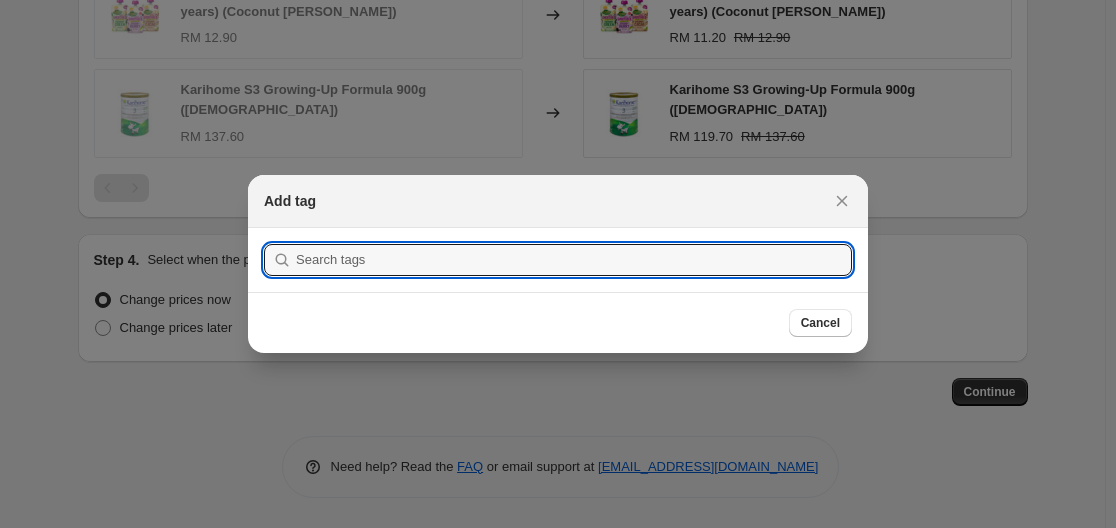 scroll, scrollTop: 0, scrollLeft: 0, axis: both 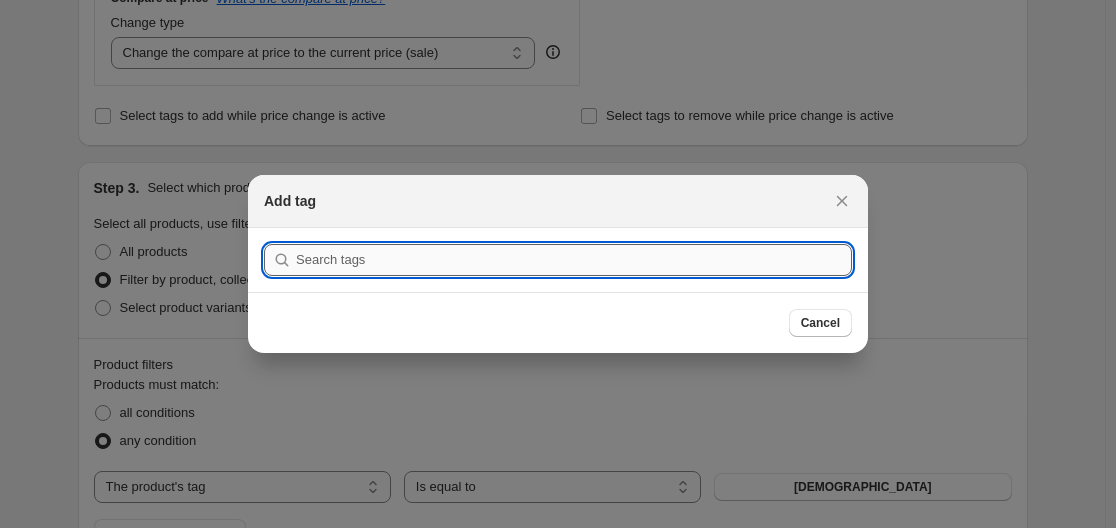 click at bounding box center (574, 260) 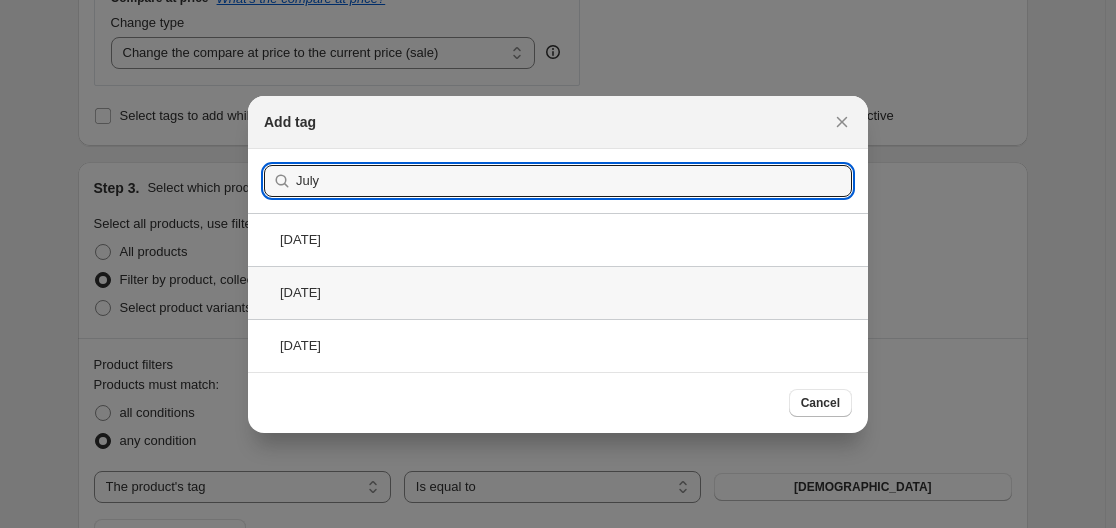 type on "July" 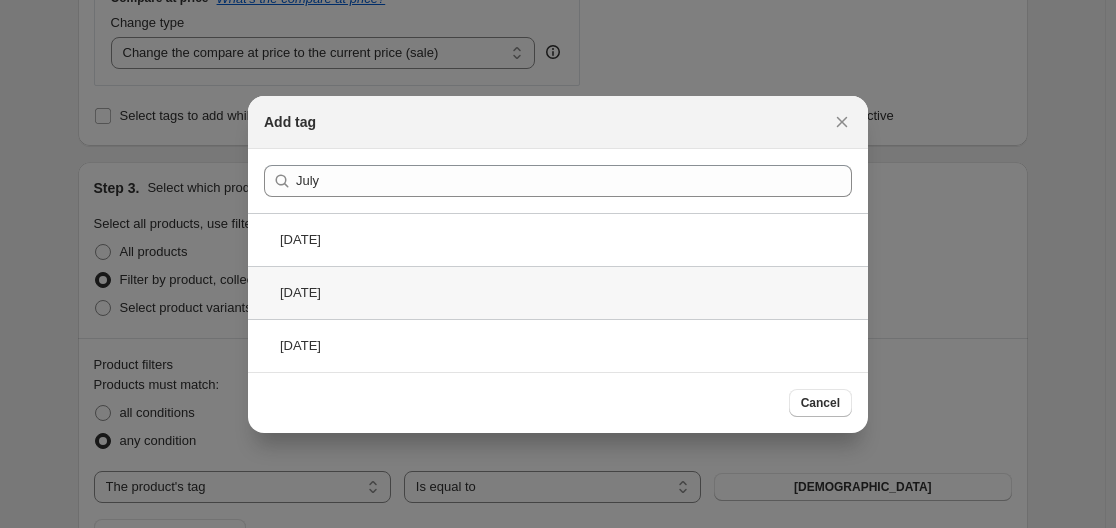 click on "[DATE]" at bounding box center [558, 292] 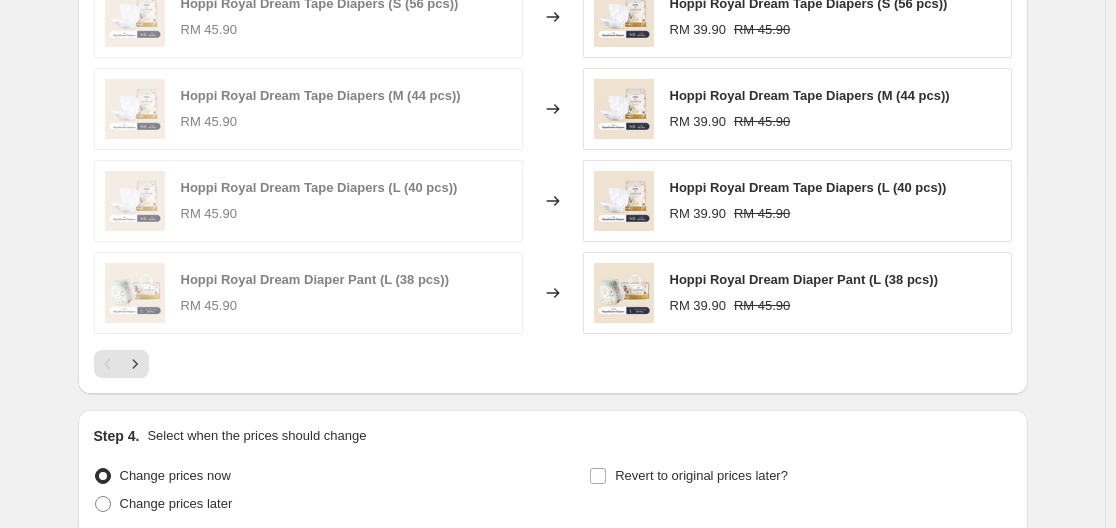 scroll, scrollTop: 1788, scrollLeft: 0, axis: vertical 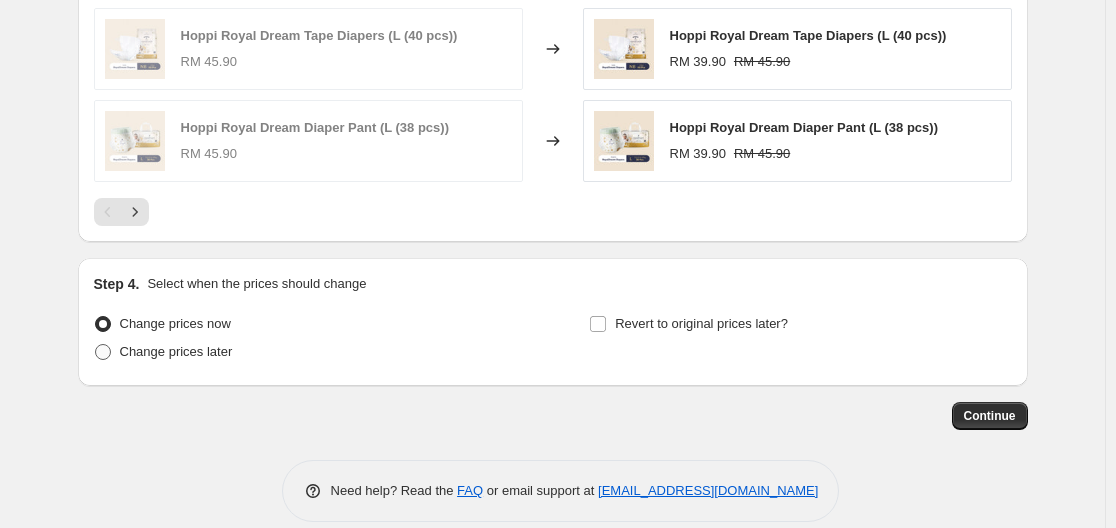 click on "Change prices later" at bounding box center [176, 351] 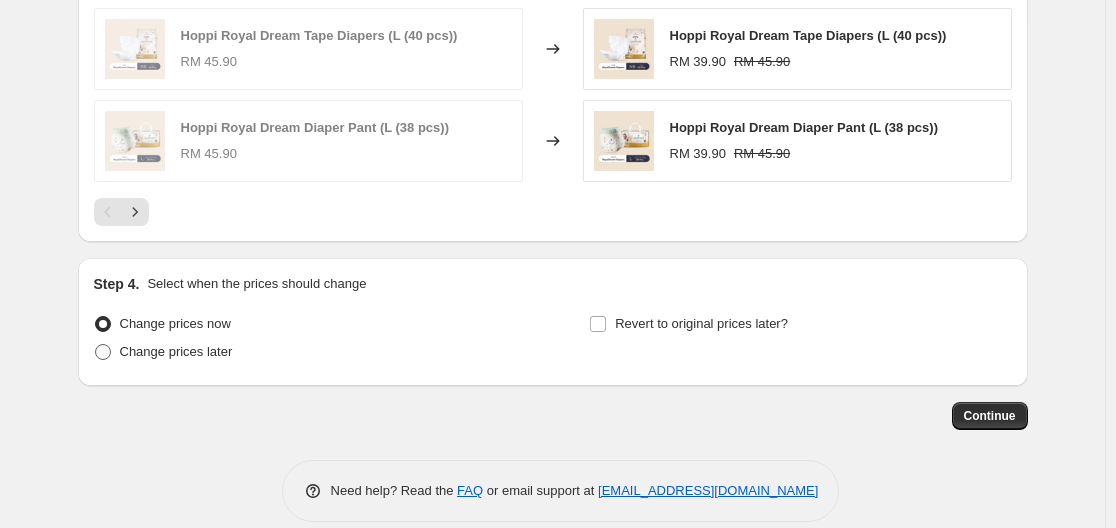 radio on "true" 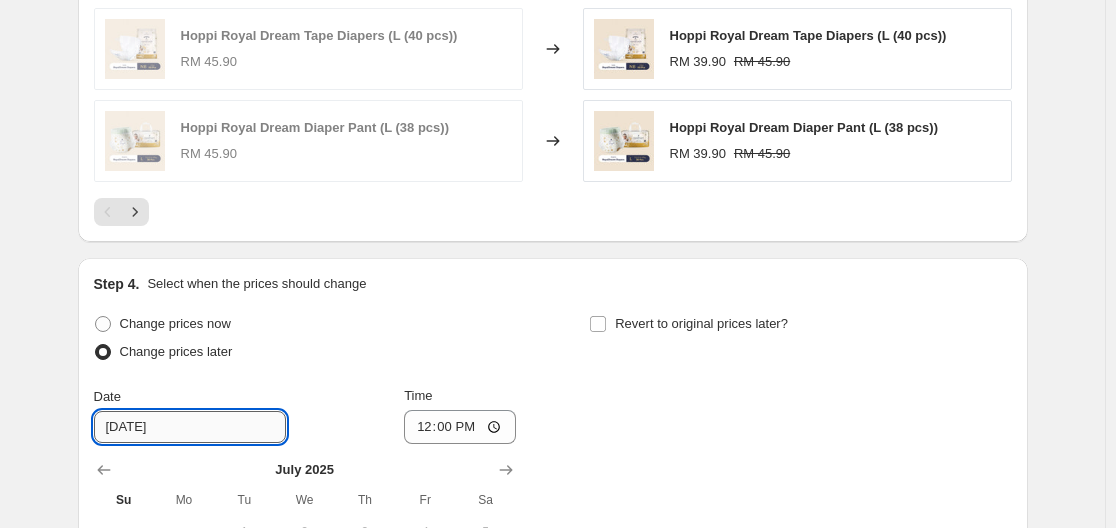 click on "[DATE]" at bounding box center [190, 427] 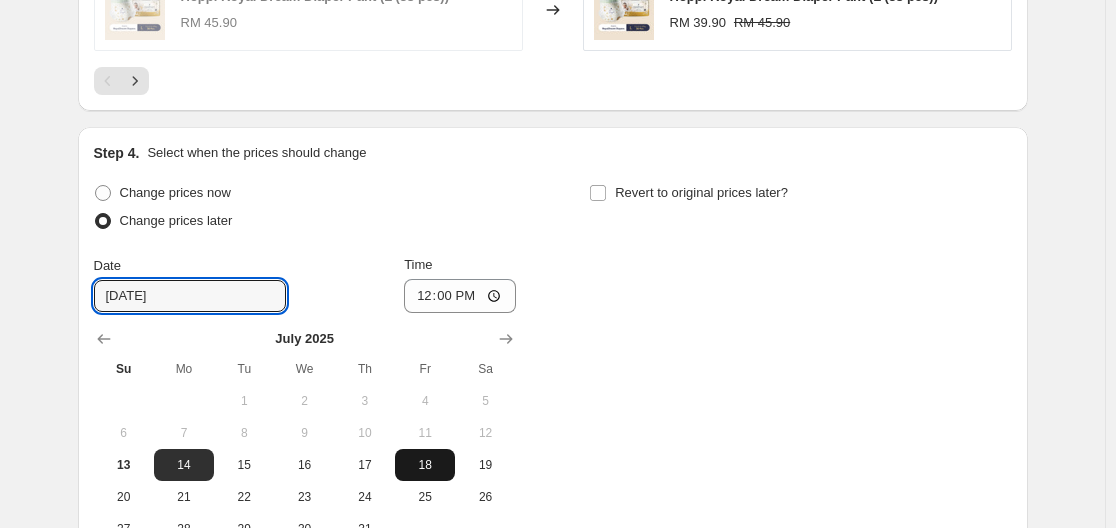 scroll, scrollTop: 1988, scrollLeft: 0, axis: vertical 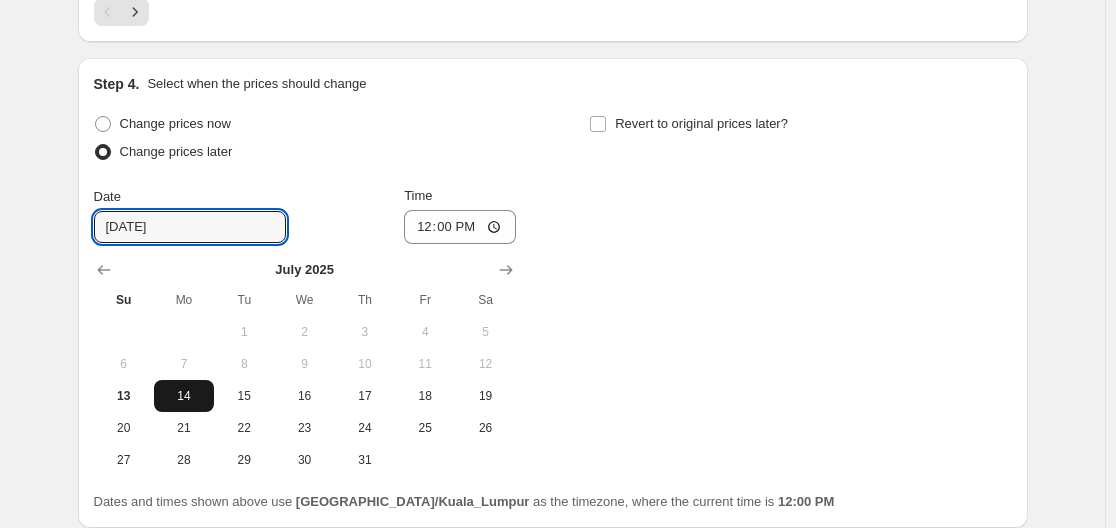 click on "14" at bounding box center [184, 396] 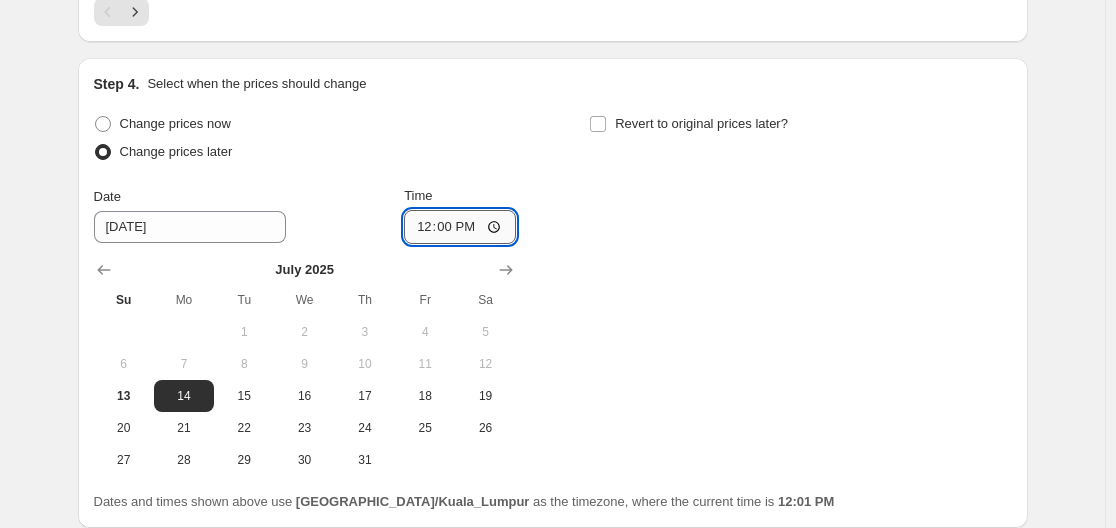 click on "12:00" at bounding box center [460, 227] 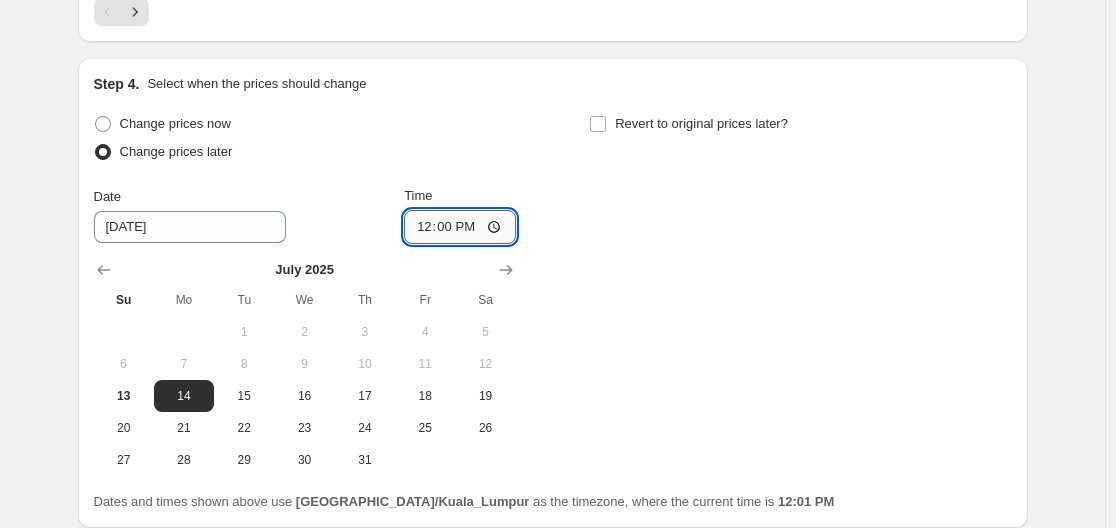 click on "12:00" at bounding box center [460, 227] 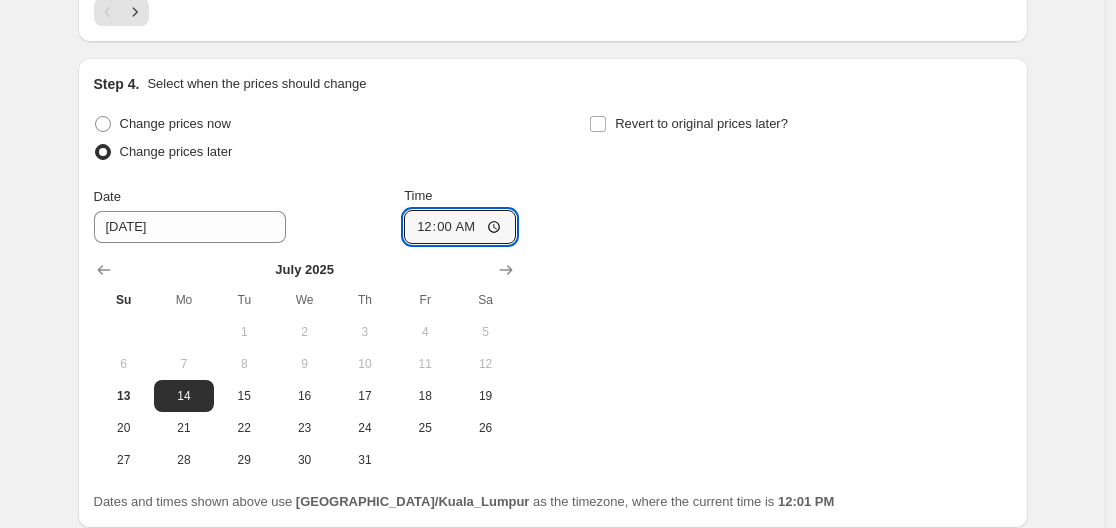 type on "00:00" 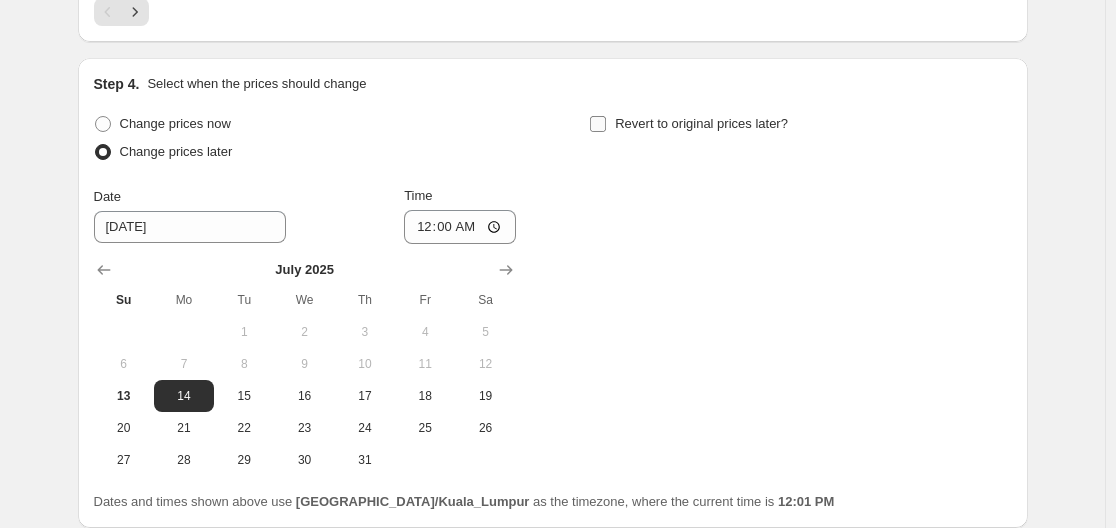 click on "Revert to original prices later?" at bounding box center [701, 123] 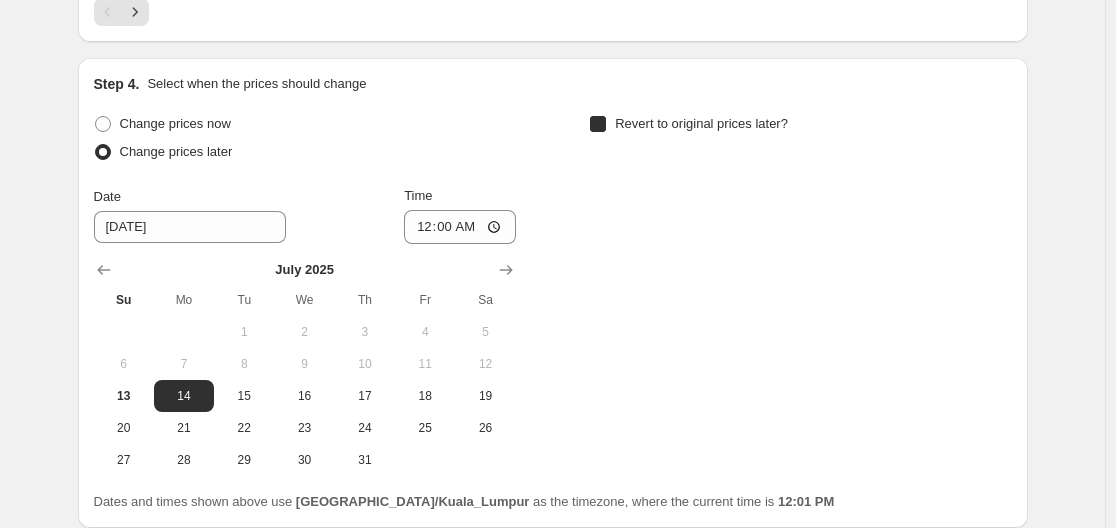checkbox on "true" 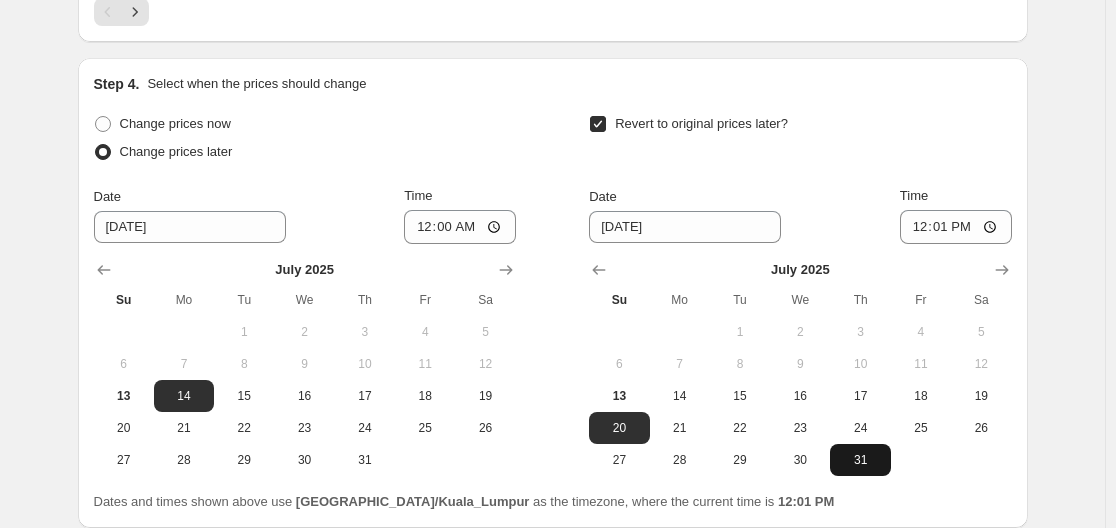 click on "31" at bounding box center (860, 460) 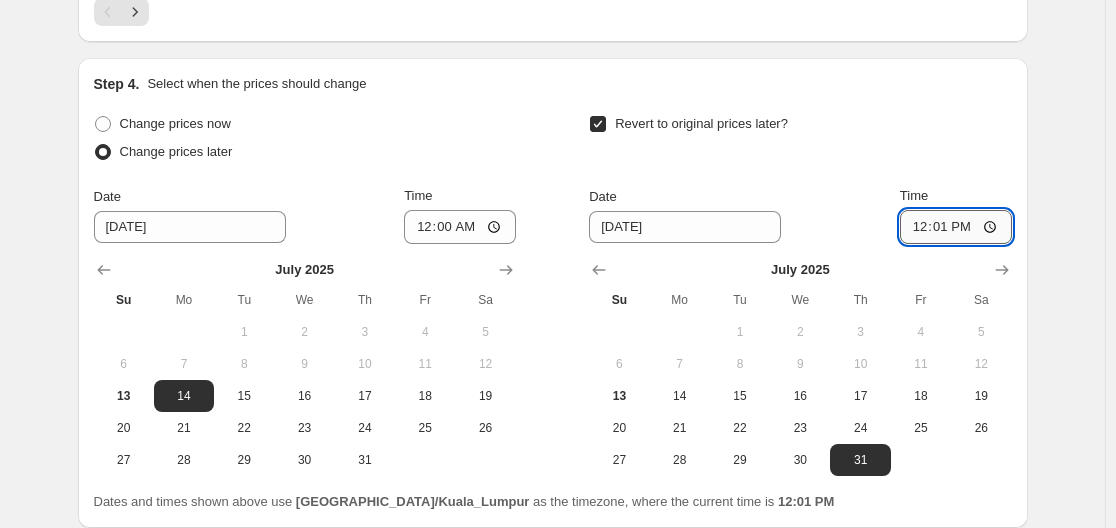 click on "12:01" at bounding box center (956, 227) 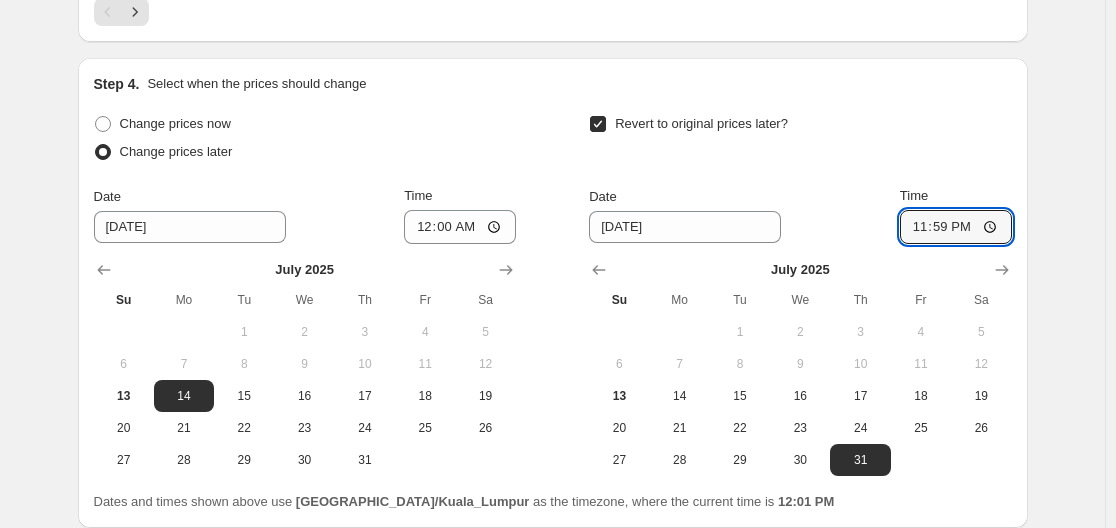 type on "23:59" 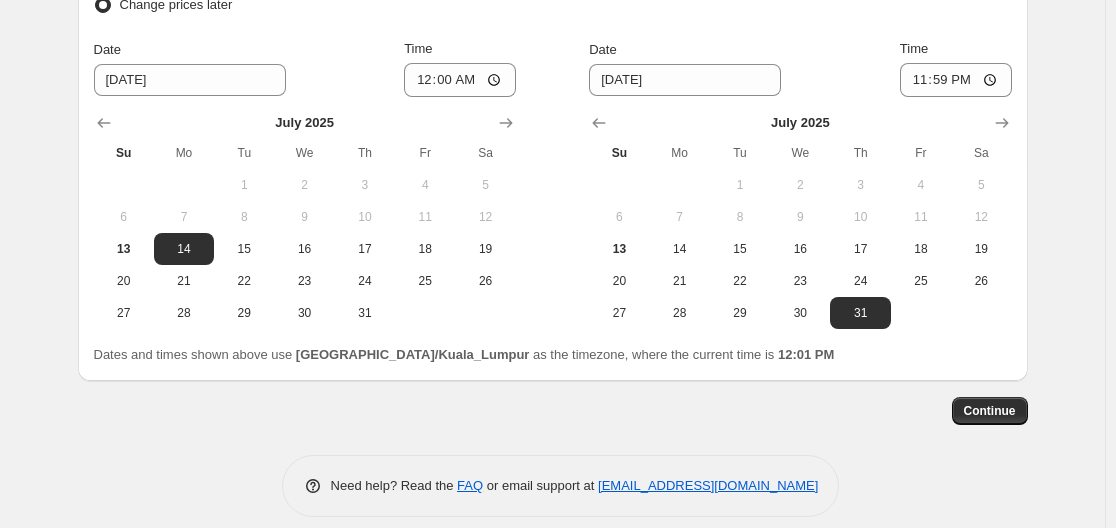 scroll, scrollTop: 2155, scrollLeft: 0, axis: vertical 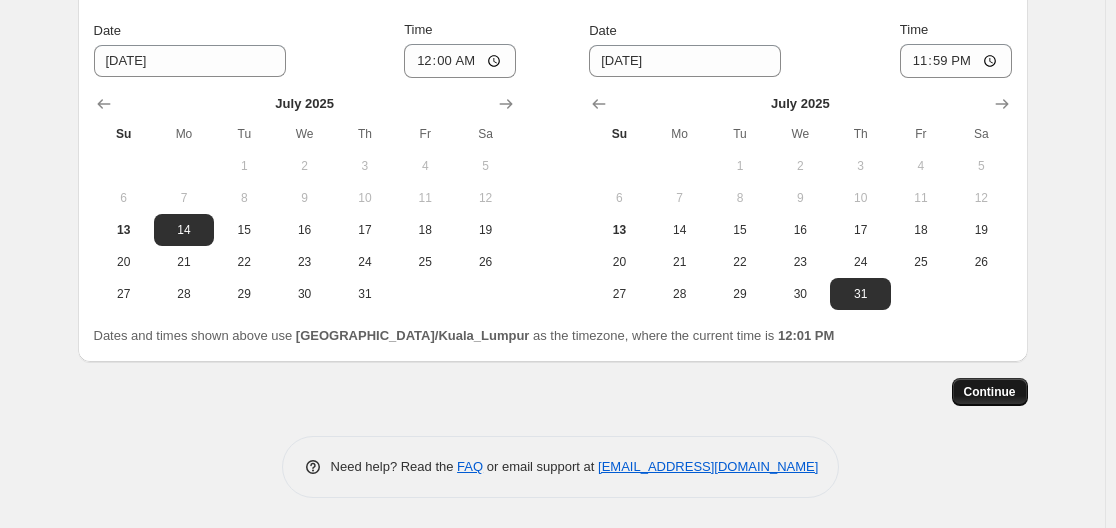 click on "Continue" at bounding box center (990, 392) 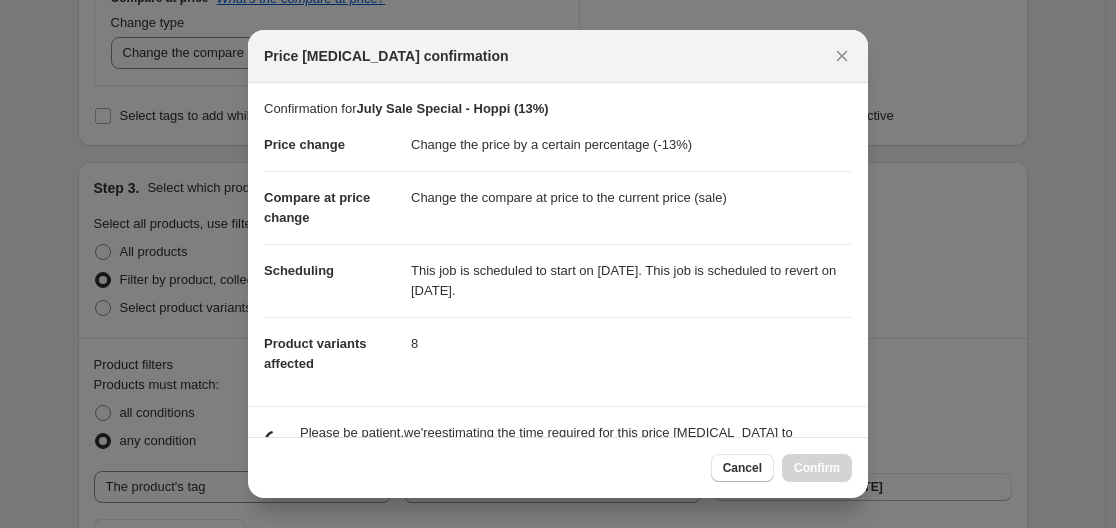 scroll, scrollTop: 0, scrollLeft: 0, axis: both 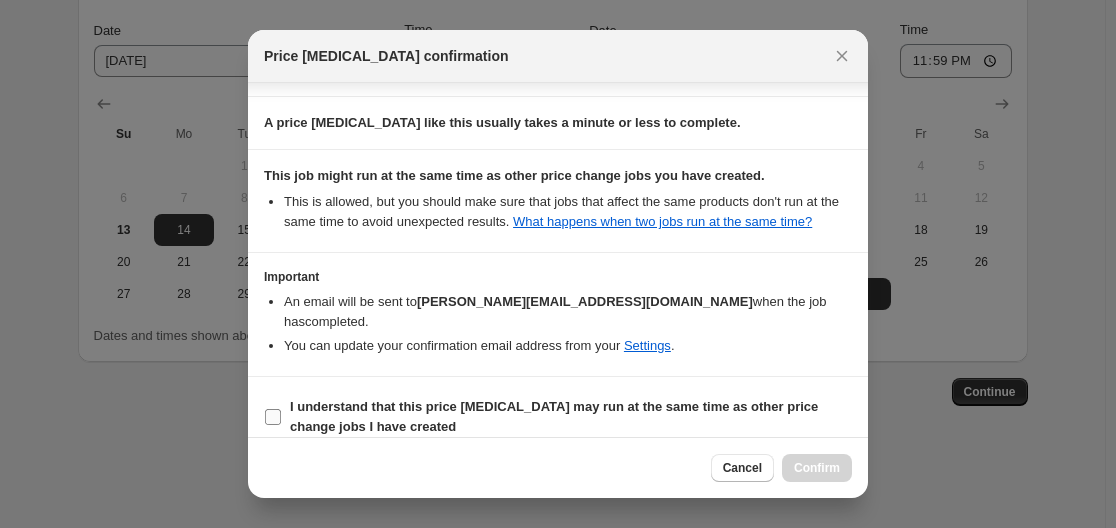 click at bounding box center [273, 417] 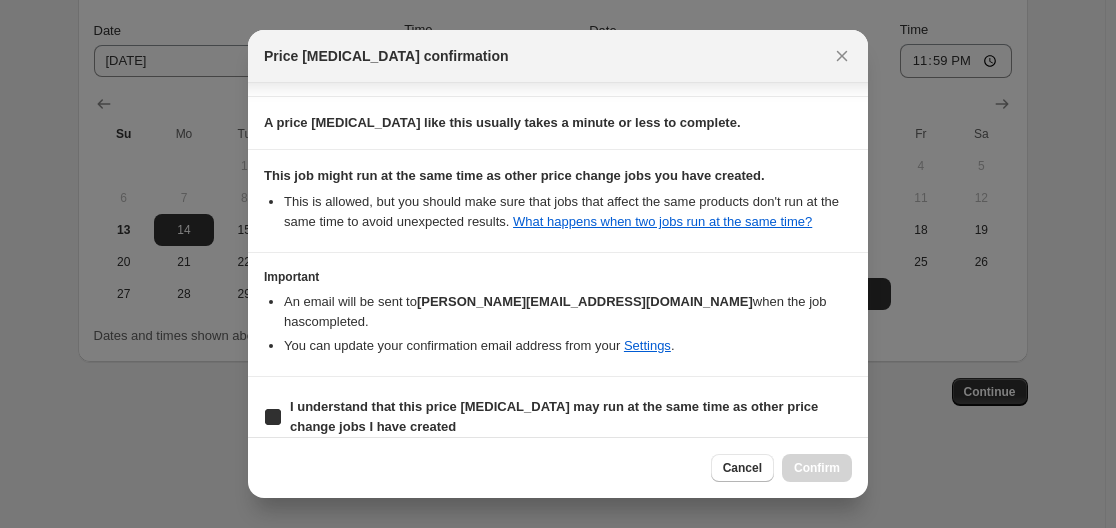 checkbox on "true" 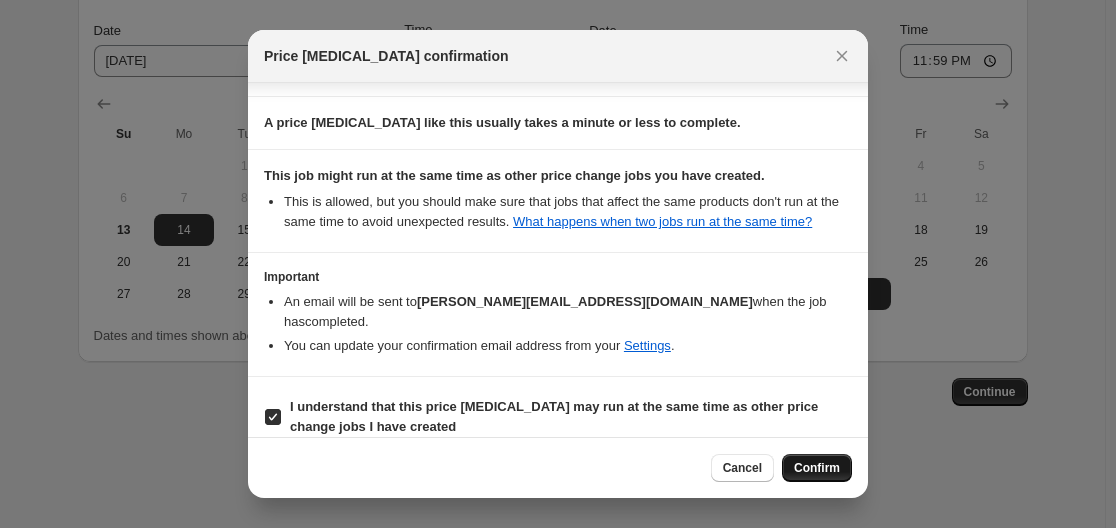 click on "Confirm" at bounding box center [817, 468] 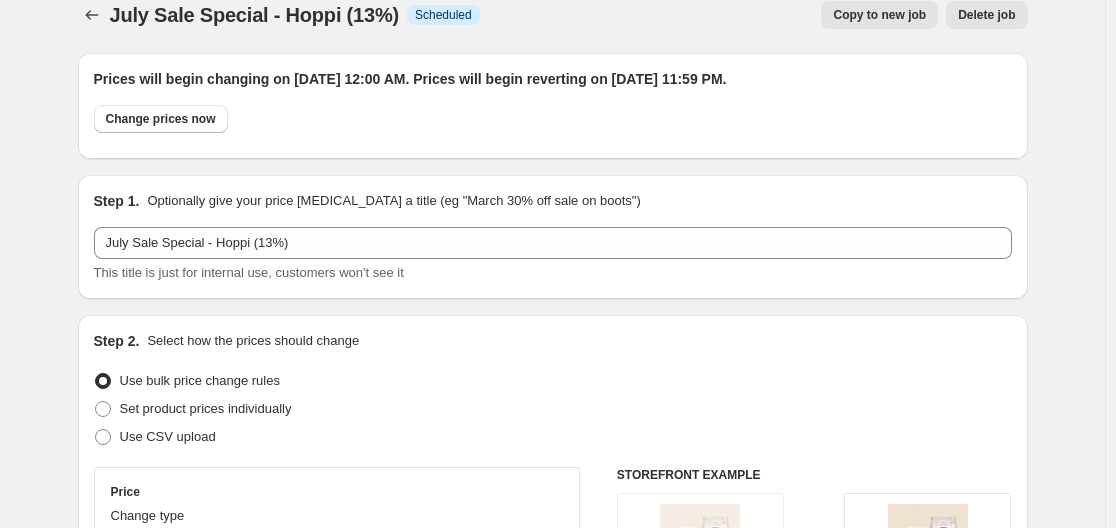 scroll, scrollTop: 0, scrollLeft: 0, axis: both 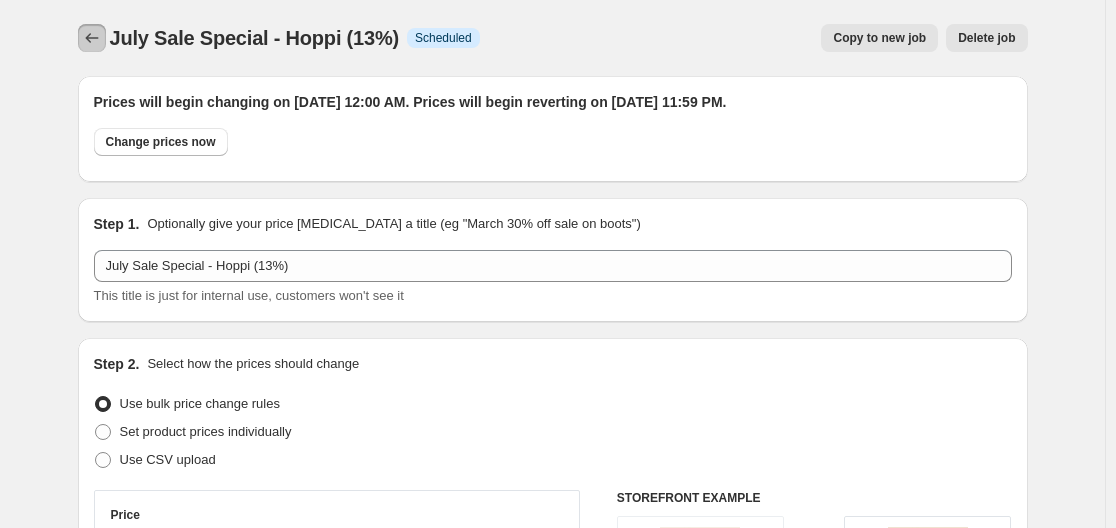 click at bounding box center [92, 38] 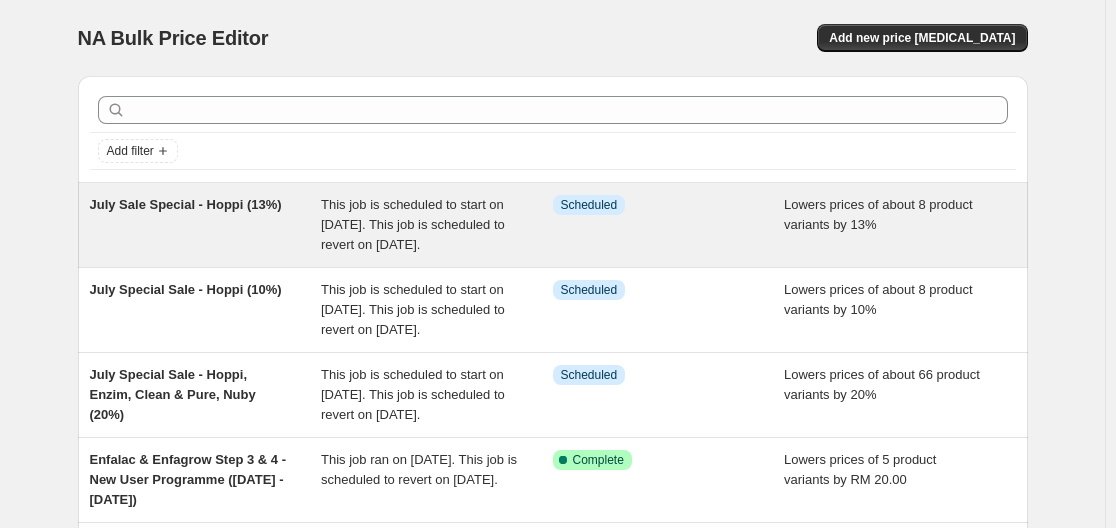 drag, startPoint x: 223, startPoint y: 202, endPoint x: 133, endPoint y: 190, distance: 90.79648 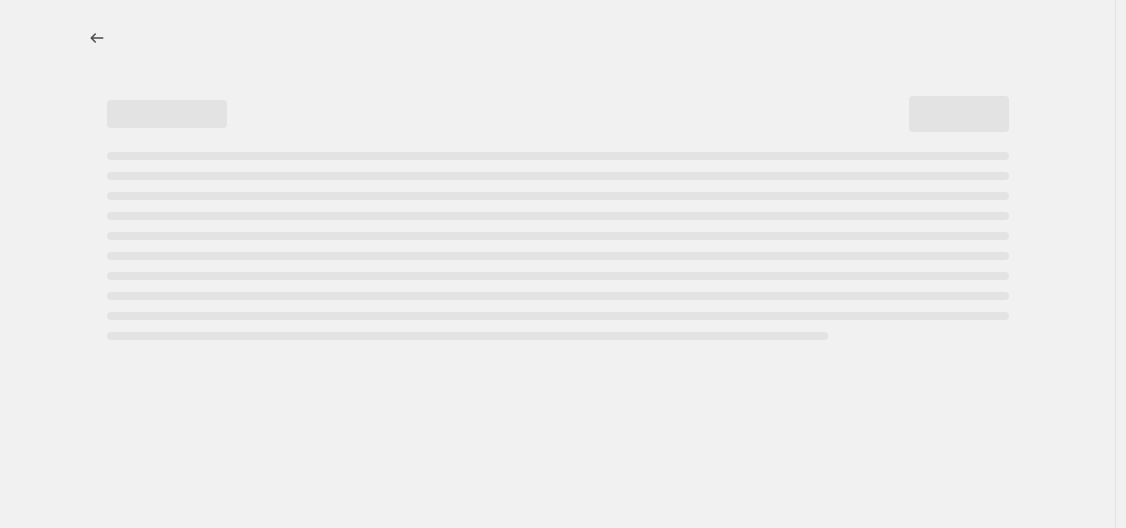 select on "percentage" 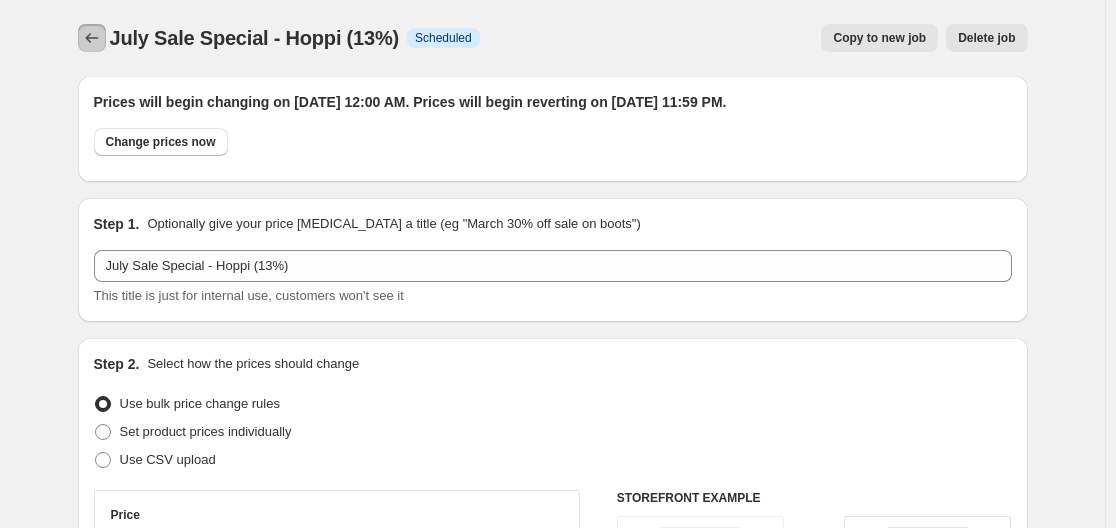 click 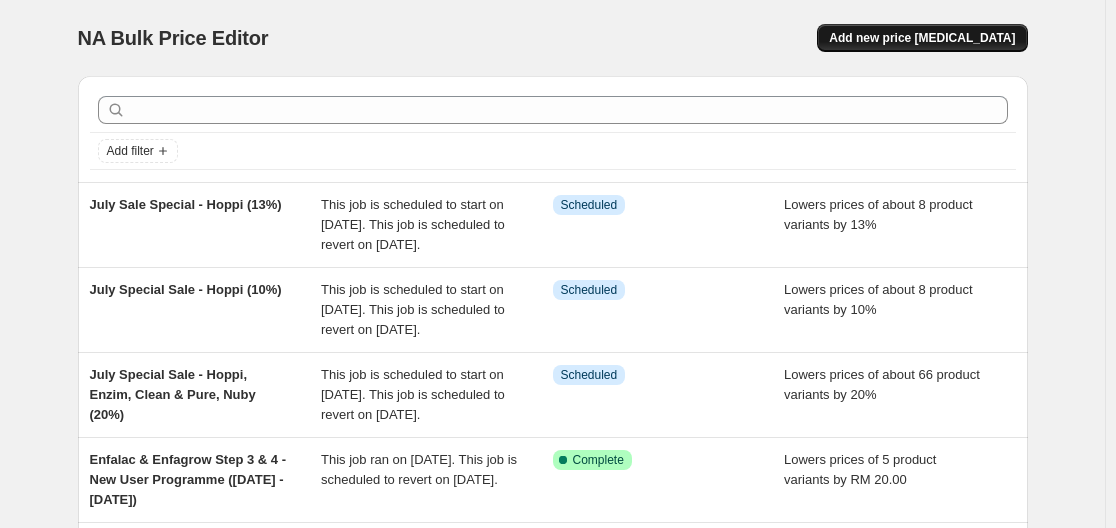 click on "Add new price [MEDICAL_DATA]" at bounding box center [922, 38] 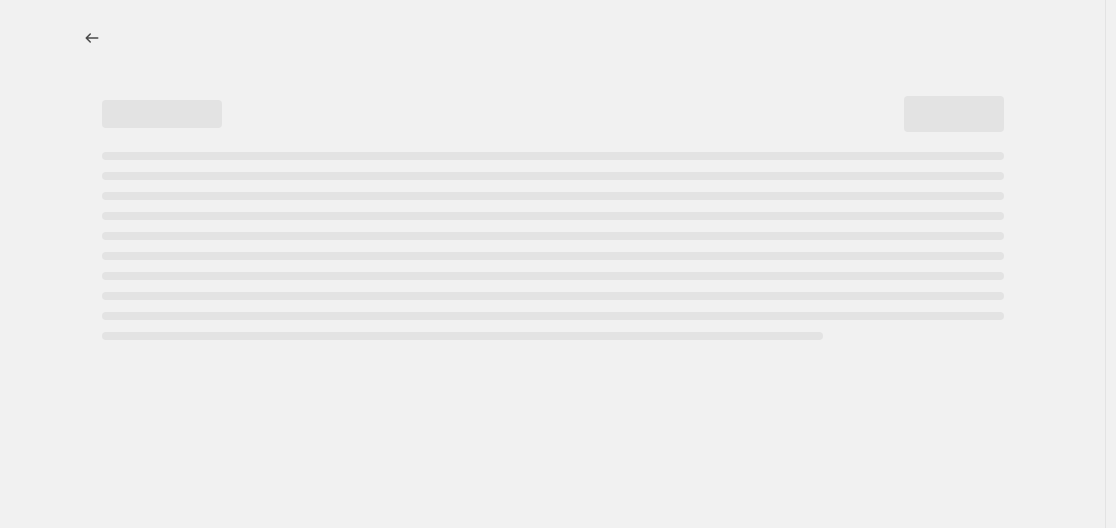 select on "percentage" 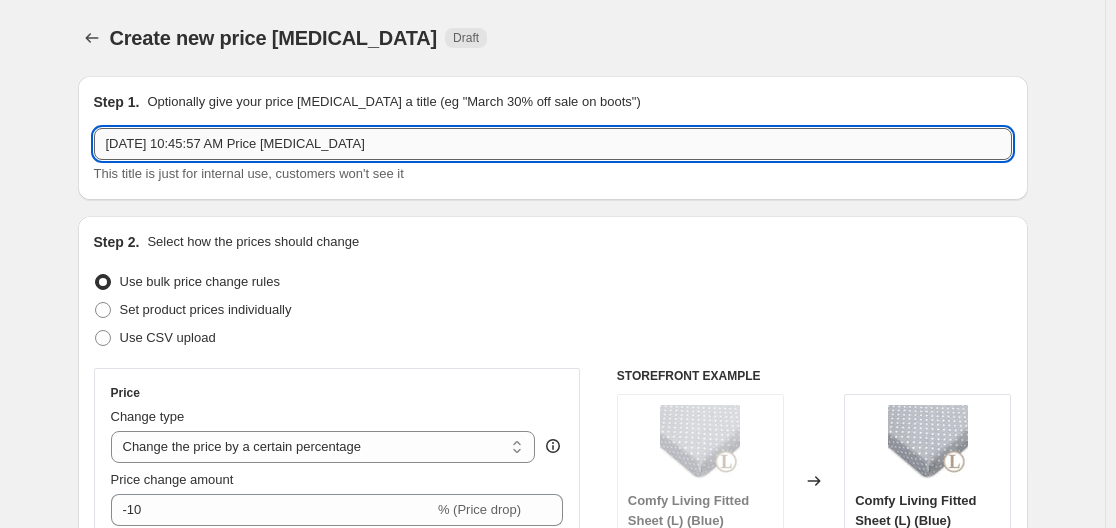 click on "[DATE] 10:45:57 AM Price [MEDICAL_DATA]" at bounding box center [553, 144] 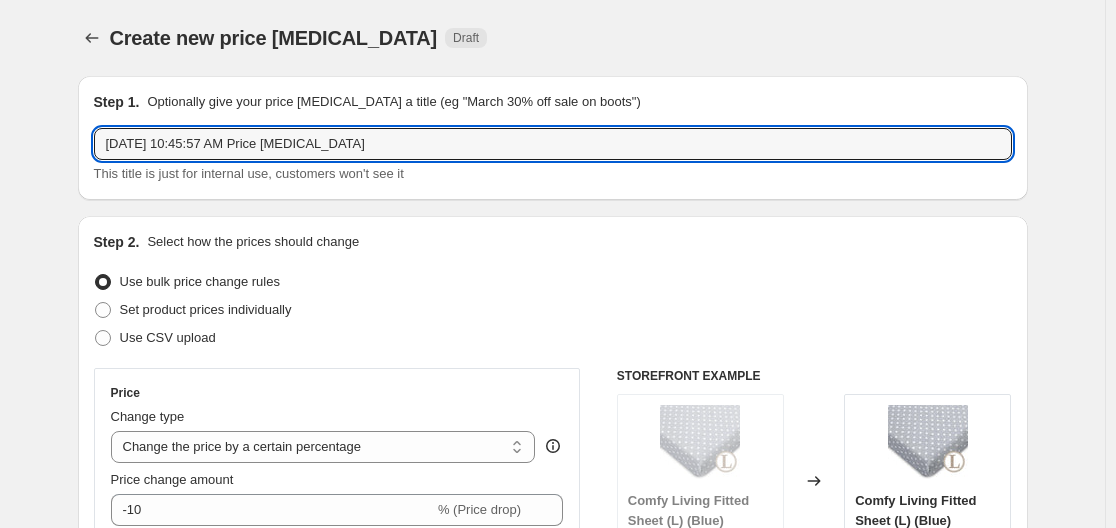 drag, startPoint x: 737, startPoint y: 142, endPoint x: 53, endPoint y: 132, distance: 684.0731 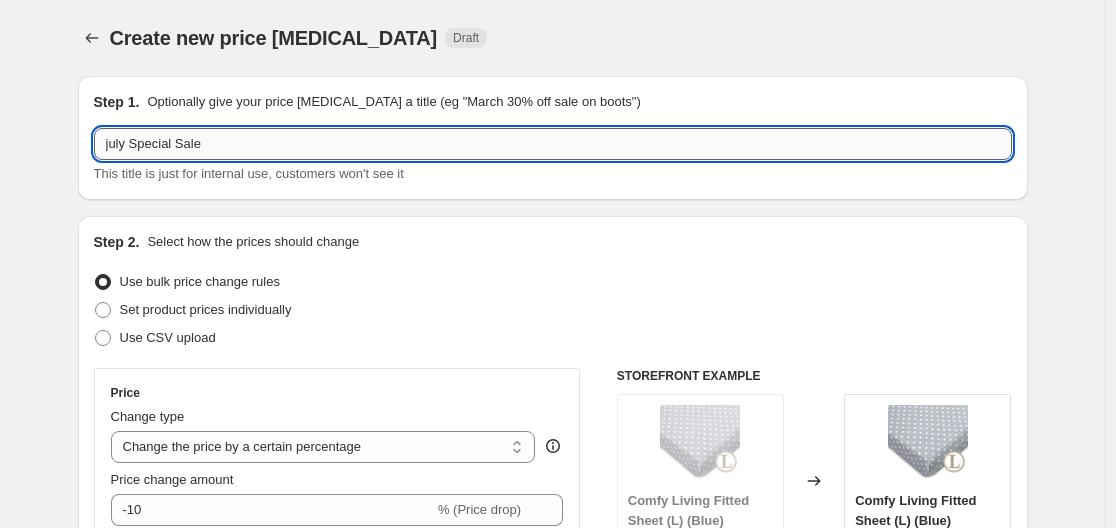 click on "july Special Sale" at bounding box center [553, 144] 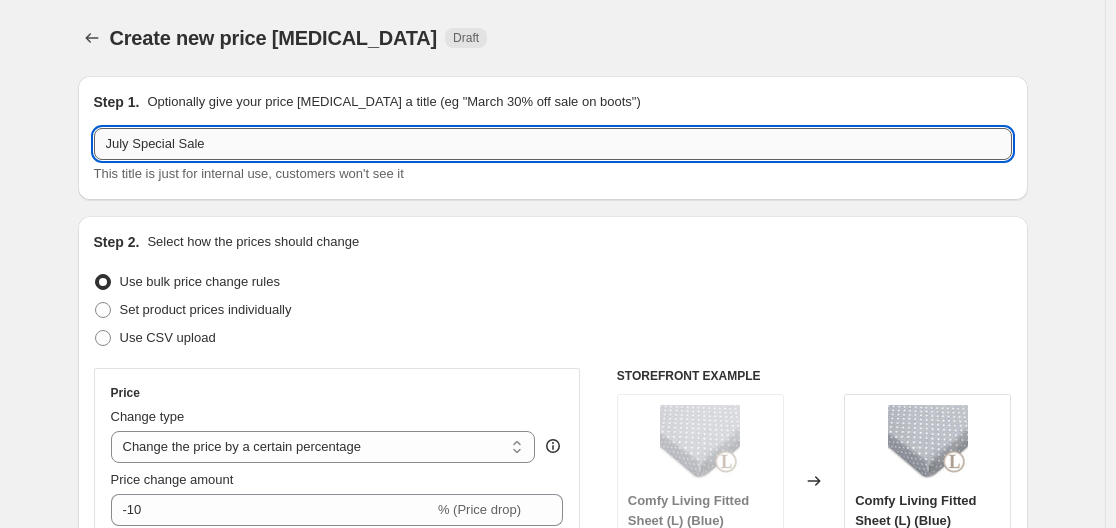 click on "July Special Sale" at bounding box center (553, 144) 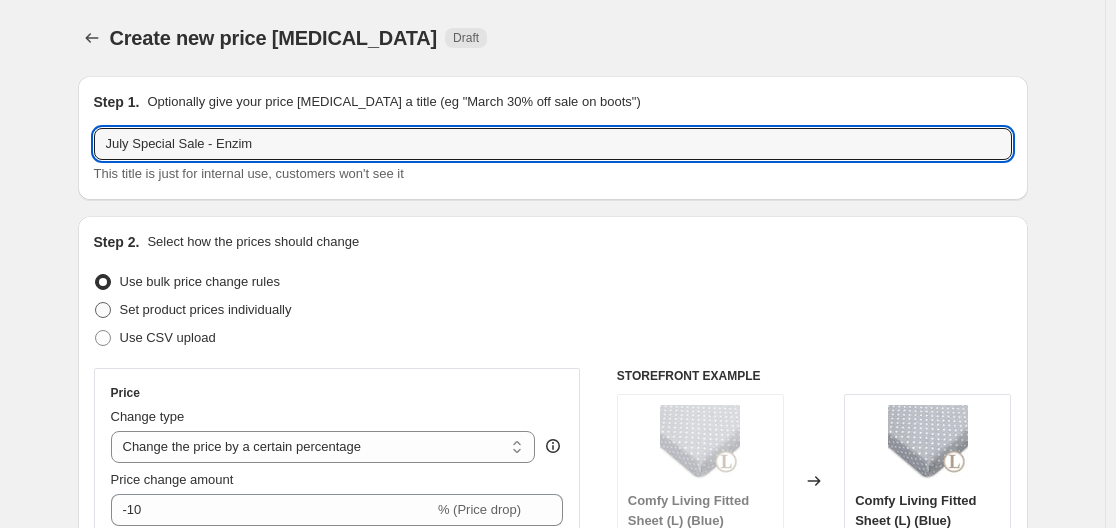 type on "July Special Sale - Enzim" 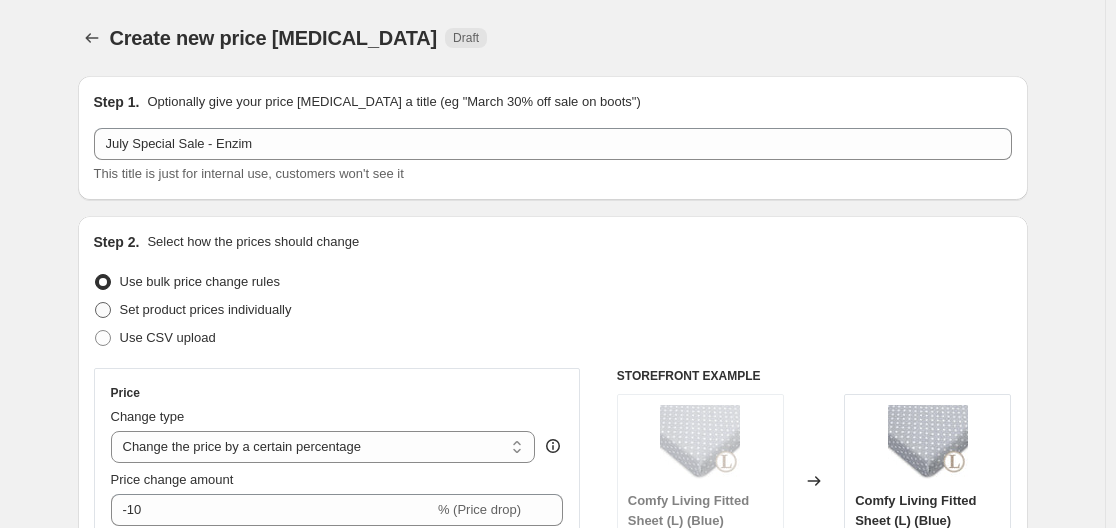 click on "Set product prices individually" at bounding box center (206, 309) 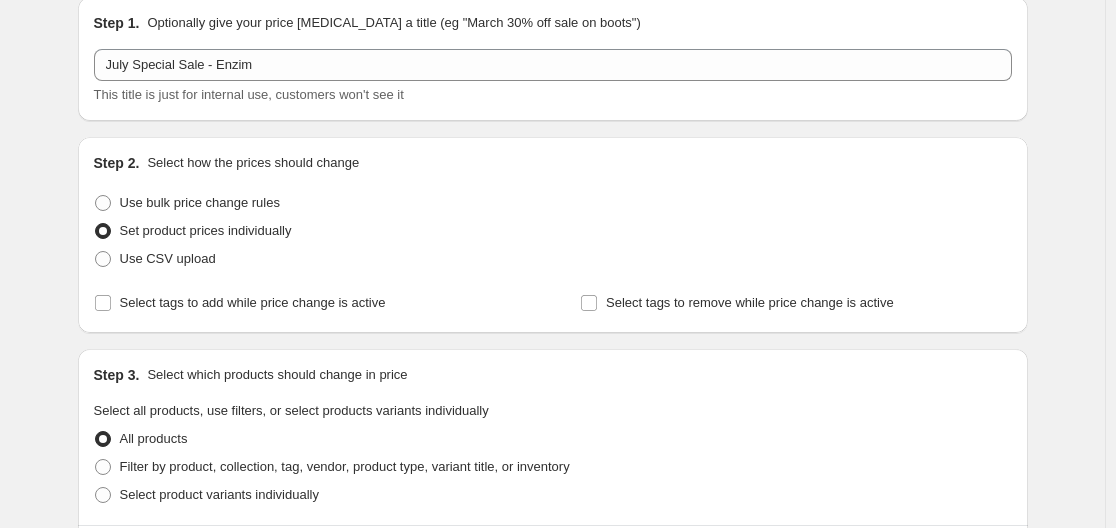 scroll, scrollTop: 200, scrollLeft: 0, axis: vertical 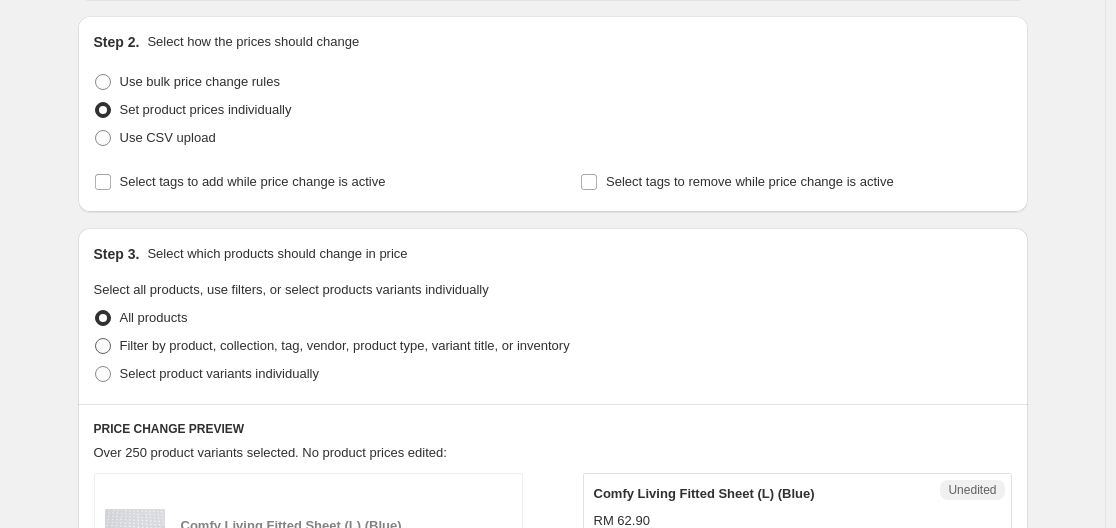 click on "Filter by product, collection, tag, vendor, product type, variant title, or inventory" at bounding box center (345, 345) 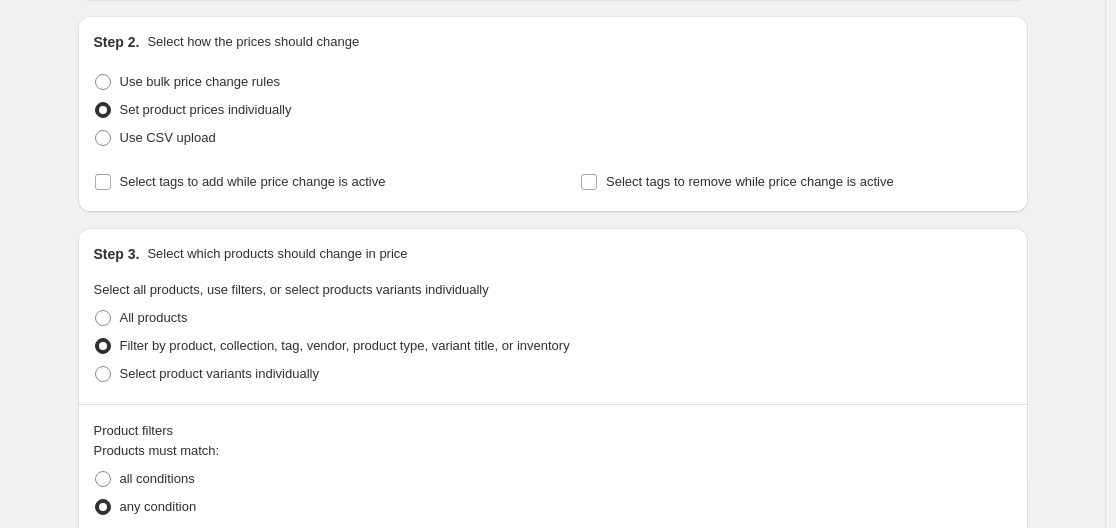 scroll, scrollTop: 400, scrollLeft: 0, axis: vertical 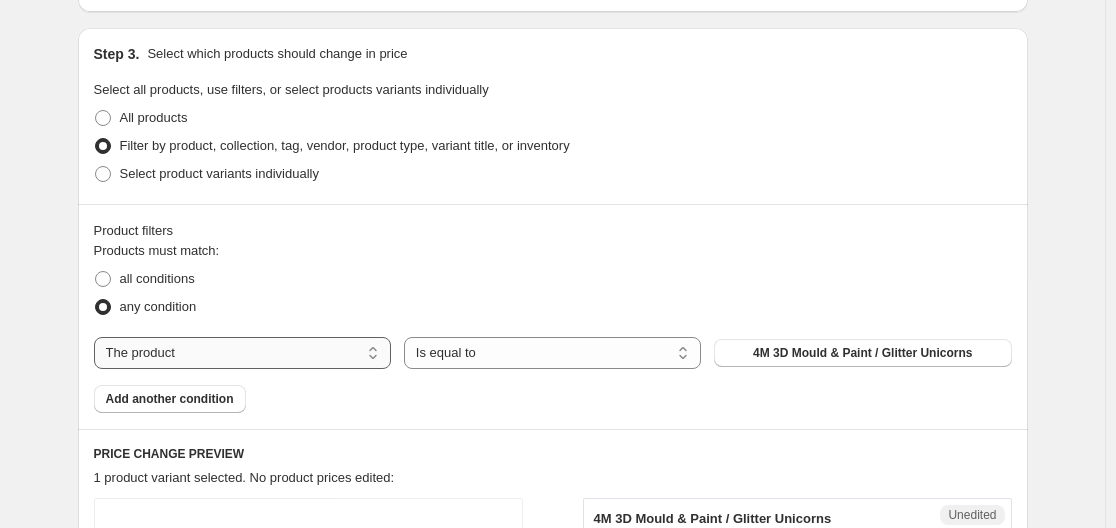 click on "The product The product's collection The product's tag The product's vendor The product's type The product's status The variant's title Inventory quantity" at bounding box center [242, 353] 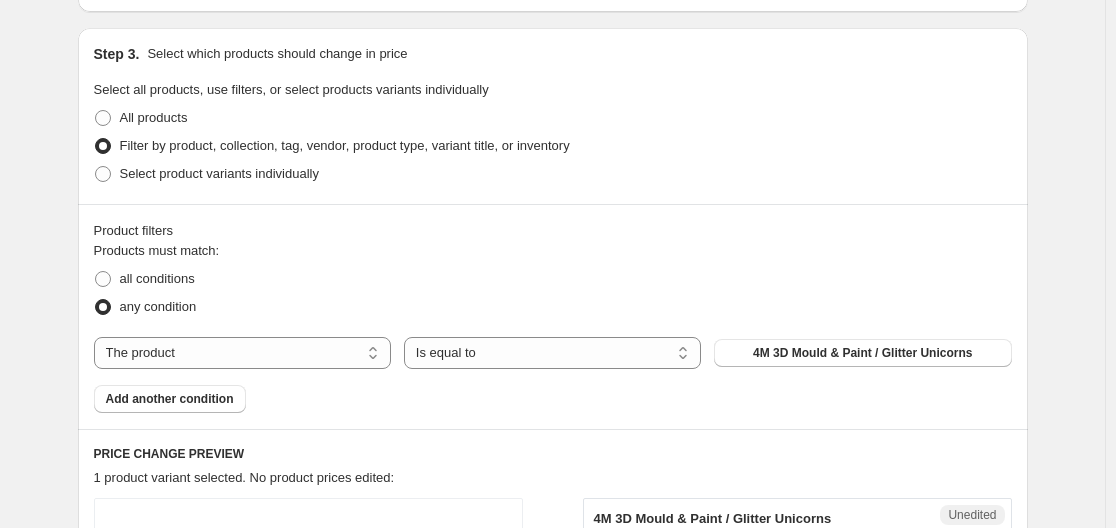click on "Products must match: all conditions any condition The product The product's collection The product's tag The product's vendor The product's type The product's status The variant's title Inventory quantity The product Is equal to Is not equal to Is equal to 4M 3D Mould & Paint / Glitter Unicorns Add another condition" at bounding box center [553, 327] 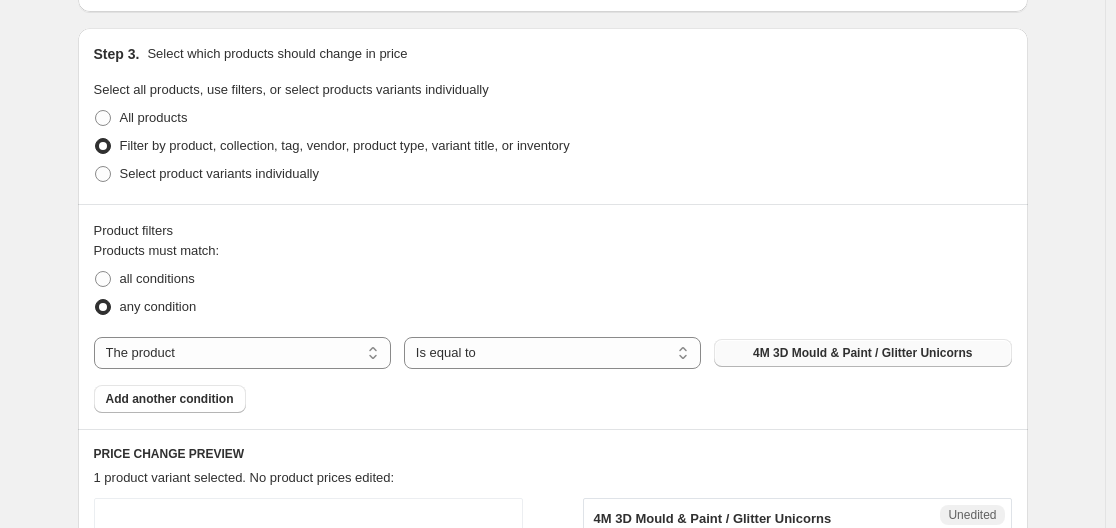 click on "4M 3D Mould & Paint / Glitter Unicorns" at bounding box center (862, 353) 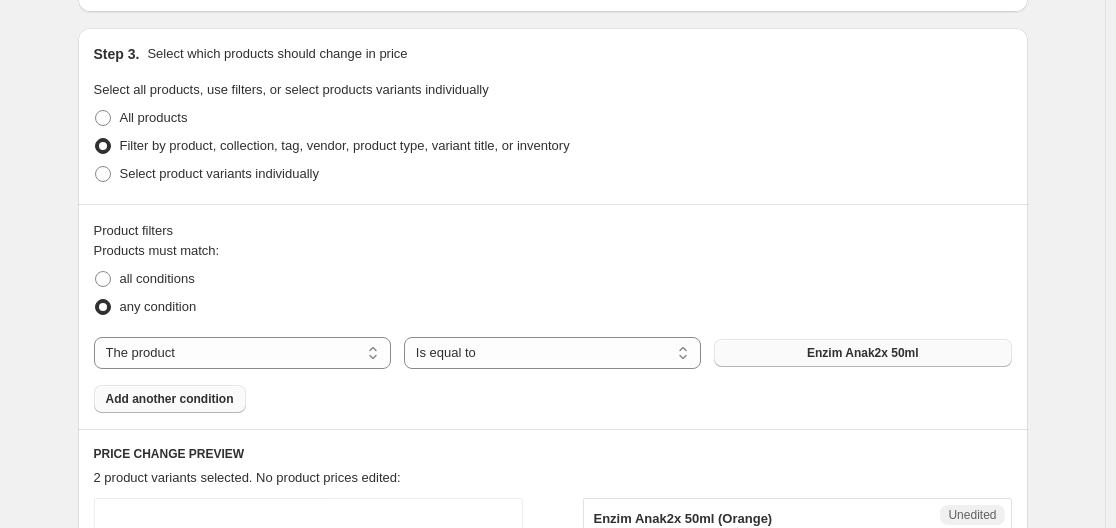 click on "Add another condition" at bounding box center (170, 399) 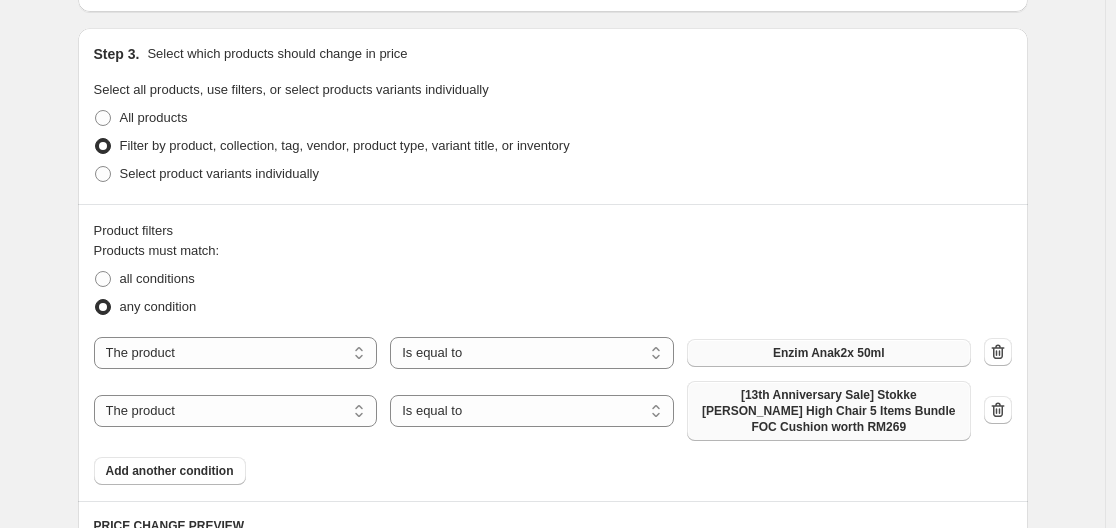 click on "[13th Anniversary Sale] Stokke [PERSON_NAME] High Chair 5 Items Bundle FOC Cushion worth RM269" at bounding box center [829, 411] 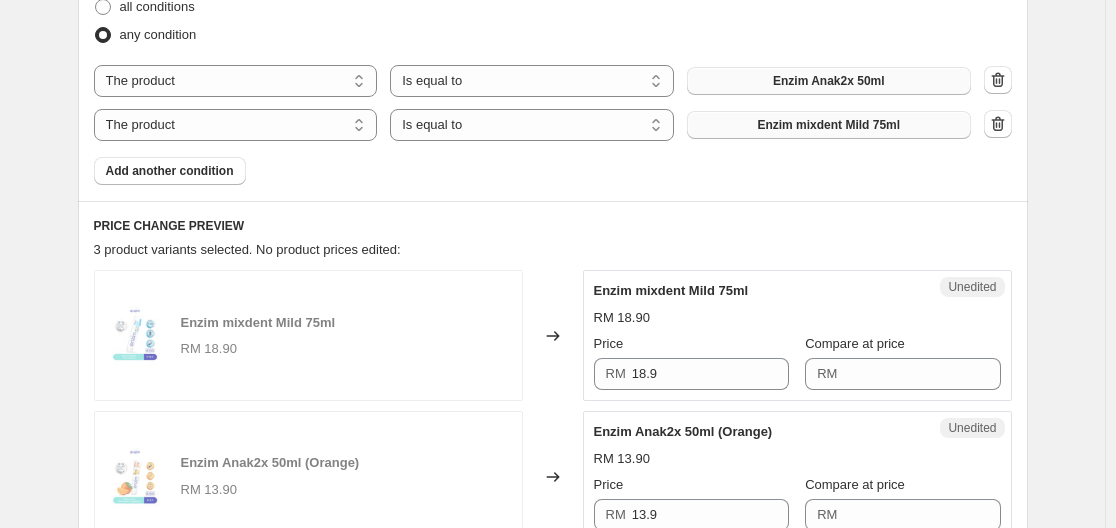 scroll, scrollTop: 700, scrollLeft: 0, axis: vertical 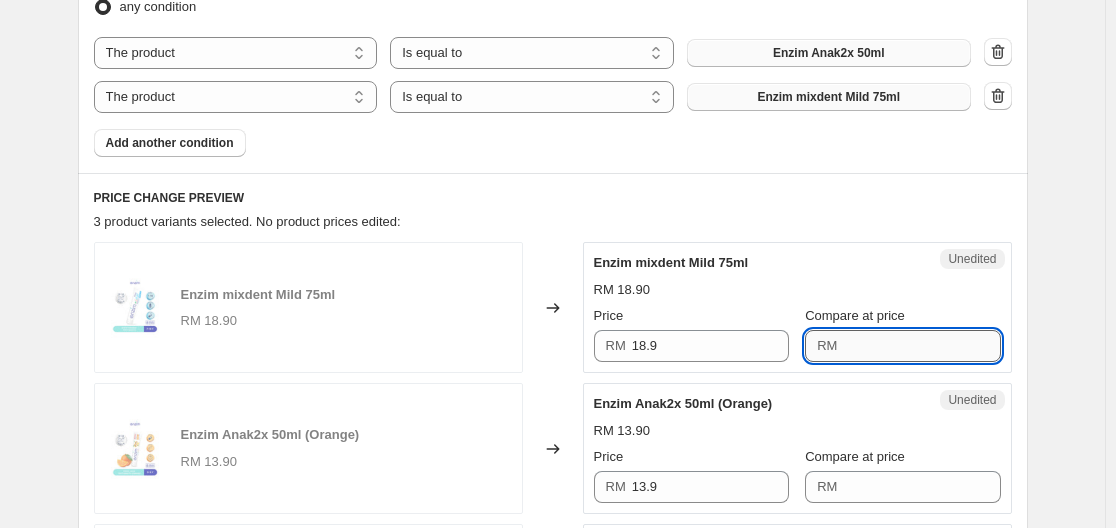 click on "Compare at price" at bounding box center (921, 346) 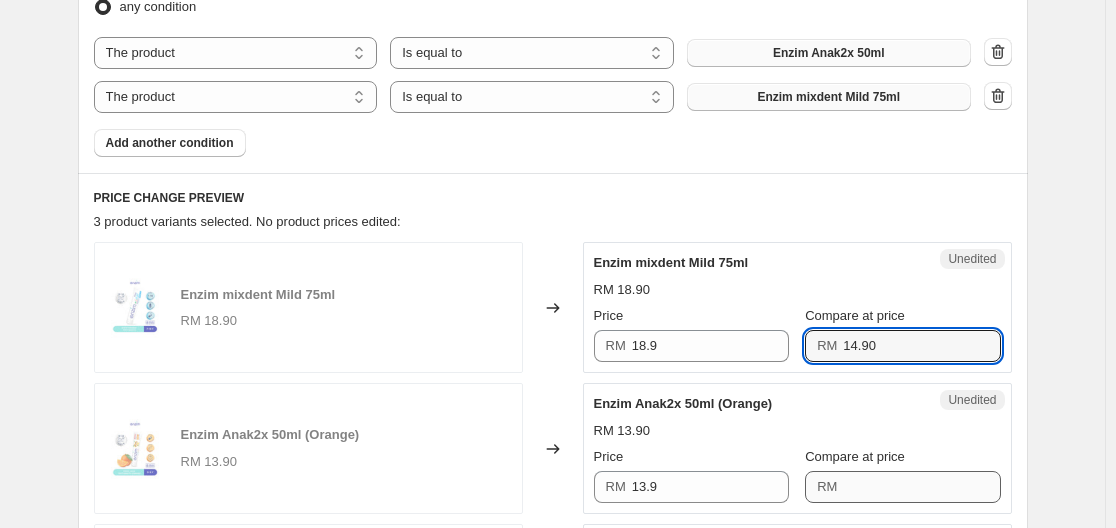 type on "14.90" 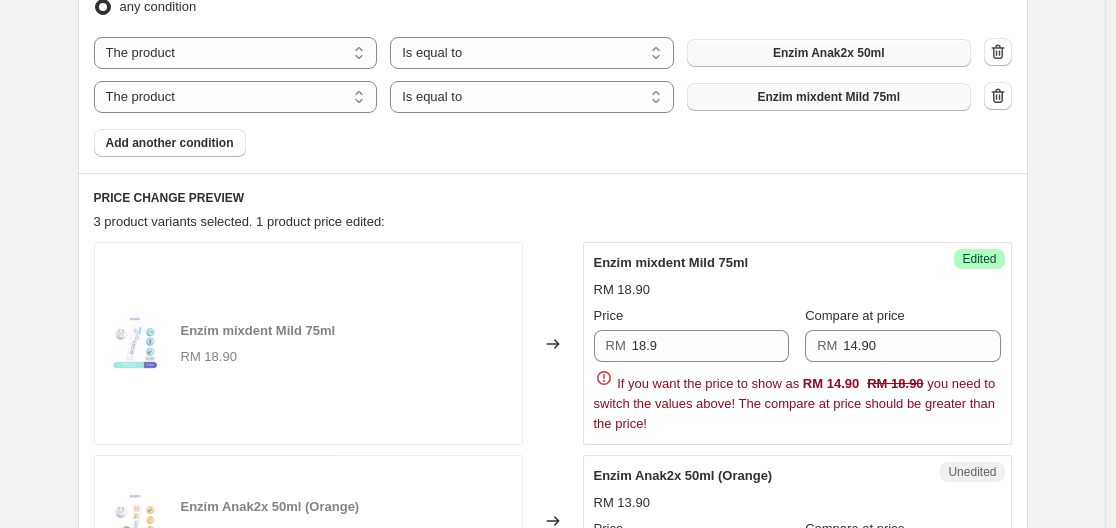 click on "Enzim Anak2x 50ml (Orange) RM 13.90 Price RM 13.9 Compare at price RM" at bounding box center (797, 520) 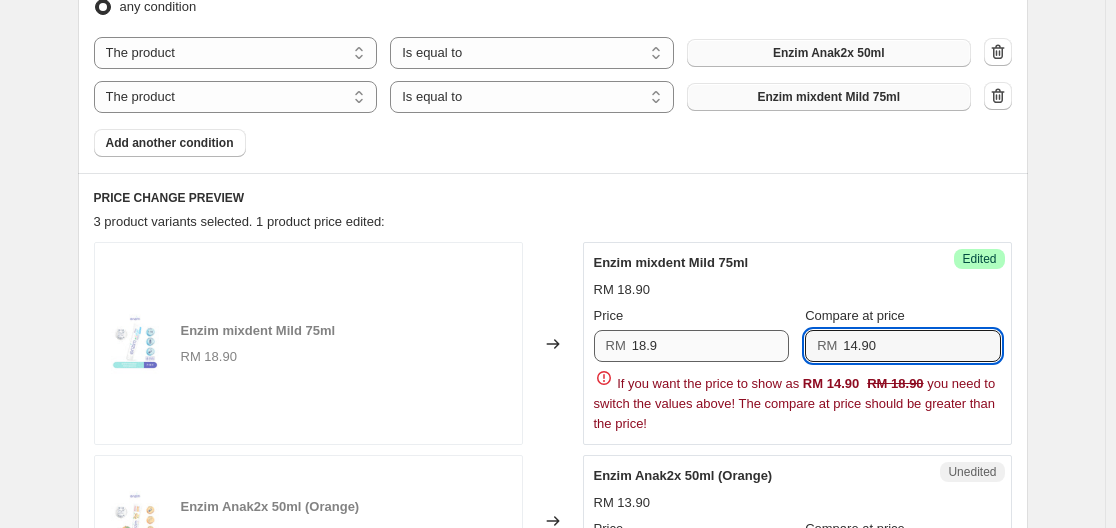 drag, startPoint x: 925, startPoint y: 345, endPoint x: 791, endPoint y: 354, distance: 134.3019 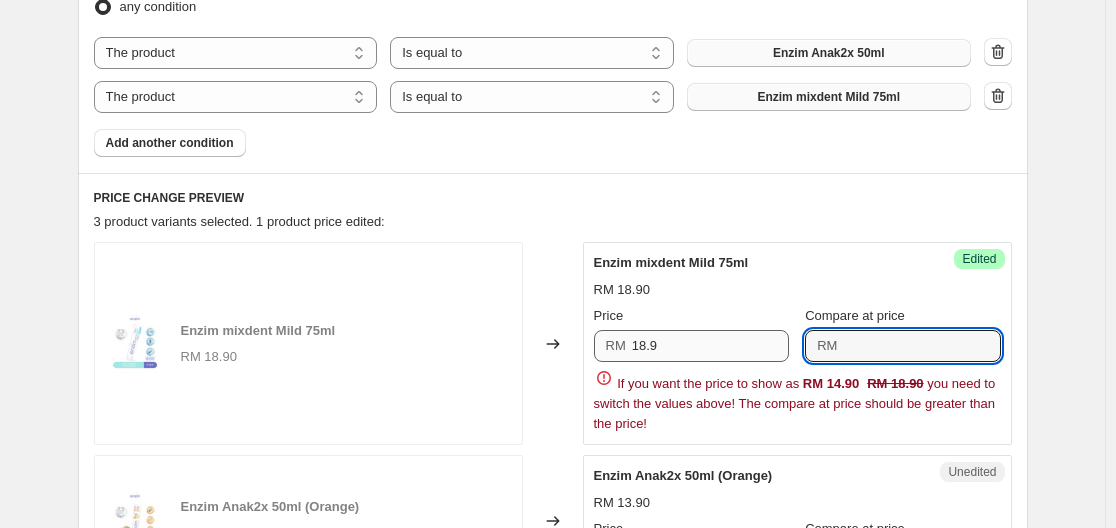 type 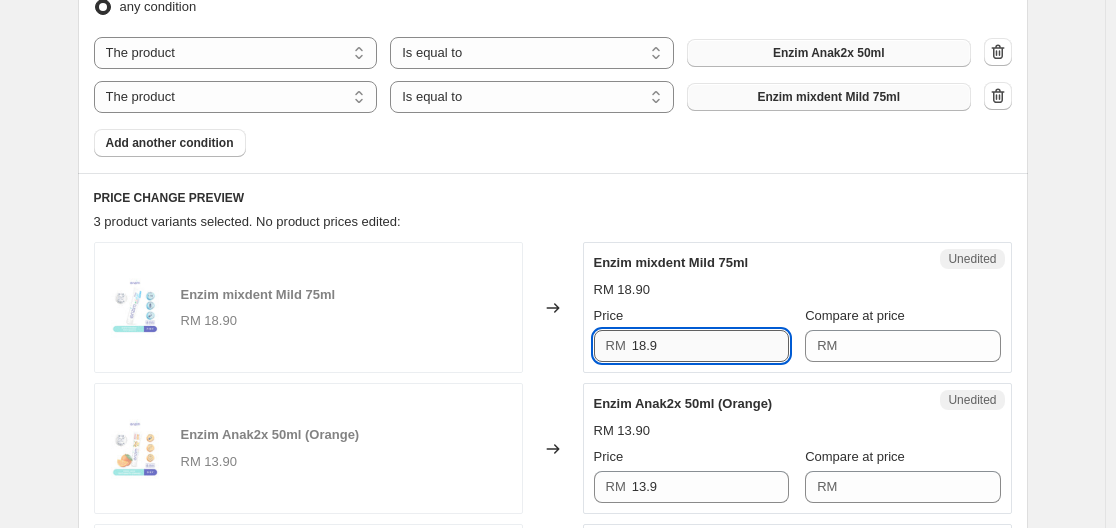 click on "18.9" at bounding box center (710, 346) 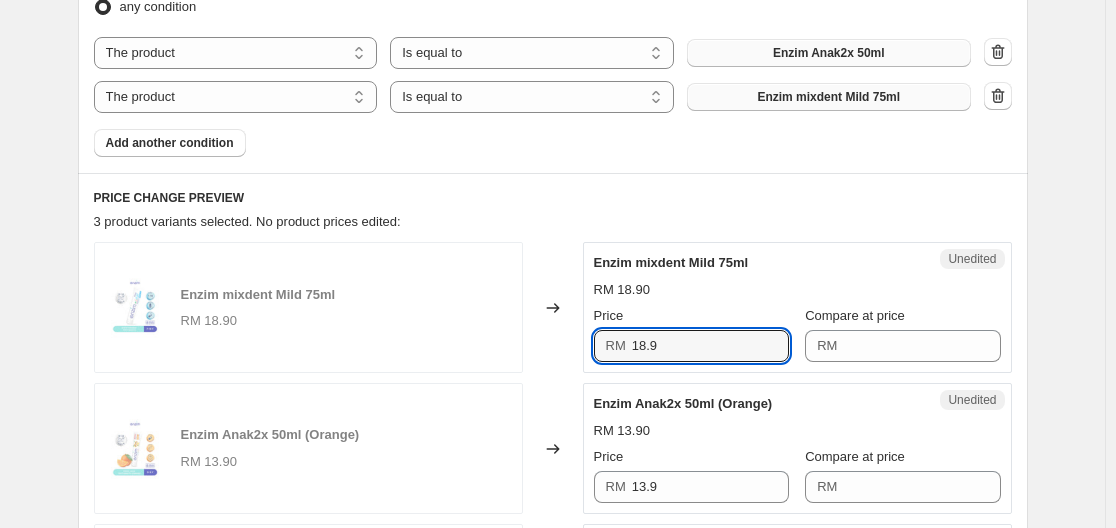drag, startPoint x: 735, startPoint y: 345, endPoint x: 558, endPoint y: 353, distance: 177.1807 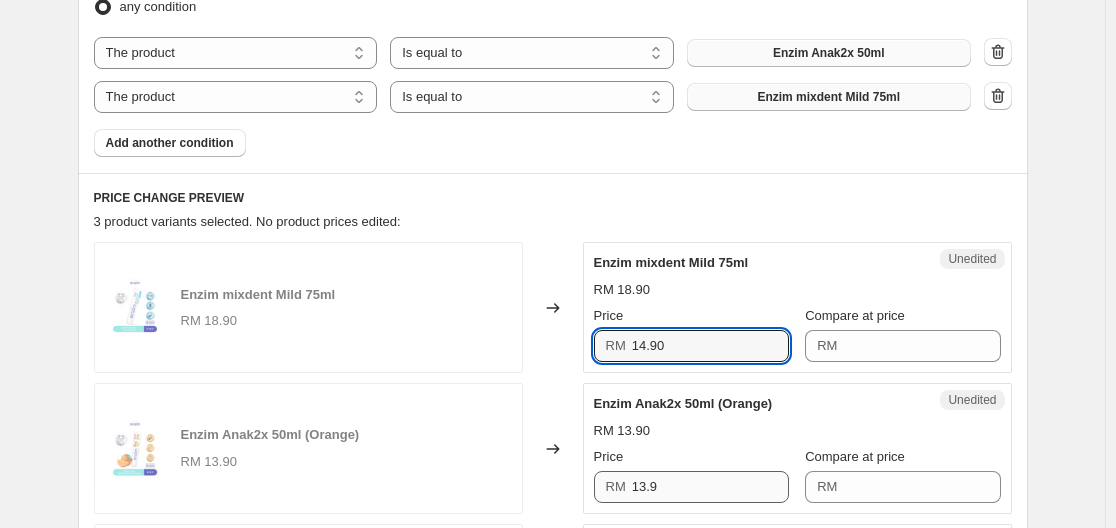 type on "14.90" 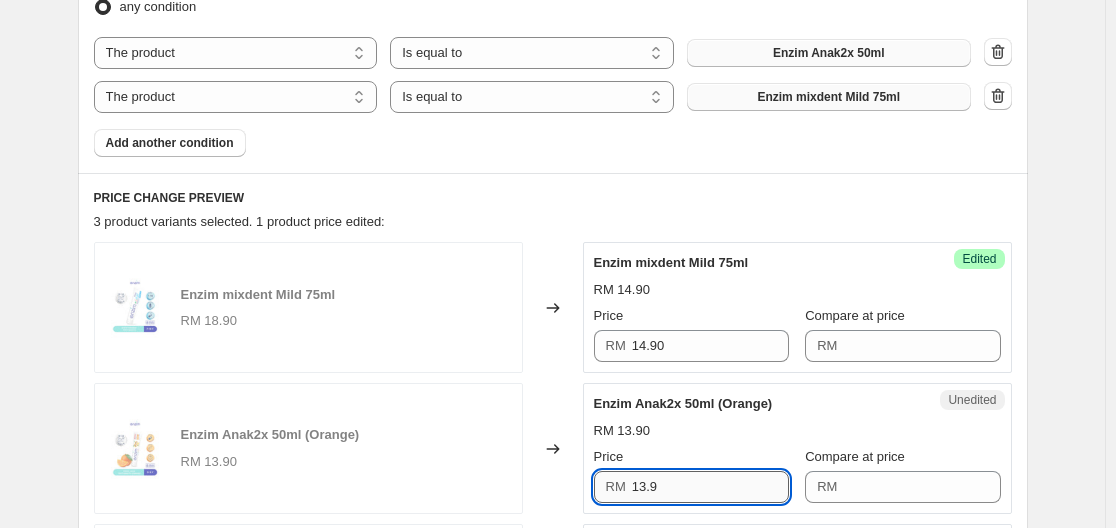 click on "13.9" at bounding box center [710, 487] 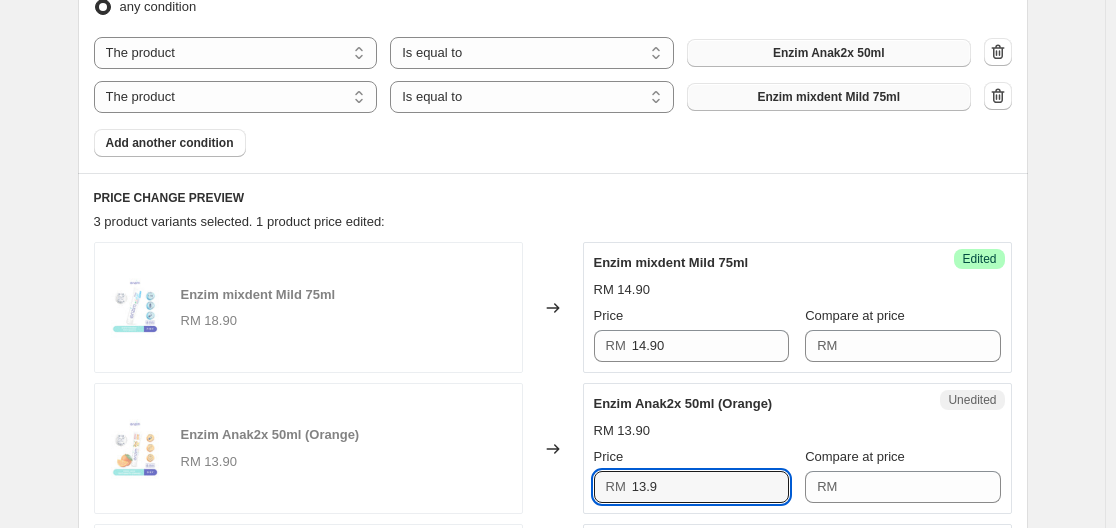 drag, startPoint x: 745, startPoint y: 498, endPoint x: 625, endPoint y: 498, distance: 120 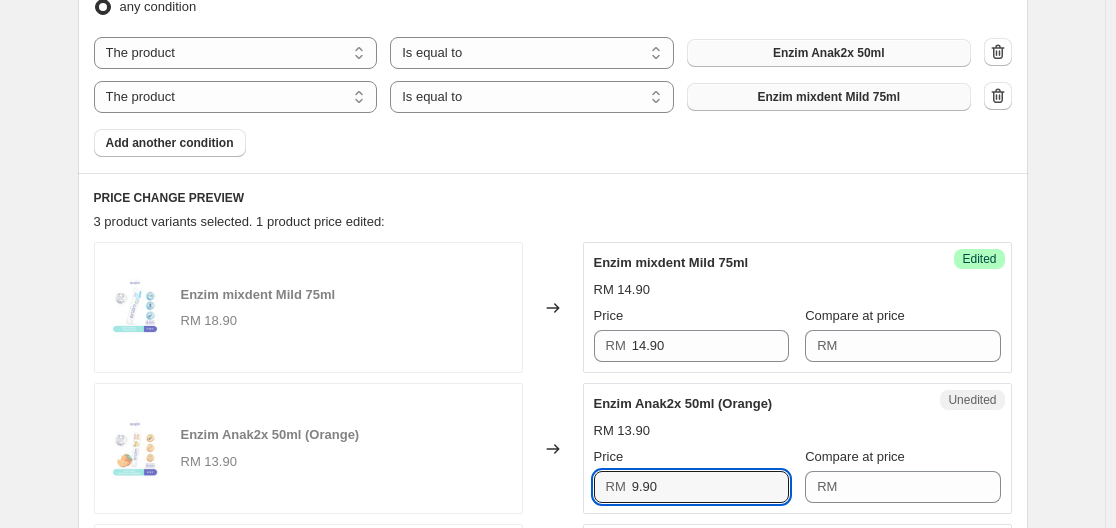 type on "9.90" 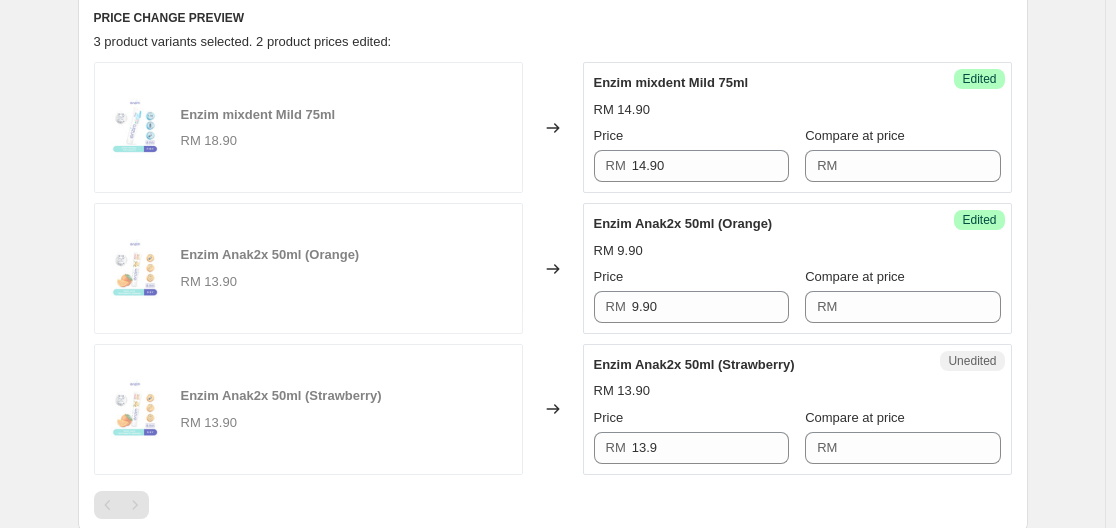 scroll, scrollTop: 900, scrollLeft: 0, axis: vertical 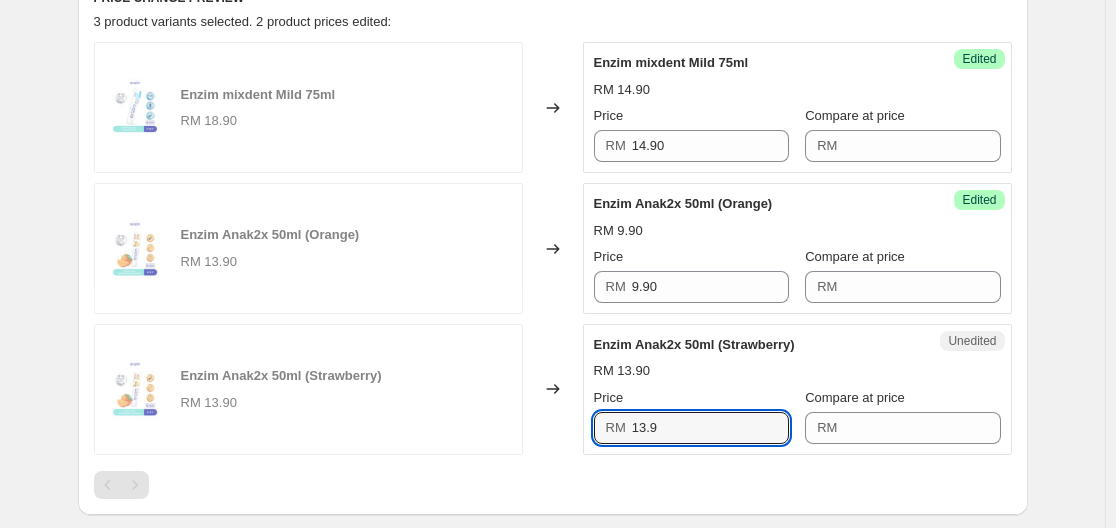 drag, startPoint x: 706, startPoint y: 428, endPoint x: 608, endPoint y: 430, distance: 98.02041 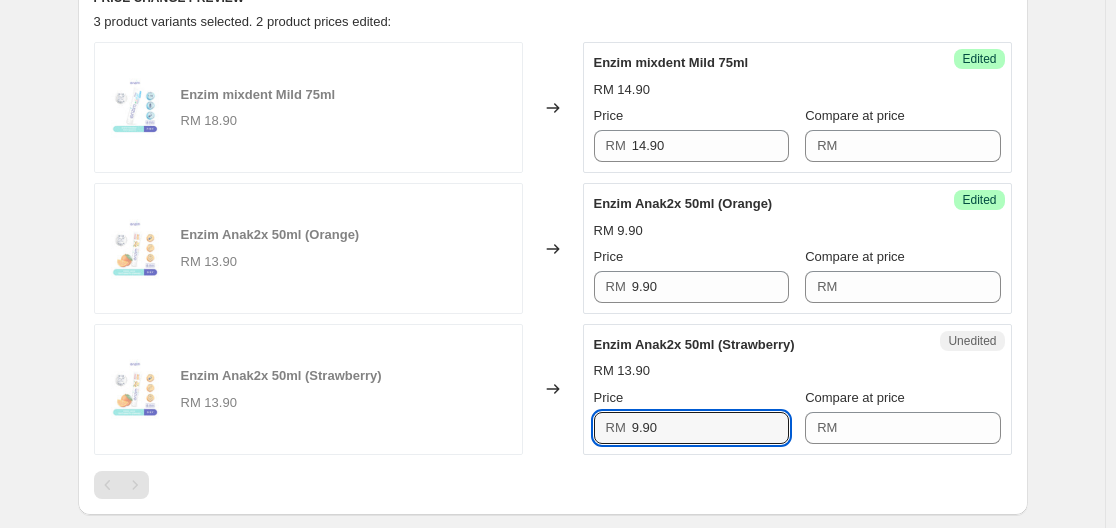 type on "9.90" 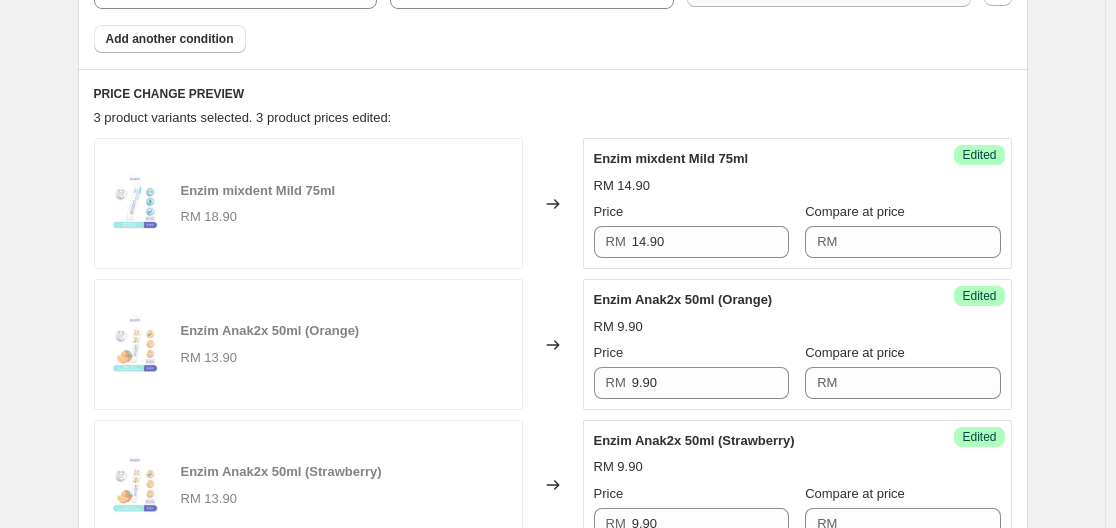 scroll, scrollTop: 700, scrollLeft: 0, axis: vertical 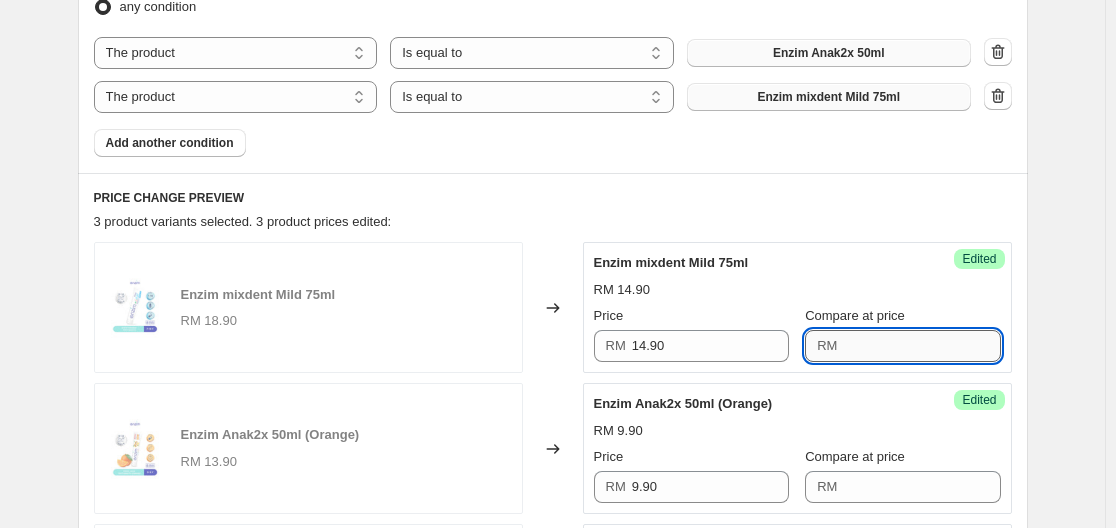 click on "Compare at price" at bounding box center (921, 346) 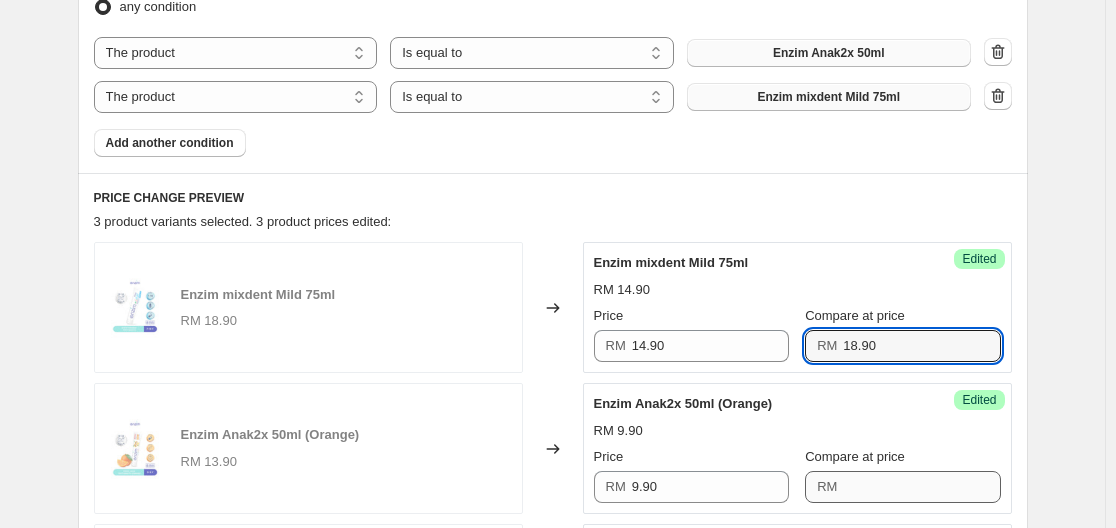 type on "18.90" 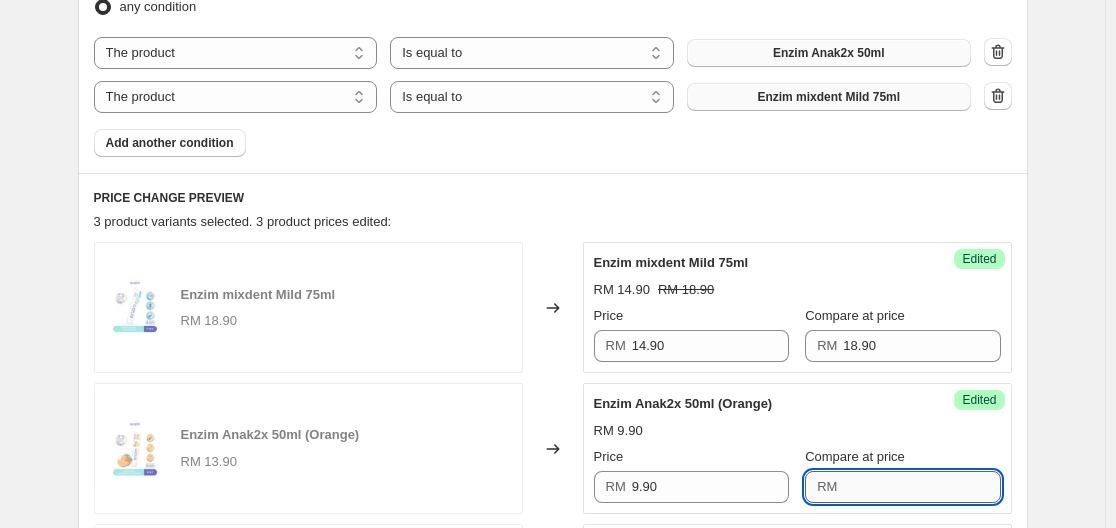 click on "Compare at price" at bounding box center [921, 487] 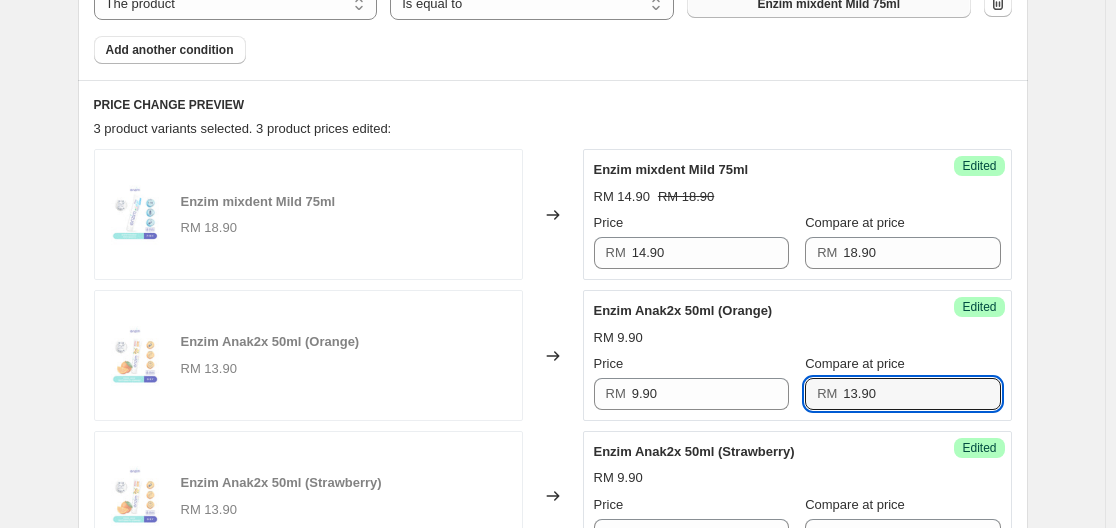 scroll, scrollTop: 900, scrollLeft: 0, axis: vertical 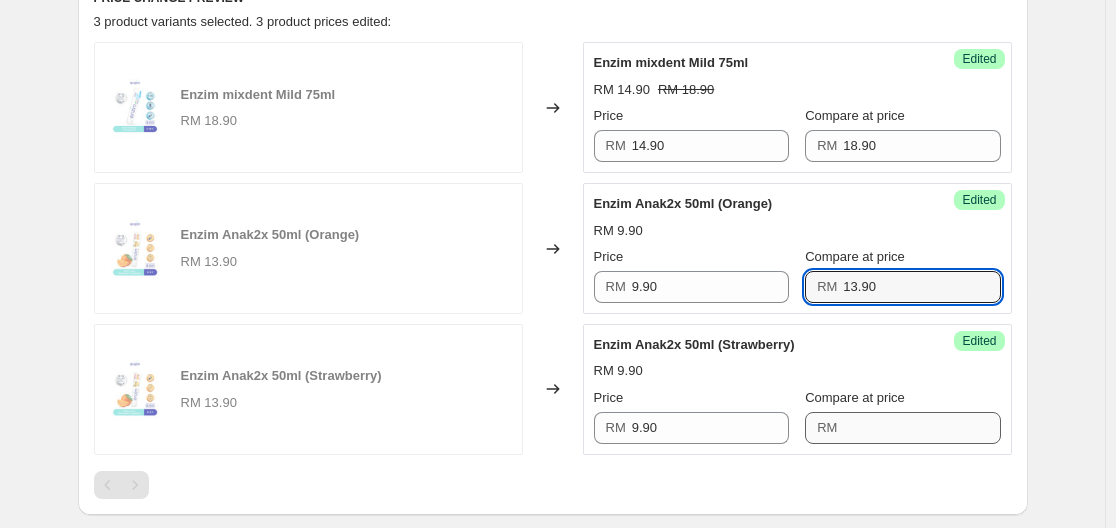 type on "13.90" 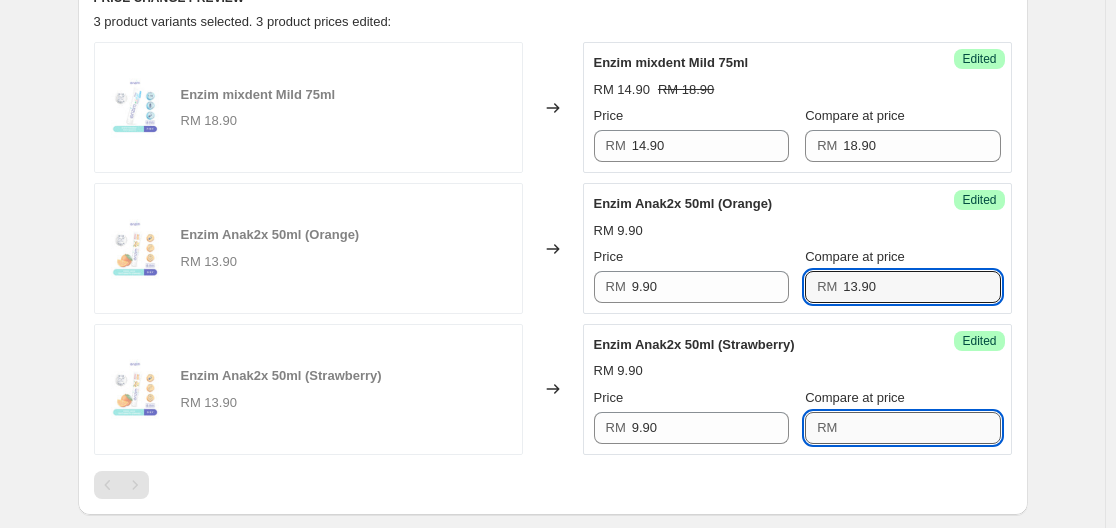 click on "Compare at price" at bounding box center (921, 428) 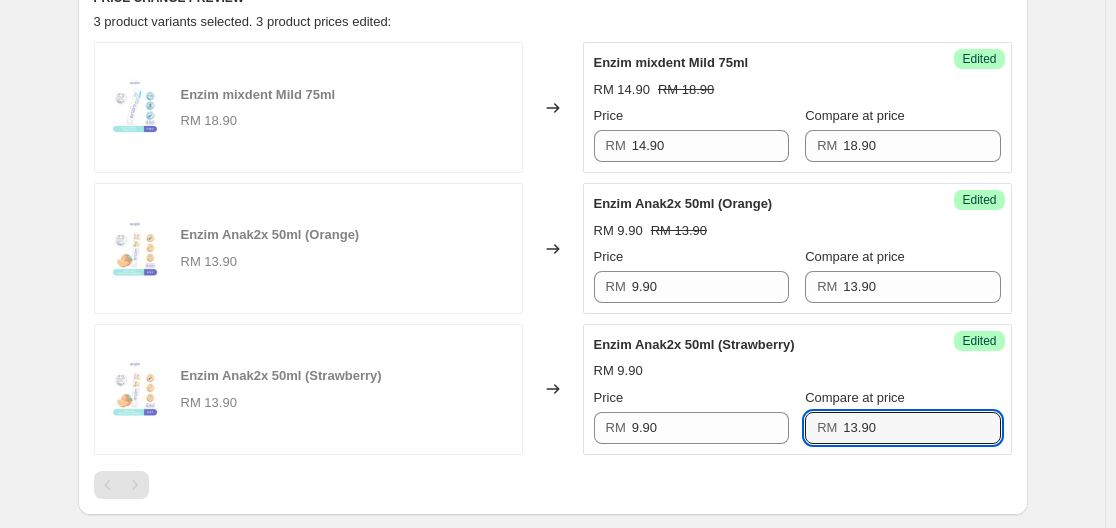 type on "13.90" 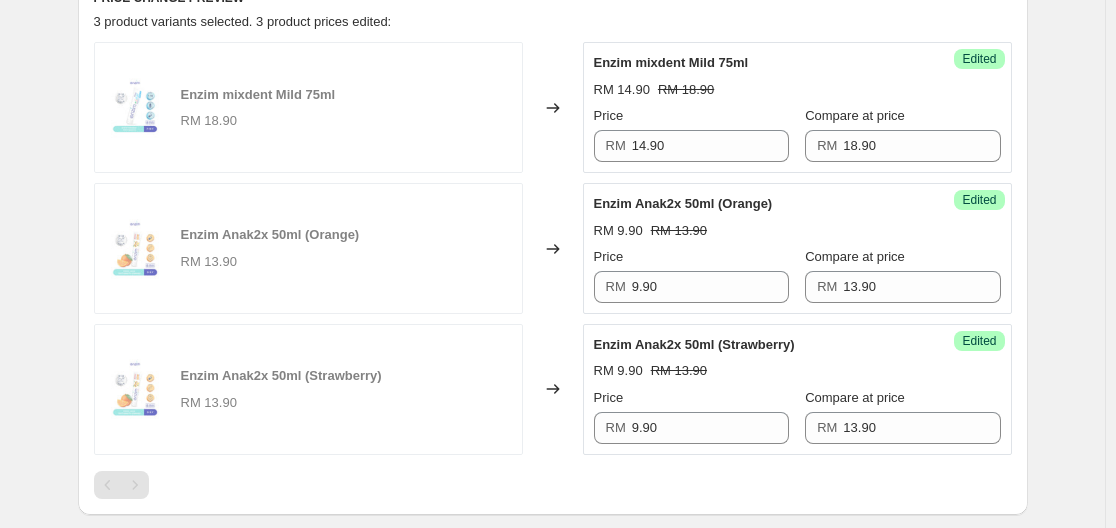 click on "Create new price [MEDICAL_DATA]. This page is ready Create new price [MEDICAL_DATA] Draft Step 1. Optionally give your price [MEDICAL_DATA] a title (eg "March 30% off sale on boots") July Special Sale - Enzim This title is just for internal use, customers won't see it Step 2. Select how the prices should change Use bulk price change rules Set product prices individually Use CSV upload Select tags to add while price change is active Select tags to remove while price change is active Step 3. Select which products should change in price Select all products, use filters, or select products variants individually All products Filter by product, collection, tag, vendor, product type, variant title, or inventory Select product variants individually Product filters Products must match: all conditions any condition The product The product's collection The product's tag The product's vendor The product's type The product's status The variant's title Inventory quantity The product Is equal to Is not equal to Is equal to The product" at bounding box center (552, -38) 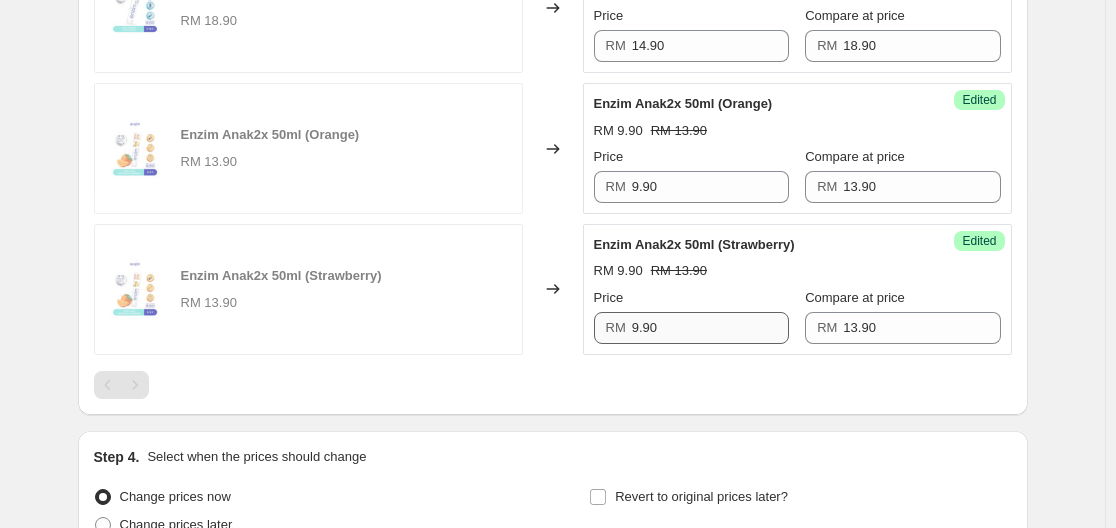 scroll, scrollTop: 1100, scrollLeft: 0, axis: vertical 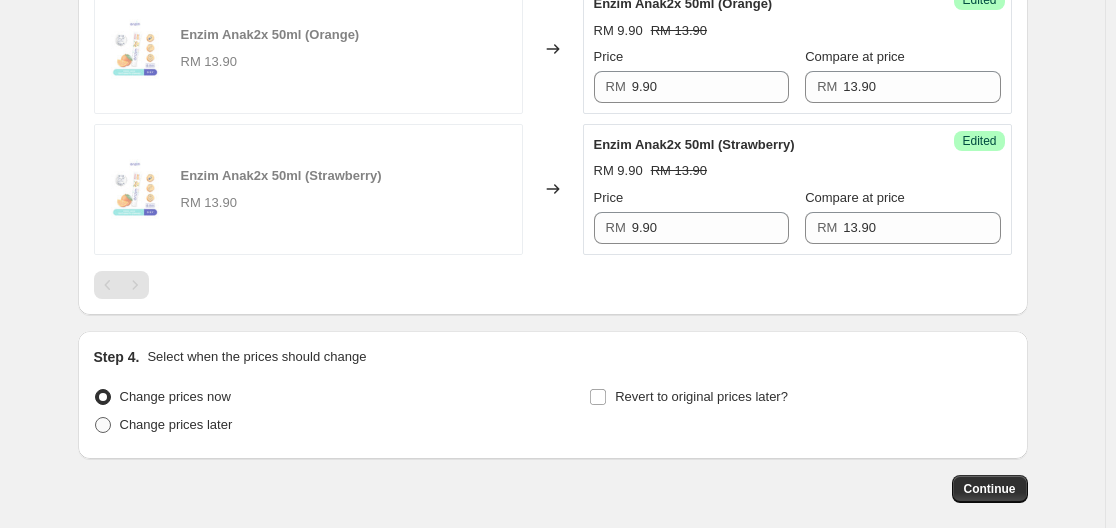 click on "Change prices later" at bounding box center [176, 424] 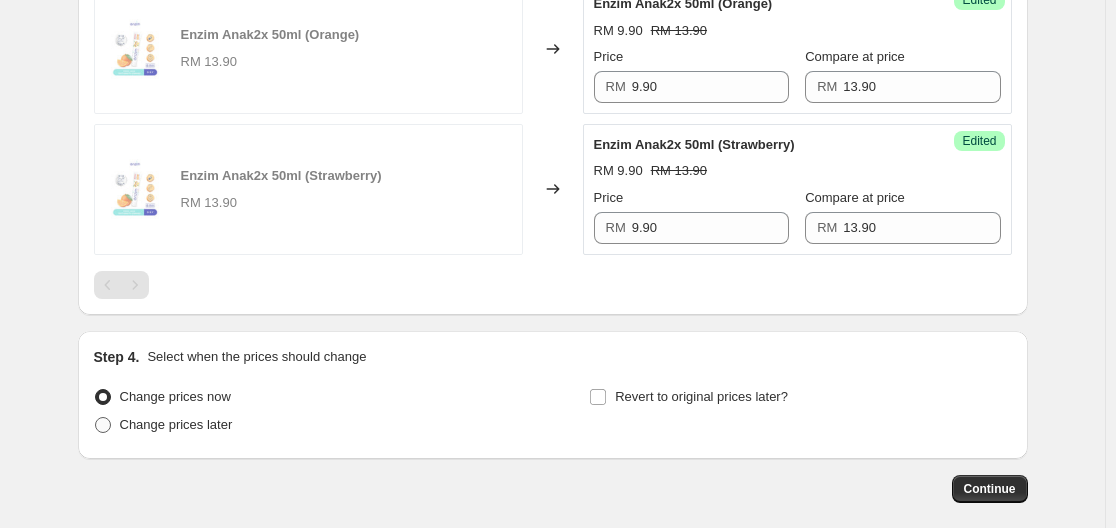 radio on "true" 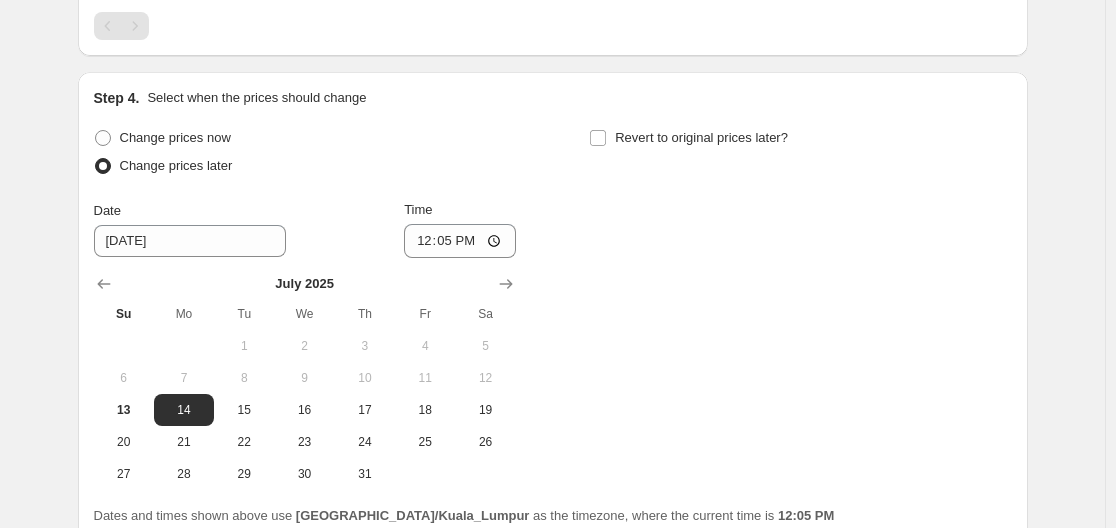 scroll, scrollTop: 1400, scrollLeft: 0, axis: vertical 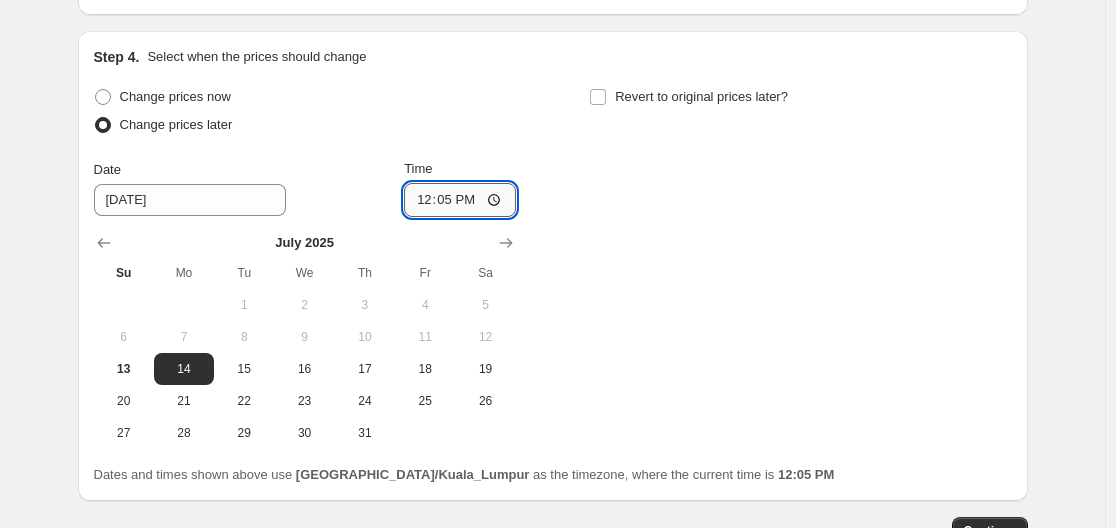click on "12:05" at bounding box center [460, 200] 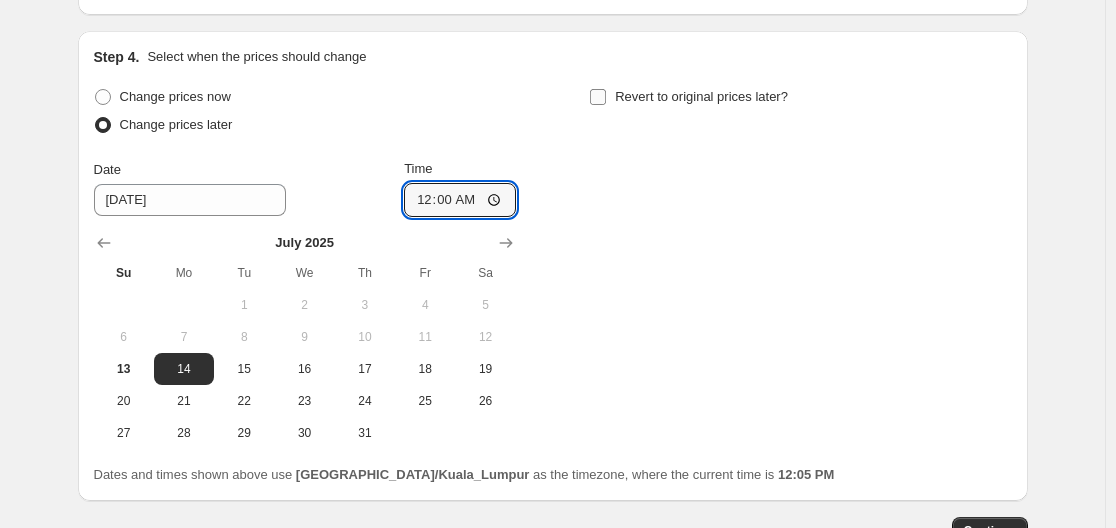 type on "00:00" 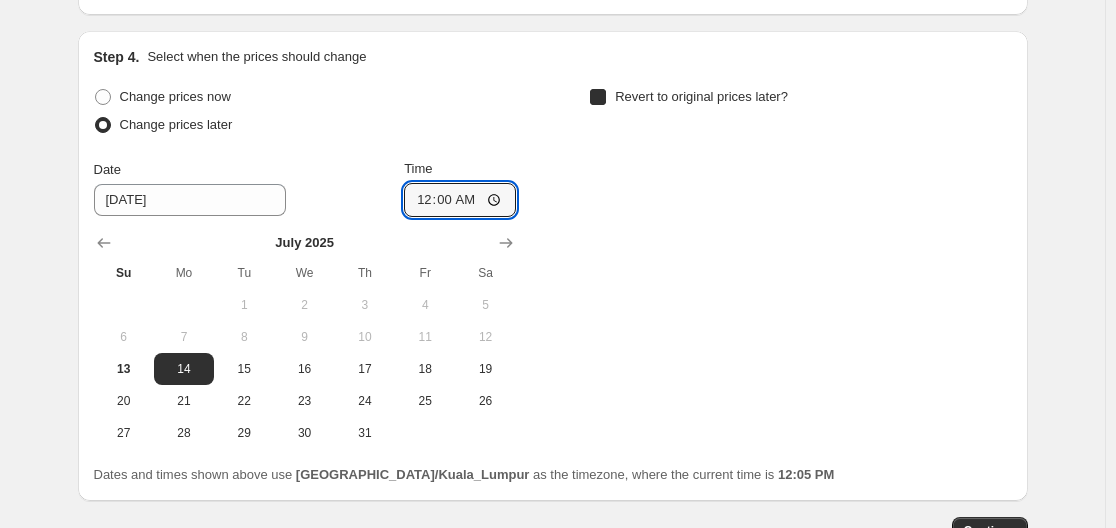 checkbox on "true" 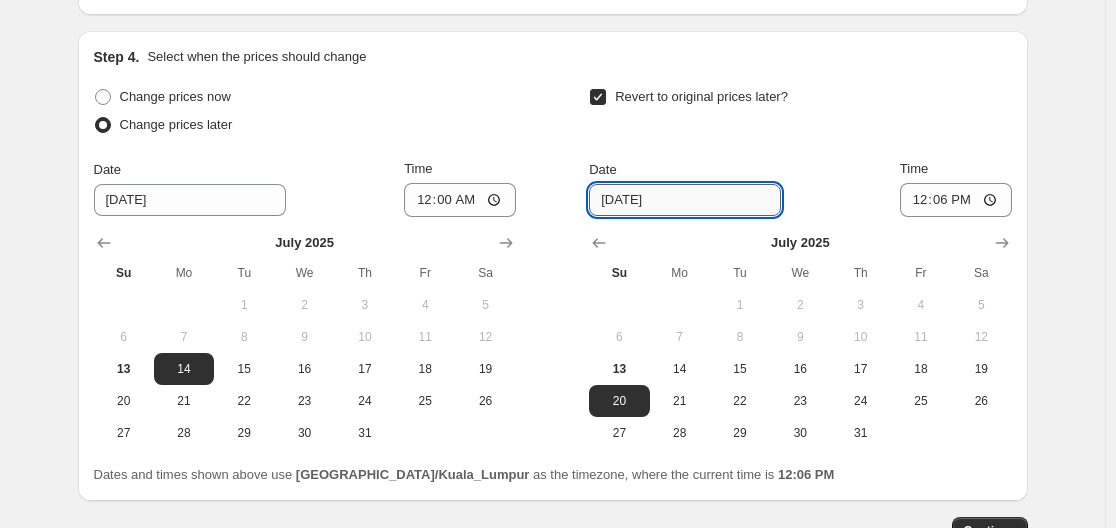 click on "[DATE]" at bounding box center [685, 200] 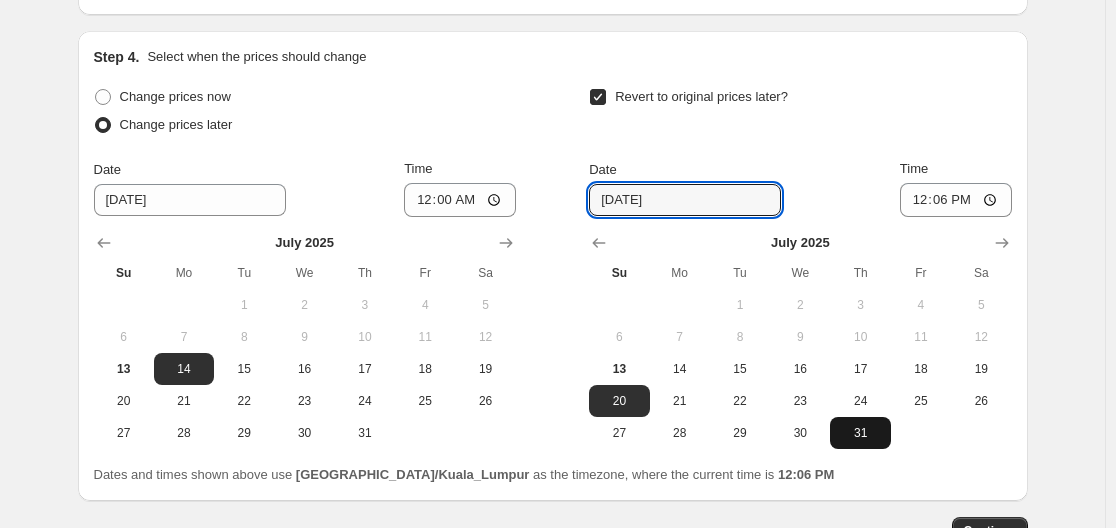 click on "31" at bounding box center (860, 433) 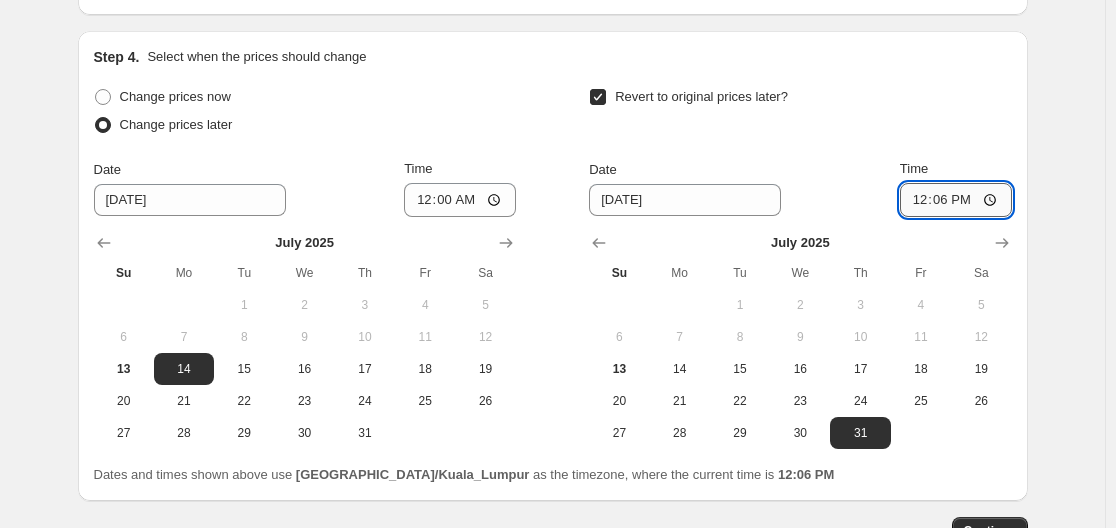 click on "12:06" at bounding box center (956, 200) 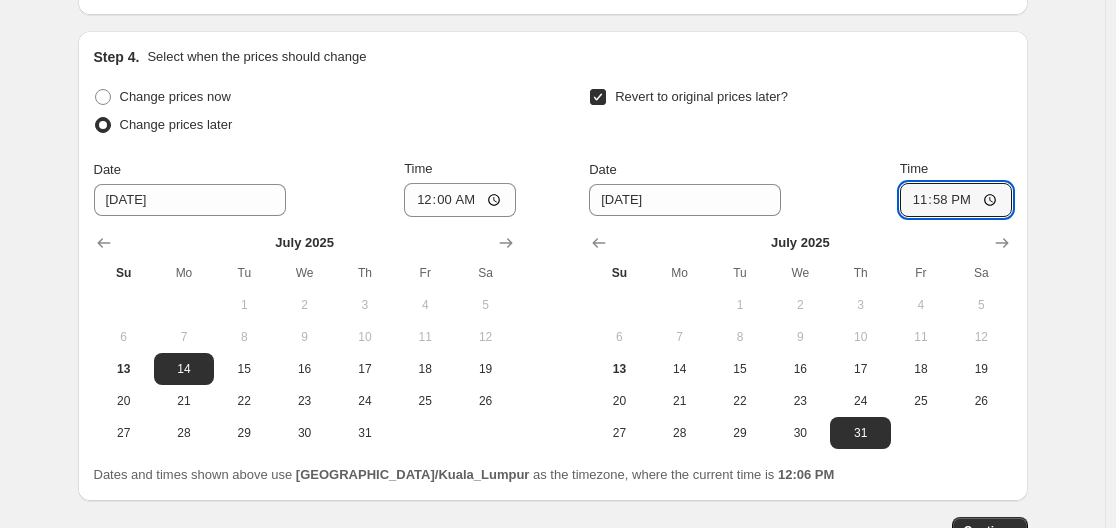 click on "Revert to original prices later?" at bounding box center [800, 113] 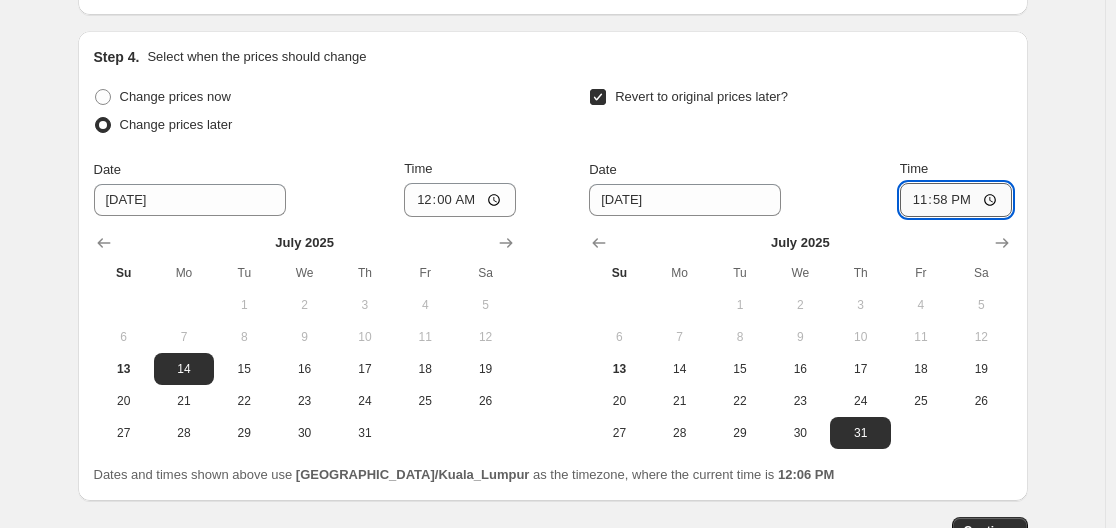 click on "23:58" at bounding box center (956, 200) 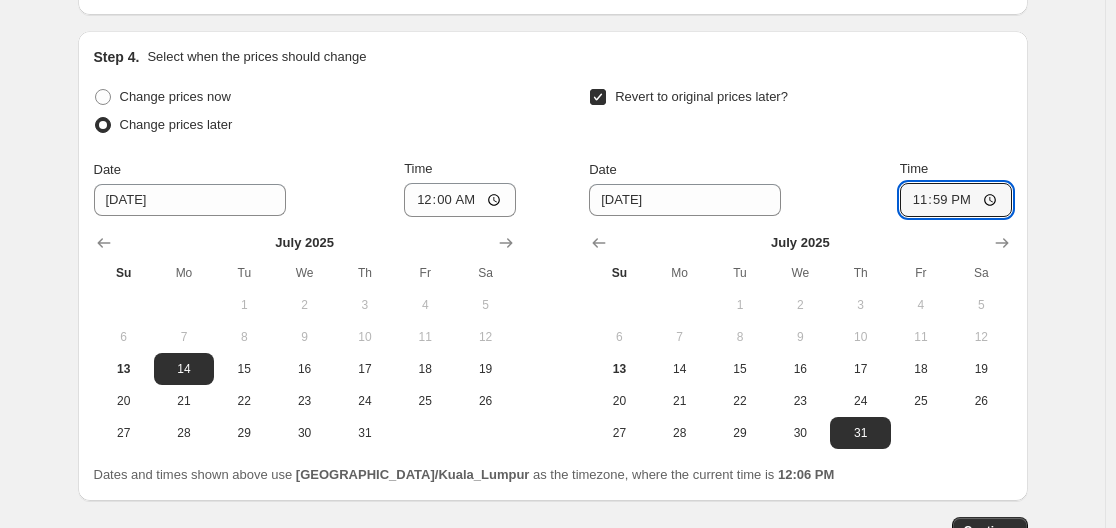 type on "23:59" 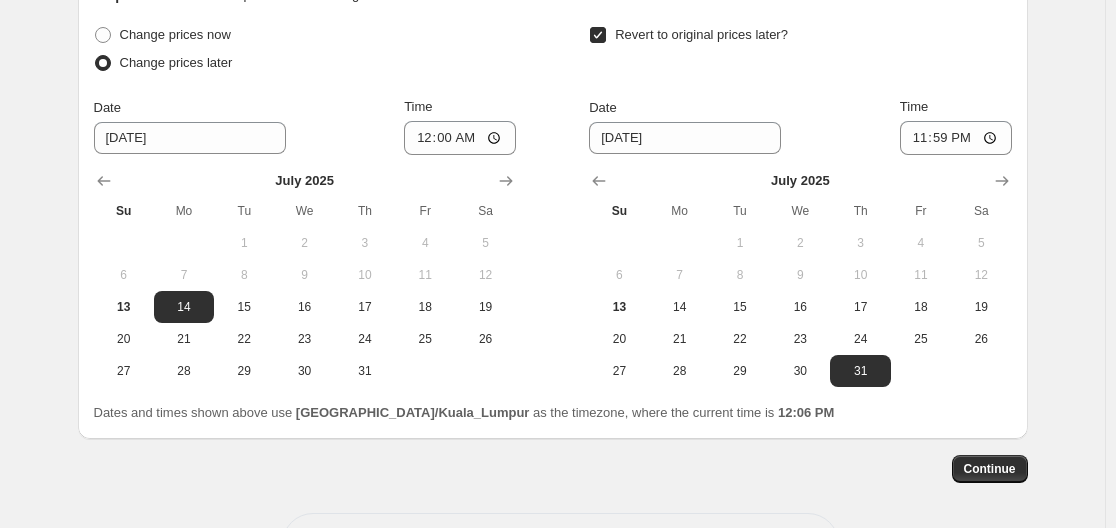 scroll, scrollTop: 1500, scrollLeft: 0, axis: vertical 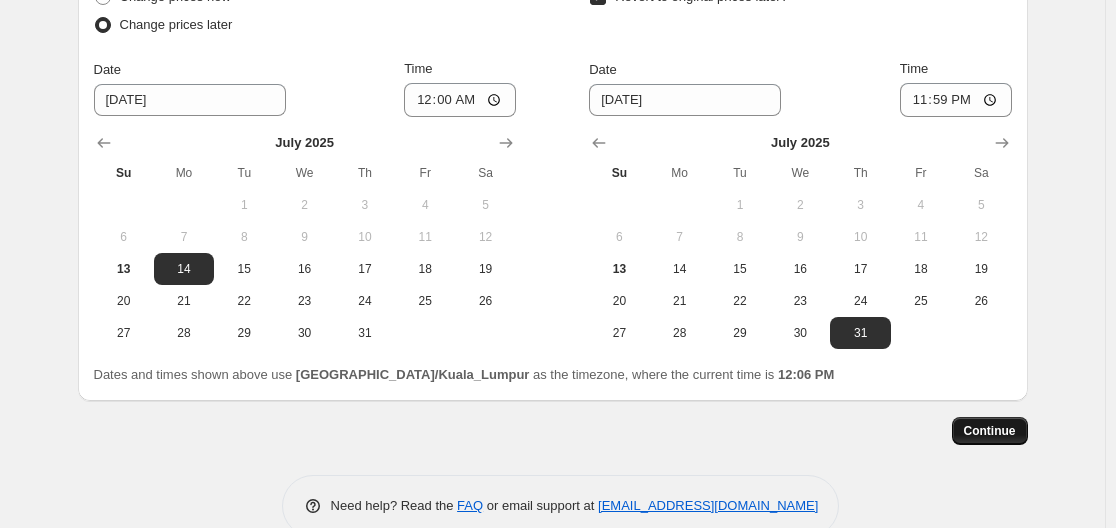 click on "Continue" at bounding box center [990, 431] 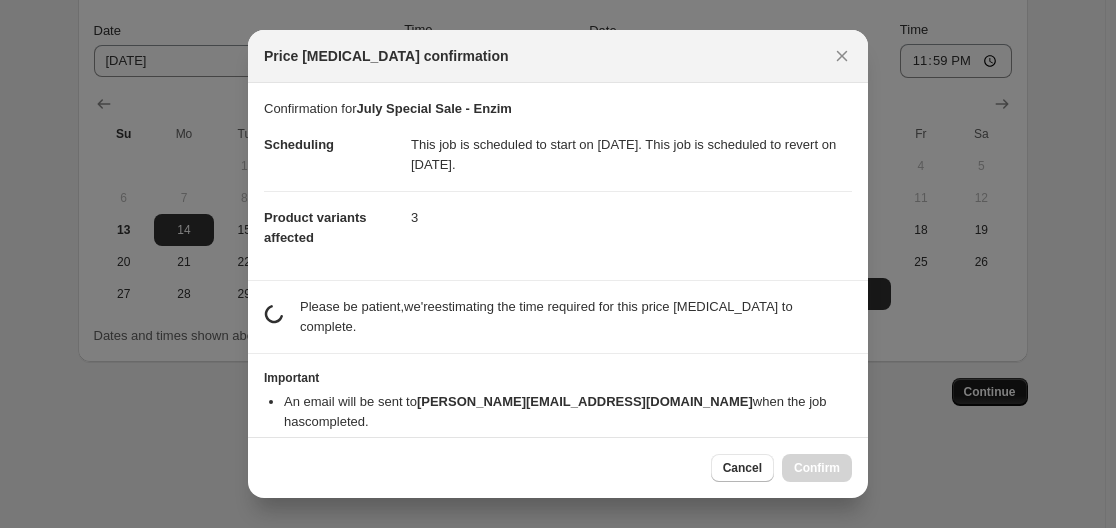 scroll, scrollTop: 0, scrollLeft: 0, axis: both 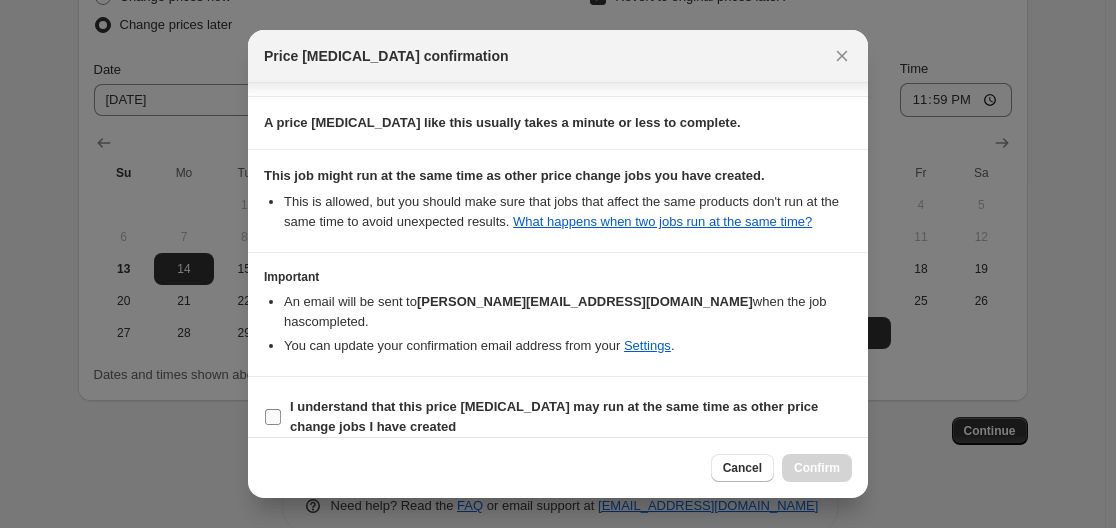 click on "I understand that this price [MEDICAL_DATA] may run at the same time as other price change jobs I have created" at bounding box center [273, 417] 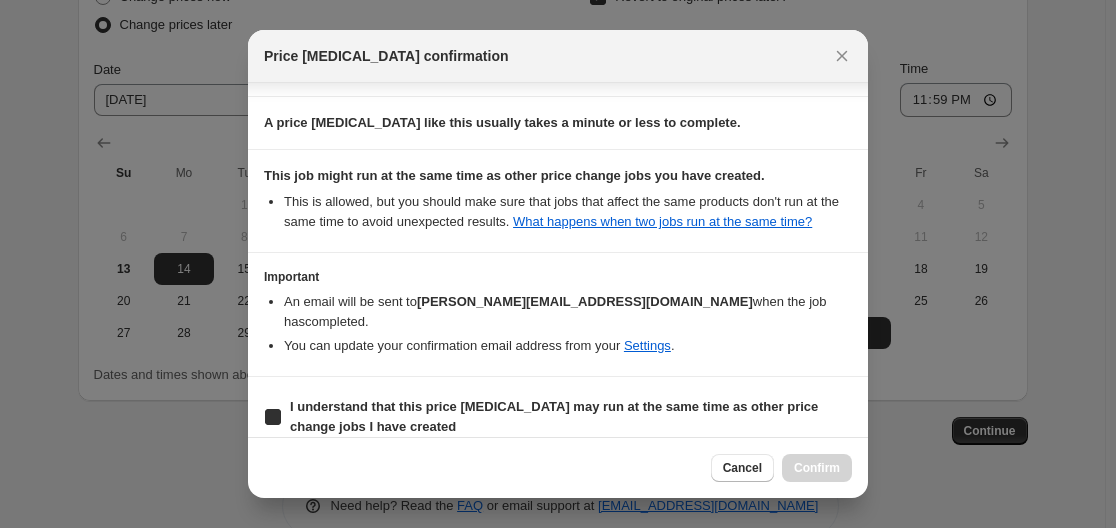 checkbox on "true" 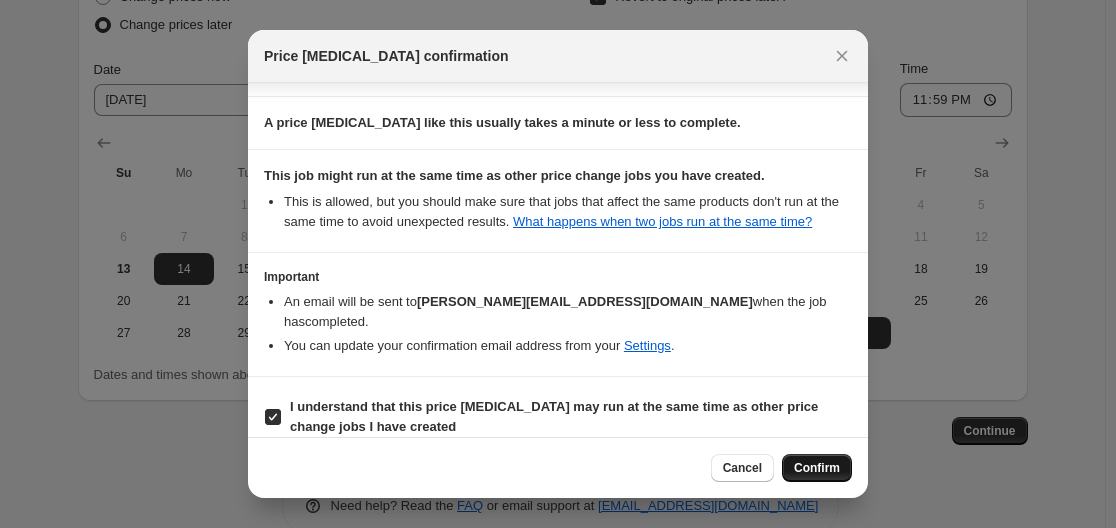 click on "Confirm" at bounding box center (817, 468) 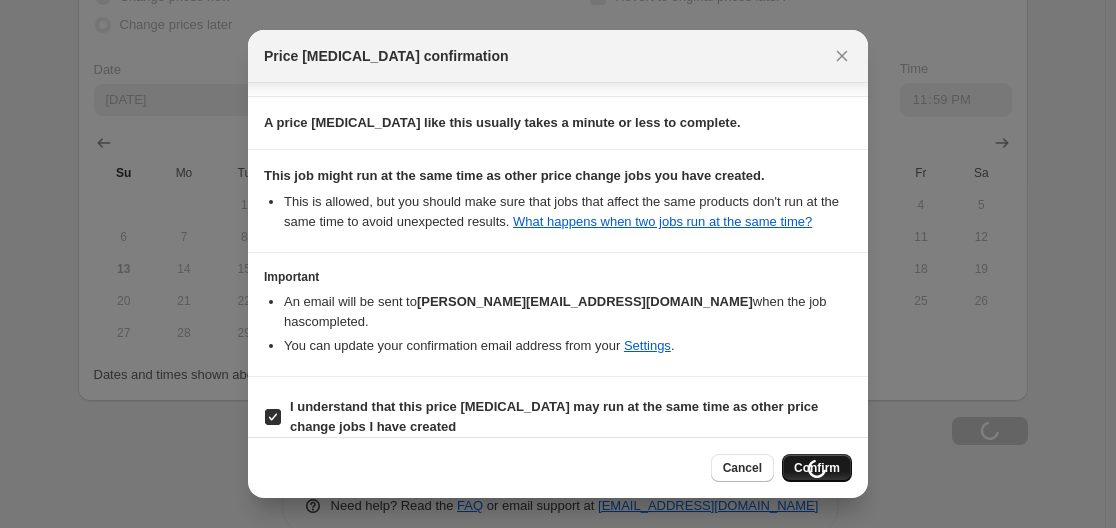 type on "July Special Sale - Enzim" 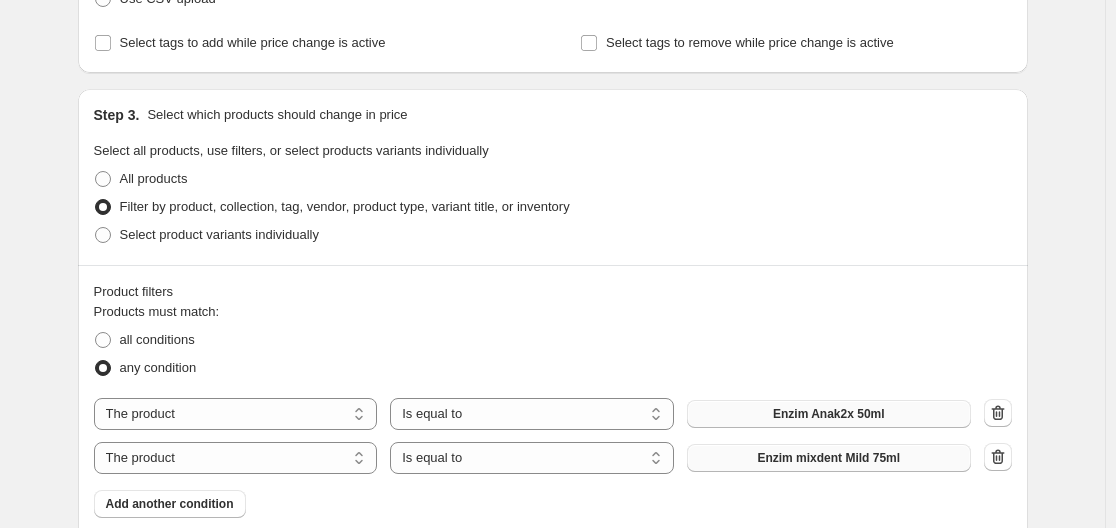scroll, scrollTop: 0, scrollLeft: 0, axis: both 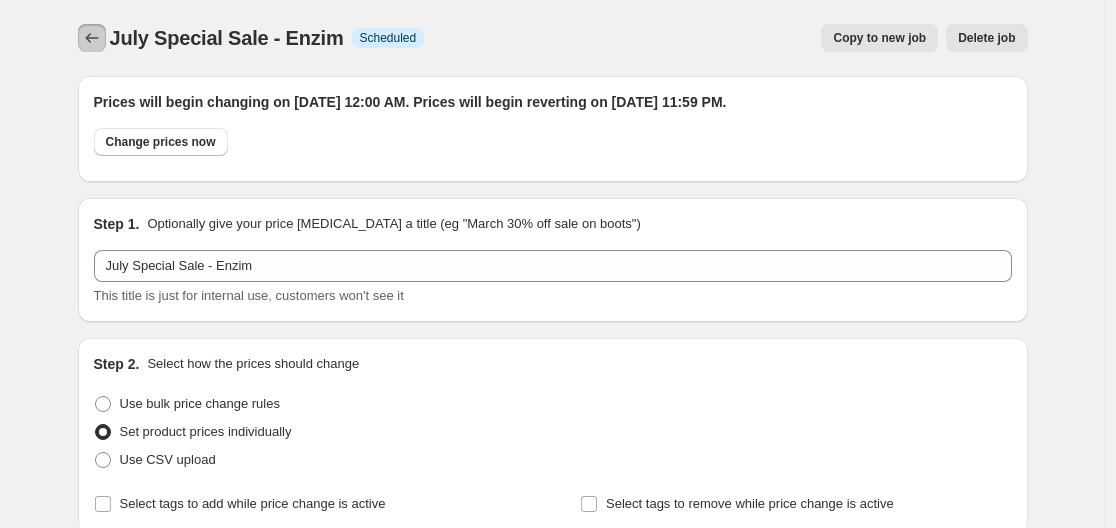 click 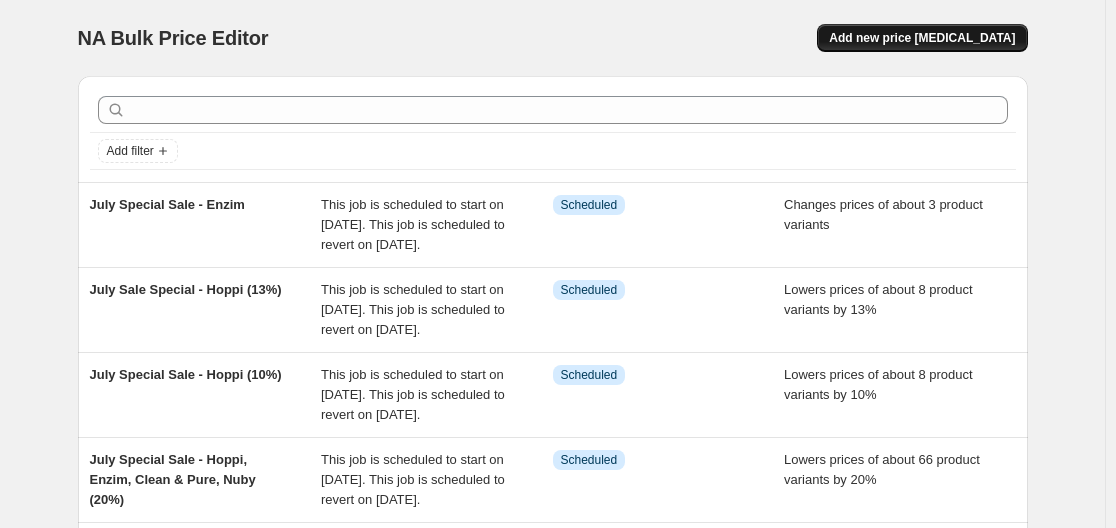 click on "Add new price [MEDICAL_DATA]" at bounding box center [922, 38] 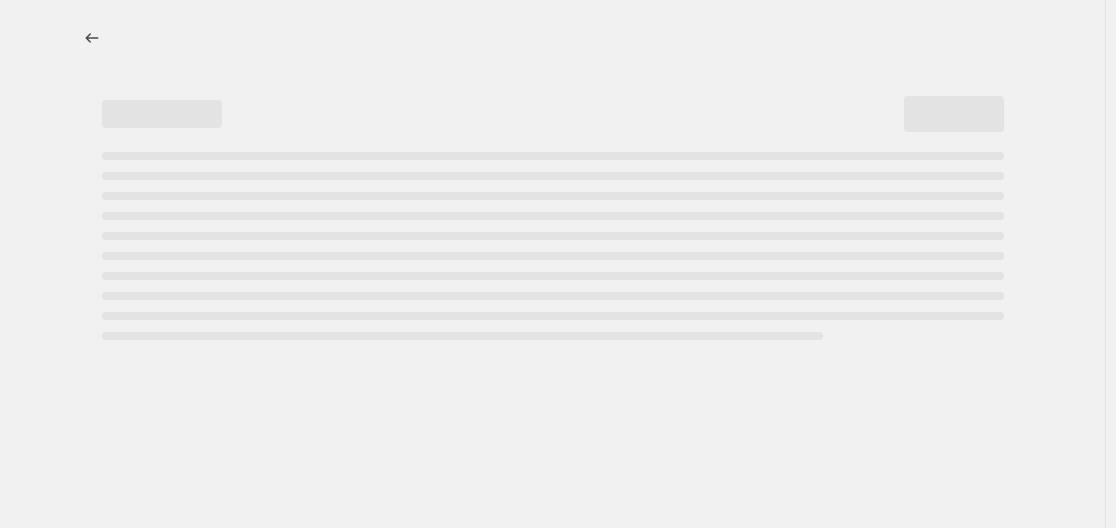 select on "percentage" 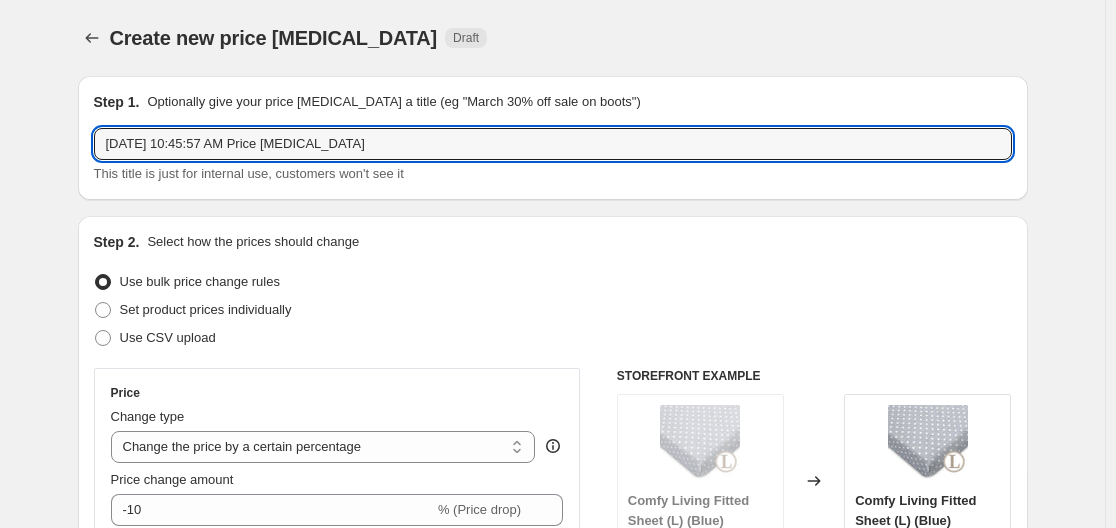 drag, startPoint x: 440, startPoint y: 146, endPoint x: -18, endPoint y: 147, distance: 458.0011 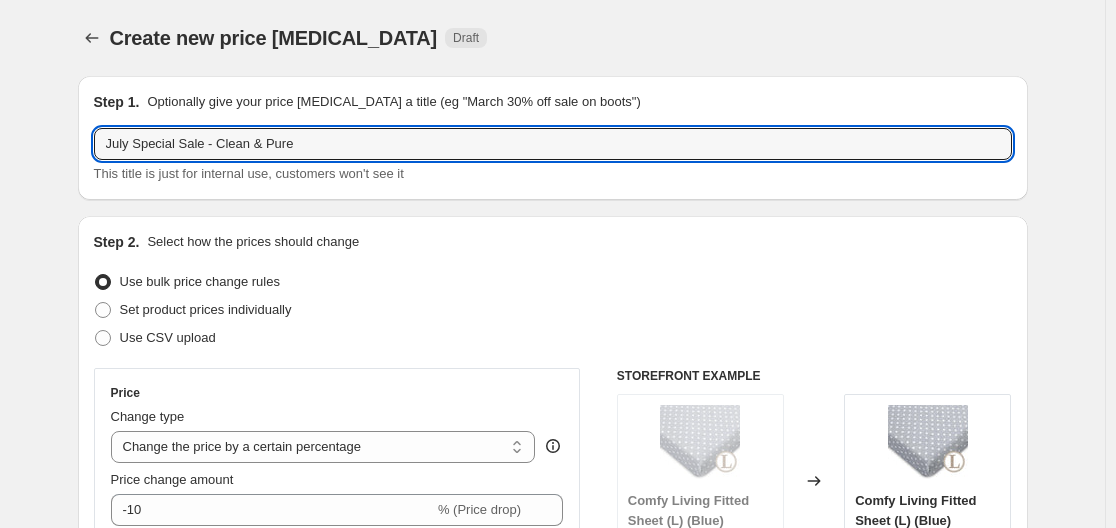 scroll, scrollTop: 100, scrollLeft: 0, axis: vertical 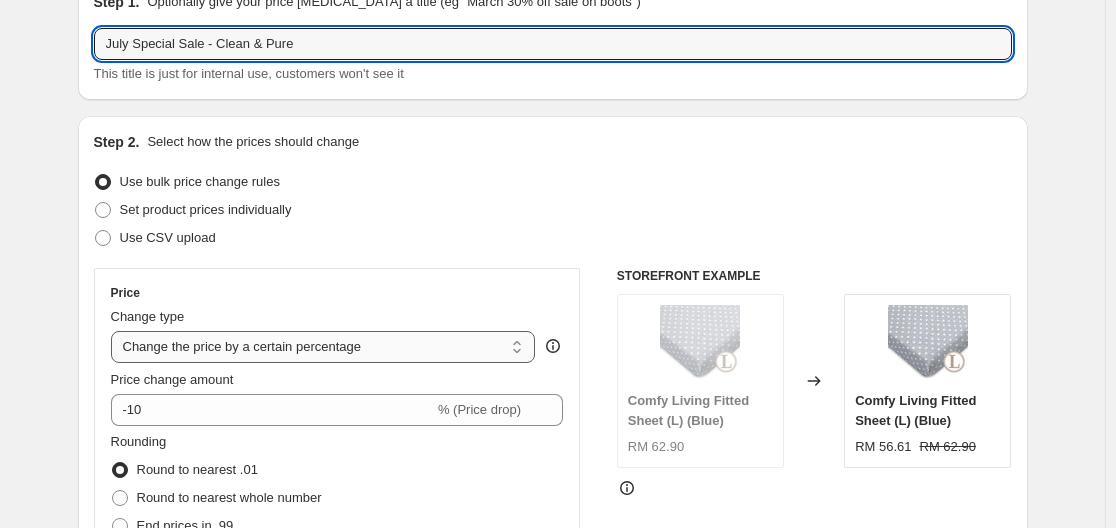 type on "July Special Sale - Clean & Pure" 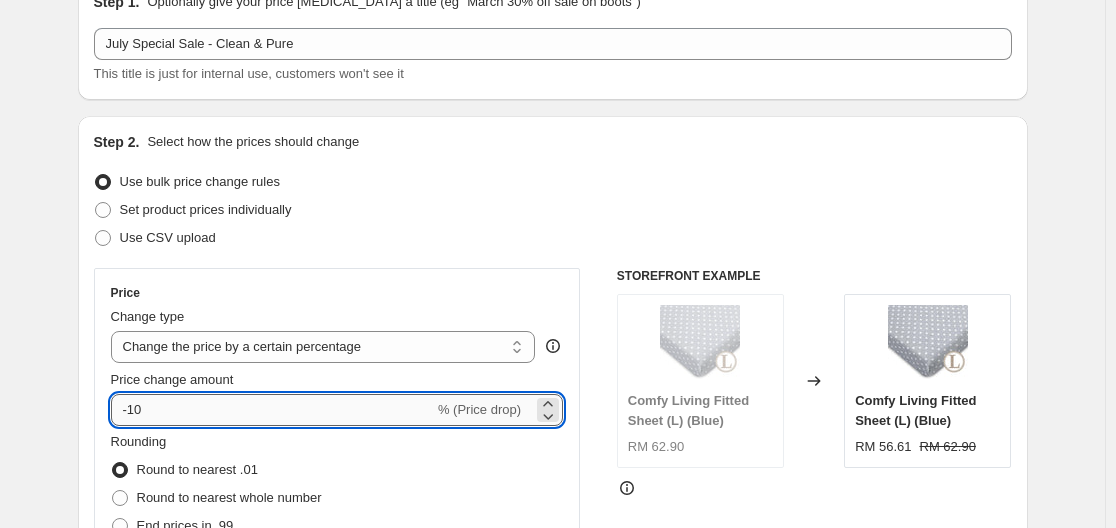 click on "-10" at bounding box center (272, 410) 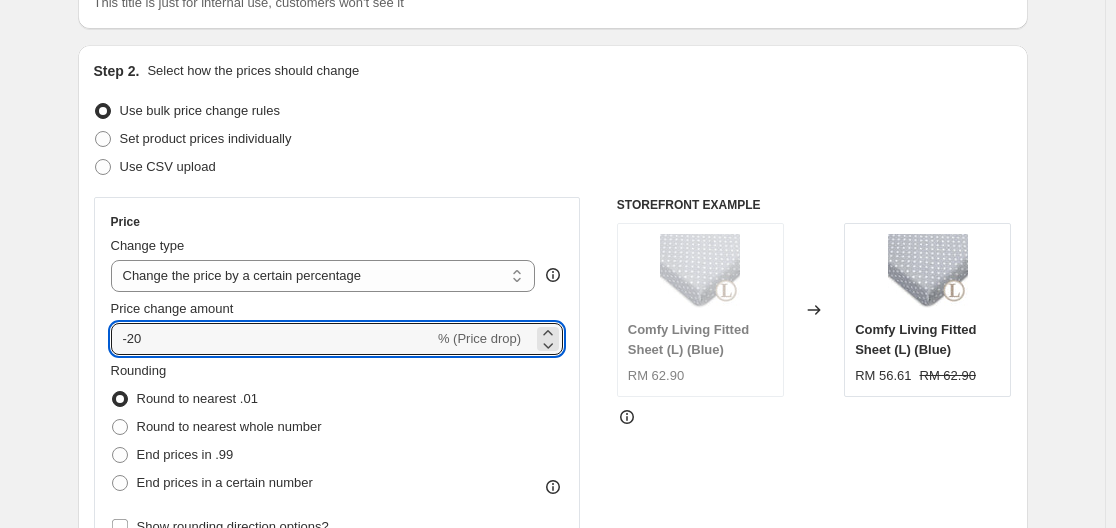 scroll, scrollTop: 200, scrollLeft: 0, axis: vertical 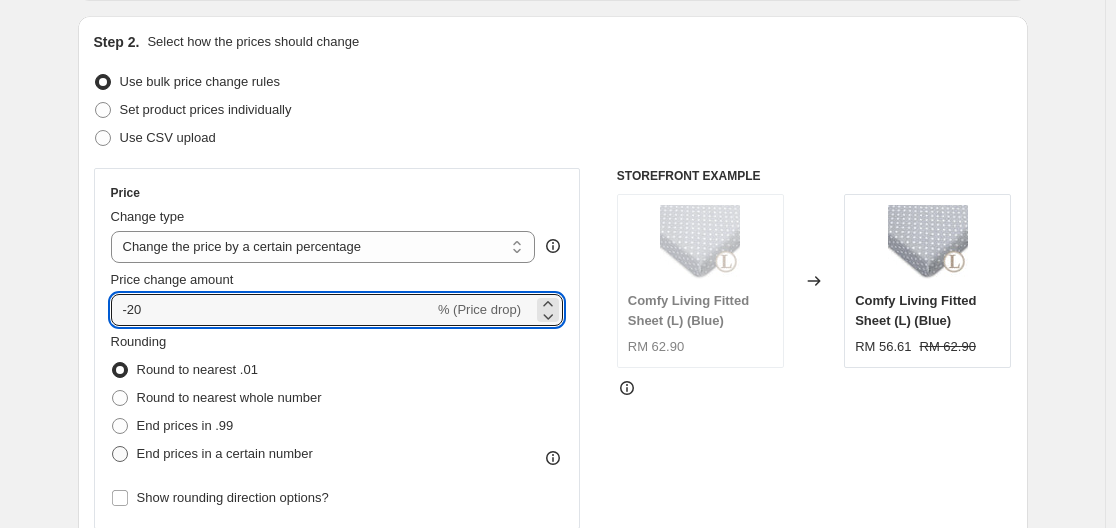 type on "-20" 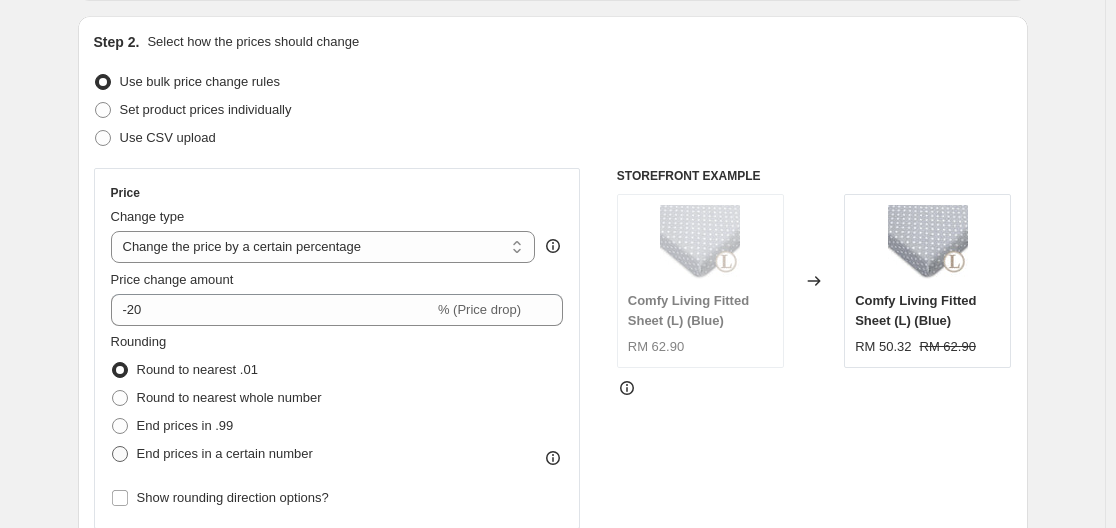 click on "End prices in a certain number" at bounding box center (225, 453) 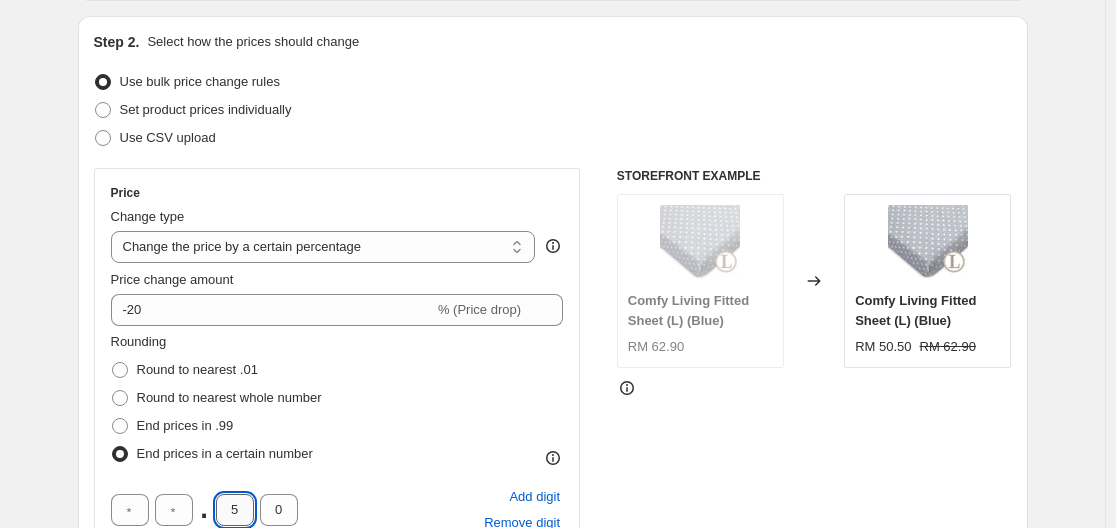 click on "5" at bounding box center [235, 510] 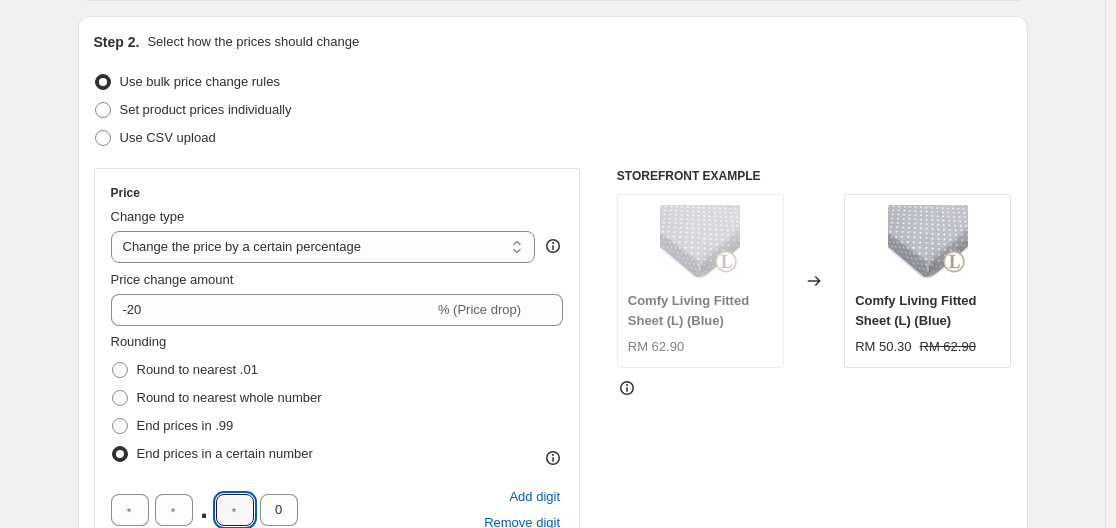 type 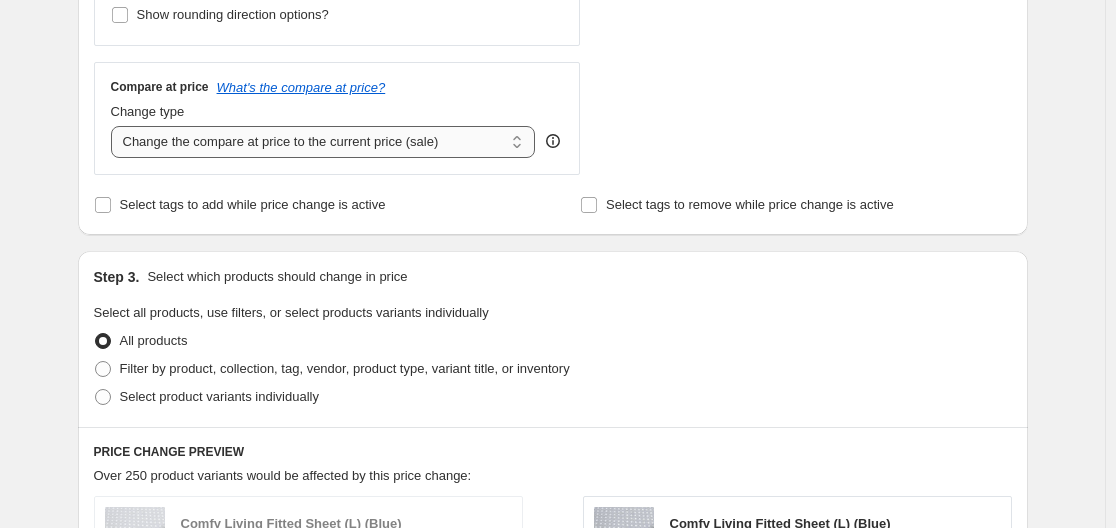 scroll, scrollTop: 800, scrollLeft: 0, axis: vertical 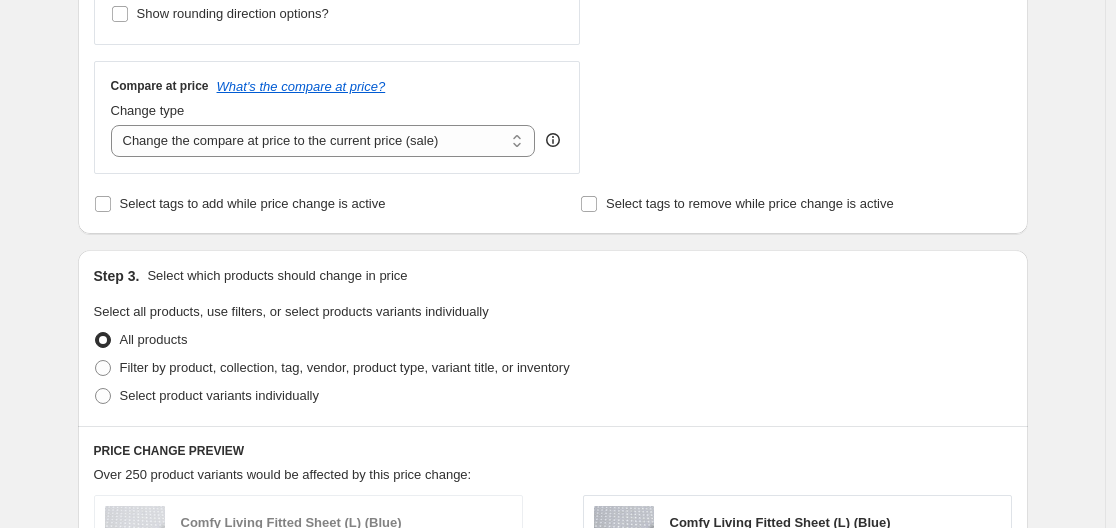 click on "All products" at bounding box center [553, 340] 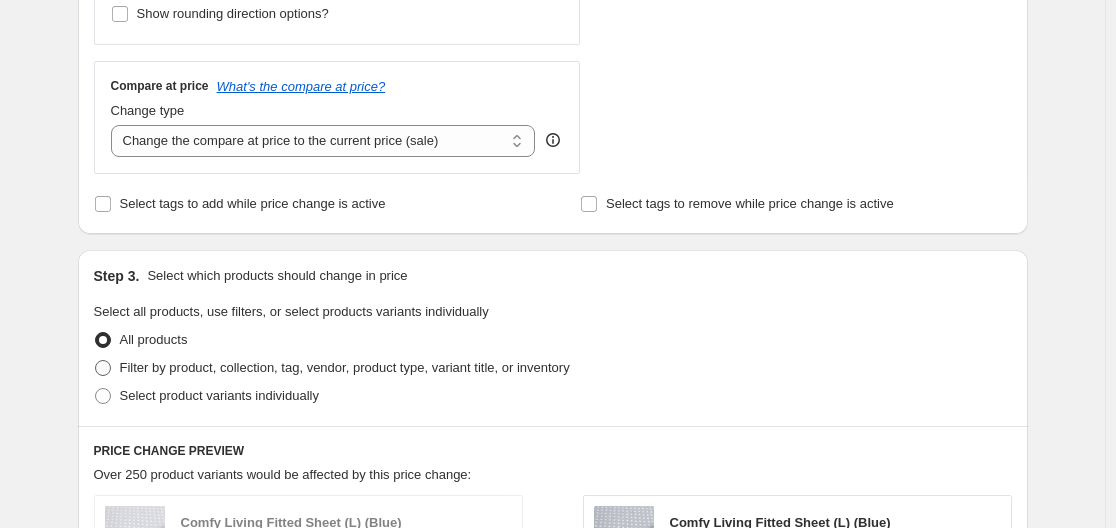 click on "Filter by product, collection, tag, vendor, product type, variant title, or inventory" at bounding box center (345, 367) 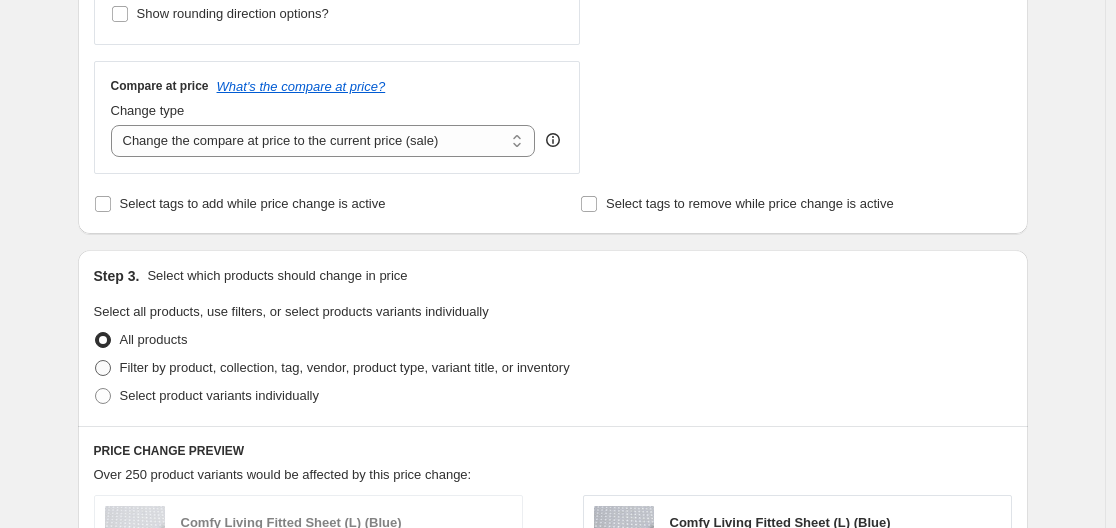 radio on "true" 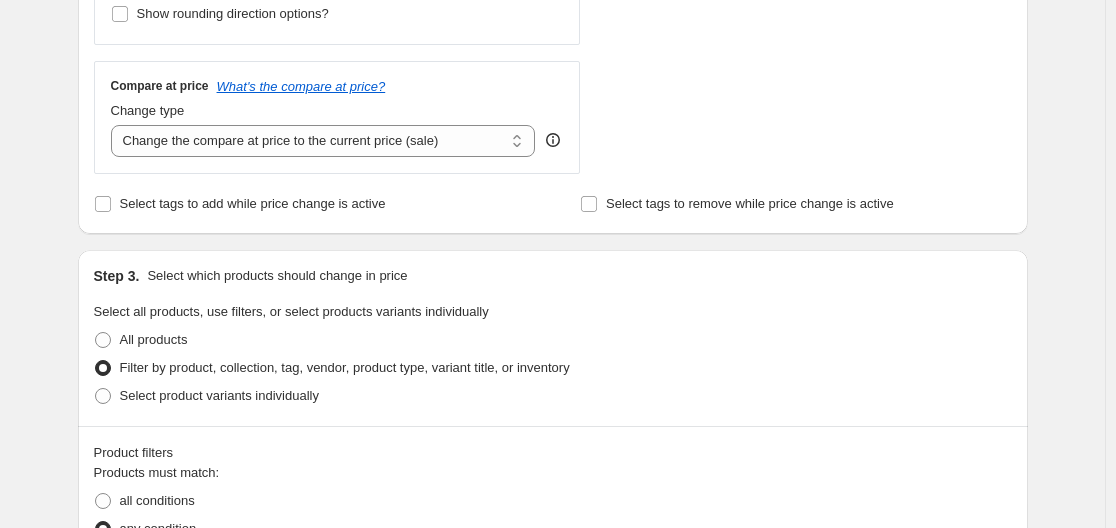 scroll, scrollTop: 900, scrollLeft: 0, axis: vertical 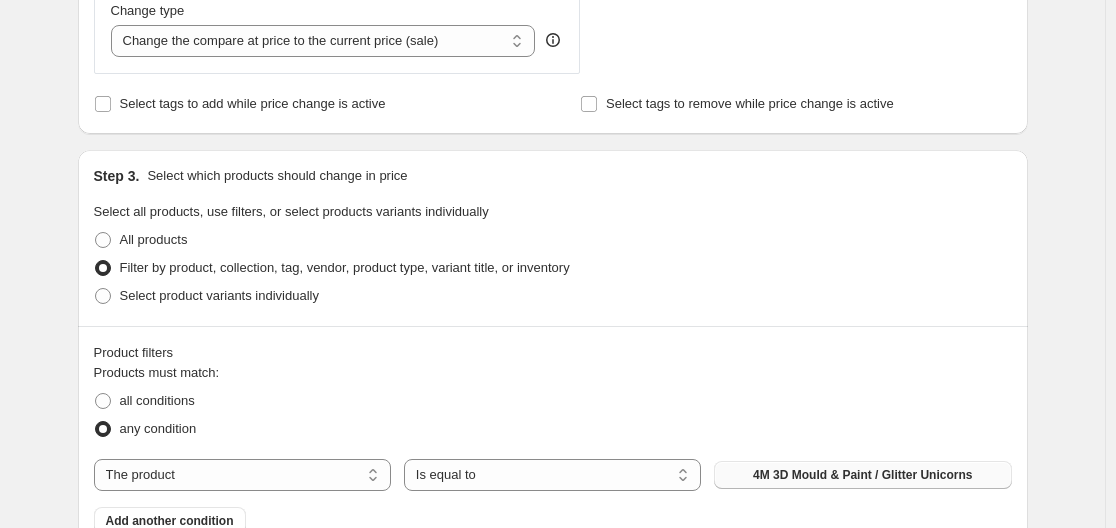 click on "4M 3D Mould & Paint / Glitter Unicorns" at bounding box center (862, 475) 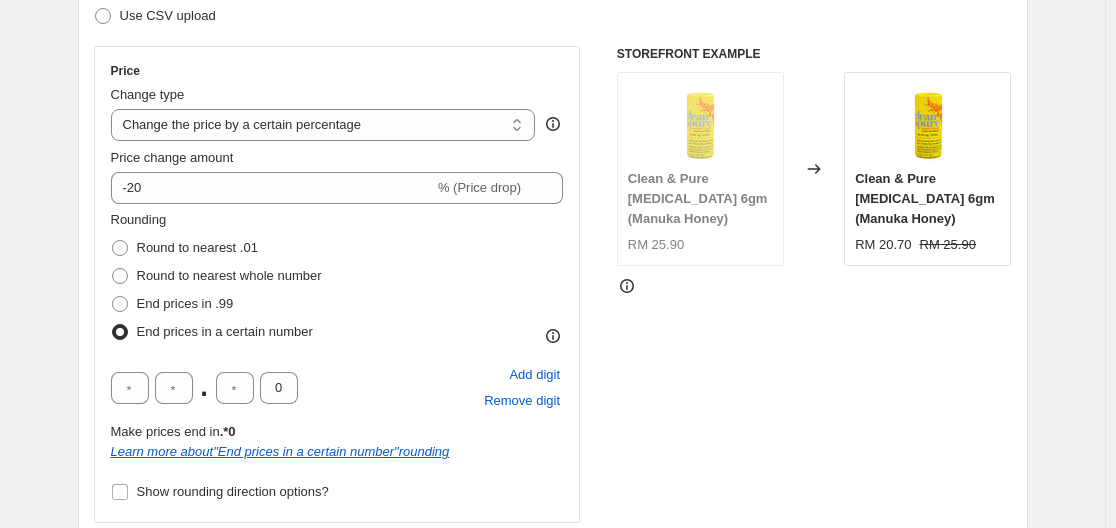 scroll, scrollTop: 300, scrollLeft: 0, axis: vertical 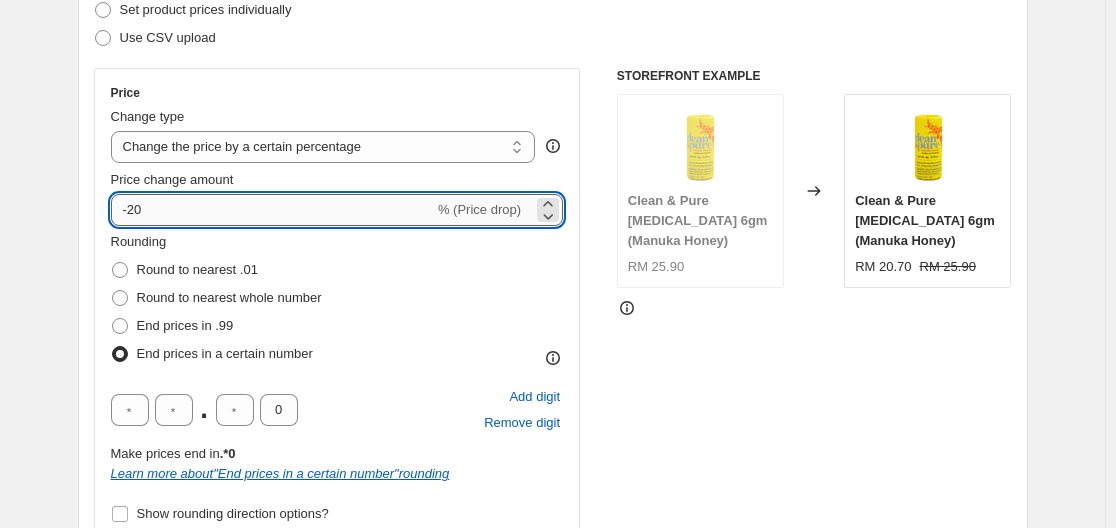 click on "-20" at bounding box center (272, 210) 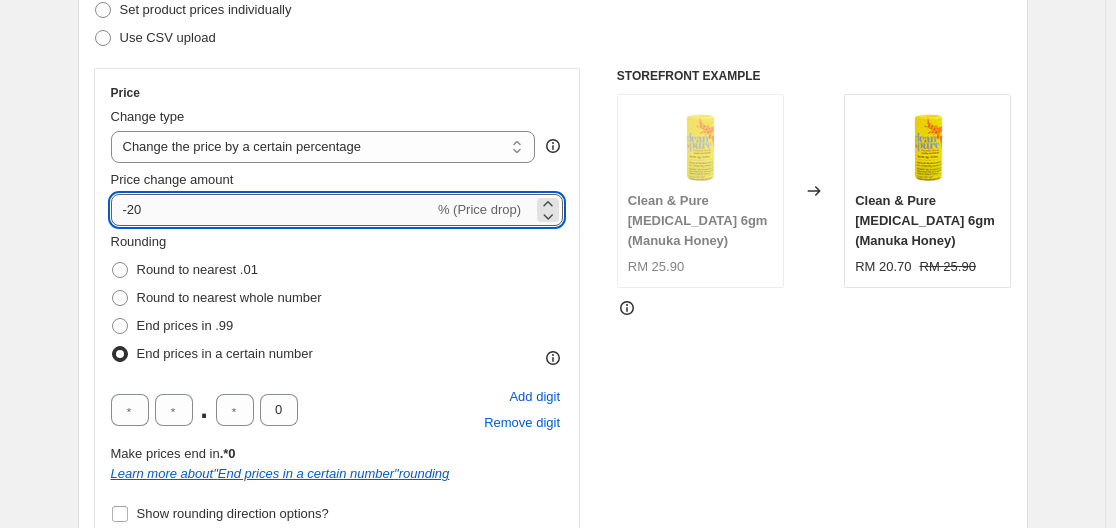 type on "-2" 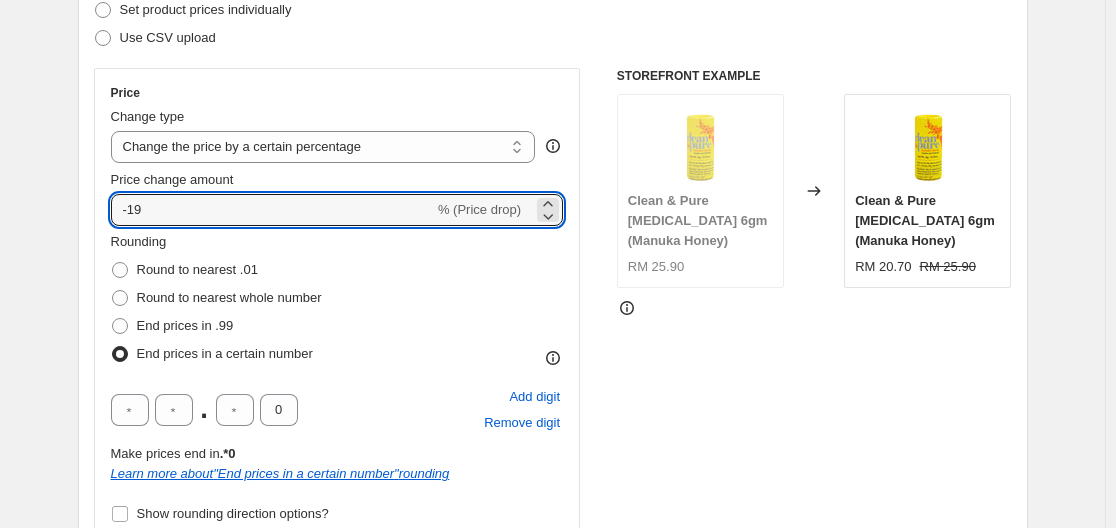 type on "-19" 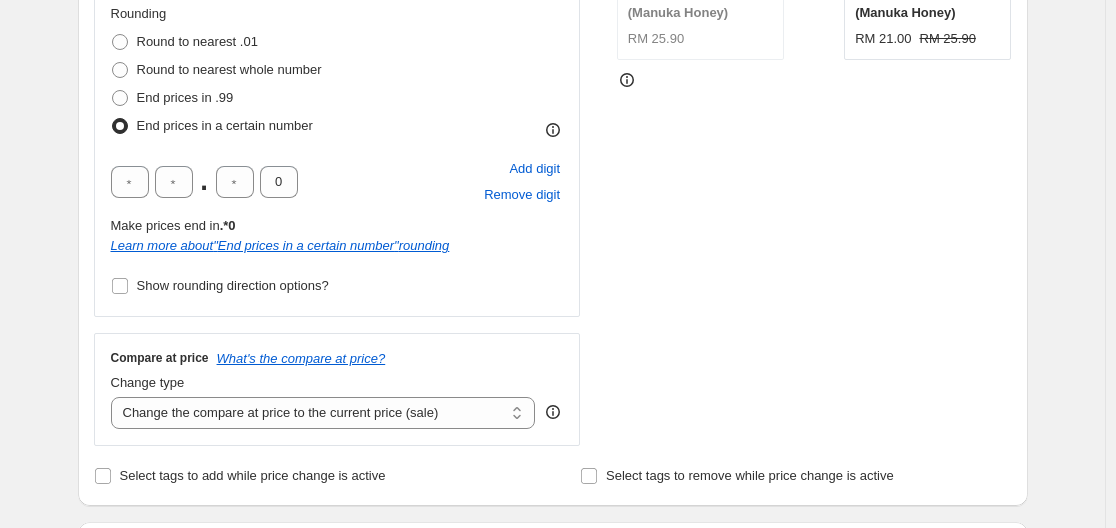 scroll, scrollTop: 500, scrollLeft: 0, axis: vertical 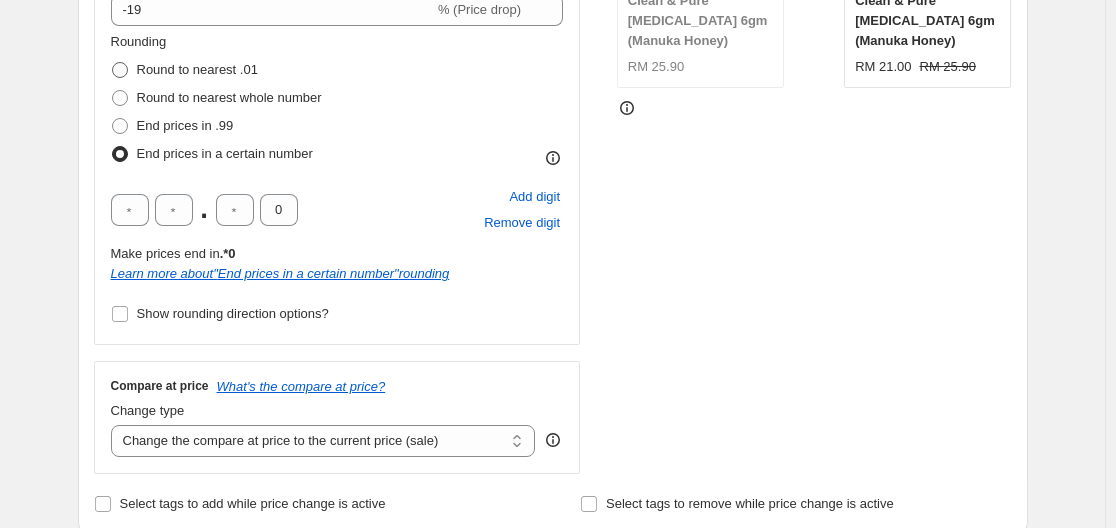 click on "Round to nearest .01" at bounding box center (197, 69) 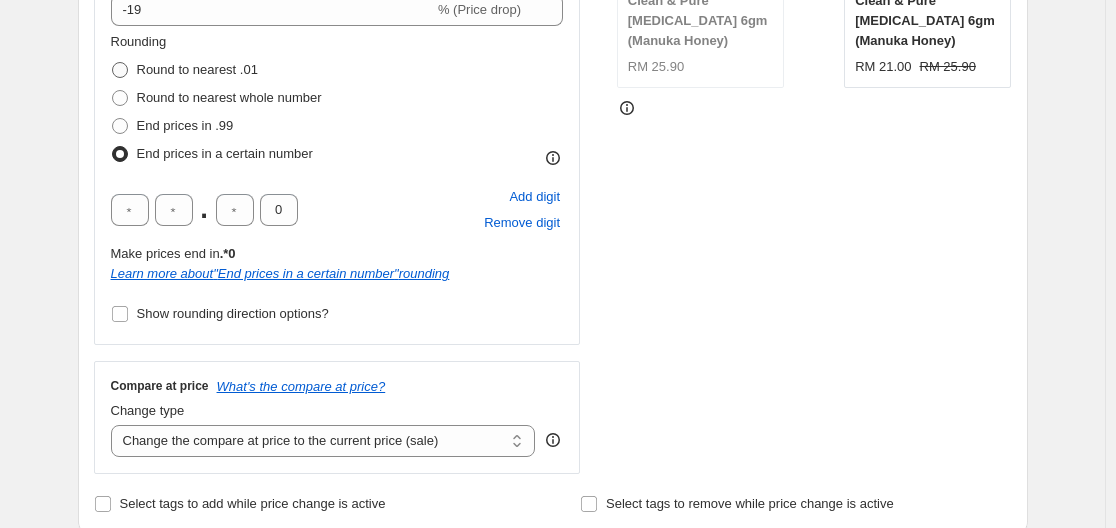 radio on "true" 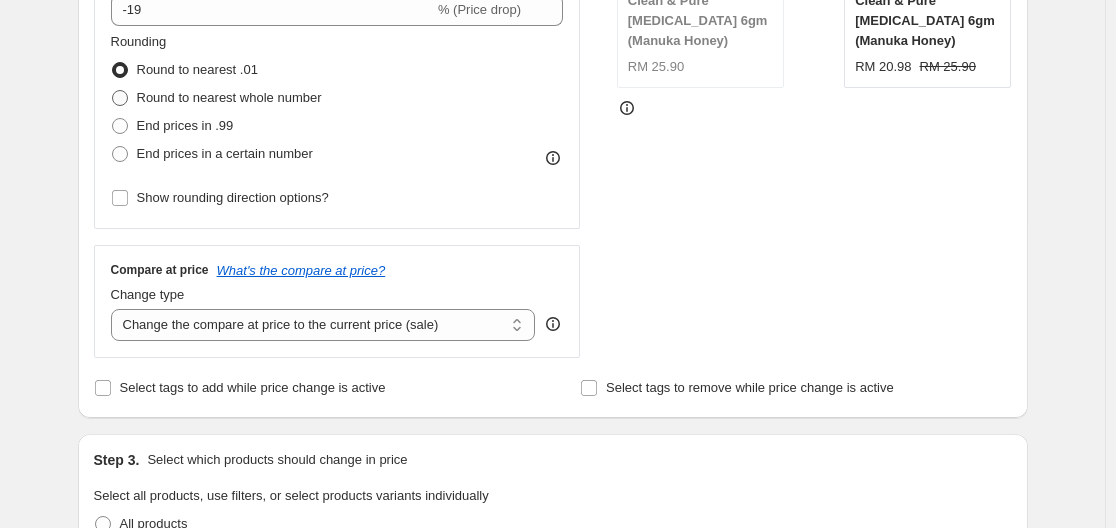 click on "Round to nearest whole number" at bounding box center [229, 97] 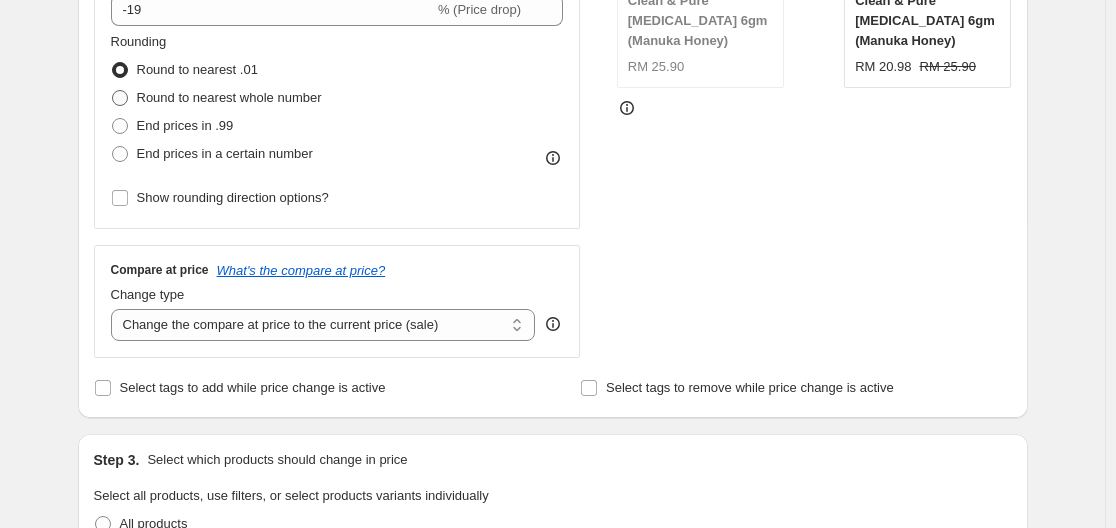radio on "true" 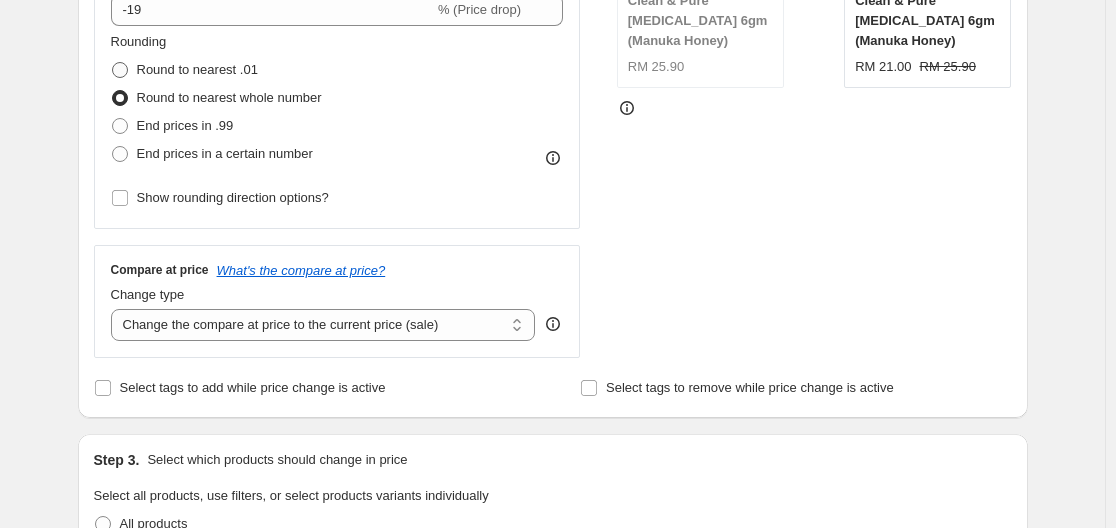 click on "Round to nearest .01" at bounding box center (197, 69) 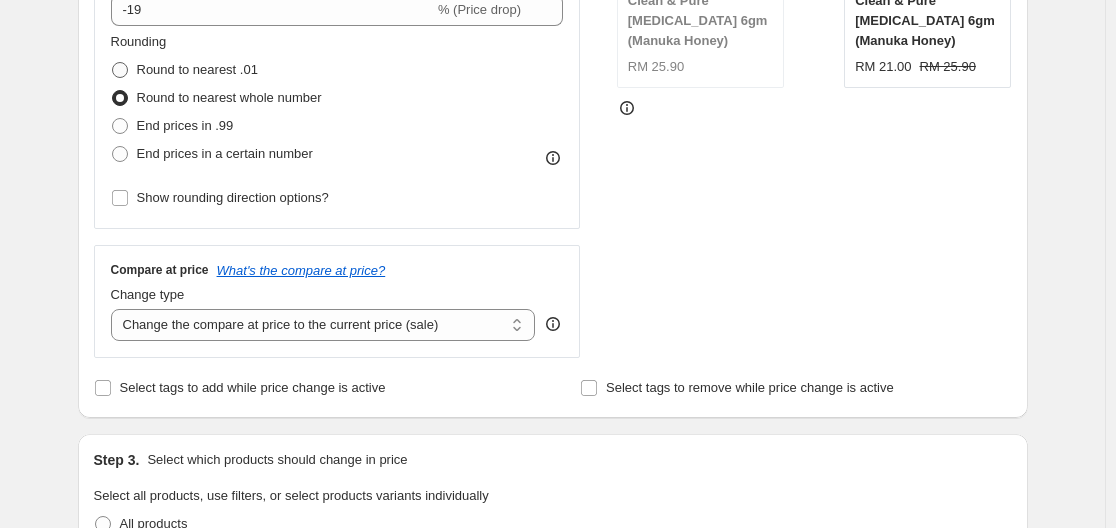 radio on "true" 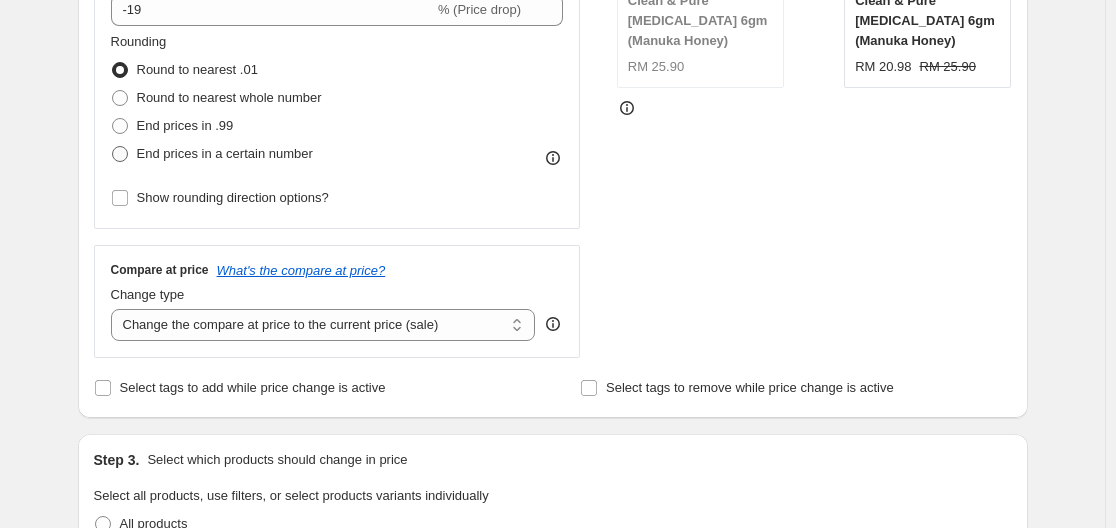 click on "End prices in a certain number" at bounding box center (225, 153) 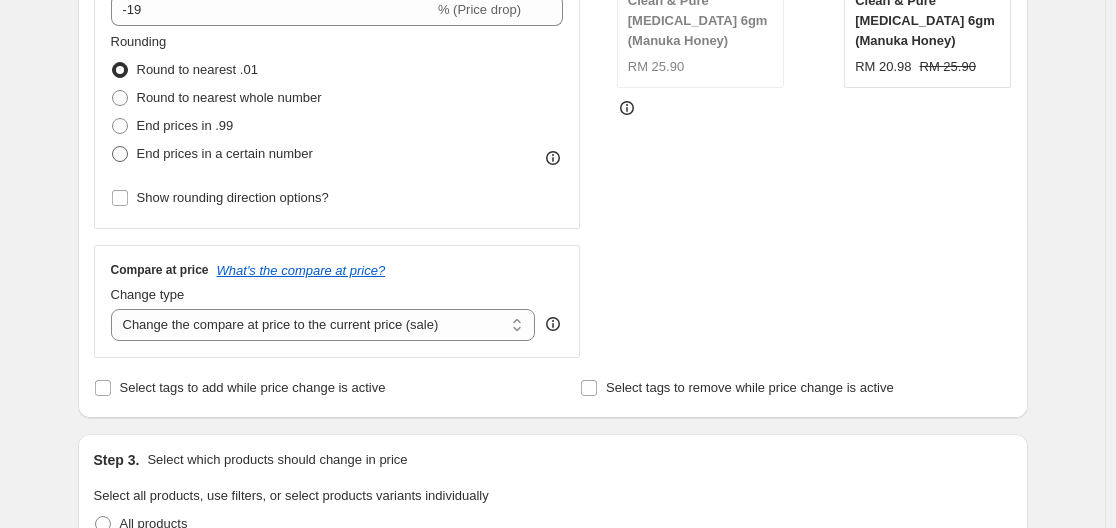 radio on "true" 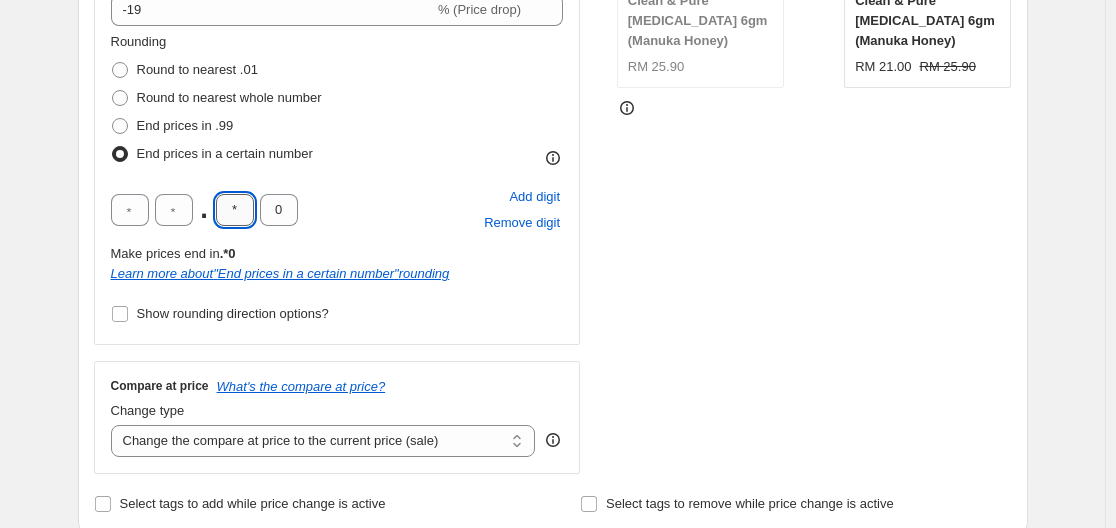 click on "*" at bounding box center [235, 210] 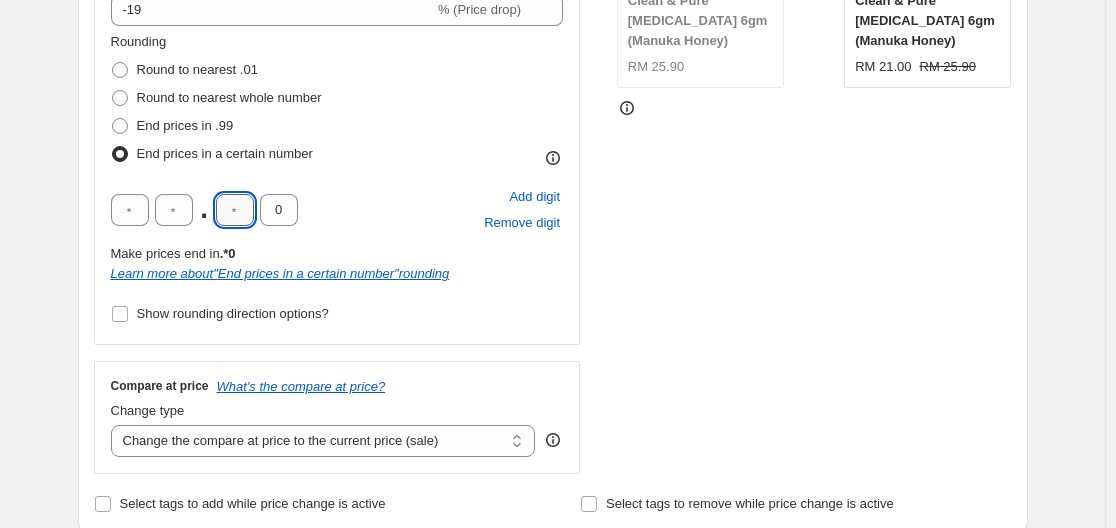 type on "9" 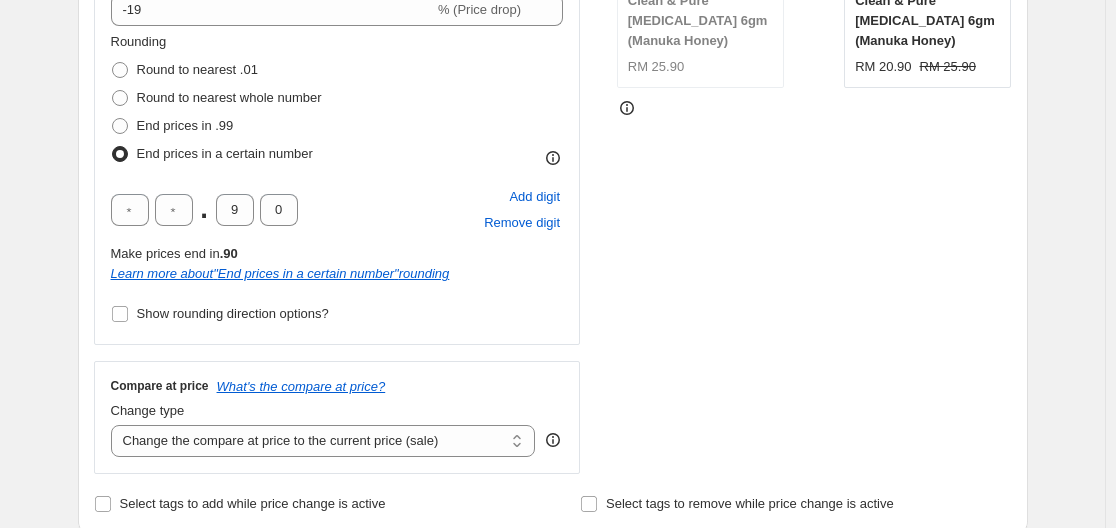 click on "Rounding Round to nearest .01 Round to nearest whole number End prices in .99 End prices in a certain number . 9 0 Add digit Remove digit Make prices end in  .90 Learn more about  " End prices in a certain number "  rounding Show rounding direction options?" at bounding box center [337, 180] 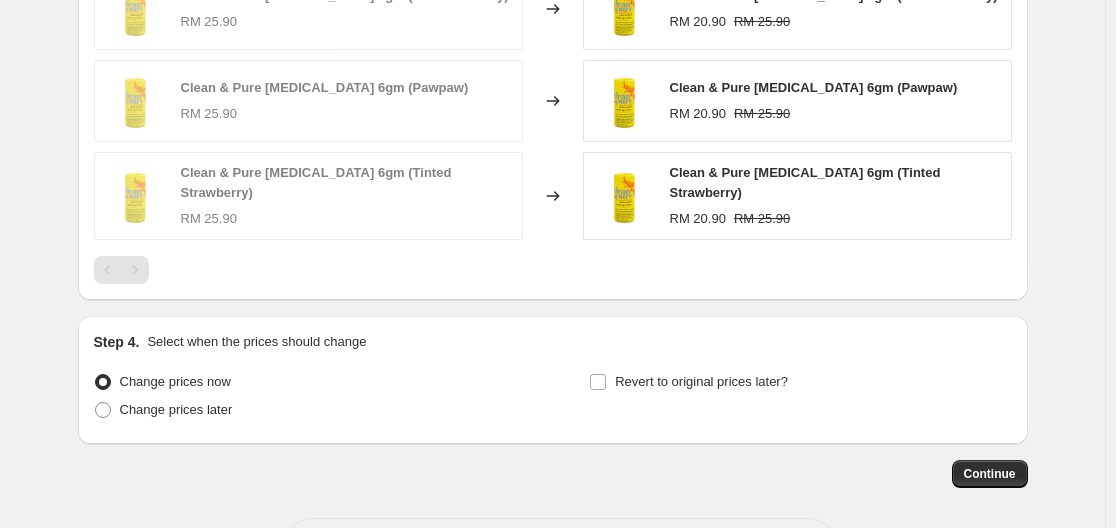 scroll, scrollTop: 1600, scrollLeft: 0, axis: vertical 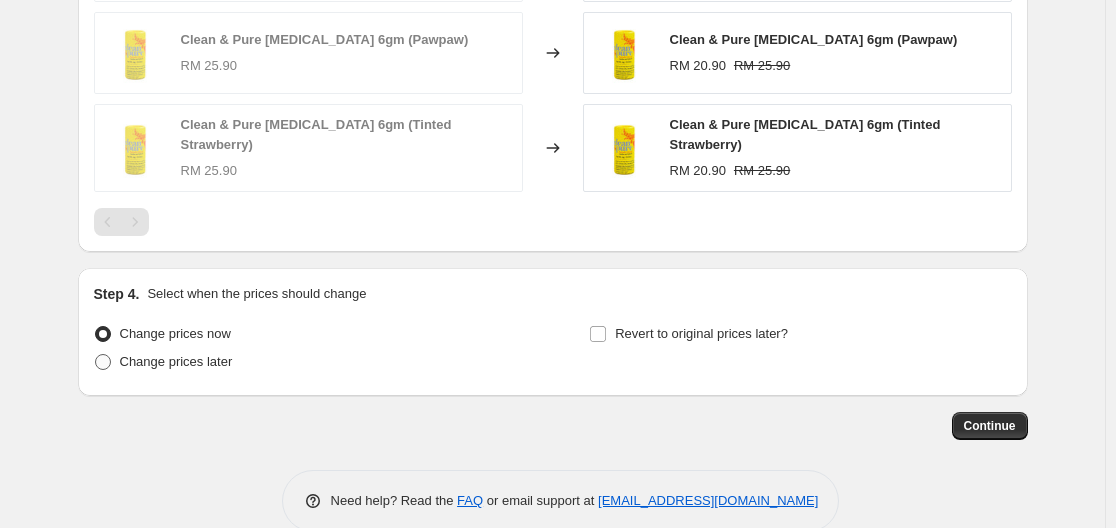 click on "Change prices later" at bounding box center [176, 361] 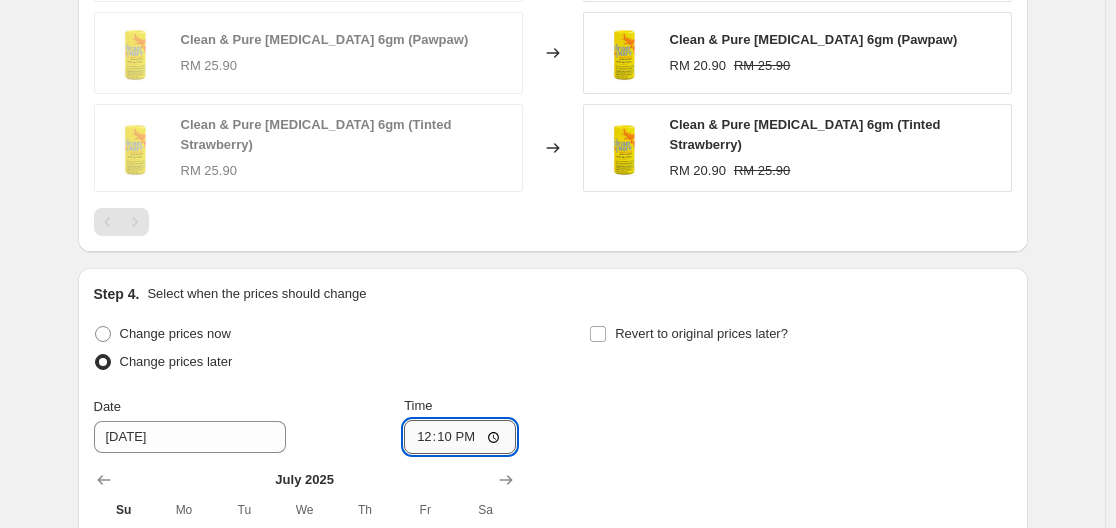 click on "12:10" at bounding box center [460, 437] 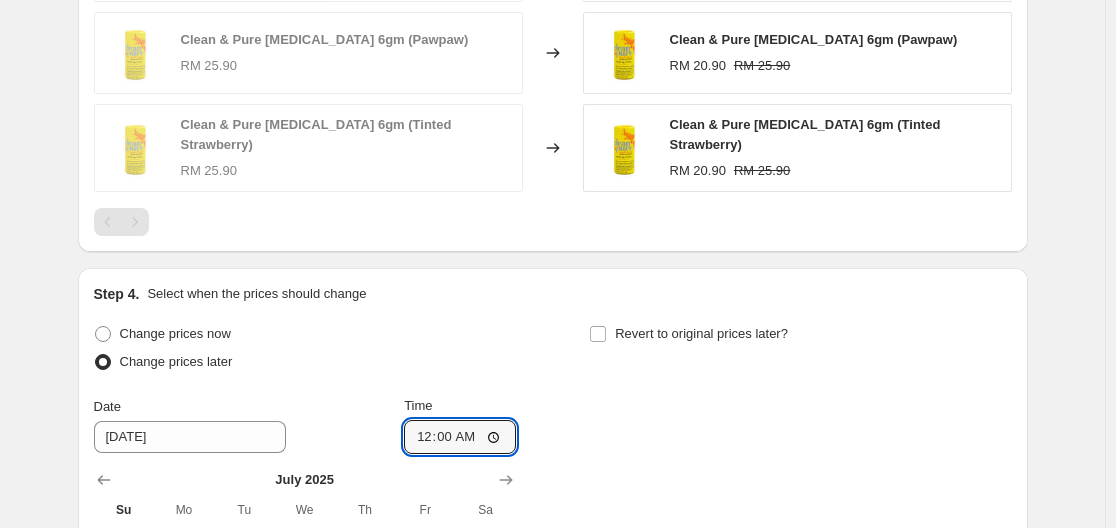 type on "00:00" 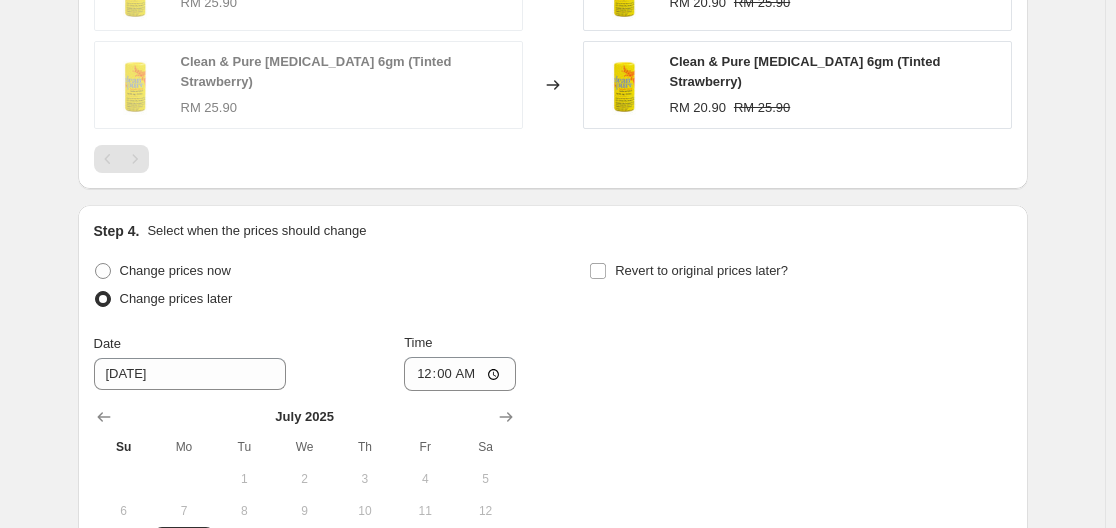 scroll, scrollTop: 1700, scrollLeft: 0, axis: vertical 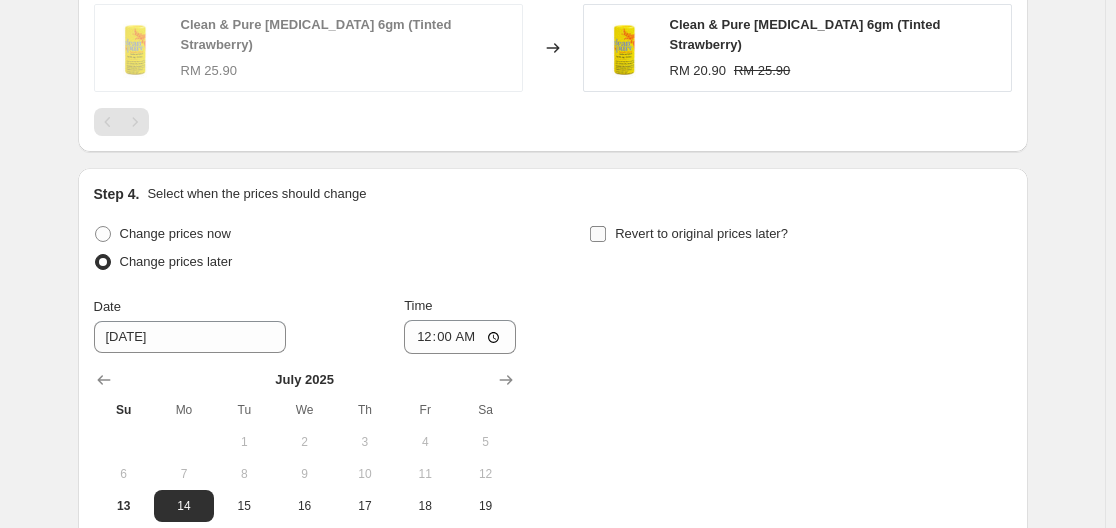 click on "Revert to original prices later?" at bounding box center [598, 234] 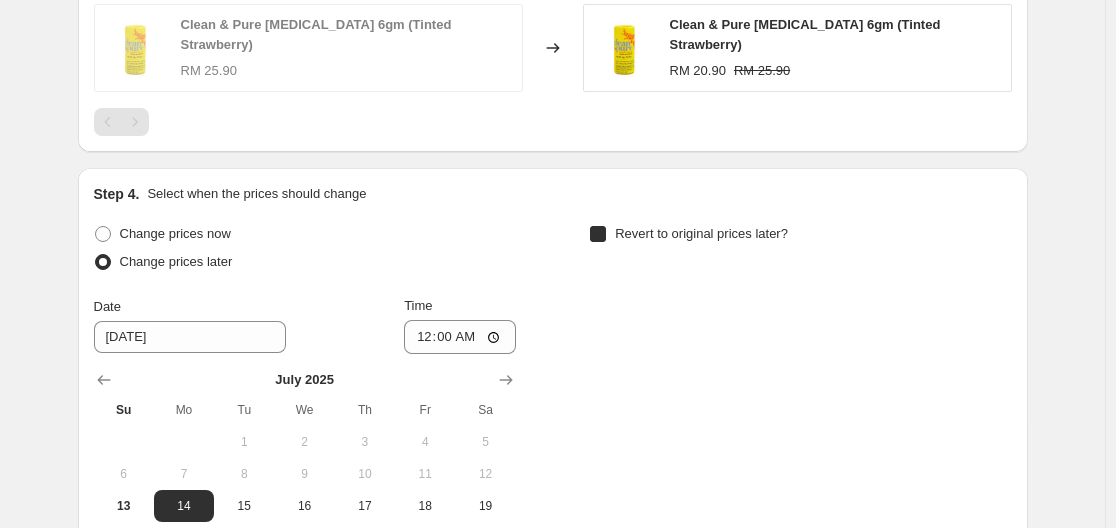 checkbox on "true" 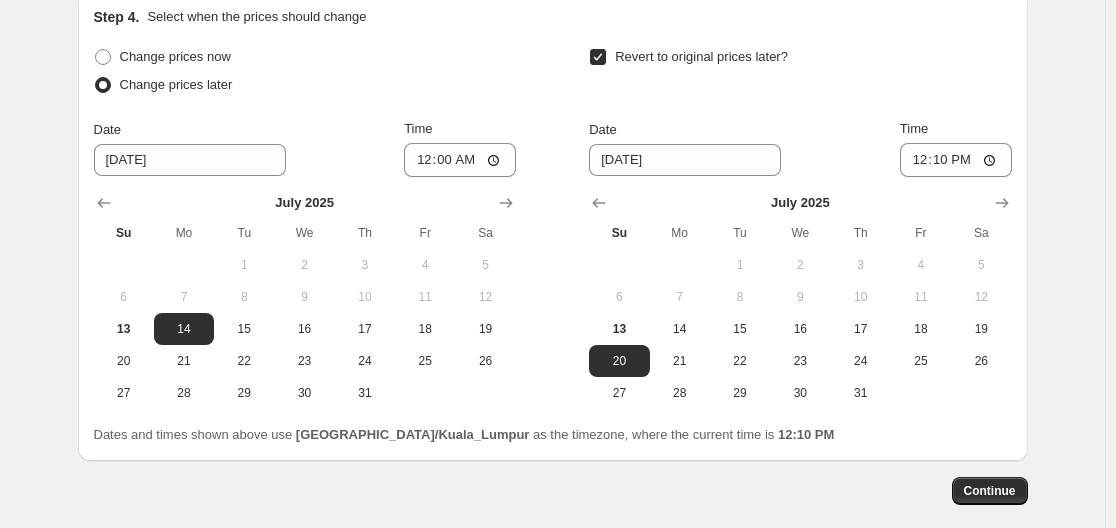 scroll, scrollTop: 1900, scrollLeft: 0, axis: vertical 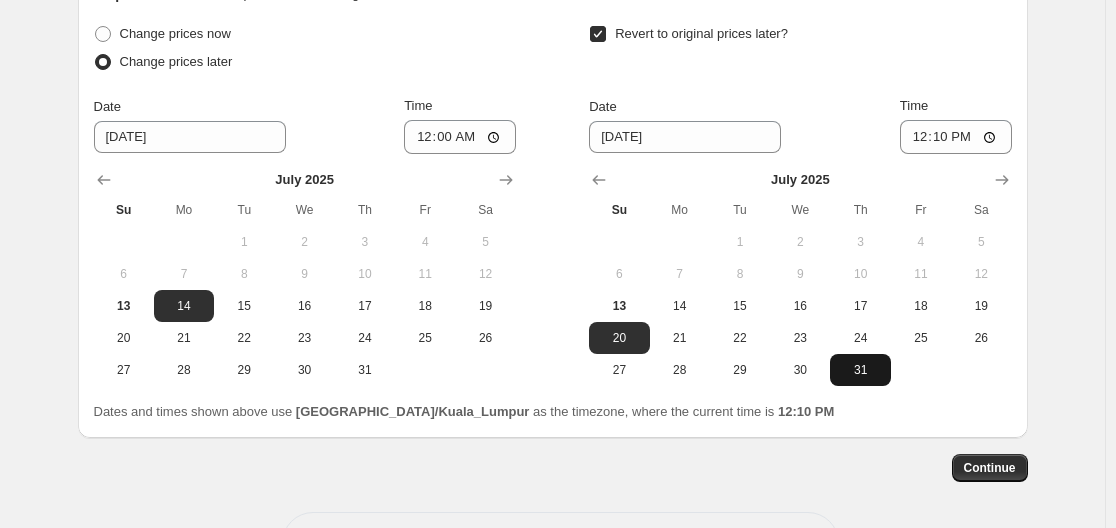 click on "31" at bounding box center (860, 370) 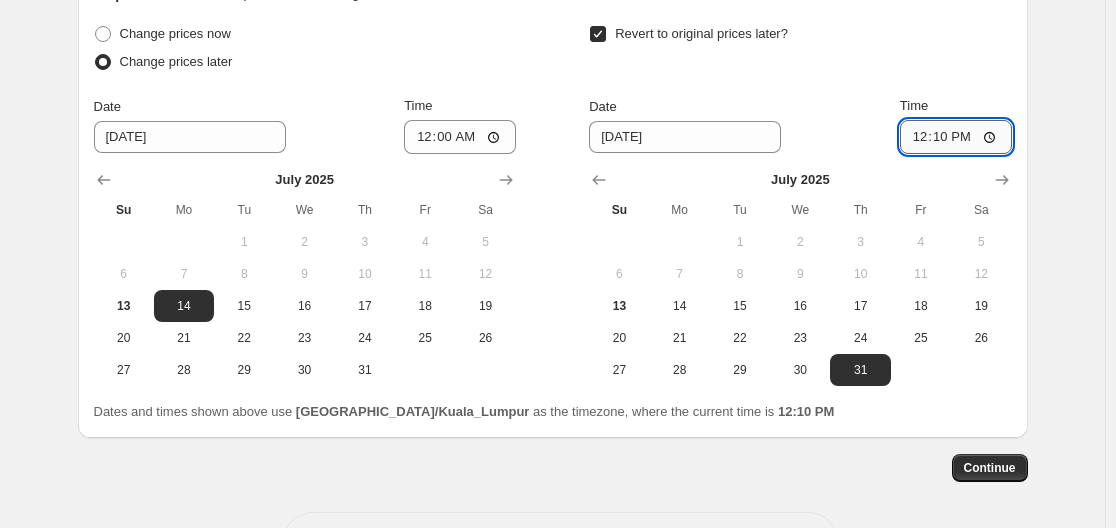 click on "12:10" at bounding box center [956, 137] 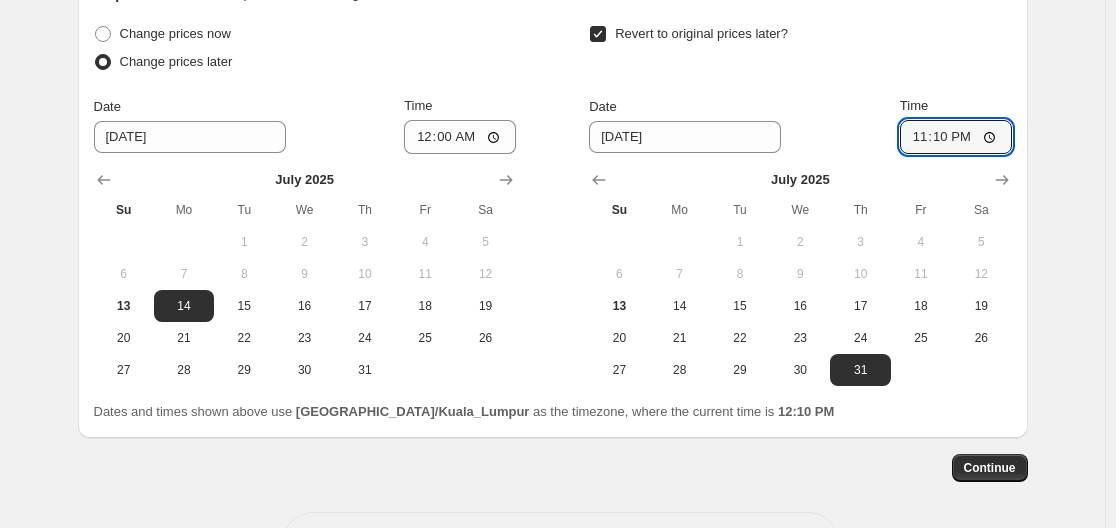 click on "Create new price [MEDICAL_DATA]. This page is ready Create new price [MEDICAL_DATA] Draft Step 1. Optionally give your price [MEDICAL_DATA] a title (eg "March 30% off sale on boots") July Special Sale - Clean & Pure This title is just for internal use, customers won't see it Step 2. Select how the prices should change Use bulk price change rules Set product prices individually Use CSV upload Price Change type Change the price to a certain amount Change the price by a certain amount Change the price by a certain percentage Change the price to the current compare at price (price before sale) Change the price by a certain amount relative to the compare at price Change the price by a certain percentage relative to the compare at price Don't change the price Change the price by a certain percentage relative to the cost per item Change price to certain cost margin Change the price by a certain percentage Price change amount -19 % (Price drop) Rounding Round to nearest .01 Round to nearest whole number End prices in .99 . 9 0 "" at bounding box center [552, -648] 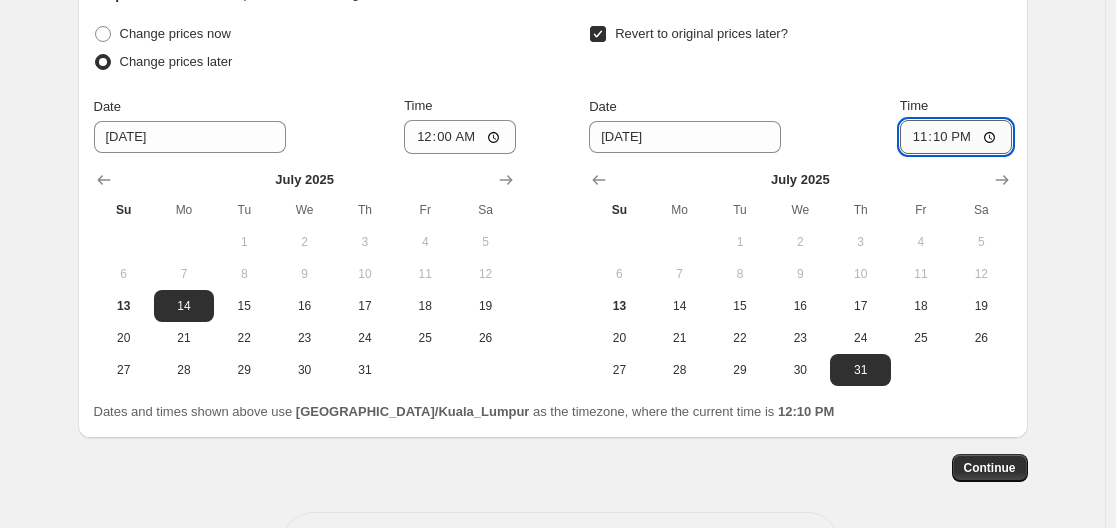 click on "23:10" at bounding box center [956, 137] 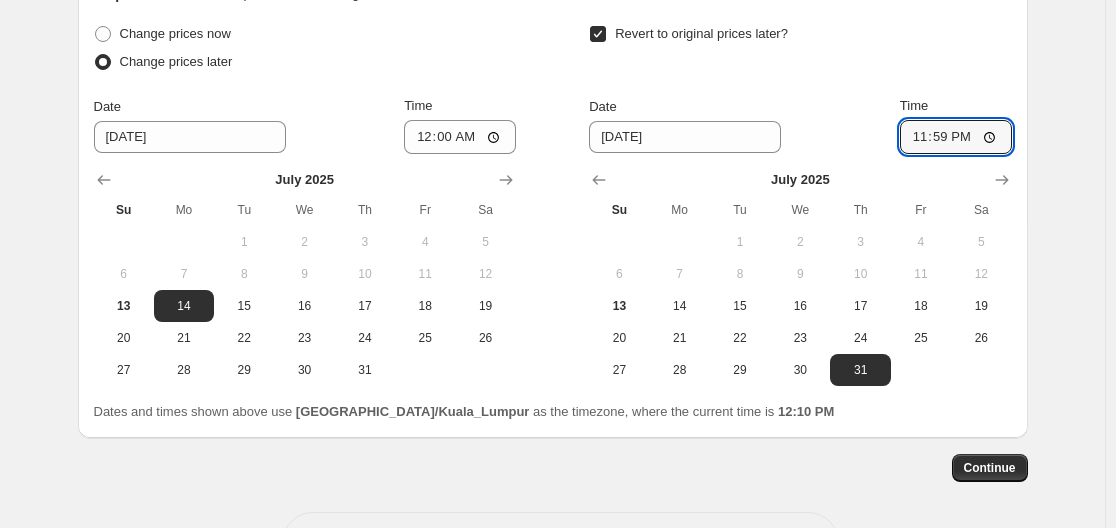 type on "23:59" 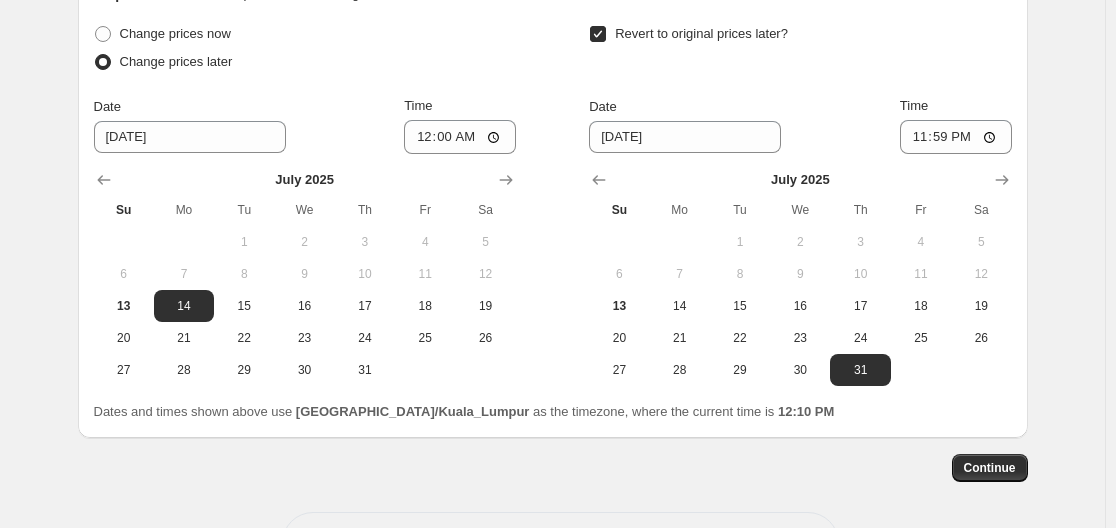 click on "Create new price [MEDICAL_DATA]. This page is ready Create new price [MEDICAL_DATA] Draft Step 1. Optionally give your price [MEDICAL_DATA] a title (eg "March 30% off sale on boots") July Special Sale - Clean & Pure This title is just for internal use, customers won't see it Step 2. Select how the prices should change Use bulk price change rules Set product prices individually Use CSV upload Price Change type Change the price to a certain amount Change the price by a certain amount Change the price by a certain percentage Change the price to the current compare at price (price before sale) Change the price by a certain amount relative to the compare at price Change the price by a certain percentage relative to the compare at price Don't change the price Change the price by a certain percentage relative to the cost per item Change price to certain cost margin Change the price by a certain percentage Price change amount -19 % (Price drop) Rounding Round to nearest .01 Round to nearest whole number End prices in .99 . 9 0 "" at bounding box center [553, -648] 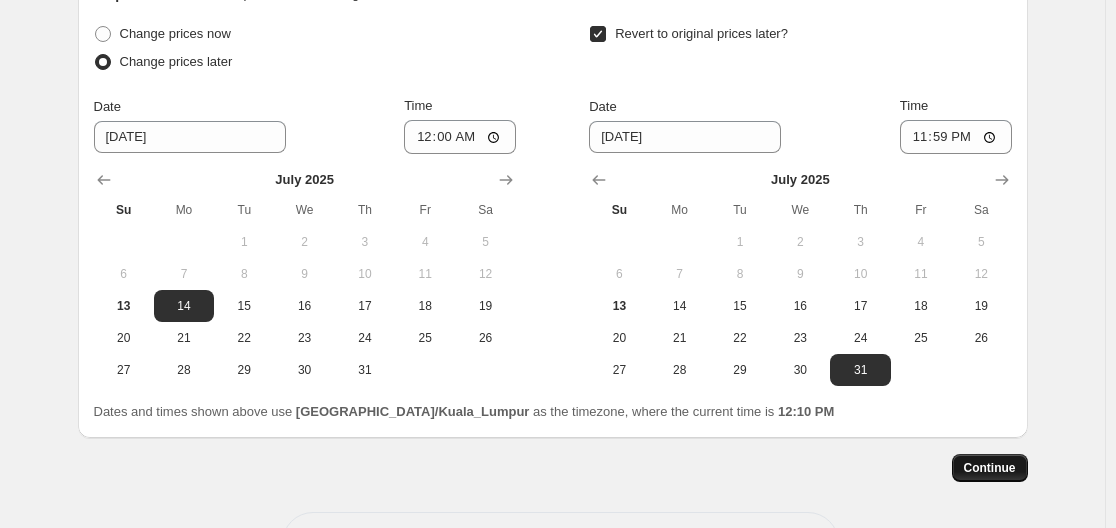 click on "Continue" at bounding box center (990, 468) 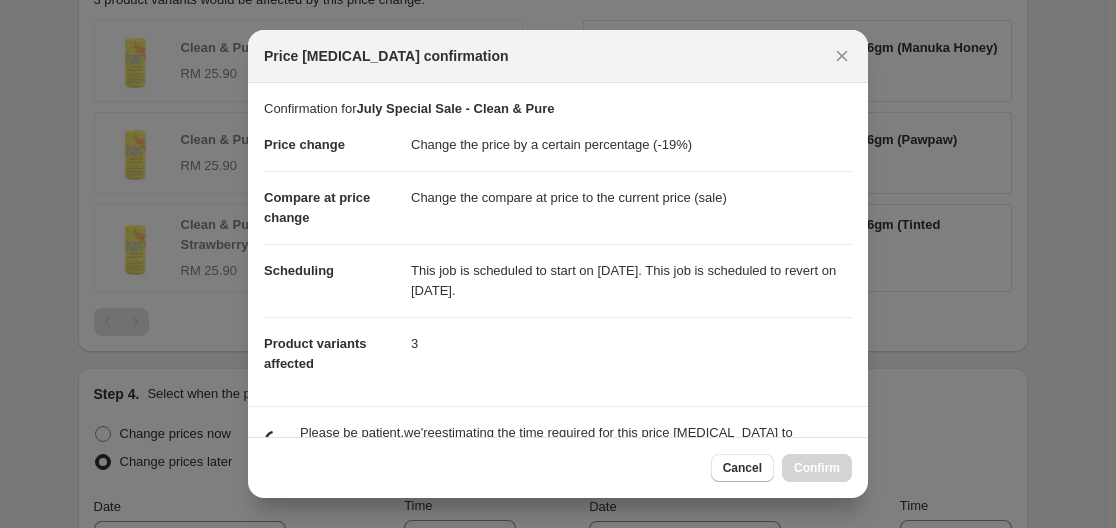 scroll, scrollTop: 0, scrollLeft: 0, axis: both 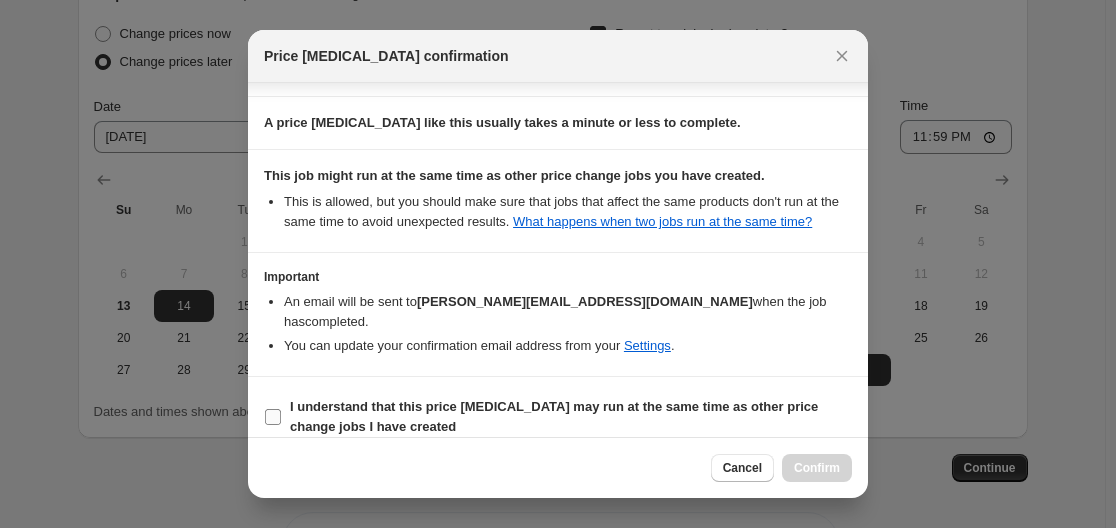 click on "I understand that this price [MEDICAL_DATA] may run at the same time as other price change jobs I have created" at bounding box center [558, 417] 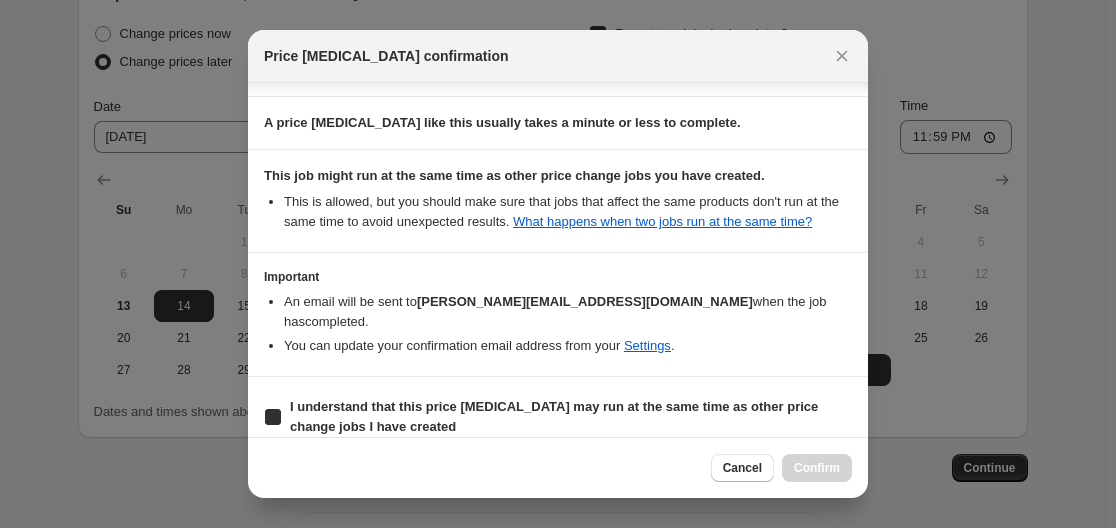 checkbox on "true" 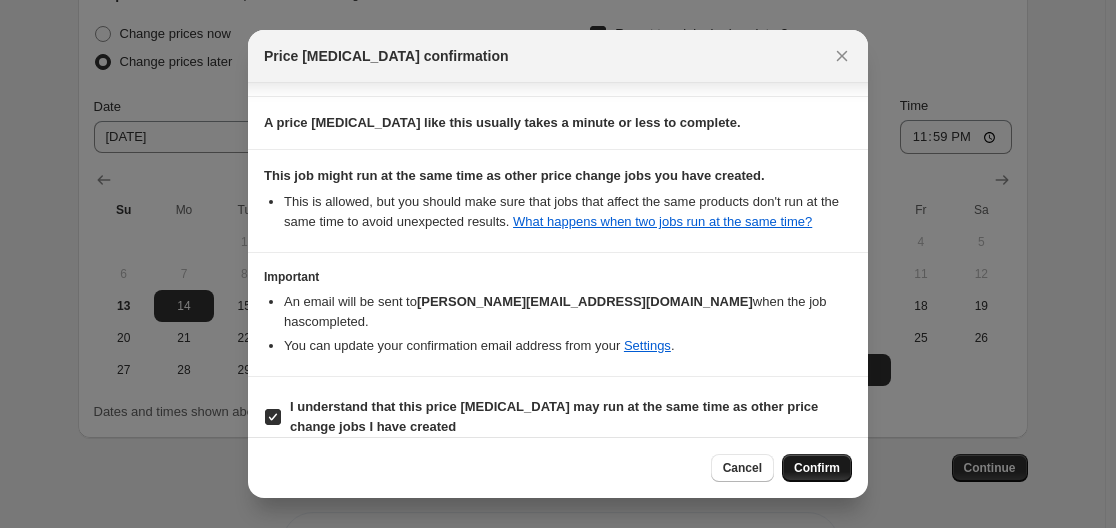 click on "Confirm" at bounding box center (817, 468) 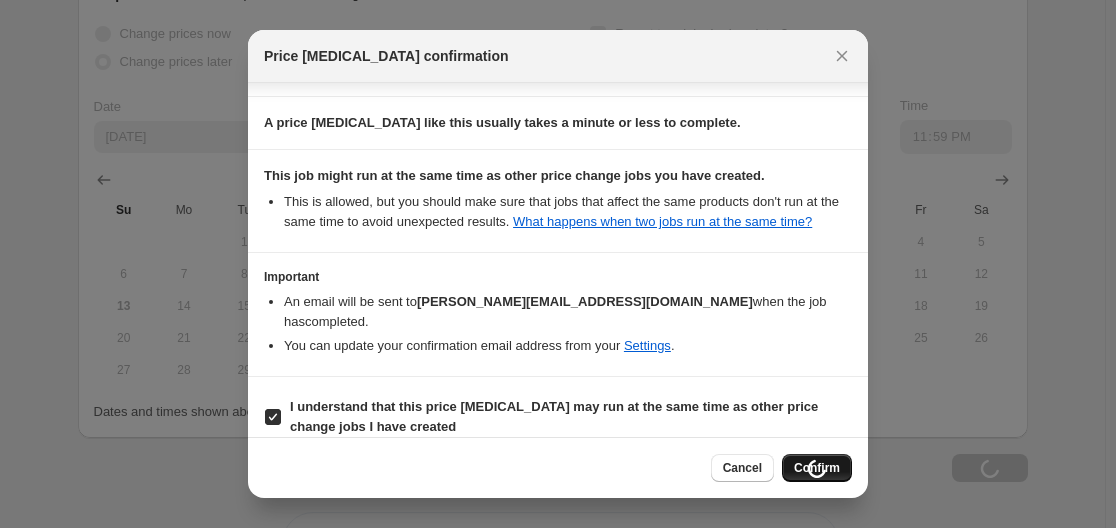 scroll, scrollTop: 1900, scrollLeft: 0, axis: vertical 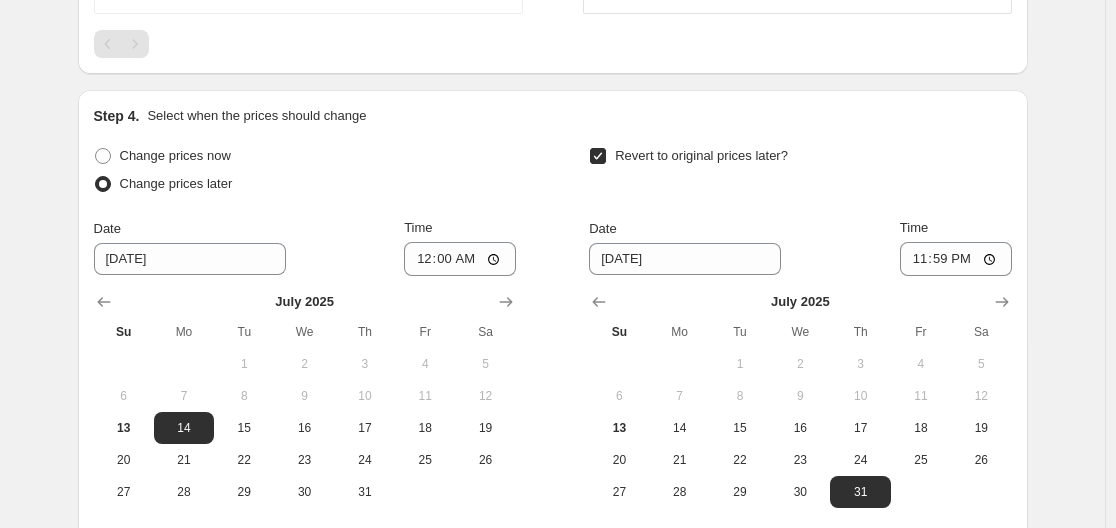 click on "Revert to original prices later?" at bounding box center (800, 172) 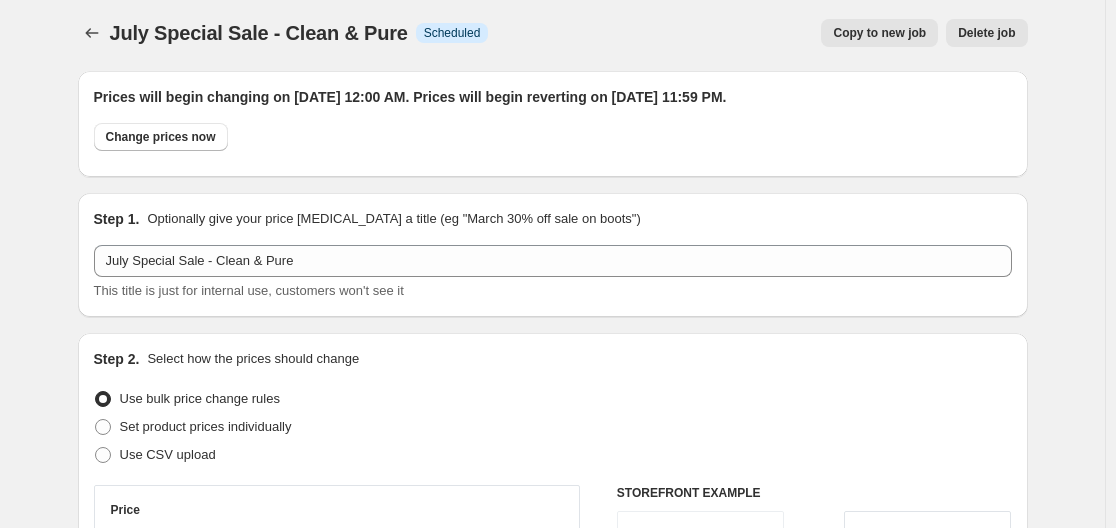 scroll, scrollTop: 0, scrollLeft: 0, axis: both 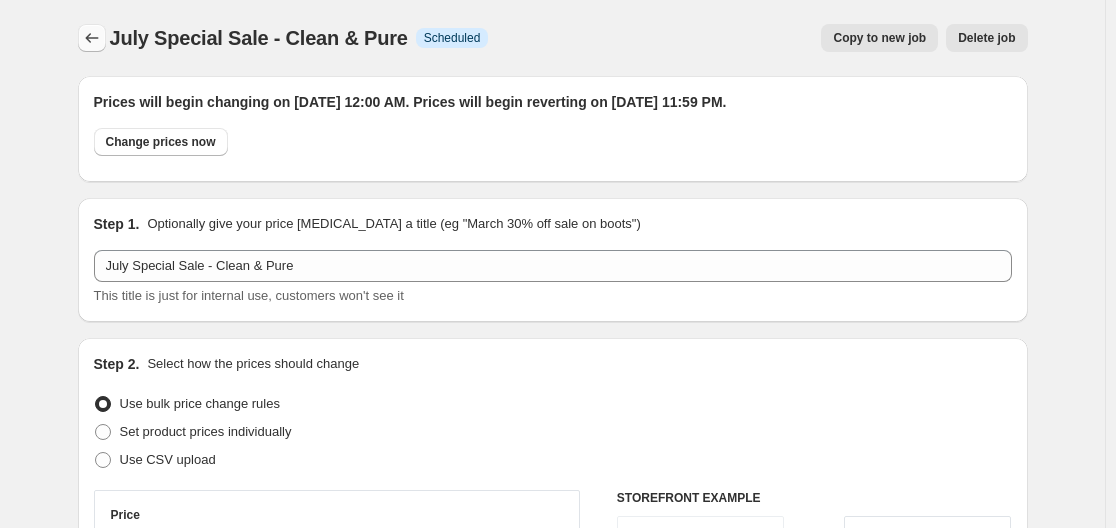 click 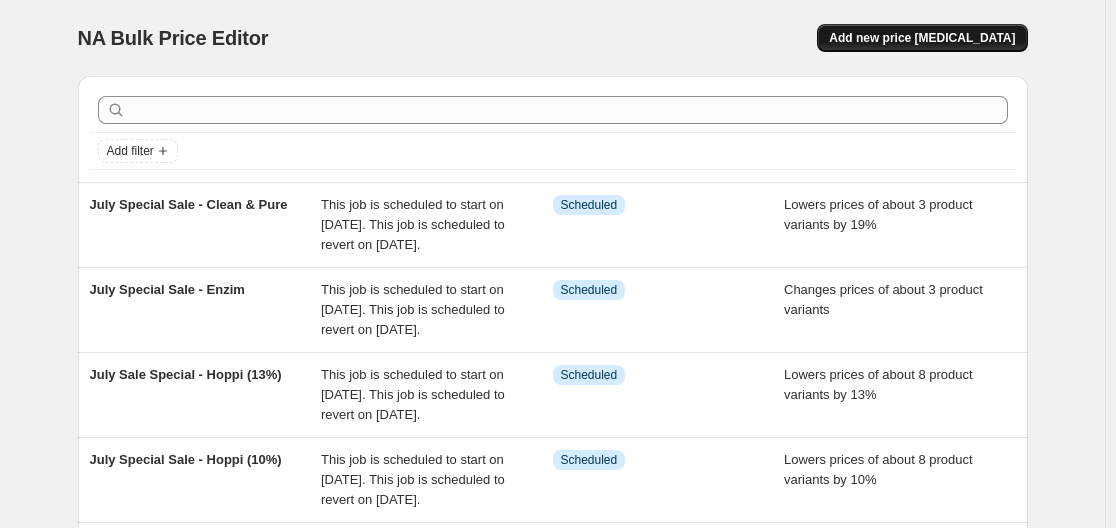 click on "Add new price [MEDICAL_DATA]" at bounding box center [922, 38] 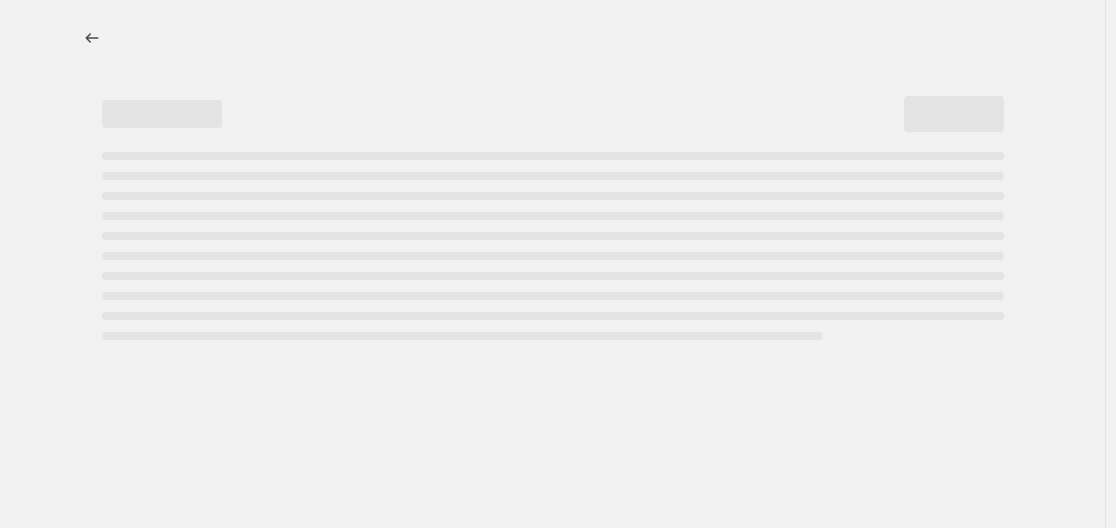 select on "percentage" 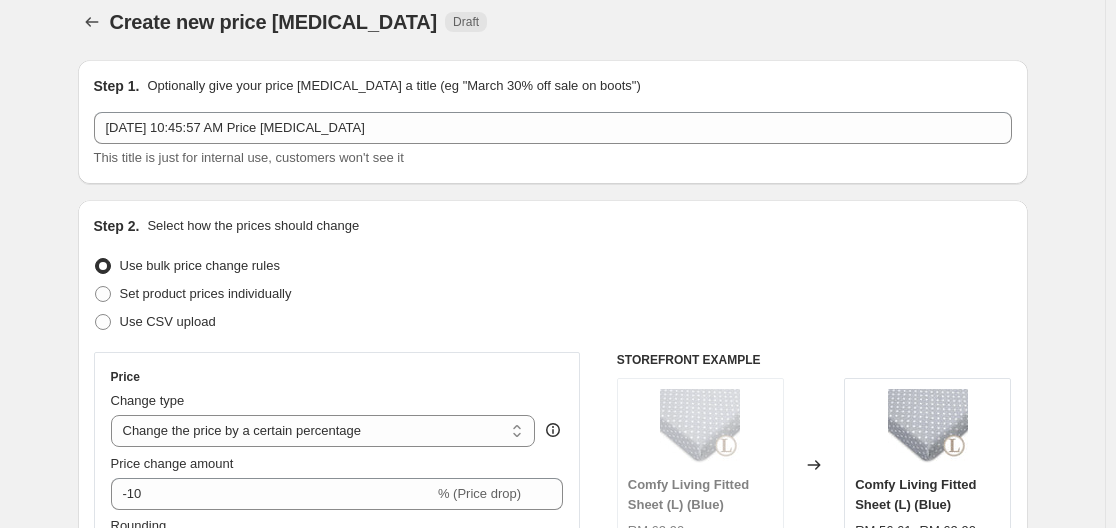 scroll, scrollTop: 0, scrollLeft: 0, axis: both 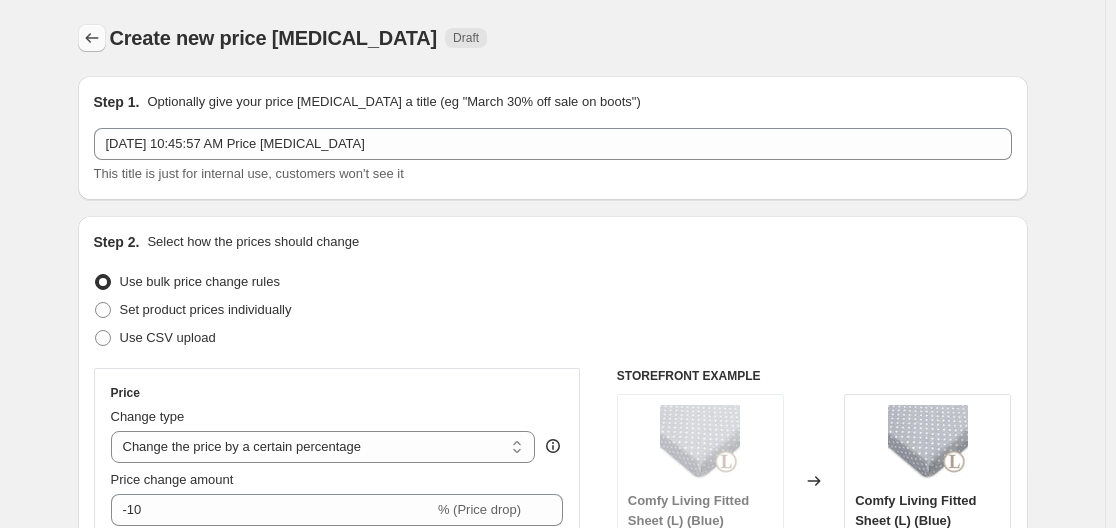 click 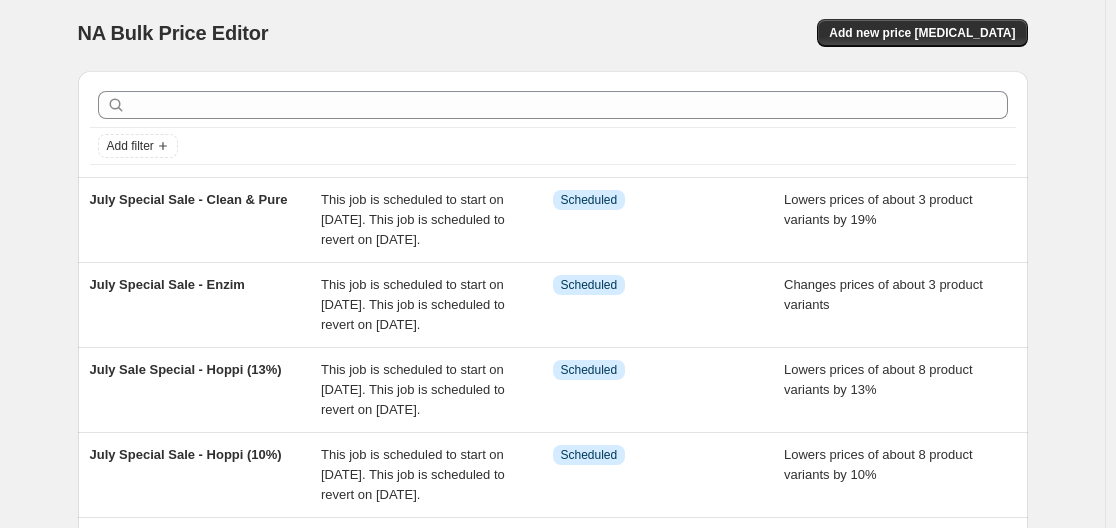 scroll, scrollTop: 0, scrollLeft: 0, axis: both 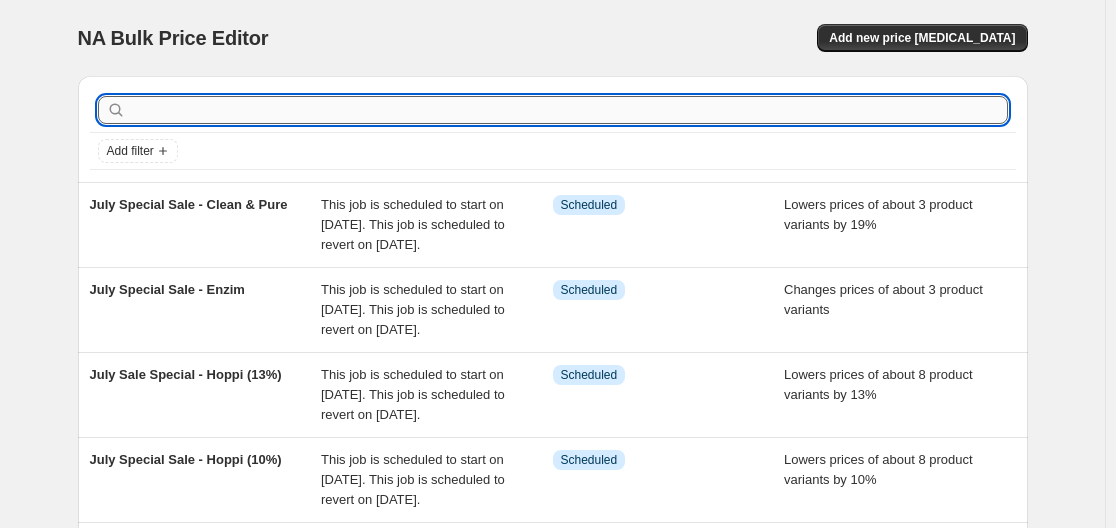 click at bounding box center [569, 110] 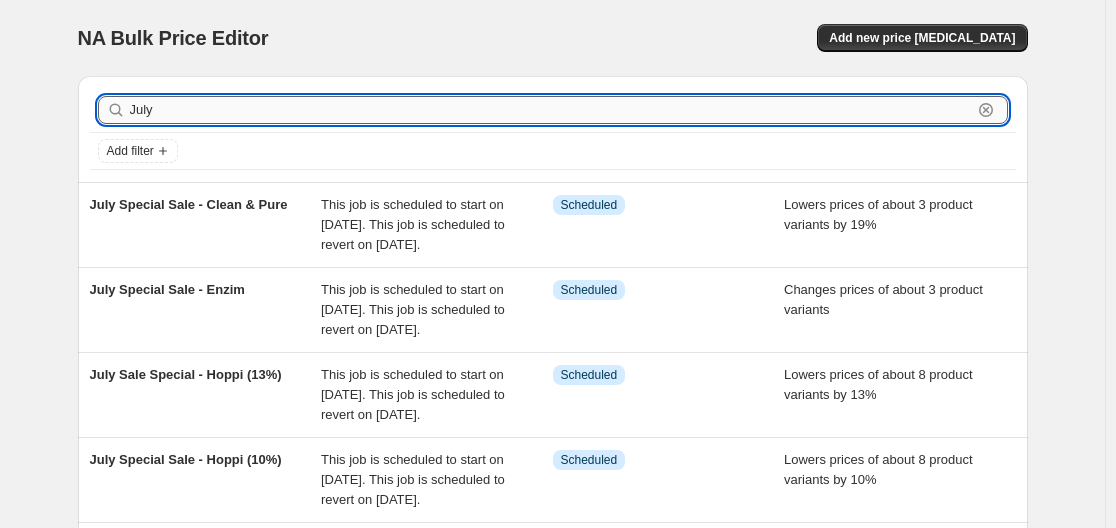 type on "July" 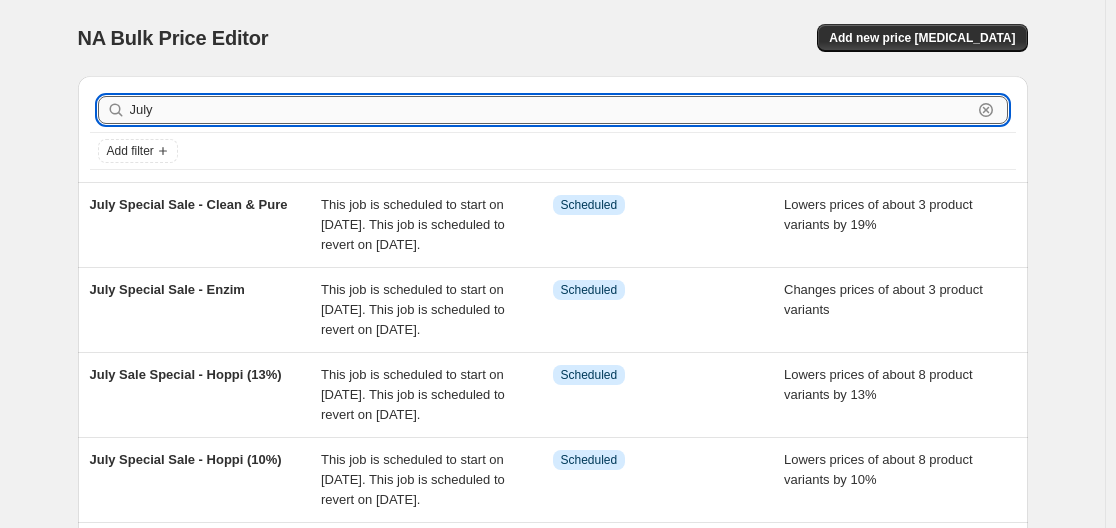 click on "July" at bounding box center (551, 110) 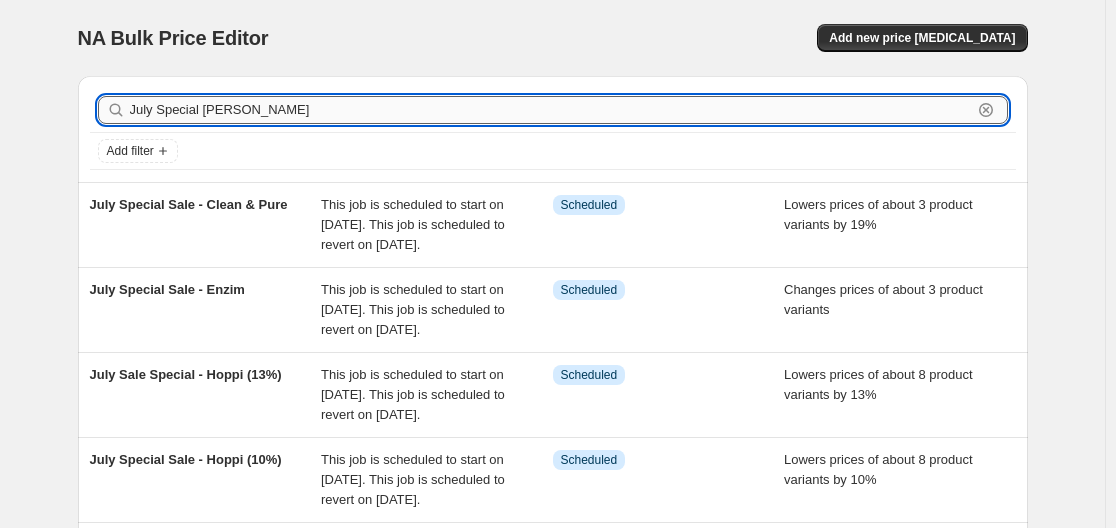 type on "July Special Sale" 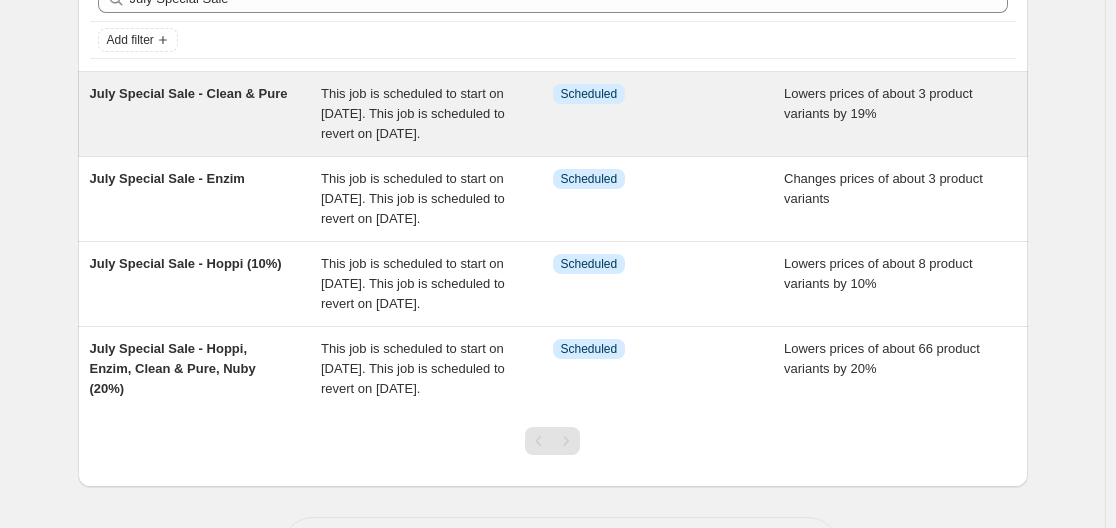 scroll, scrollTop: 0, scrollLeft: 0, axis: both 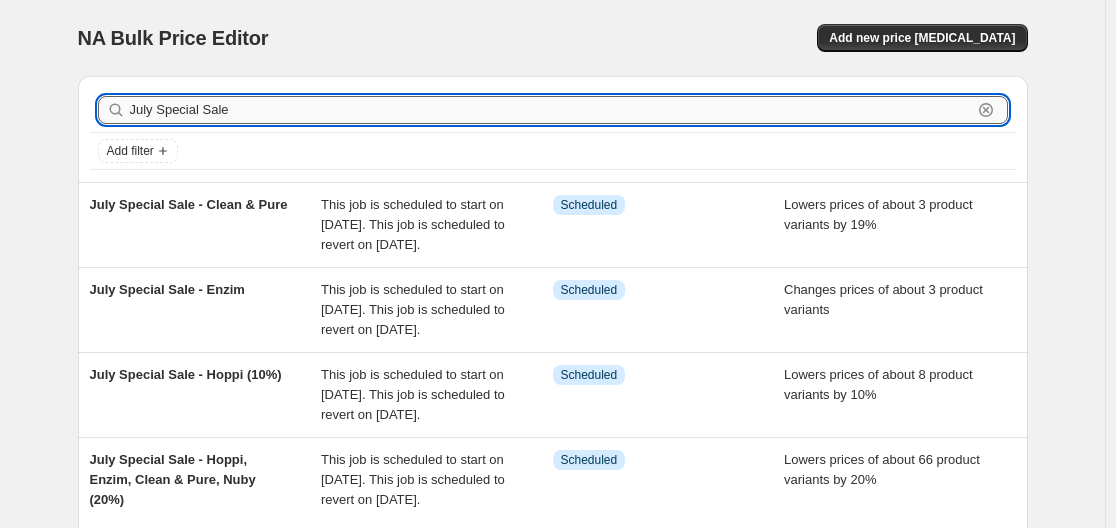 click on "July Special Sale" at bounding box center (551, 110) 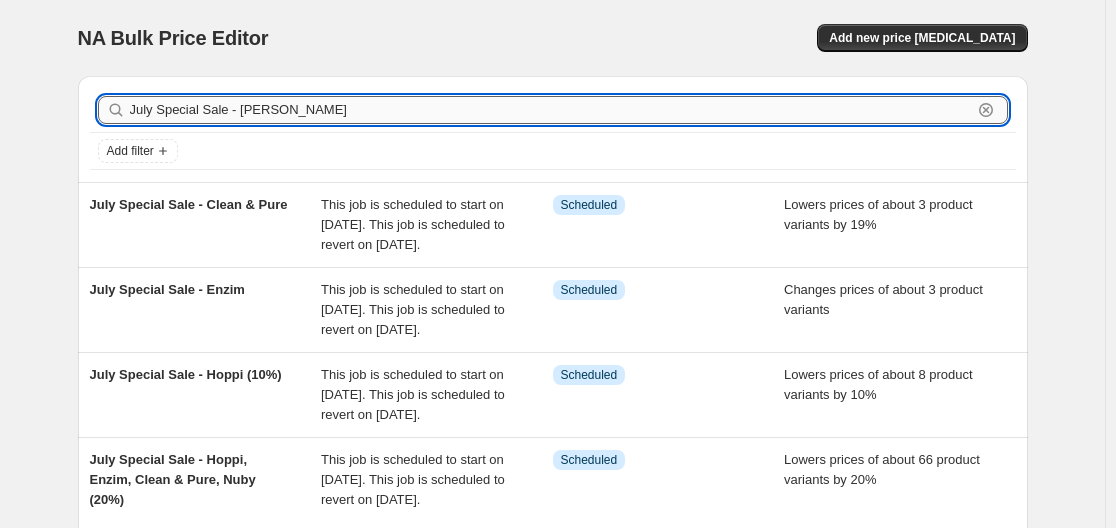 type on "July Special Sale - [PERSON_NAME] (" 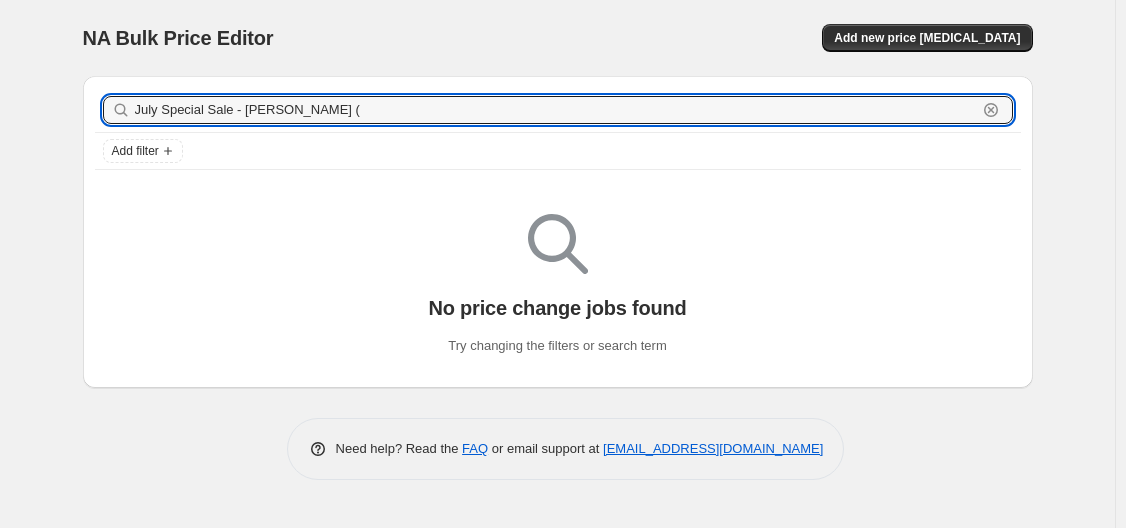 drag, startPoint x: 349, startPoint y: 109, endPoint x: 104, endPoint y: 101, distance: 245.13058 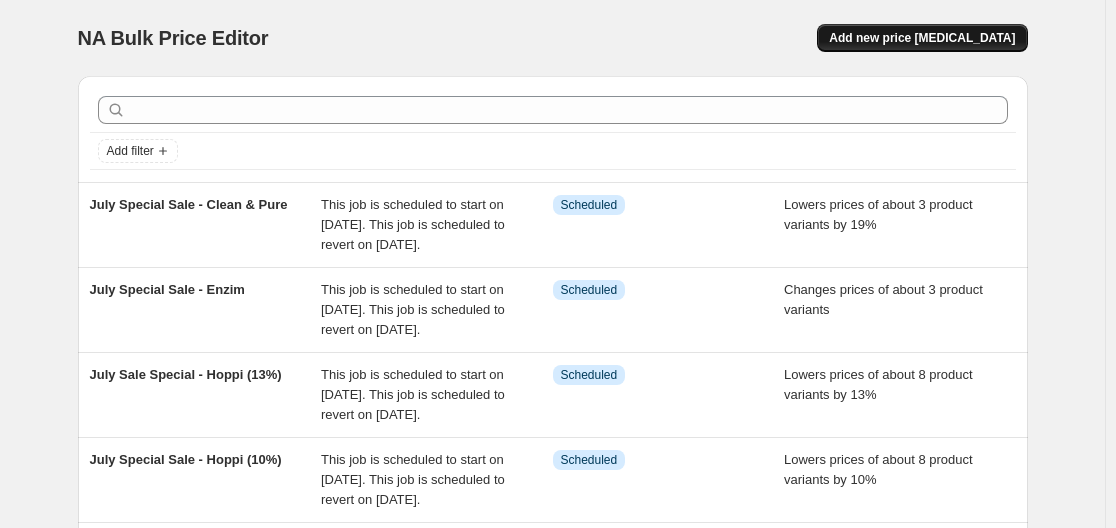 click on "Add new price [MEDICAL_DATA]" at bounding box center (922, 38) 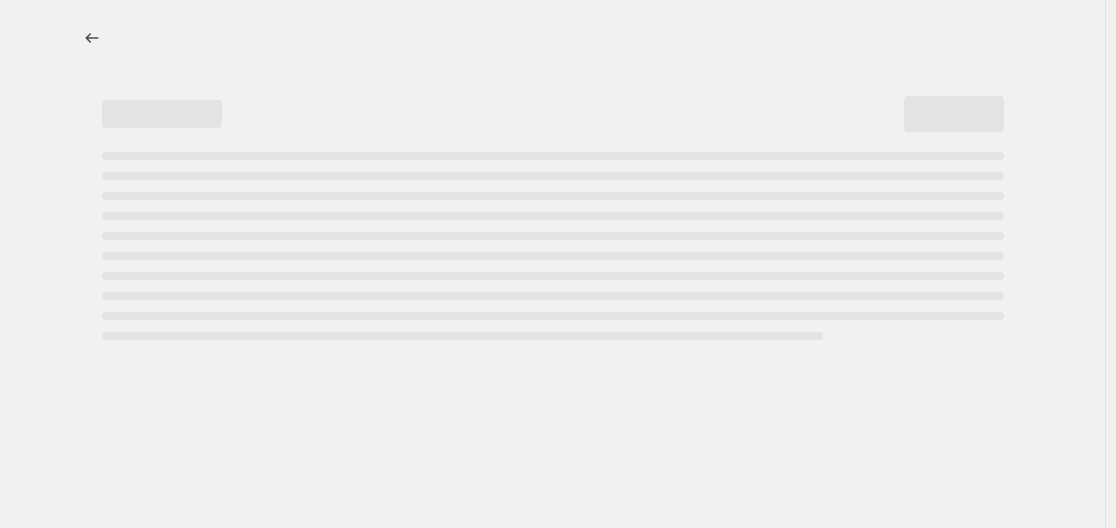 select on "percentage" 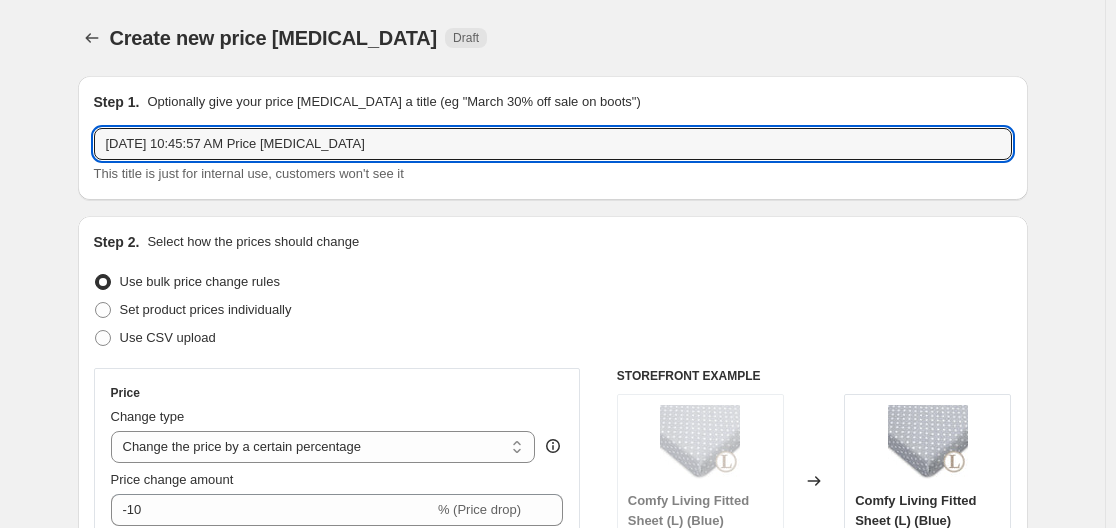 drag, startPoint x: 401, startPoint y: 145, endPoint x: 51, endPoint y: 158, distance: 350.24133 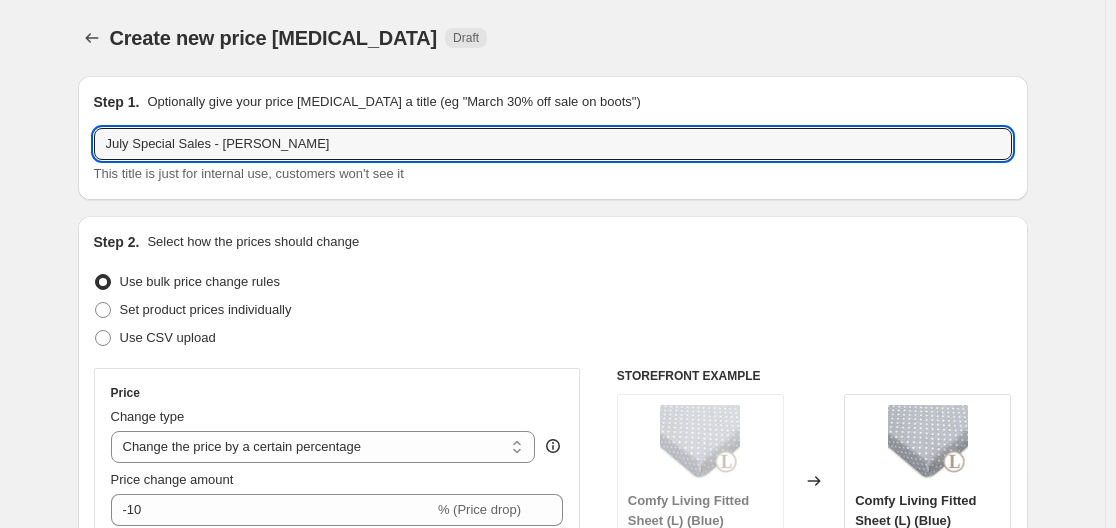 type on "July Special Sales - [PERSON_NAME]" 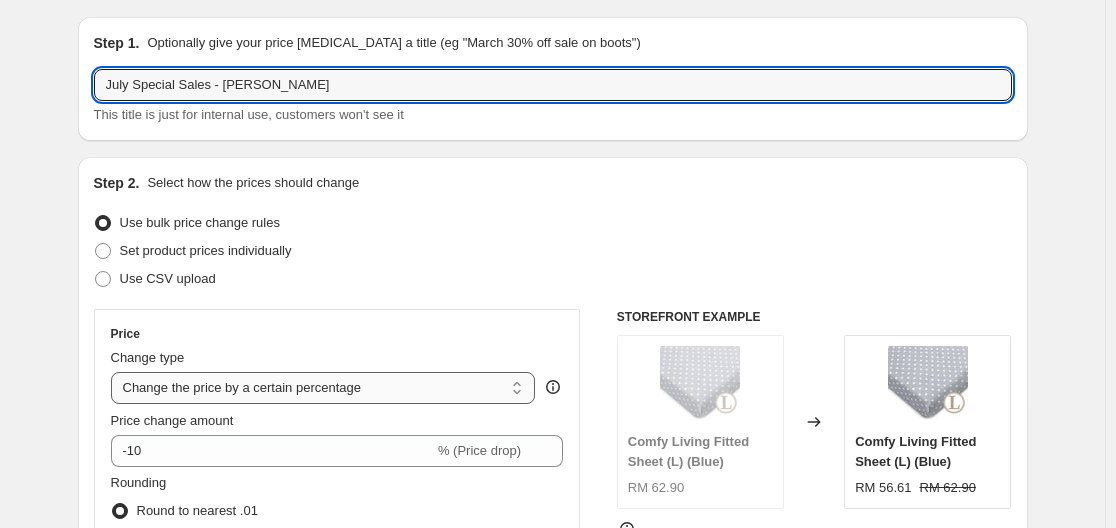scroll, scrollTop: 100, scrollLeft: 0, axis: vertical 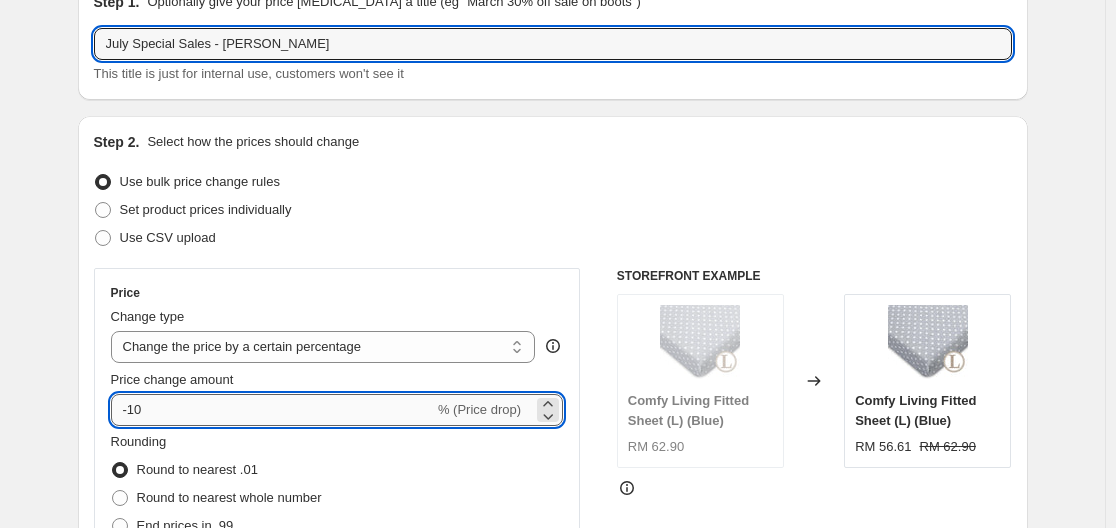 click on "-10" at bounding box center (272, 410) 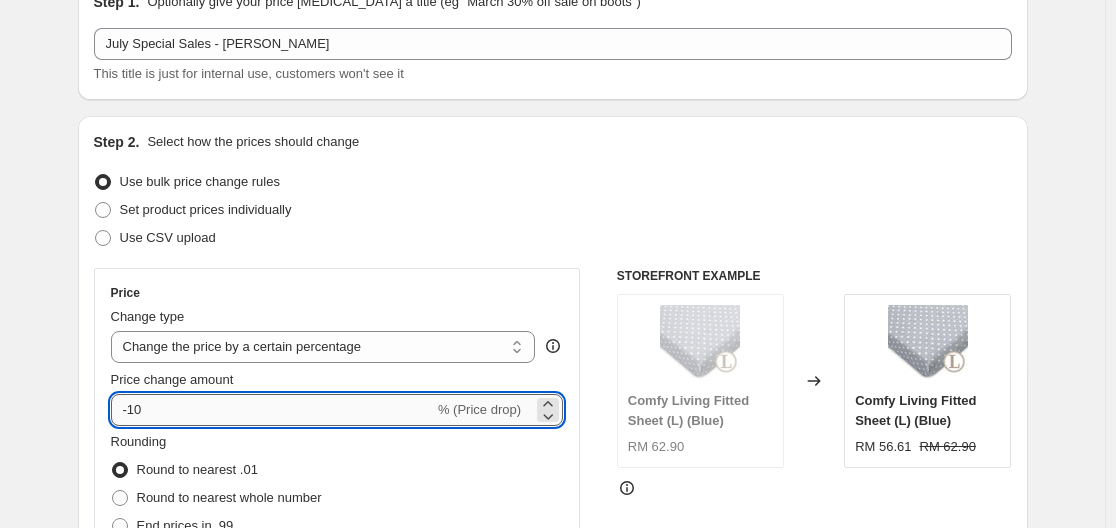 type on "-1" 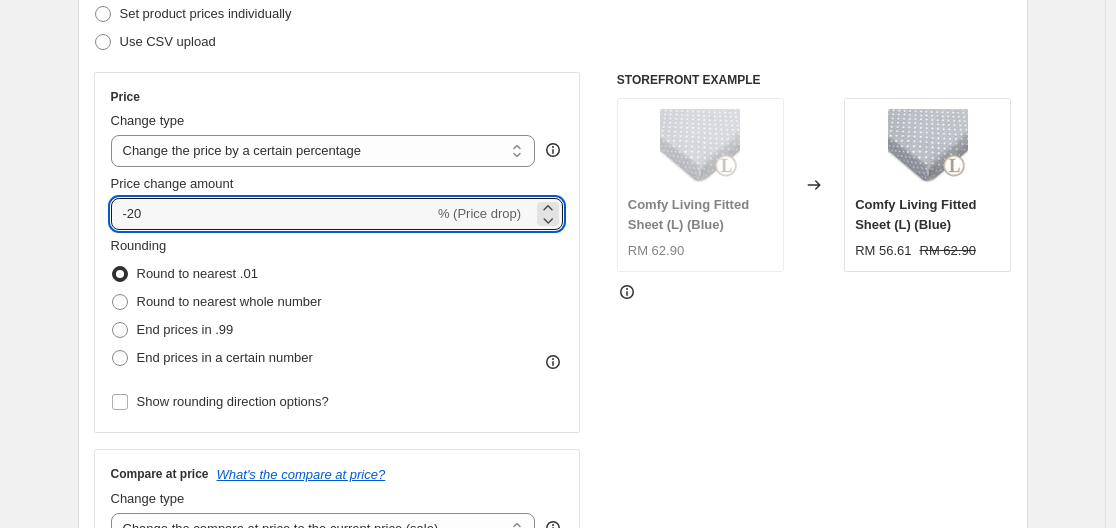 scroll, scrollTop: 300, scrollLeft: 0, axis: vertical 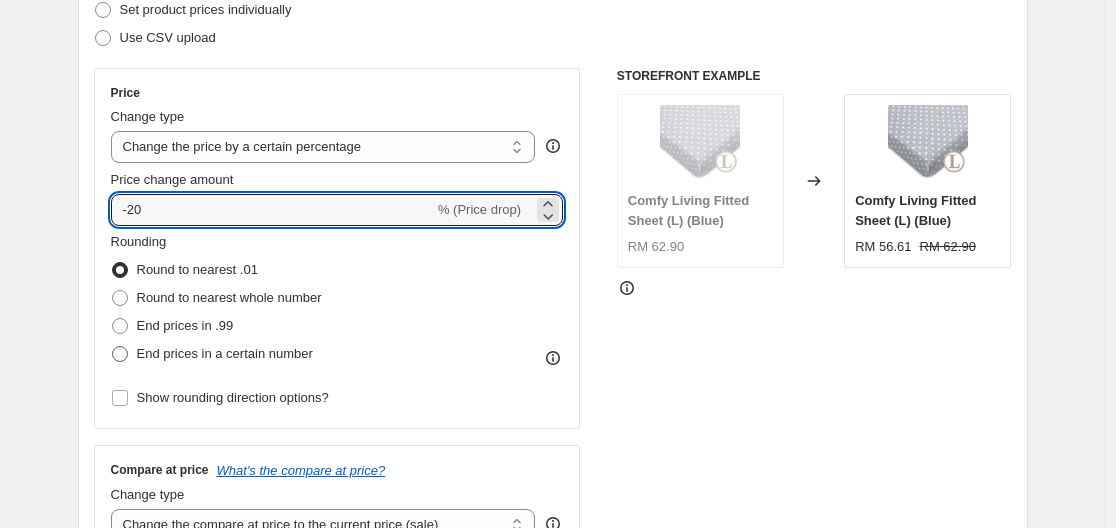 type on "-20" 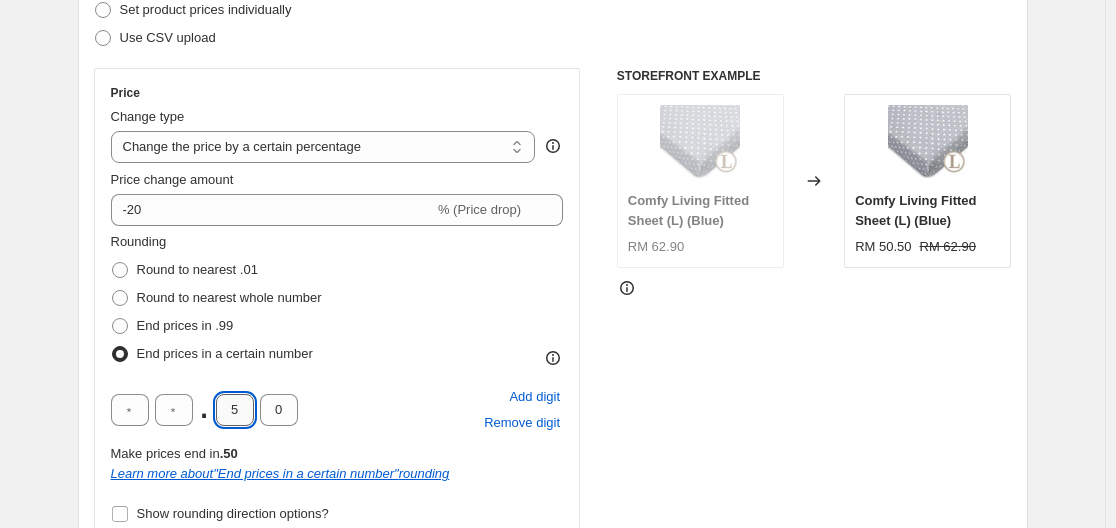 click on "5" at bounding box center (235, 410) 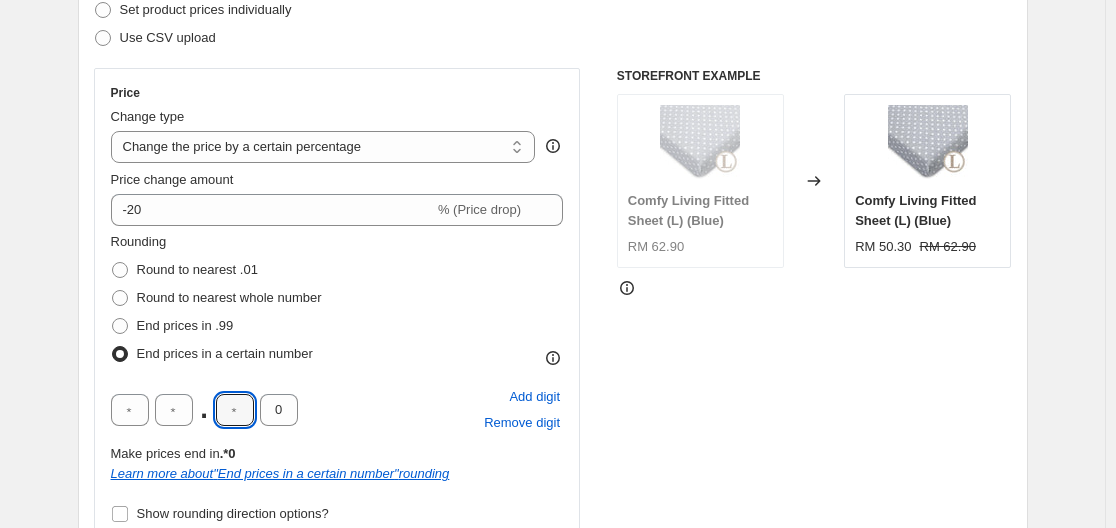type 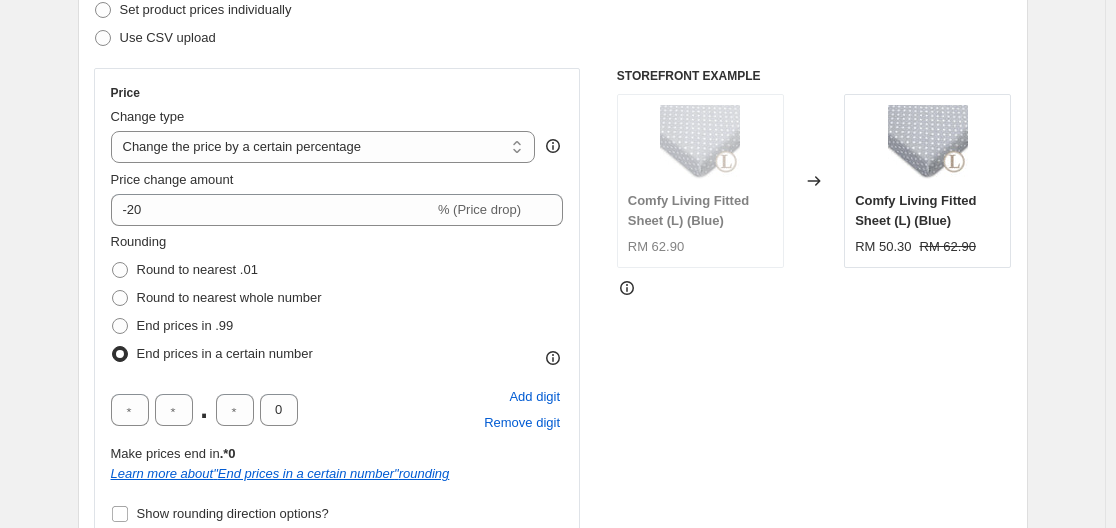 click on "Rounding Round to nearest .01 Round to nearest whole number End prices in .99 End prices in a certain number . 0 Add digit Remove digit Make prices end in  .*0 Learn more about  " End prices in a certain number "  rounding Show rounding direction options?" at bounding box center (337, 380) 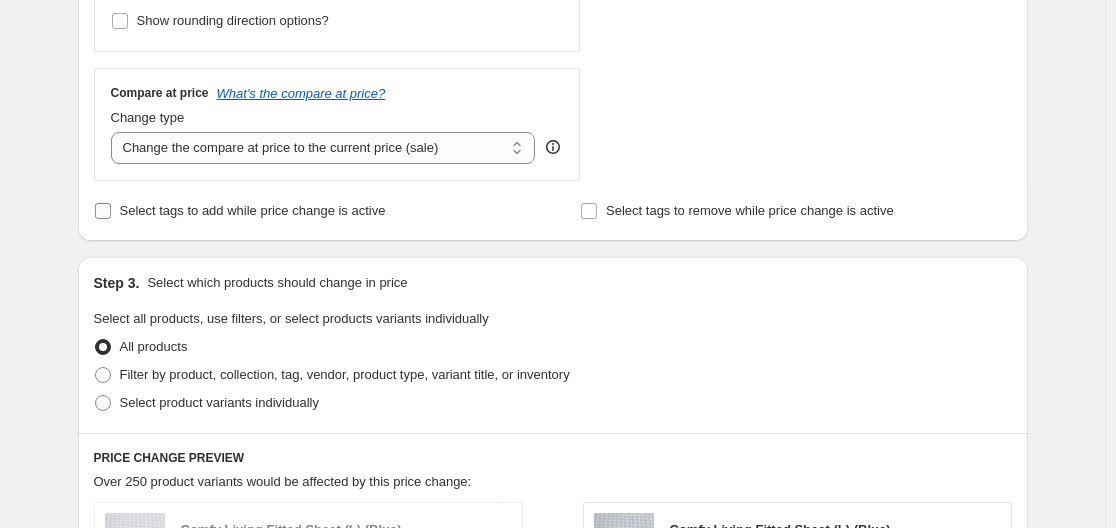 scroll, scrollTop: 800, scrollLeft: 0, axis: vertical 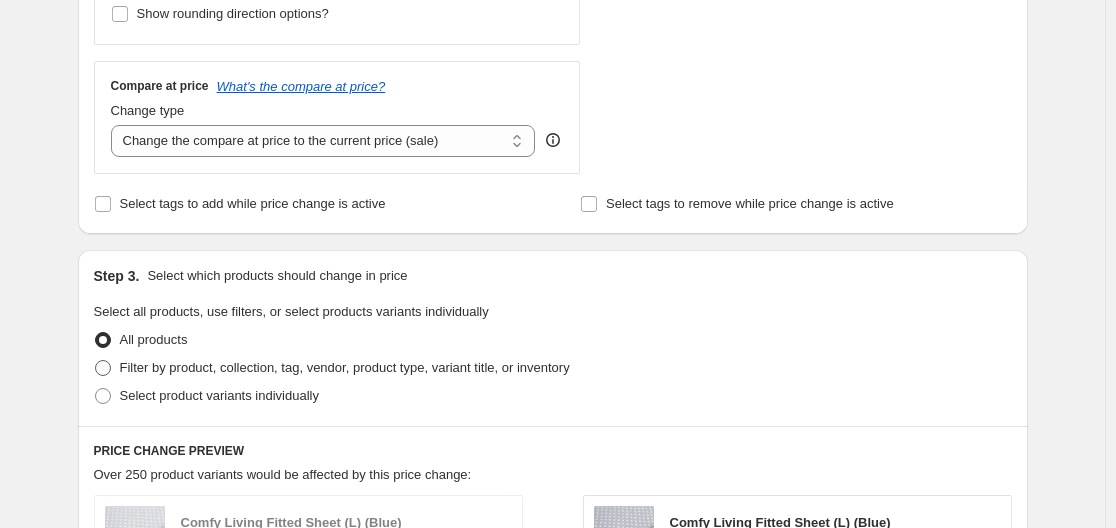 click on "Filter by product, collection, tag, vendor, product type, variant title, or inventory" at bounding box center (345, 367) 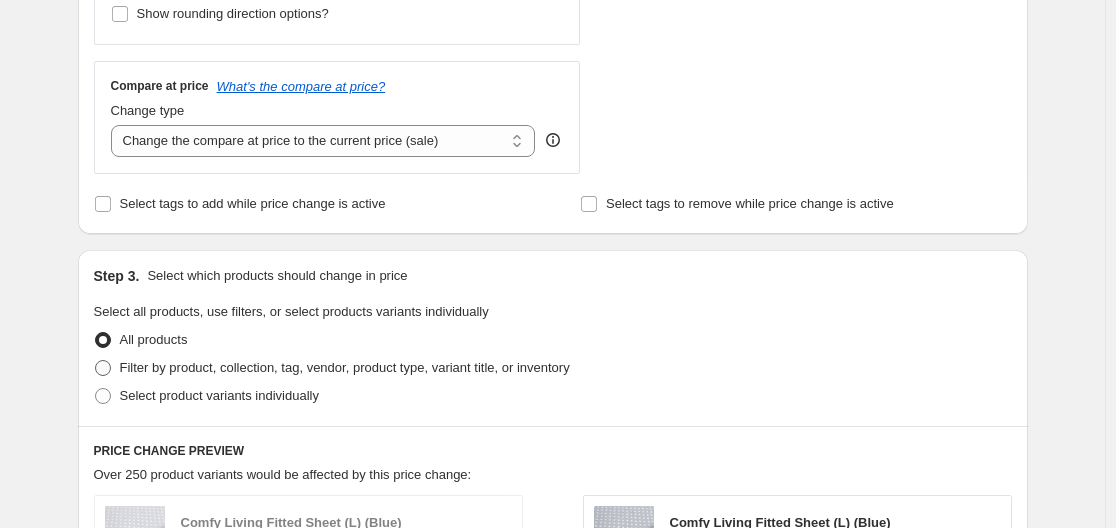 radio on "true" 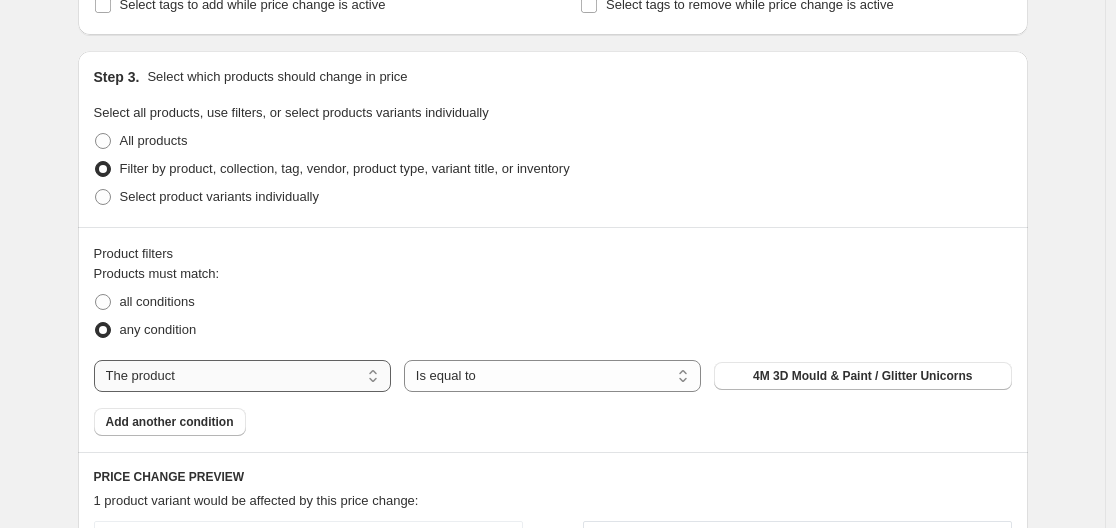 scroll, scrollTop: 1000, scrollLeft: 0, axis: vertical 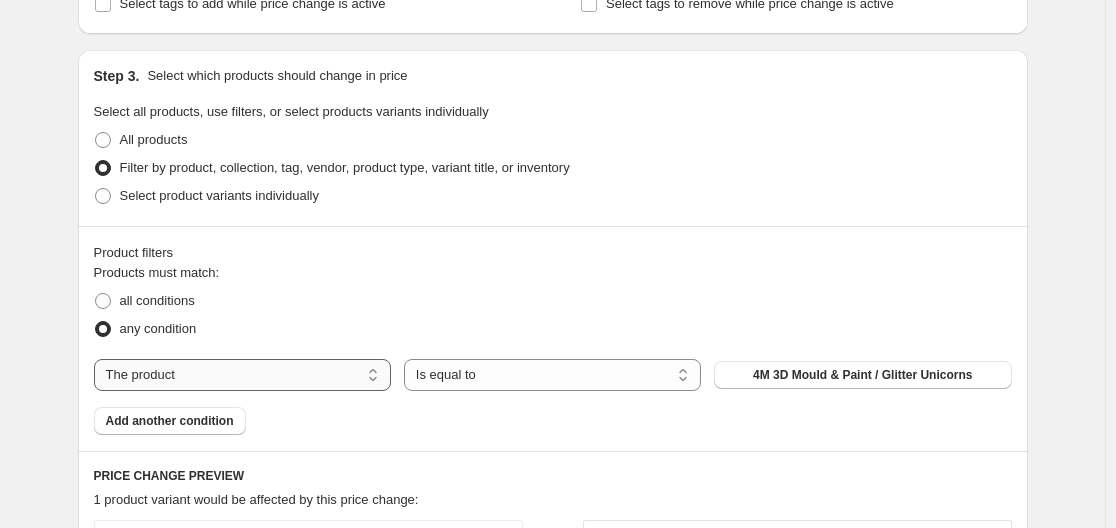 click on "The product The product's collection The product's tag The product's vendor The product's type The product's status The variant's title Inventory quantity" at bounding box center [242, 375] 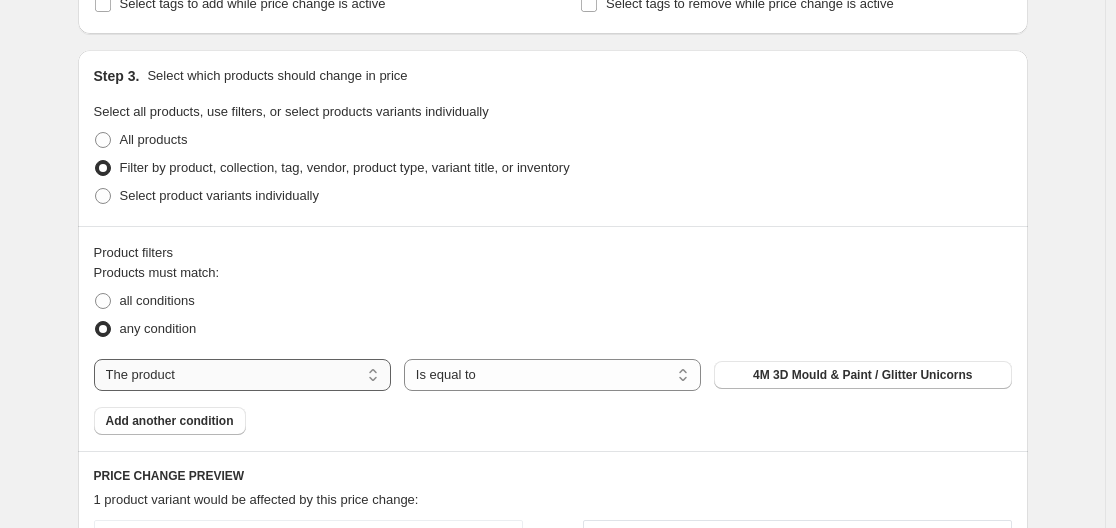 select on "vendor" 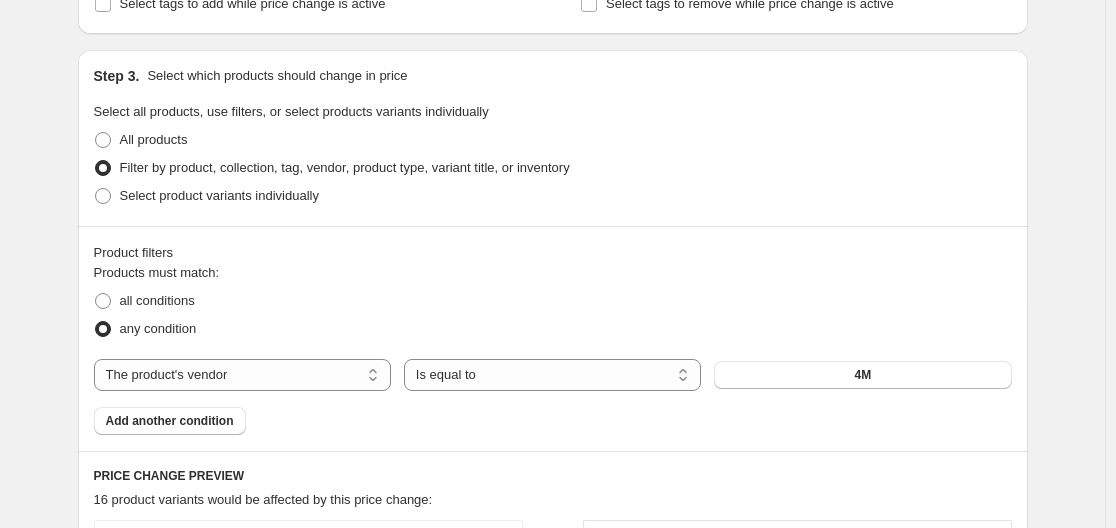 click on "4M" at bounding box center (862, 375) 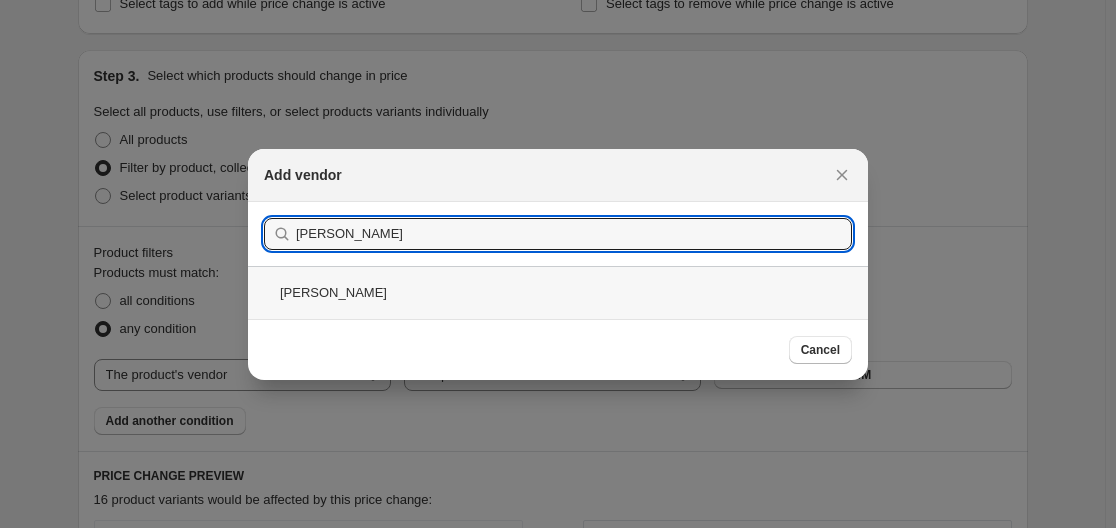 type on "[PERSON_NAME]" 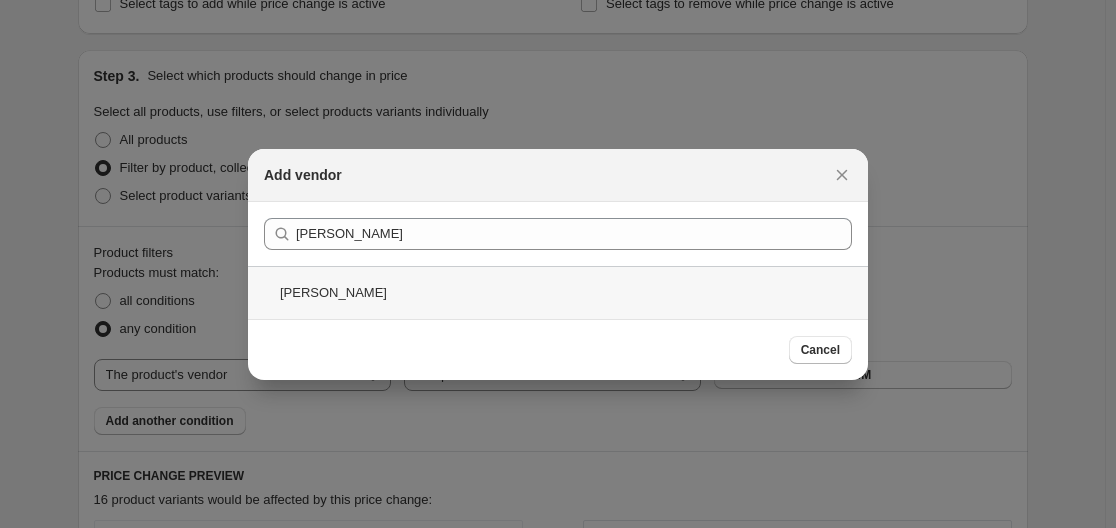 click on "[PERSON_NAME]" at bounding box center (558, 292) 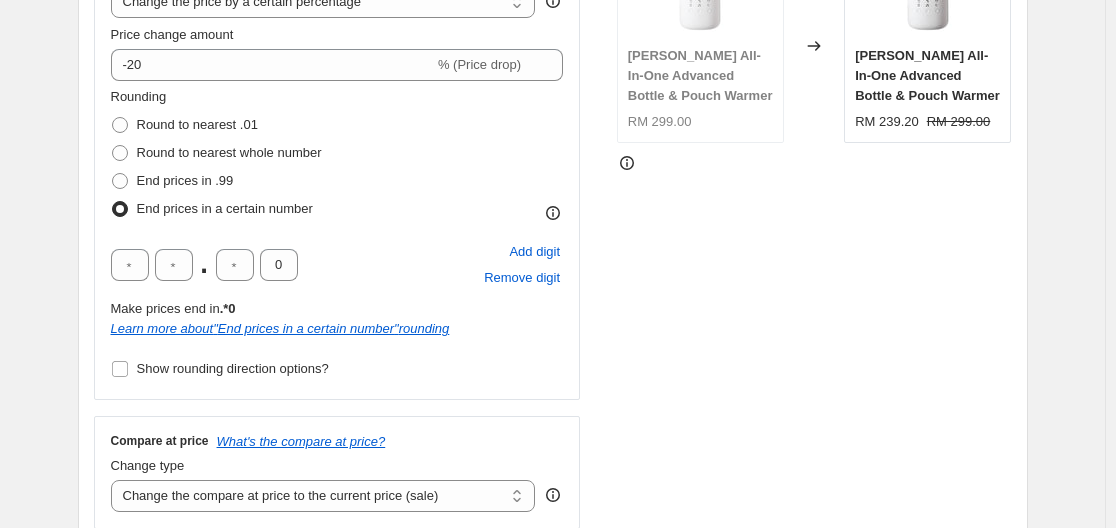 scroll, scrollTop: 345, scrollLeft: 0, axis: vertical 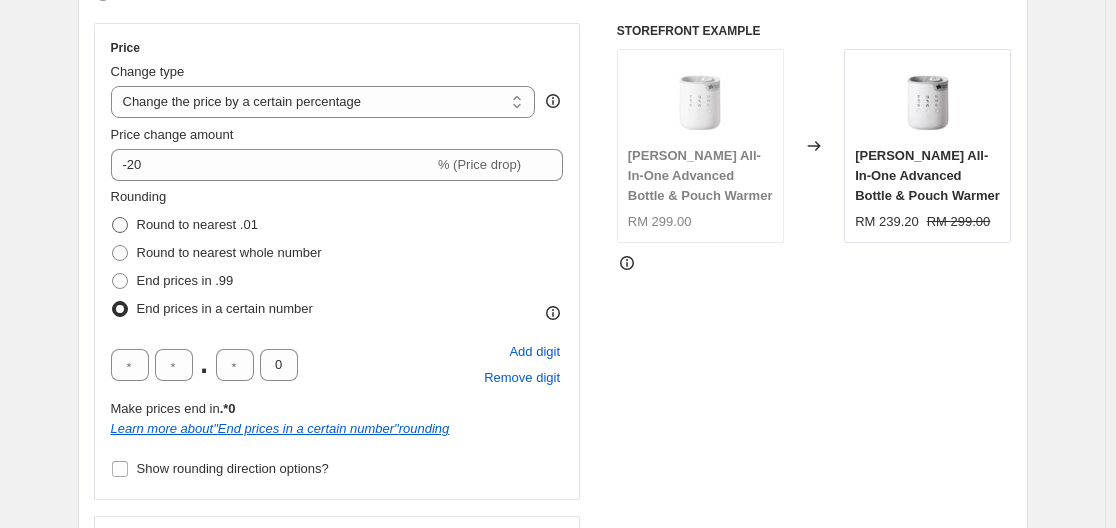 click on "Round to nearest .01" at bounding box center [184, 225] 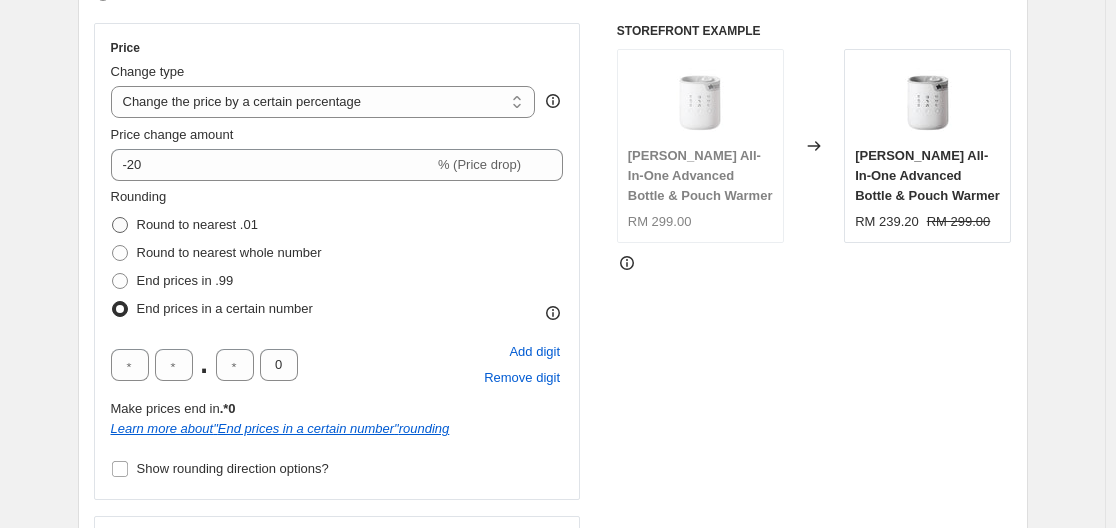 radio on "true" 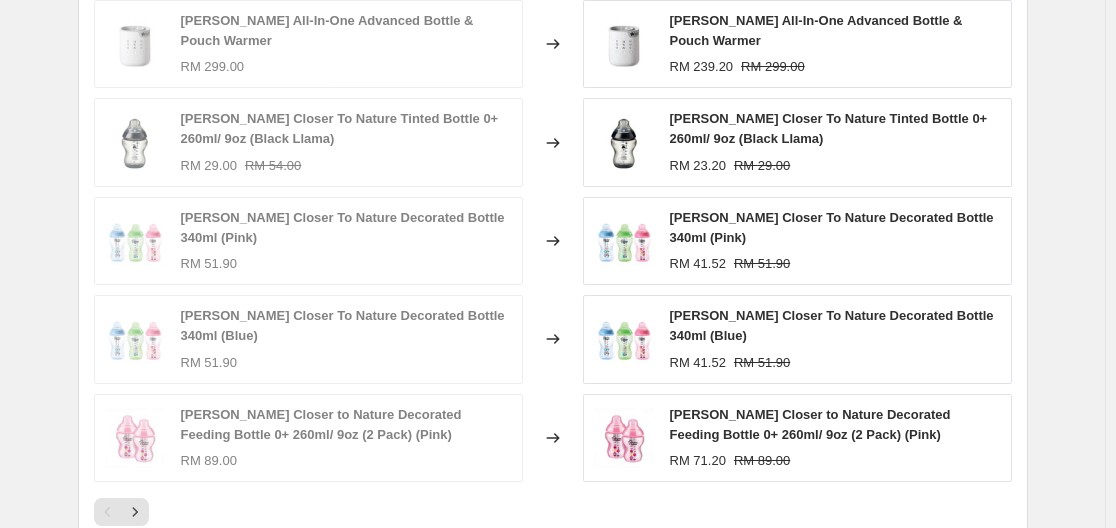 scroll, scrollTop: 1445, scrollLeft: 0, axis: vertical 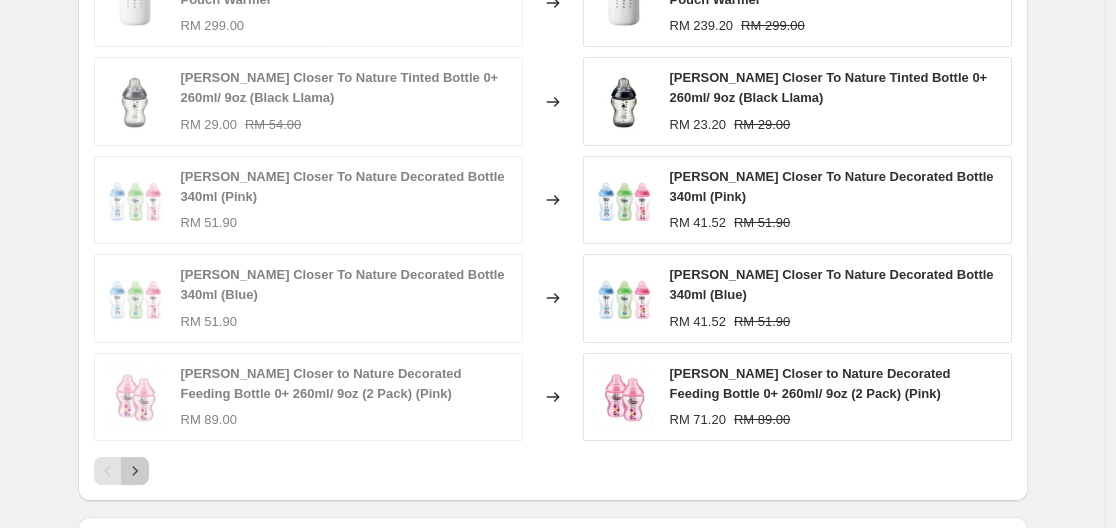 click at bounding box center [135, 471] 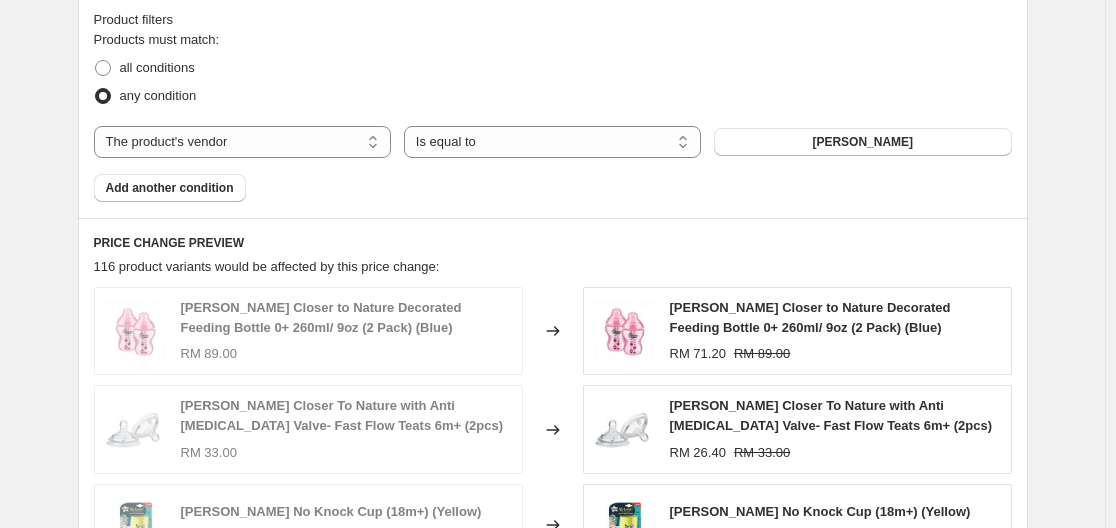 scroll, scrollTop: 1445, scrollLeft: 0, axis: vertical 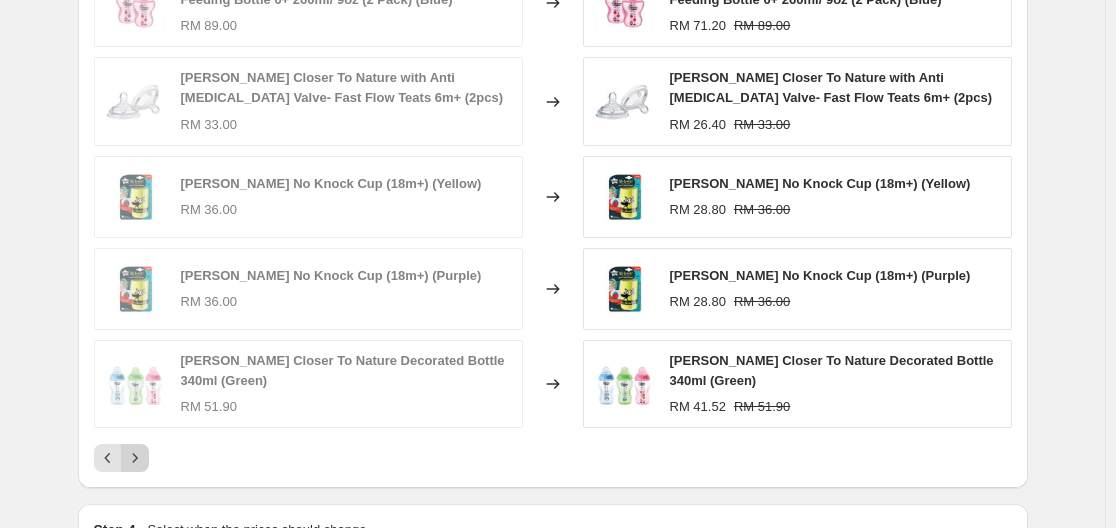 click 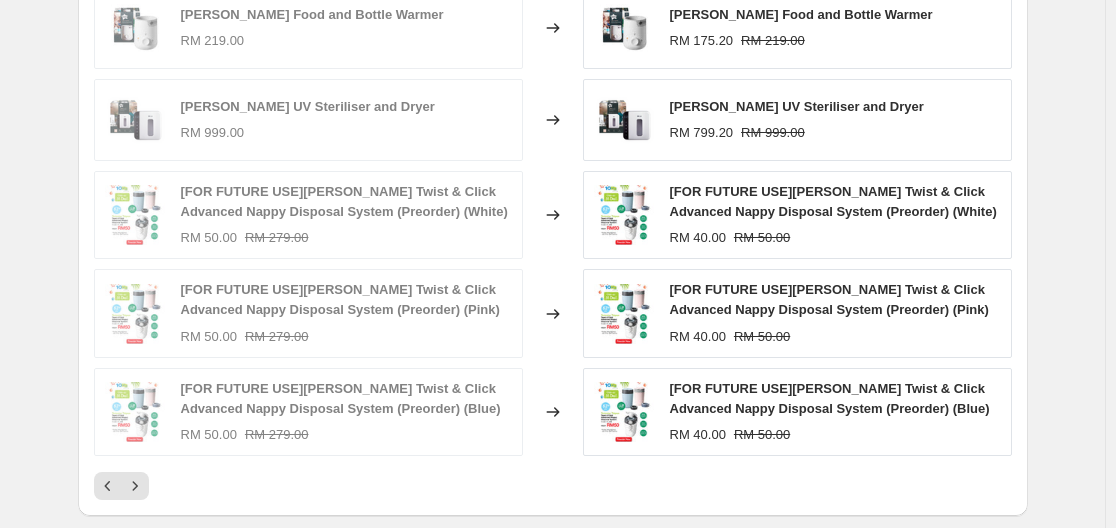 scroll, scrollTop: 1445, scrollLeft: 0, axis: vertical 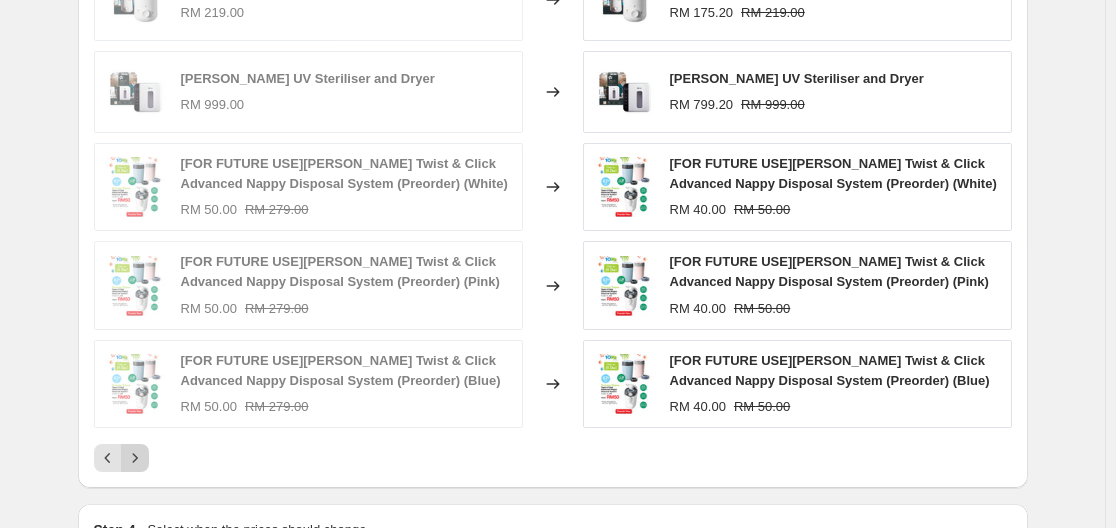 click at bounding box center (135, 458) 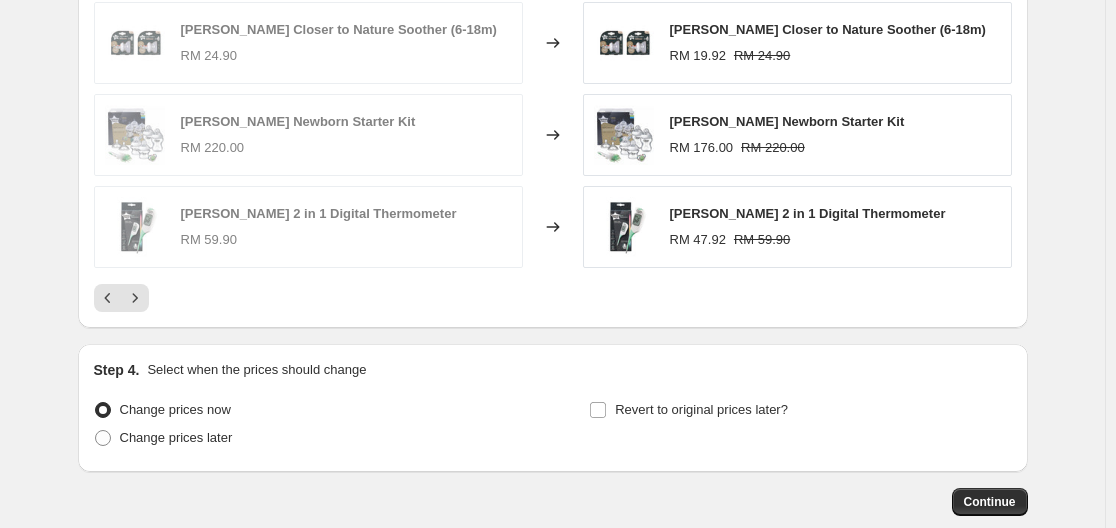 scroll, scrollTop: 1697, scrollLeft: 0, axis: vertical 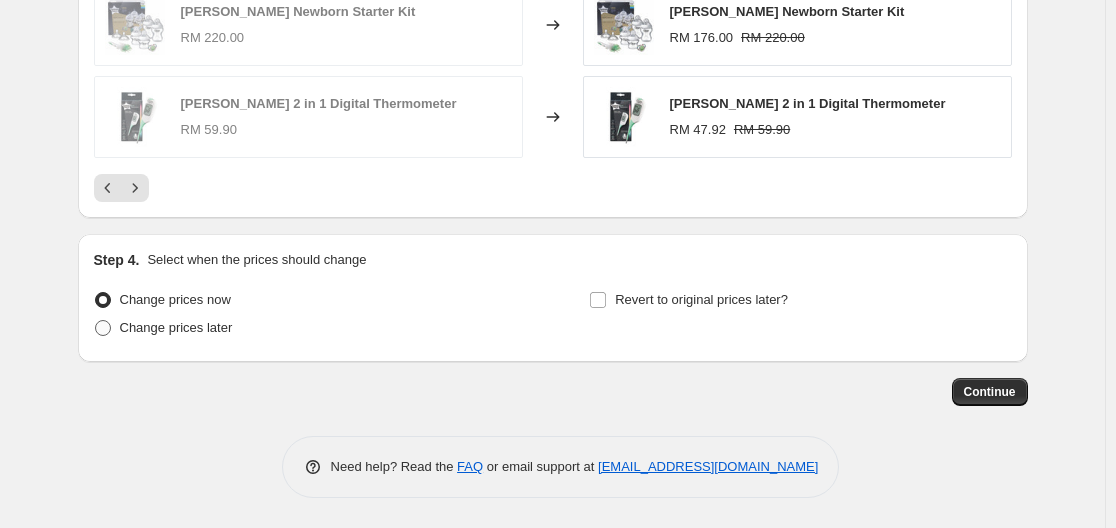 click on "Change prices later" at bounding box center [176, 327] 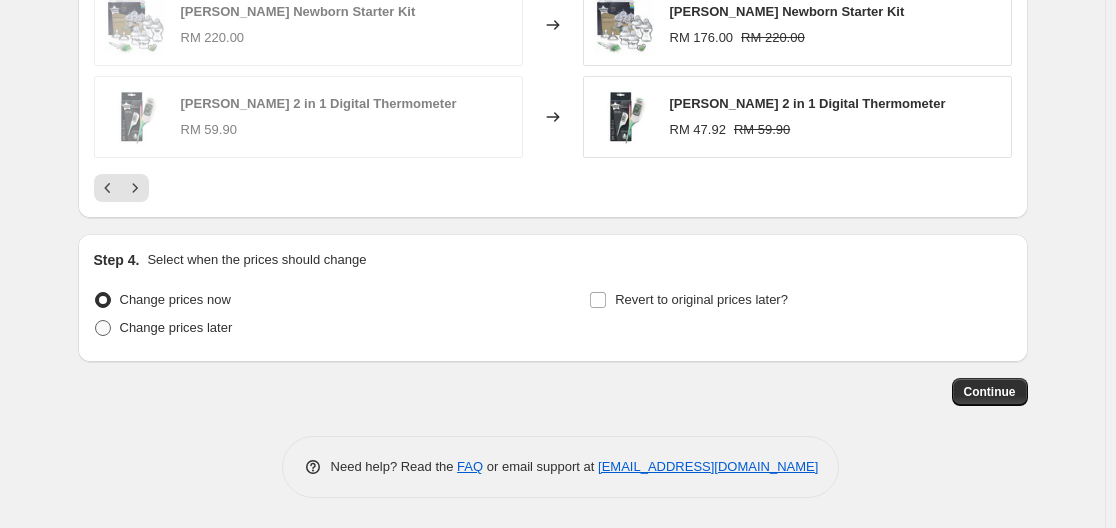 radio on "true" 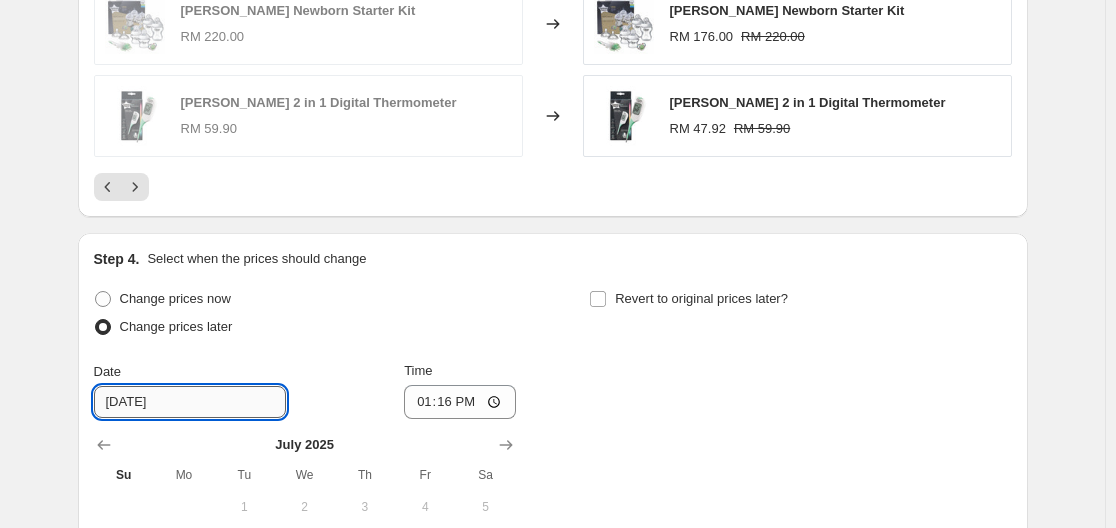 click on "[DATE]" at bounding box center (190, 402) 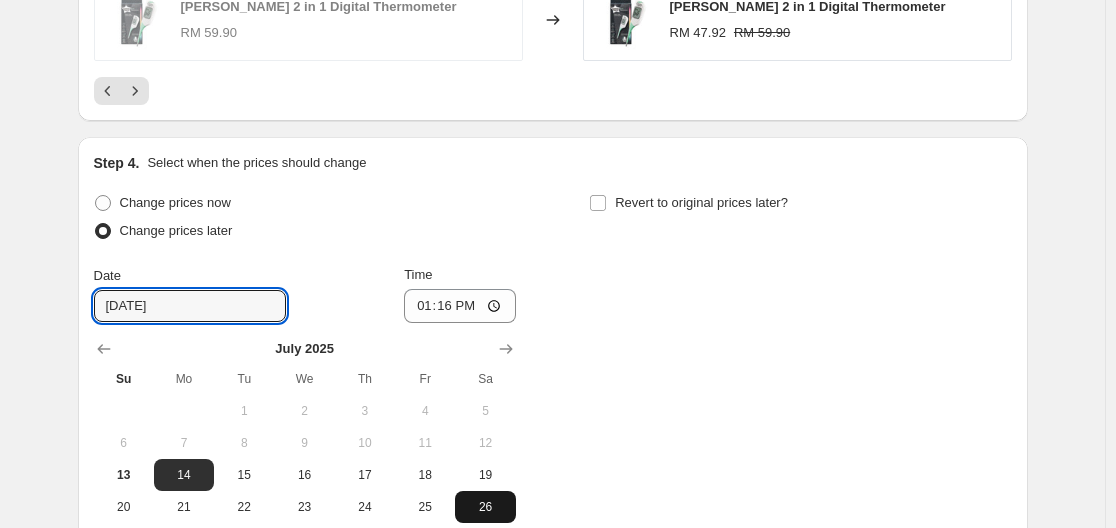 scroll, scrollTop: 1897, scrollLeft: 0, axis: vertical 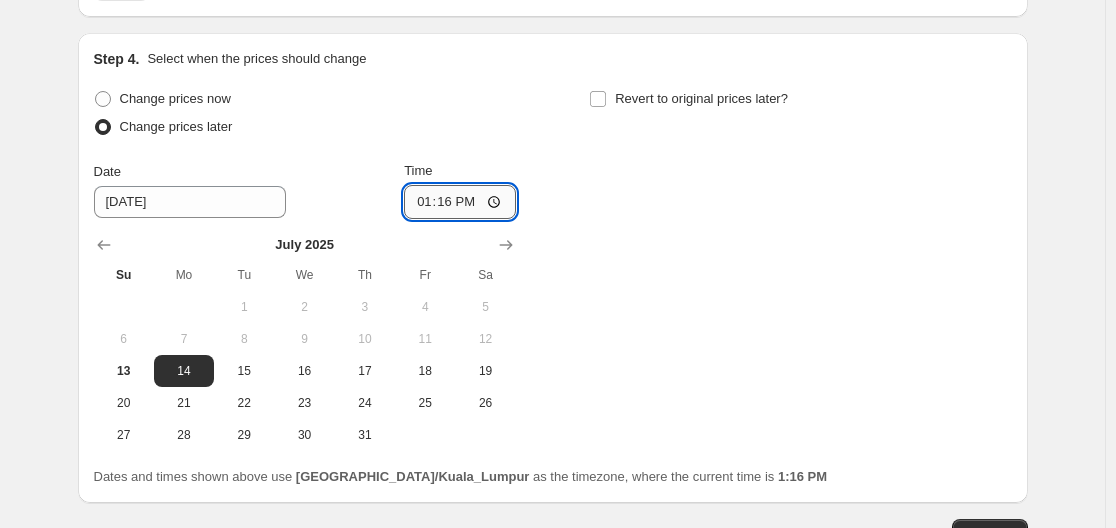 click on "13:16" at bounding box center [460, 202] 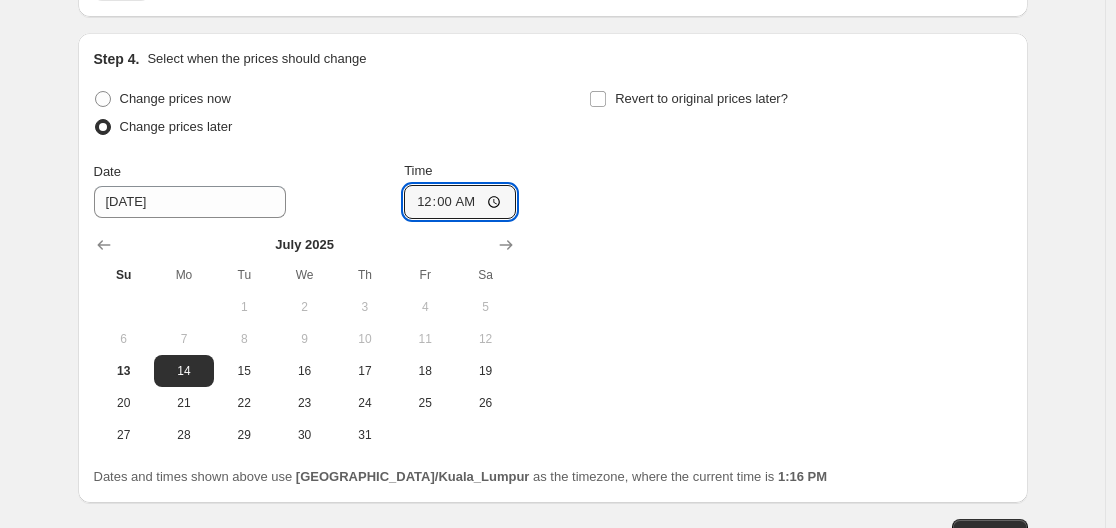 type on "00:00" 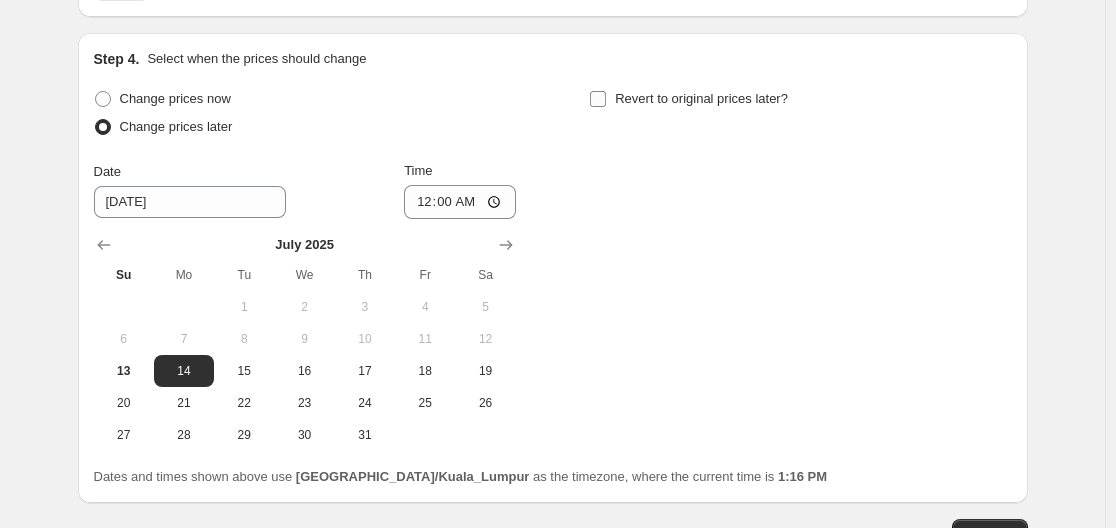 click on "Revert to original prices later?" at bounding box center [598, 99] 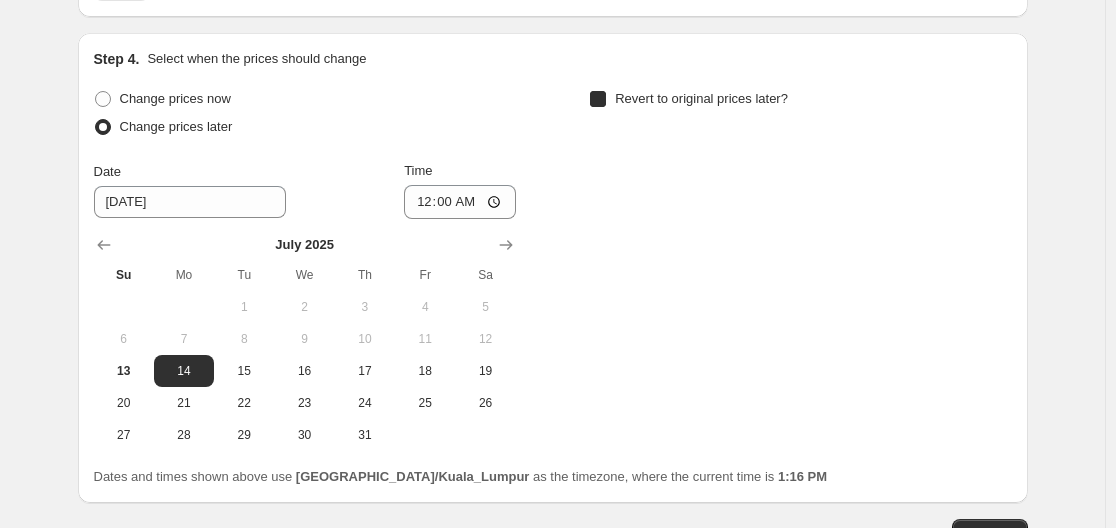 checkbox on "true" 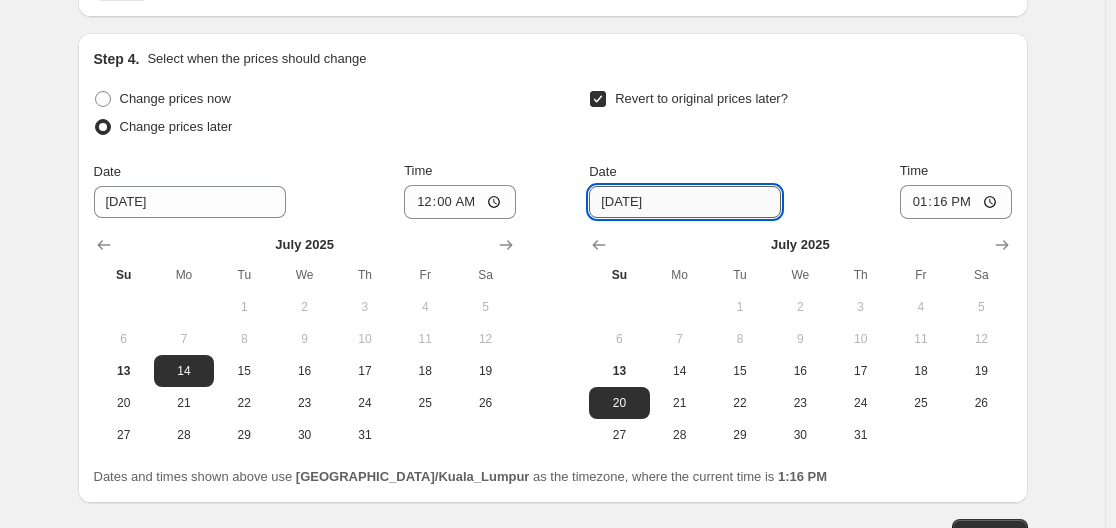 click on "[DATE]" at bounding box center [685, 202] 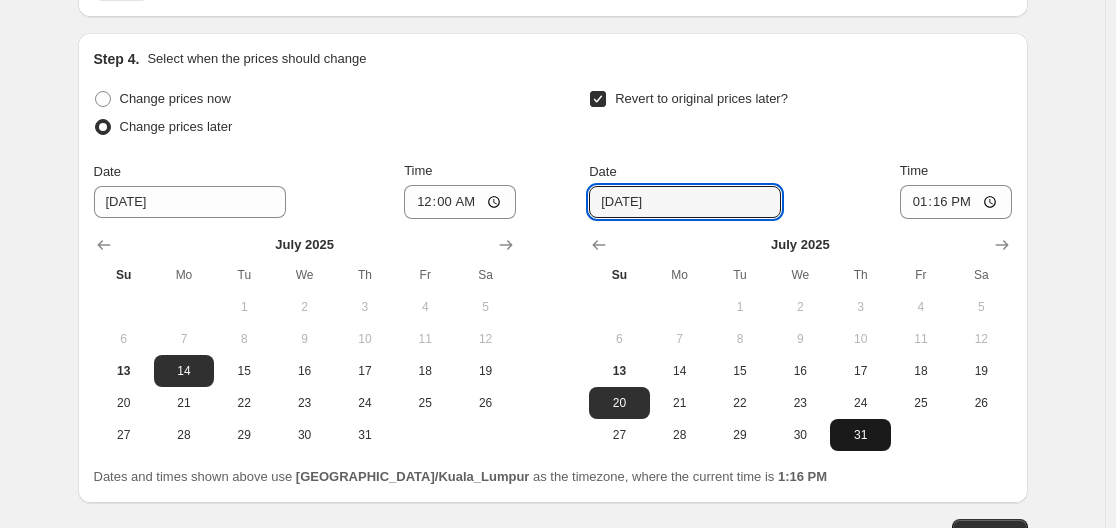 click on "31" at bounding box center [860, 435] 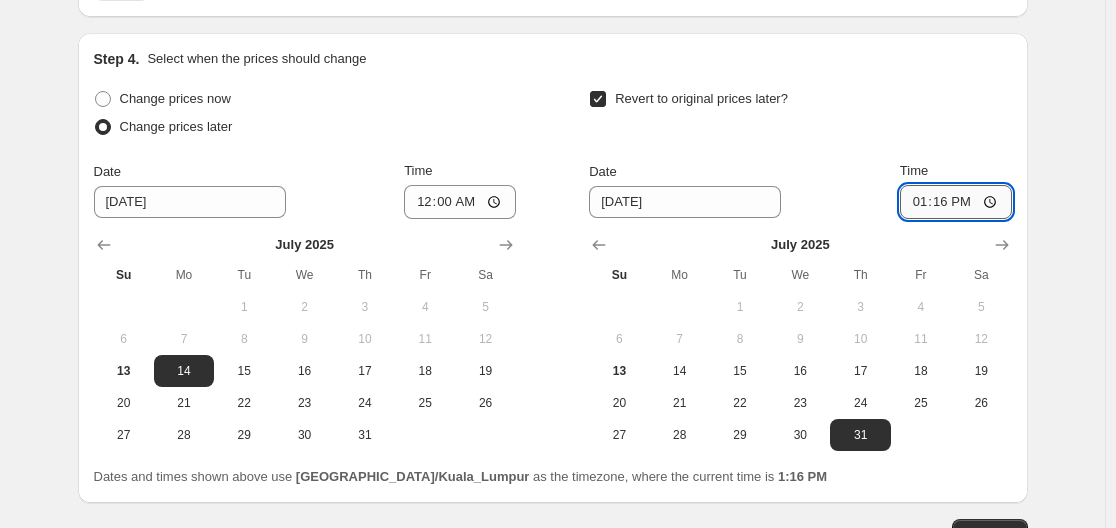 click on "13:16" at bounding box center (956, 202) 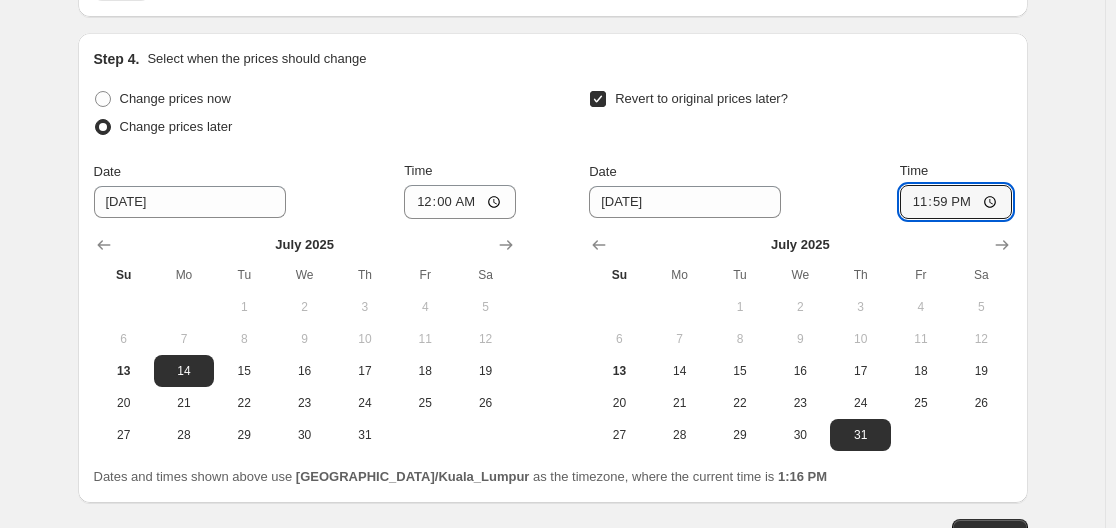 type on "23:59" 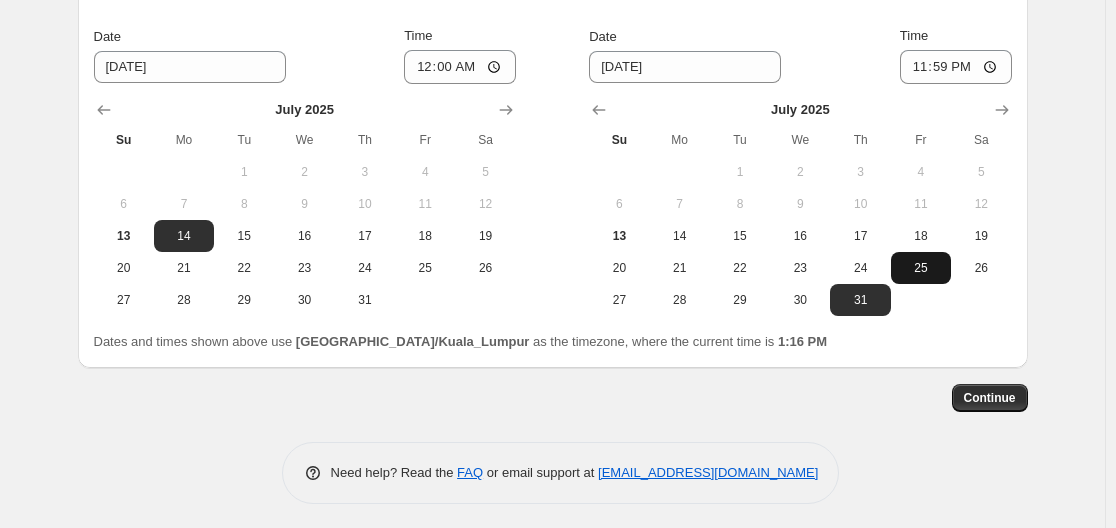 scroll, scrollTop: 2039, scrollLeft: 0, axis: vertical 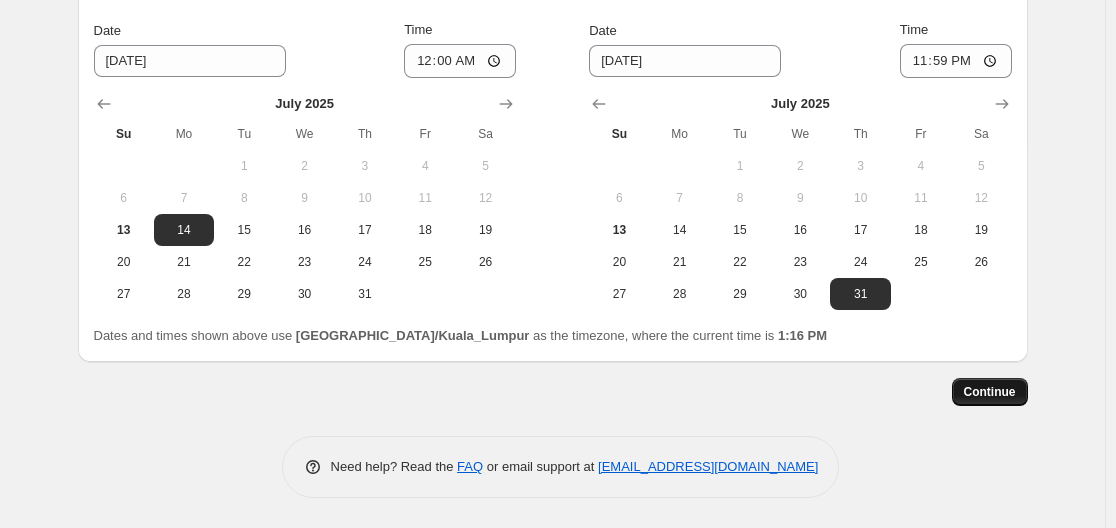 click on "Continue" at bounding box center (990, 392) 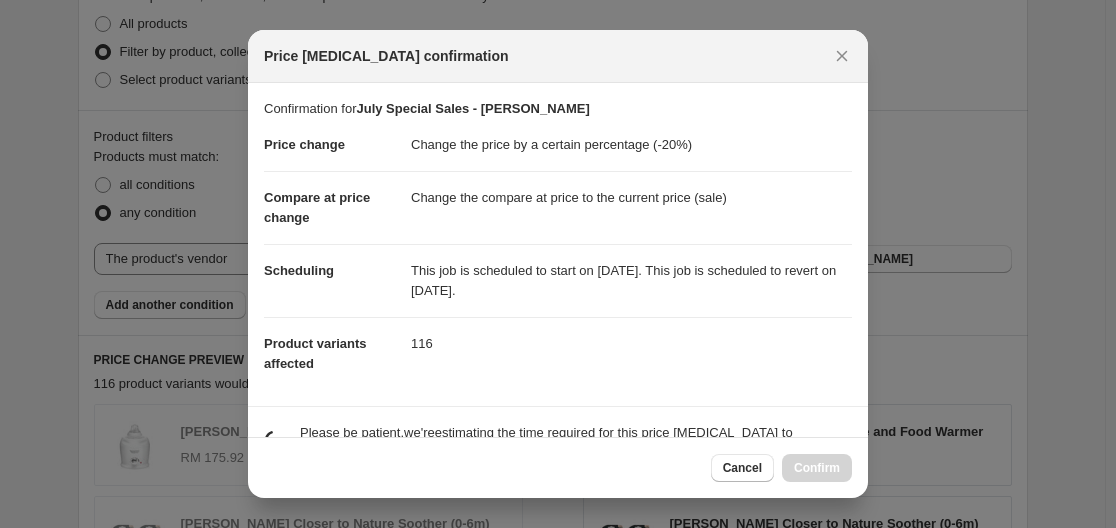 scroll, scrollTop: 0, scrollLeft: 0, axis: both 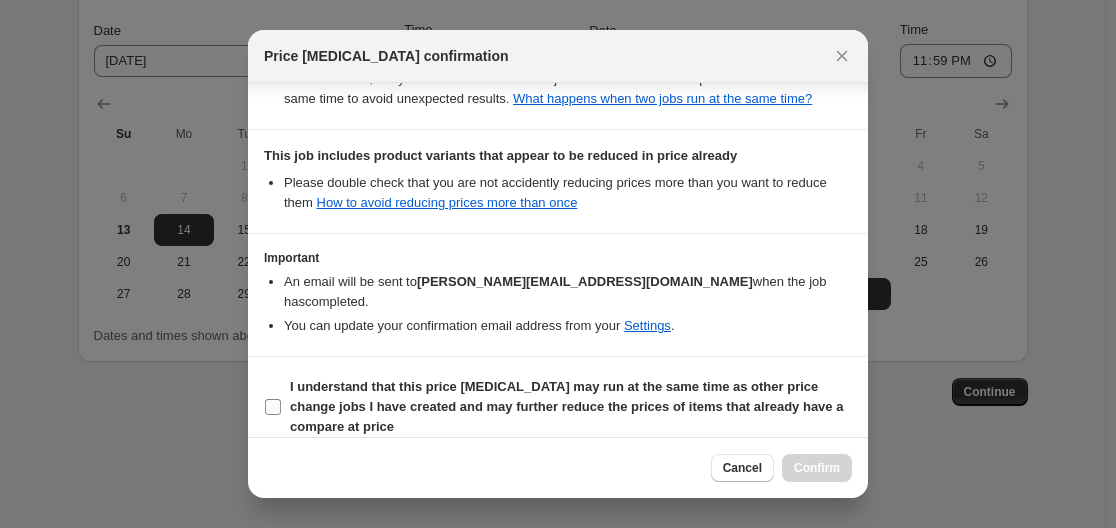 click at bounding box center [273, 407] 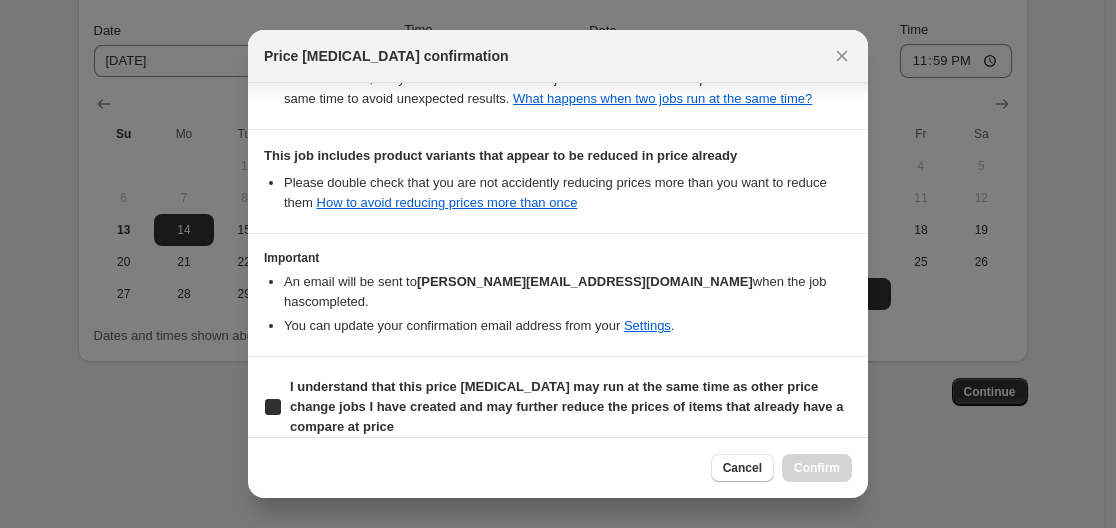 checkbox on "true" 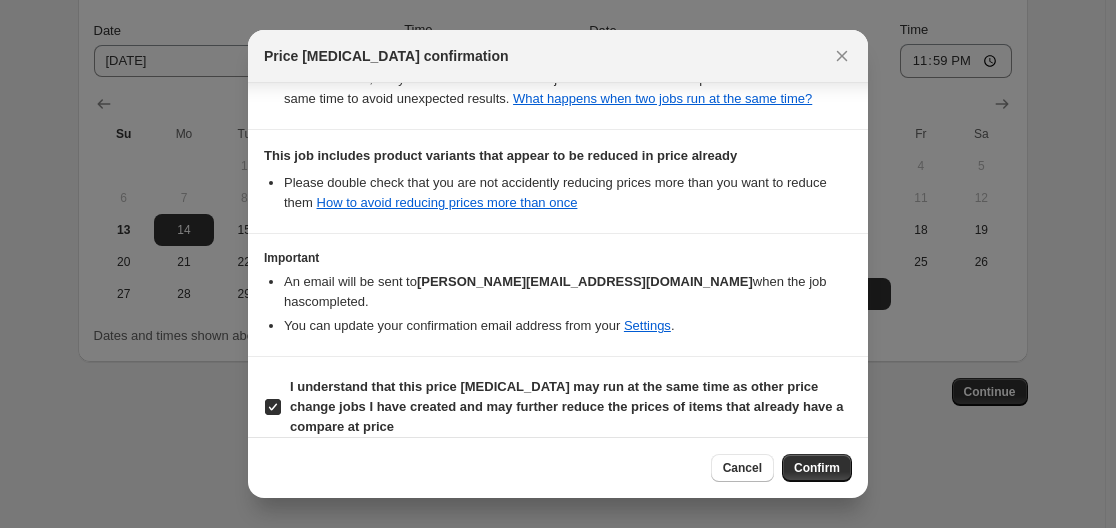 click on "Confirm" at bounding box center (817, 468) 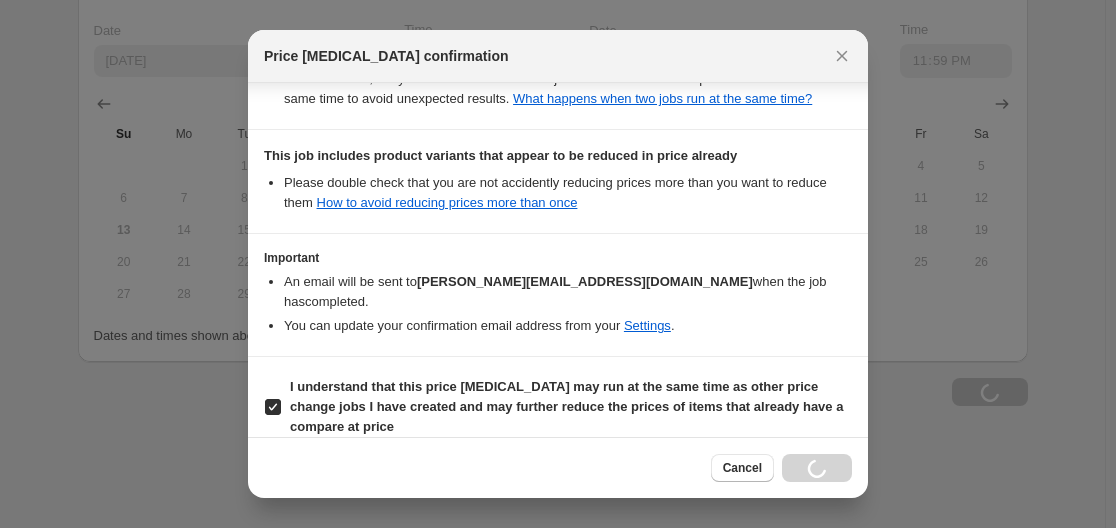 type on "July Special Sales - [PERSON_NAME]" 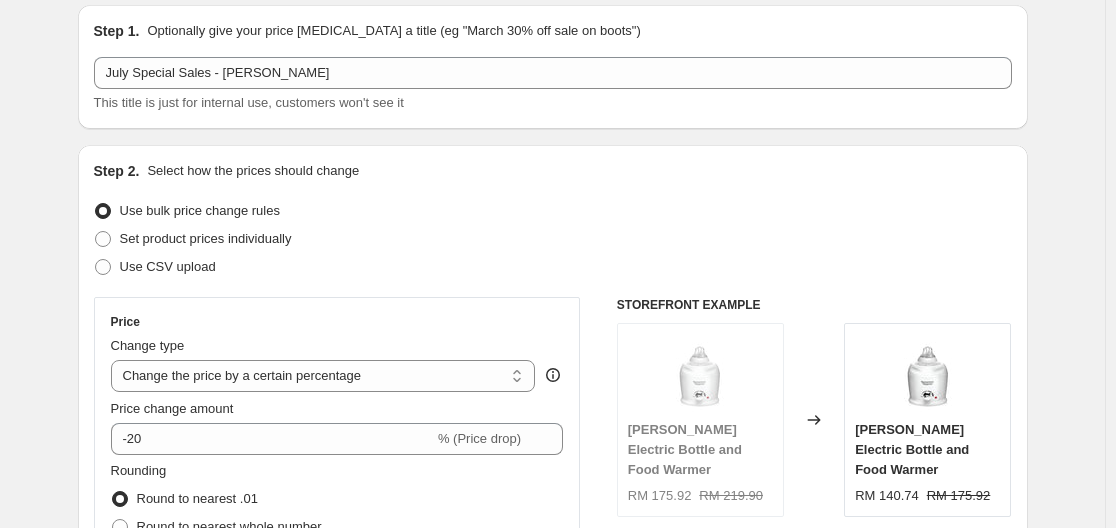 scroll, scrollTop: 0, scrollLeft: 0, axis: both 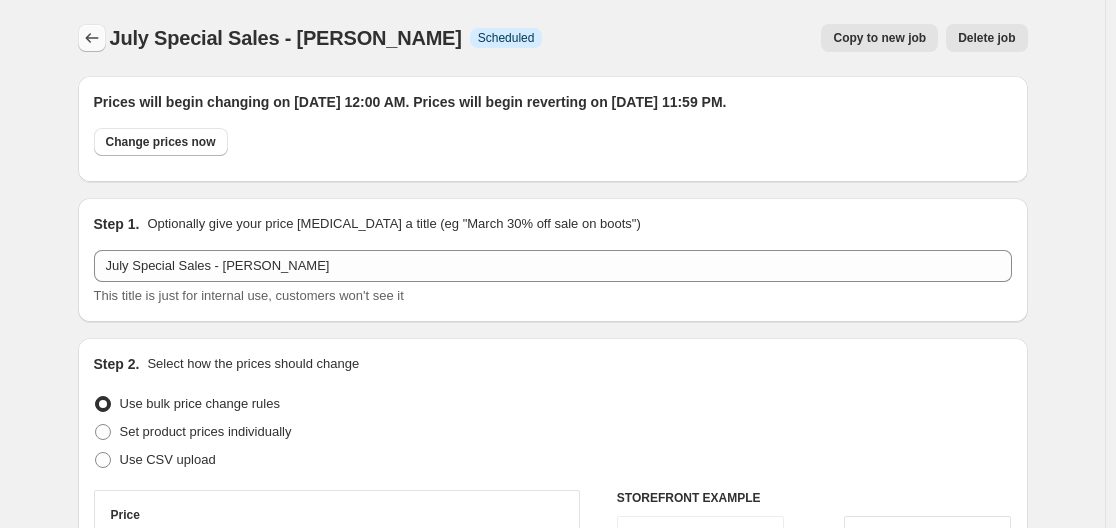 click 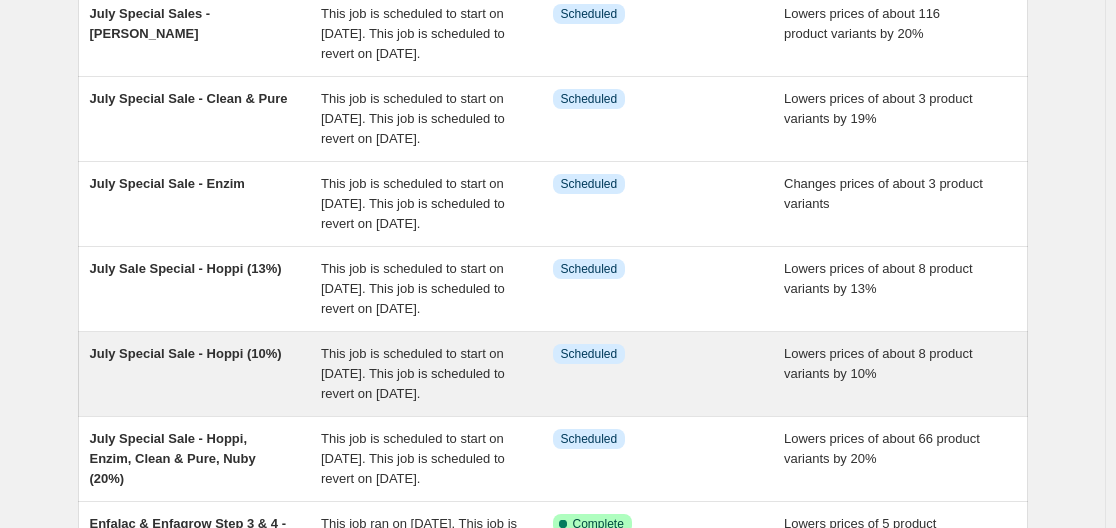 scroll, scrollTop: 0, scrollLeft: 0, axis: both 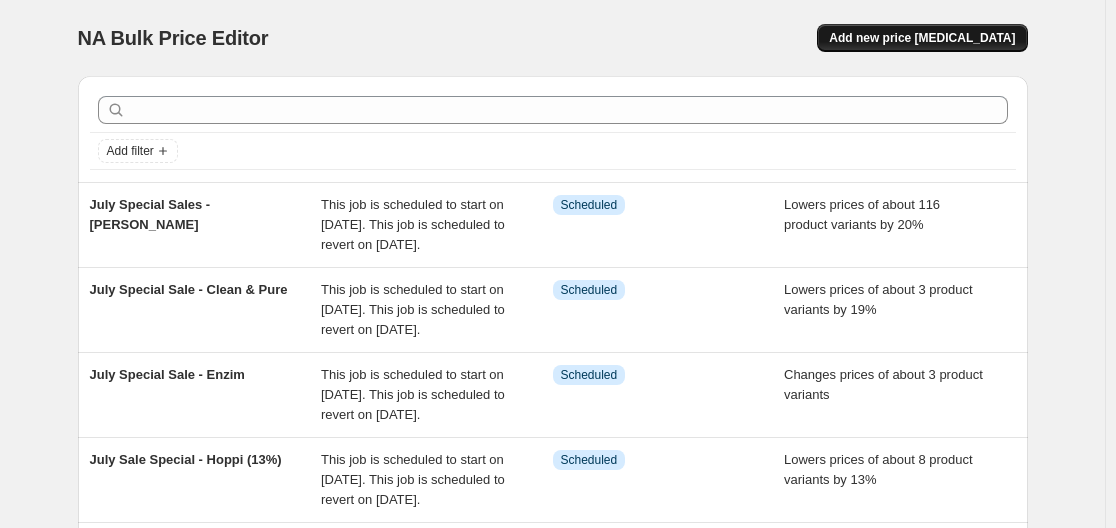 click on "Add new price [MEDICAL_DATA]" at bounding box center [922, 38] 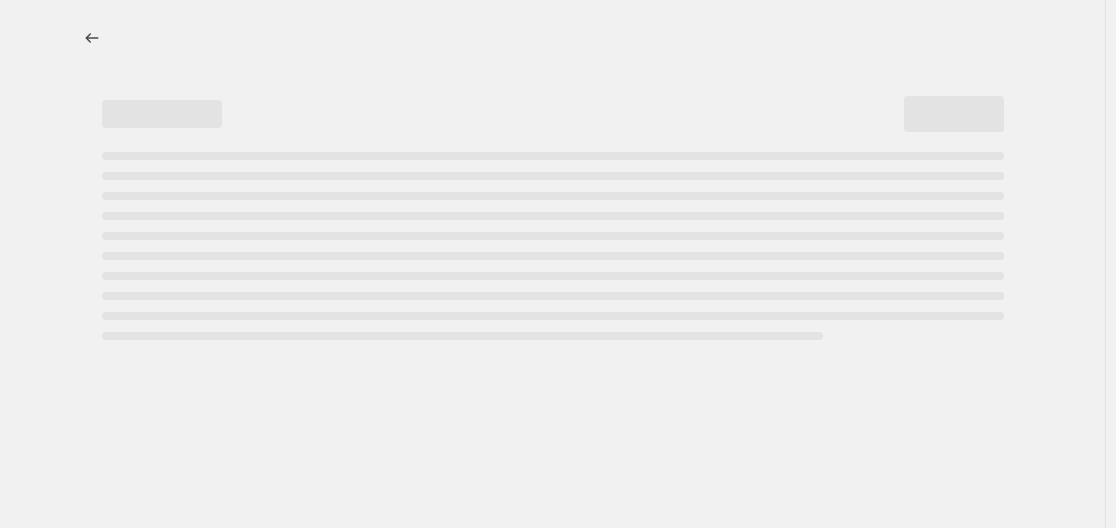 select on "percentage" 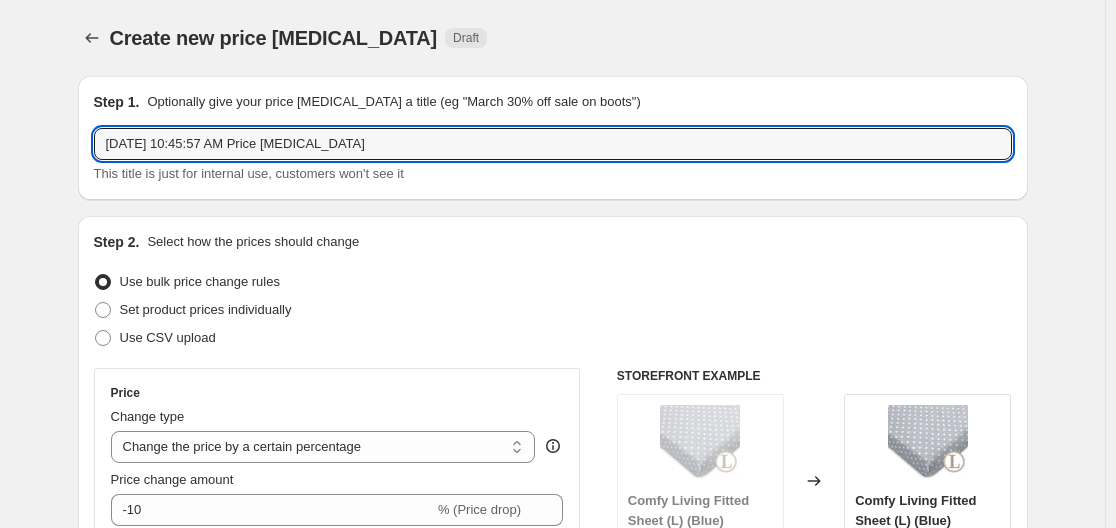 drag, startPoint x: 409, startPoint y: 147, endPoint x: -25, endPoint y: 137, distance: 434.1152 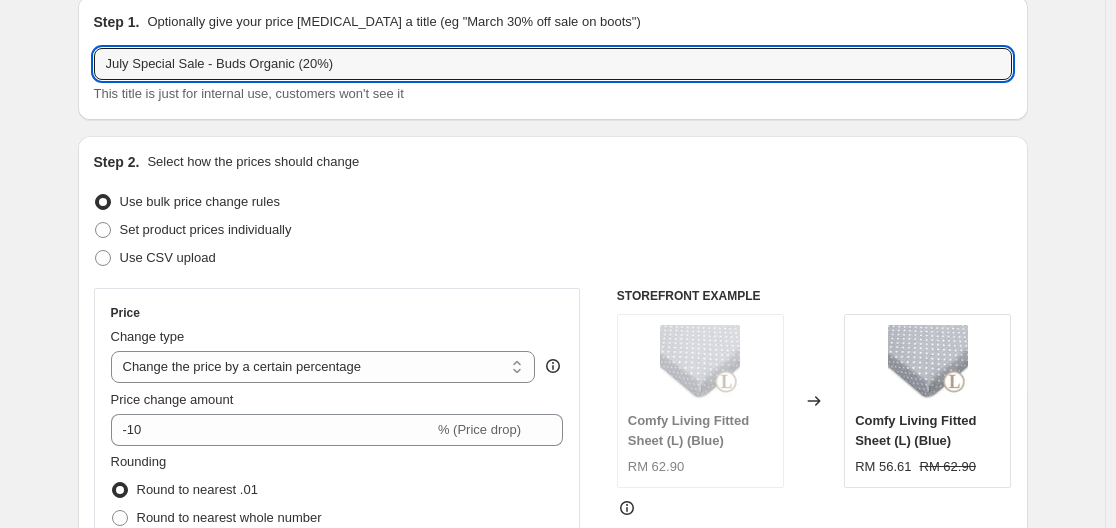 scroll, scrollTop: 200, scrollLeft: 0, axis: vertical 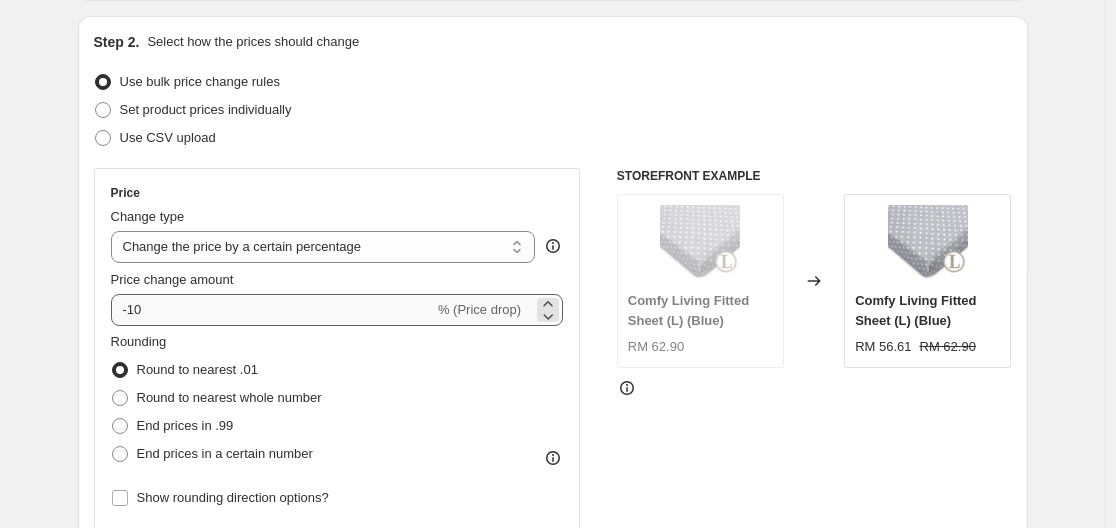 type on "July Special Sale - Buds Organic (20%)" 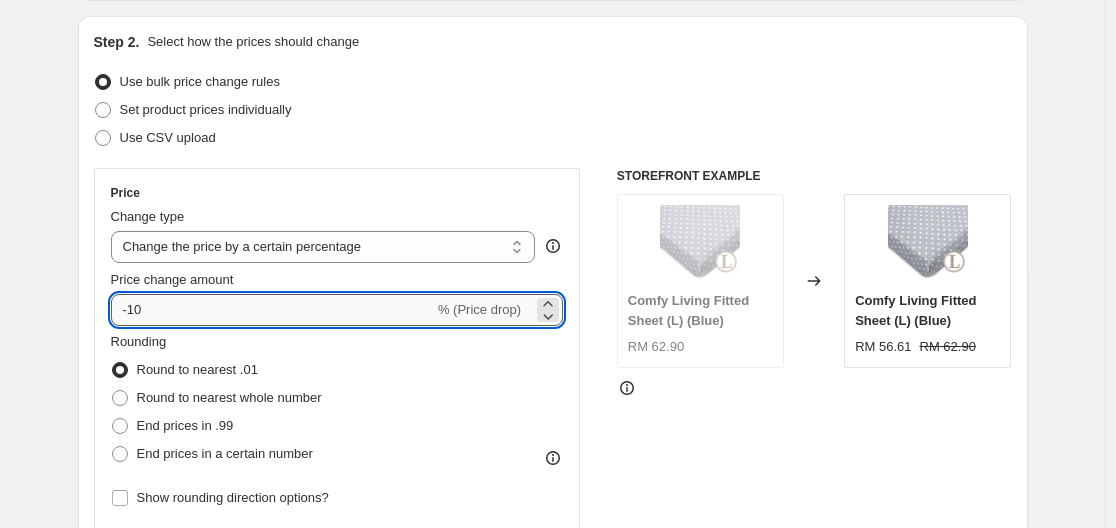 click on "-10" at bounding box center (272, 310) 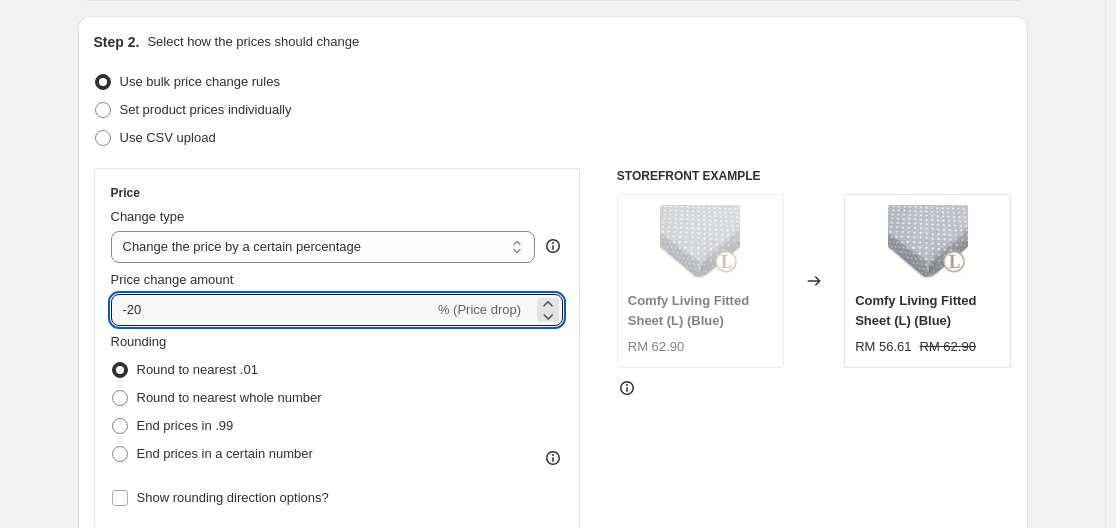 type on "-20" 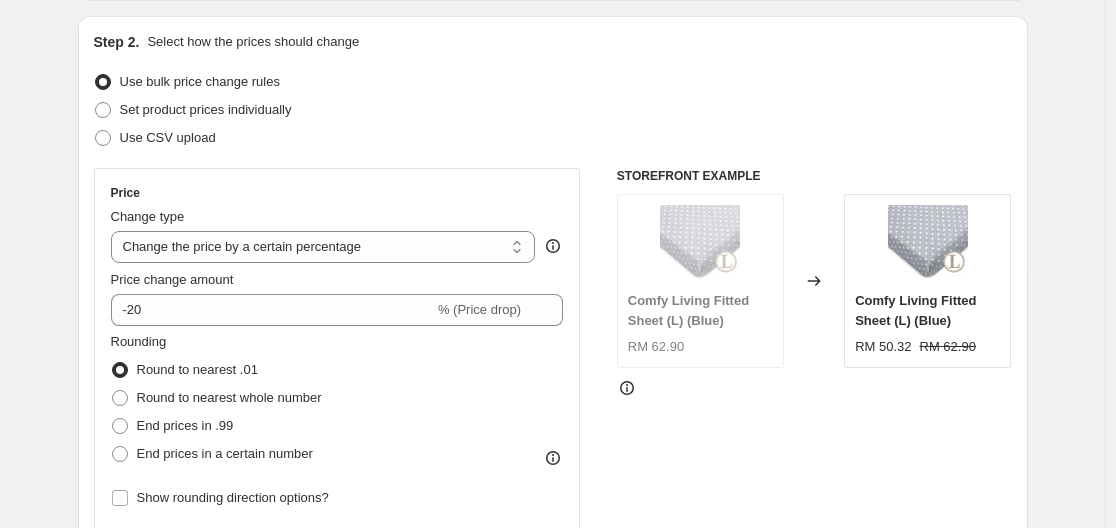 click on "Step 2. Select how the prices should change Use bulk price change rules Set product prices individually Use CSV upload Price Change type Change the price to a certain amount Change the price by a certain amount Change the price by a certain percentage Change the price to the current compare at price (price before sale) Change the price by a certain amount relative to the compare at price Change the price by a certain percentage relative to the compare at price Don't change the price Change the price by a certain percentage relative to the cost per item Change price to certain cost margin Change the price by a certain percentage Price change amount -20 % (Price drop) Rounding Round to nearest .01 Round to nearest whole number End prices in .99 End prices in a certain number Show rounding direction options? Compare at price What's the compare at price? Change type Change the compare at price to the current price (sale) Change the compare at price to a certain amount Don't change the compare at price RM 62.90" at bounding box center (553, 367) 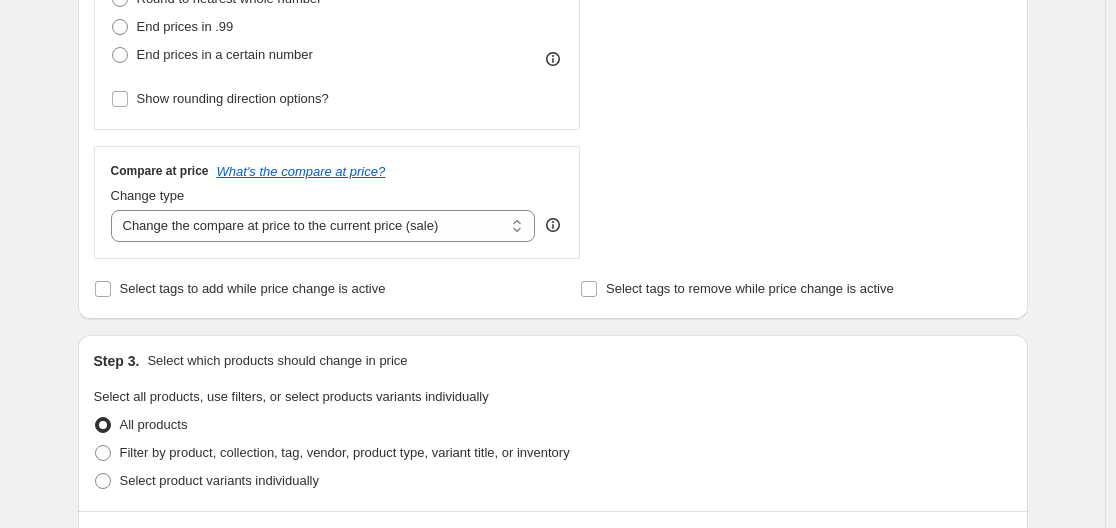scroll, scrollTop: 600, scrollLeft: 0, axis: vertical 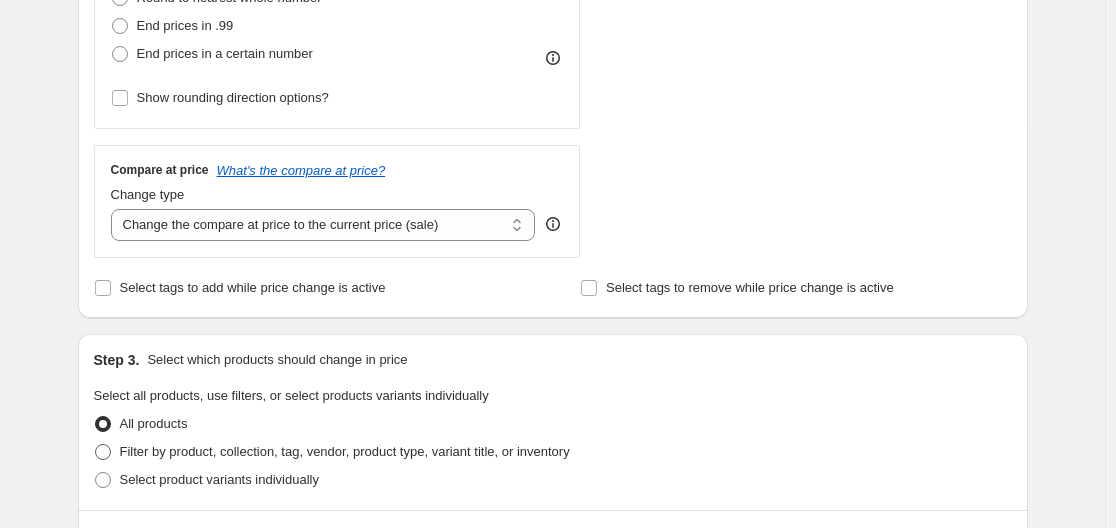 click on "Filter by product, collection, tag, vendor, product type, variant title, or inventory" at bounding box center (345, 452) 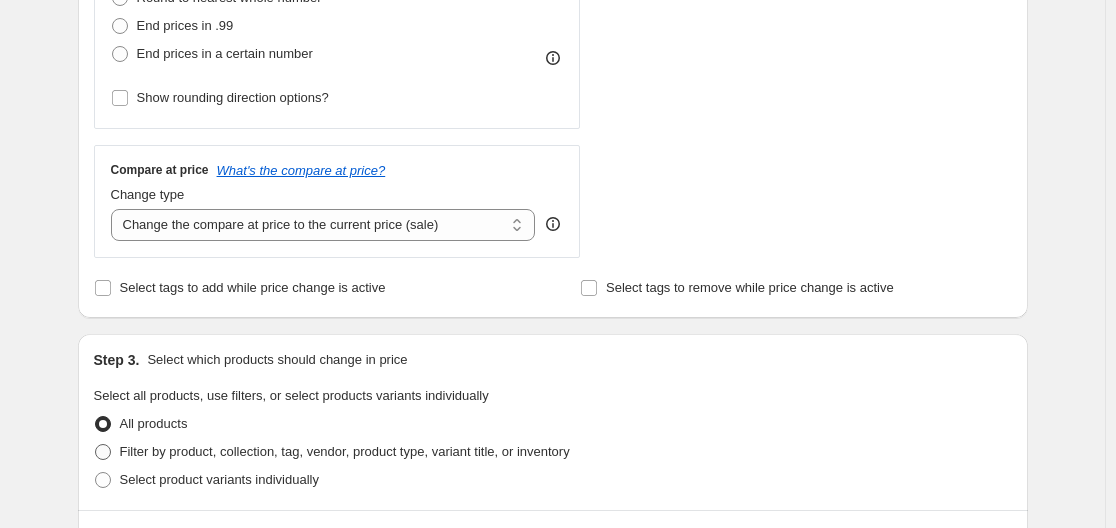 radio on "true" 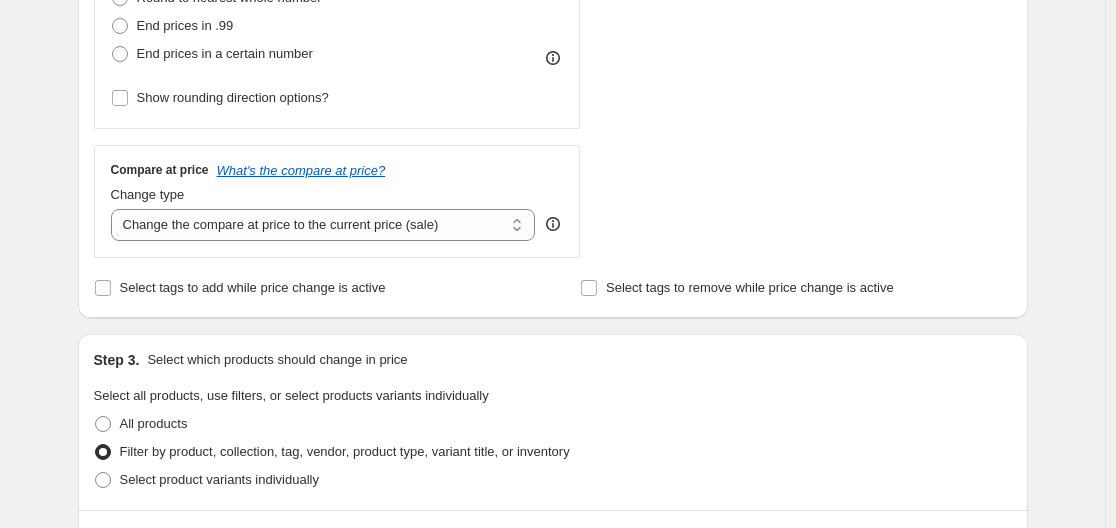 scroll, scrollTop: 1000, scrollLeft: 0, axis: vertical 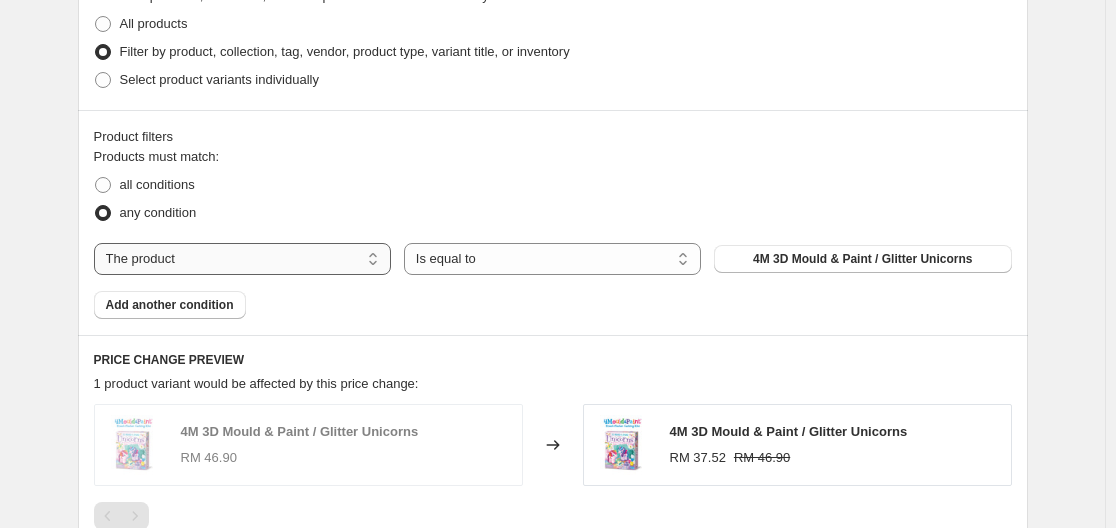 click on "The product The product's collection The product's tag The product's vendor The product's type The product's status The variant's title Inventory quantity" at bounding box center [242, 259] 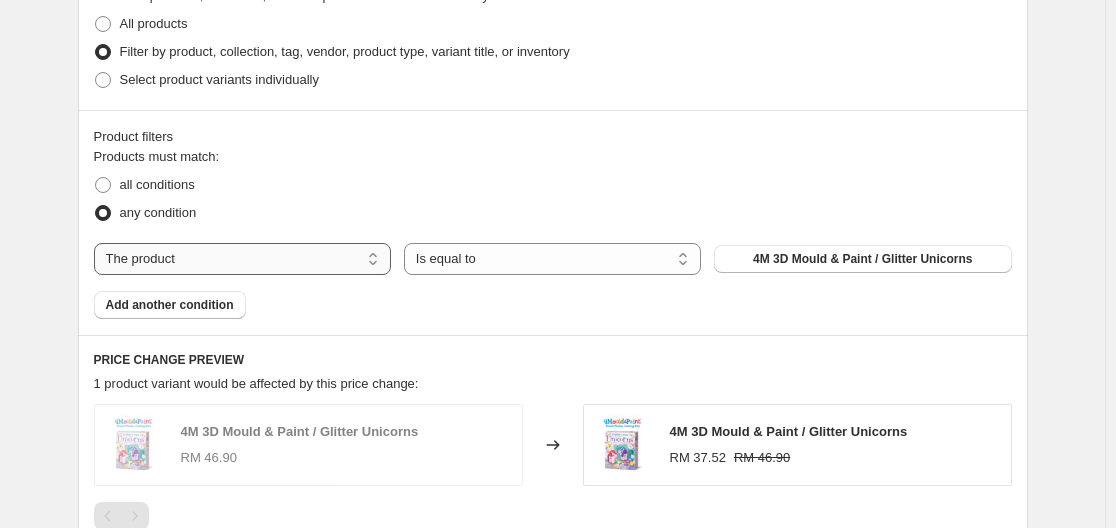 select on "tag" 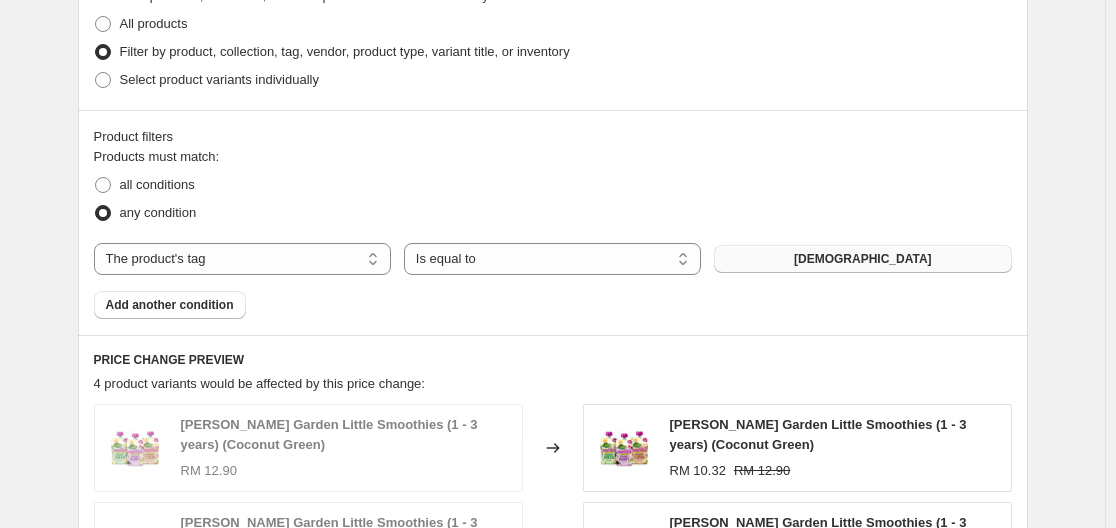 click on "[DEMOGRAPHIC_DATA]" at bounding box center [862, 259] 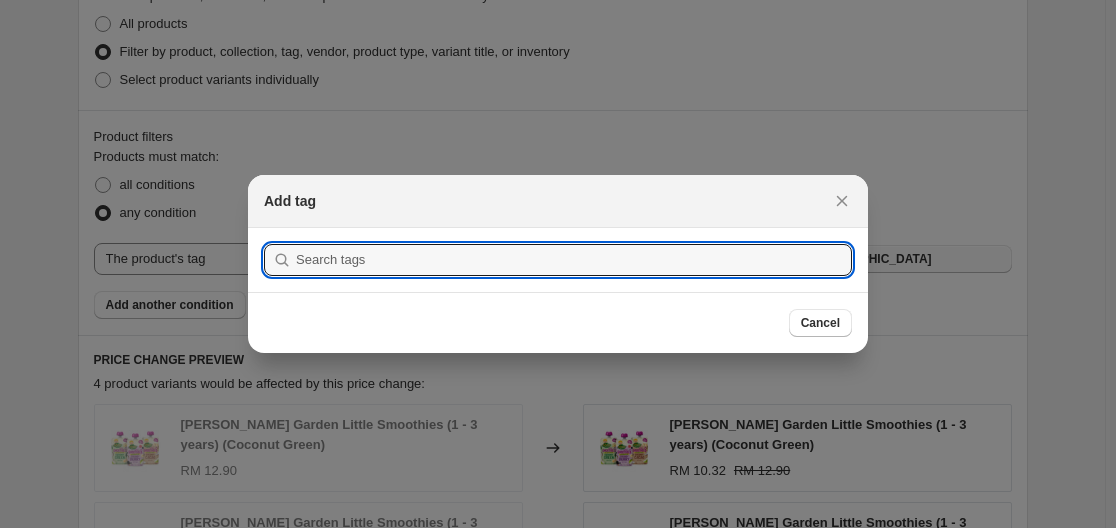 click at bounding box center [574, 260] 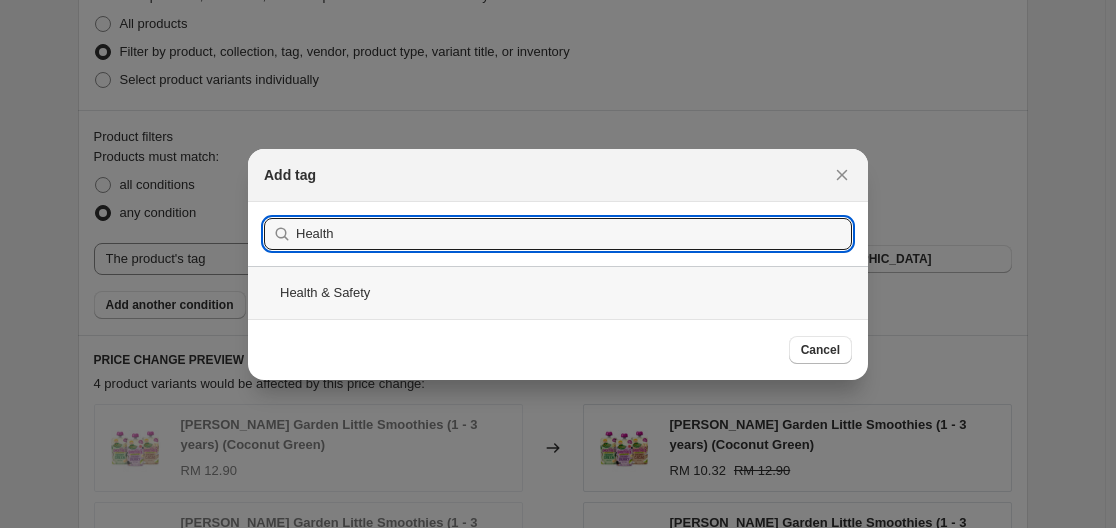 type on "Health" 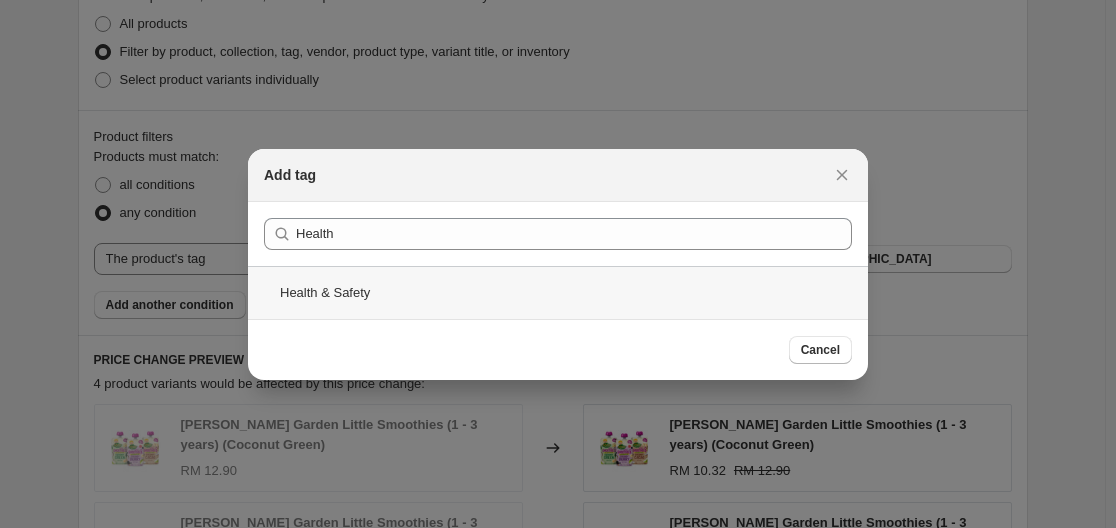 click on "Health & Safety" at bounding box center [558, 292] 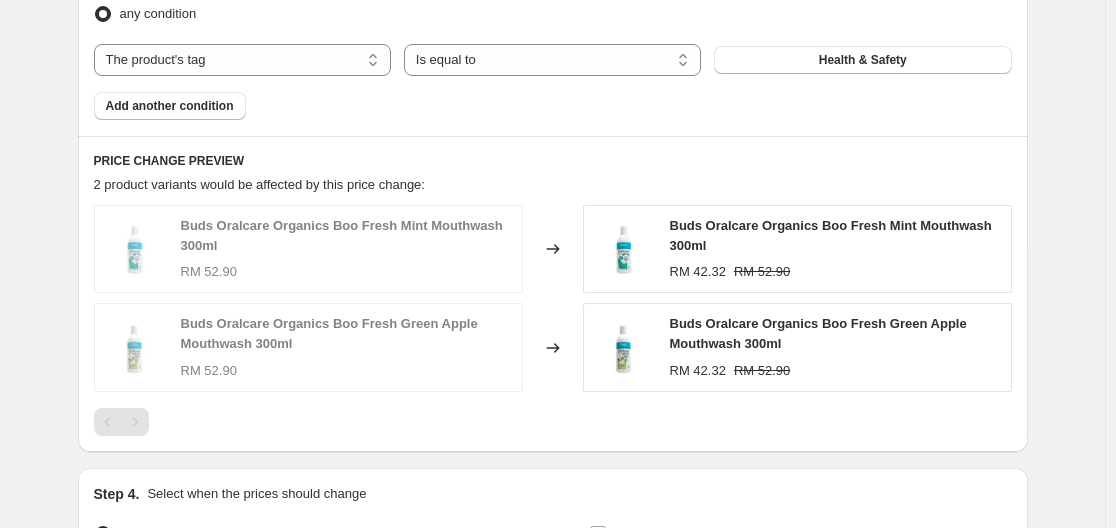 scroll, scrollTop: 1200, scrollLeft: 0, axis: vertical 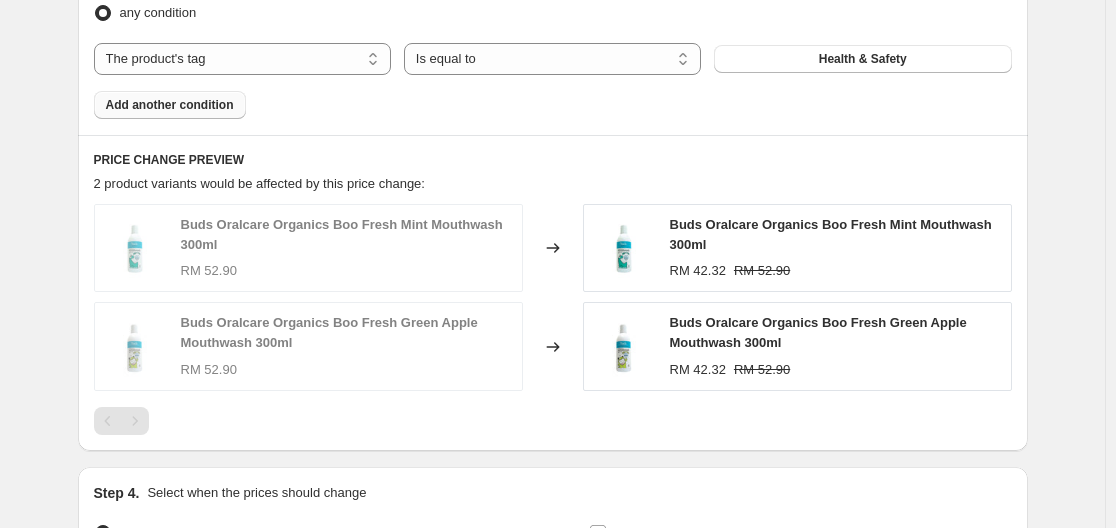 click on "Add another condition" at bounding box center [170, 105] 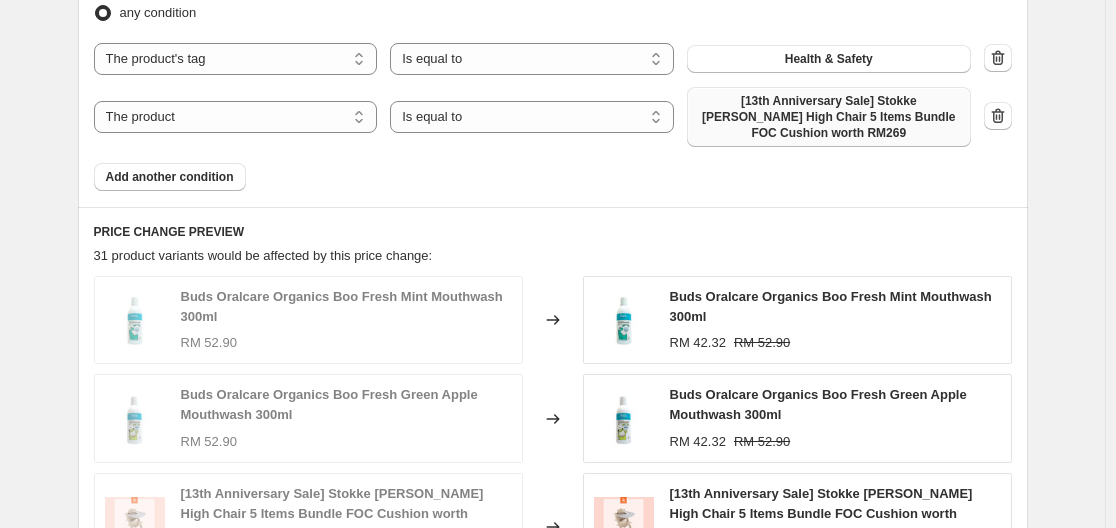 click on "[13th Anniversary Sale] Stokke [PERSON_NAME] High Chair 5 Items Bundle FOC Cushion worth RM269" at bounding box center (829, 117) 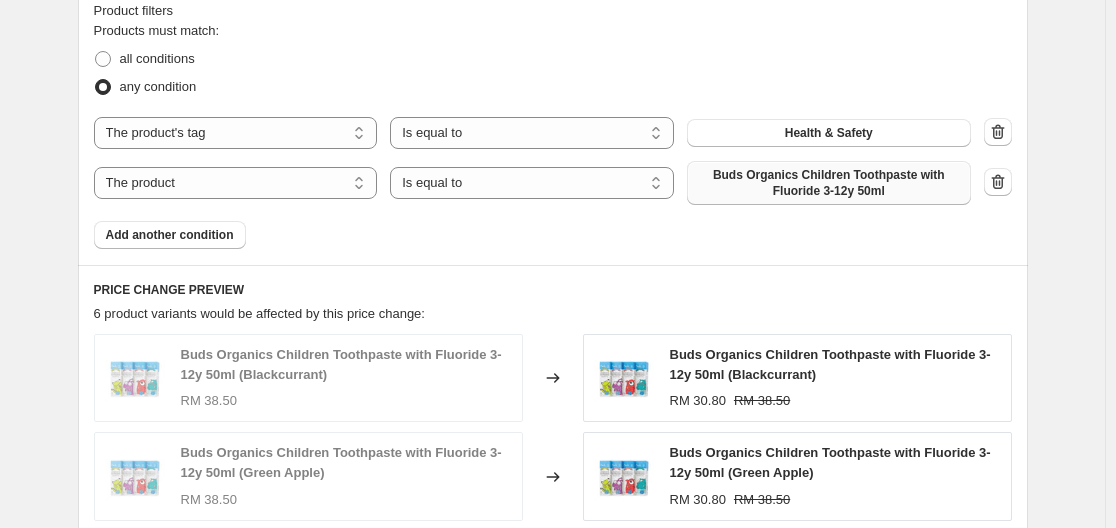 scroll, scrollTop: 1100, scrollLeft: 0, axis: vertical 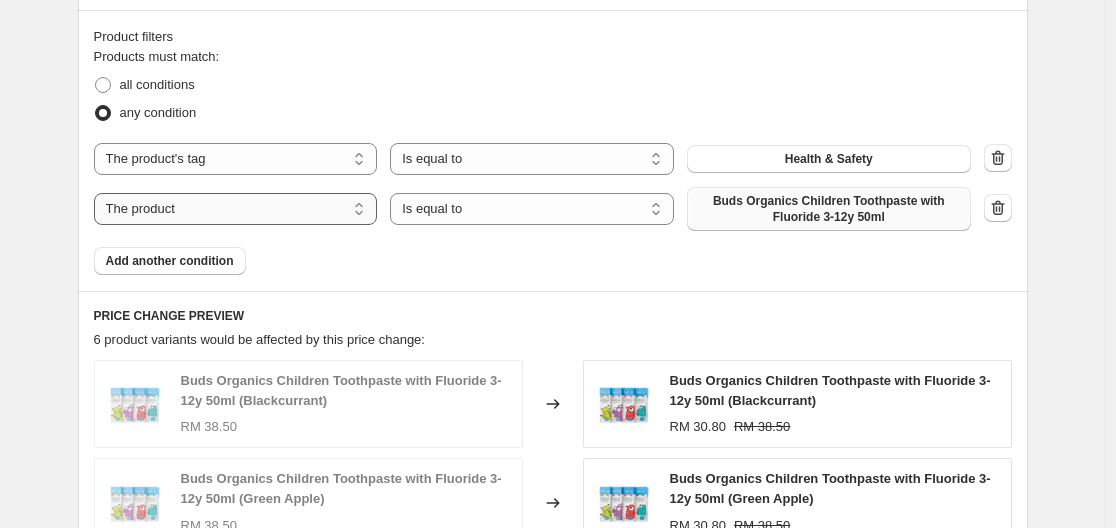 click on "The product The product's collection The product's tag The product's vendor The product's type The product's status The variant's title Inventory quantity" at bounding box center [236, 209] 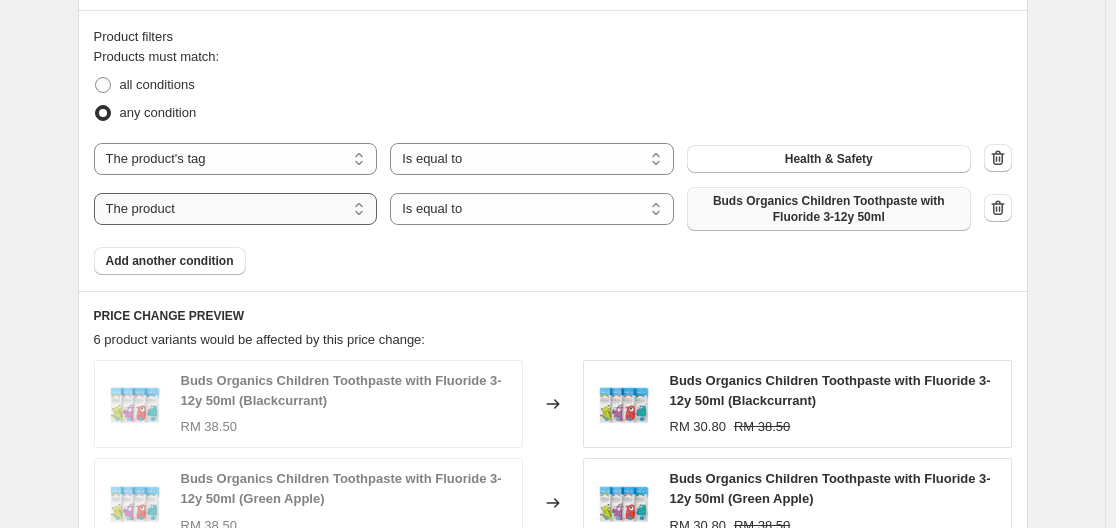 select on "title" 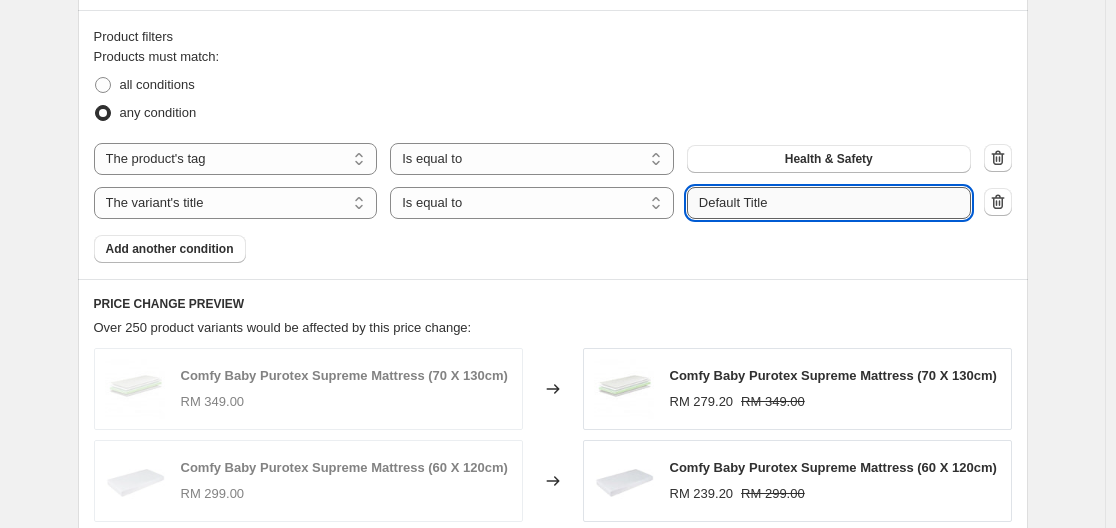 click on "Default Title" at bounding box center [829, 203] 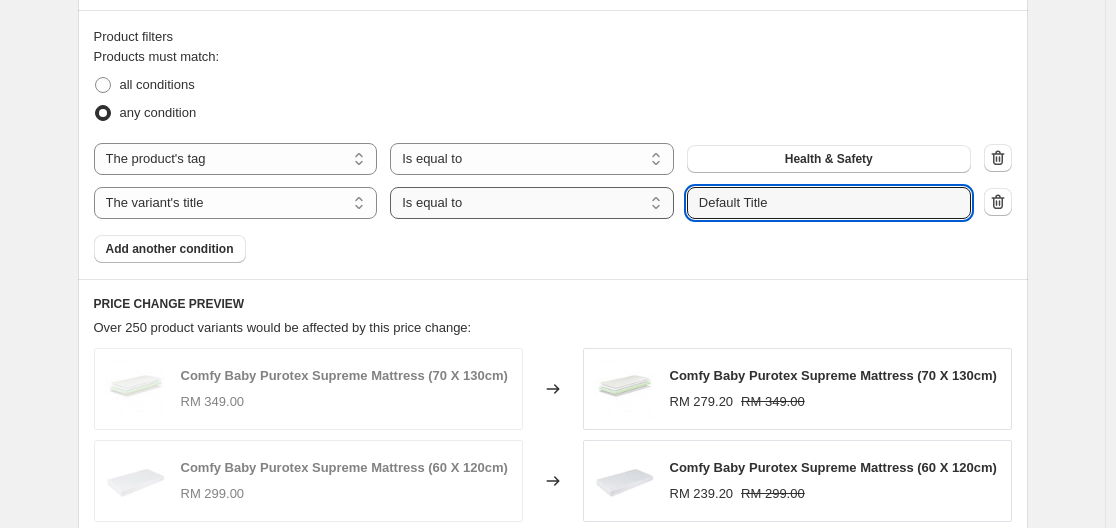 drag, startPoint x: 778, startPoint y: 205, endPoint x: 678, endPoint y: 196, distance: 100.40418 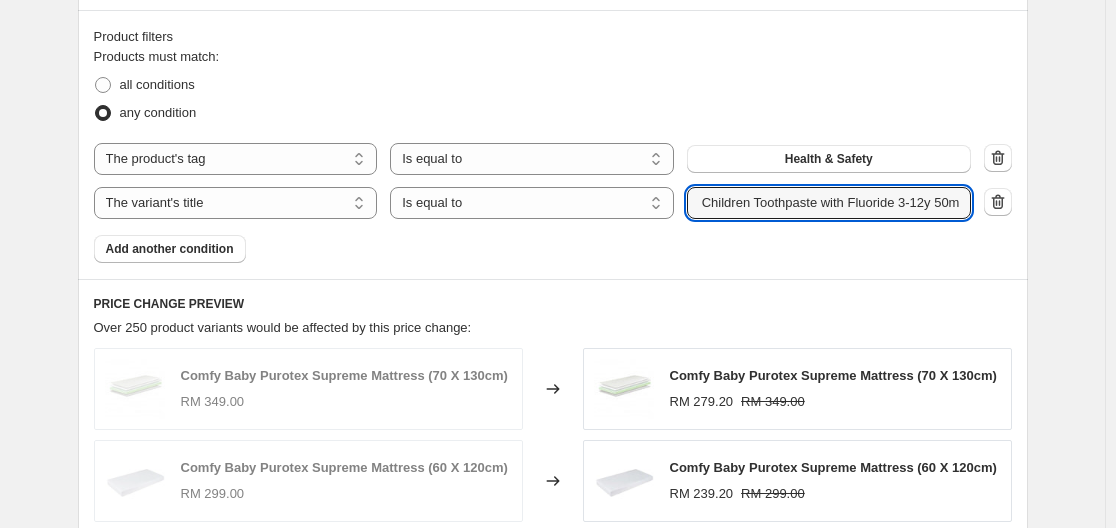 scroll, scrollTop: 0, scrollLeft: 90, axis: horizontal 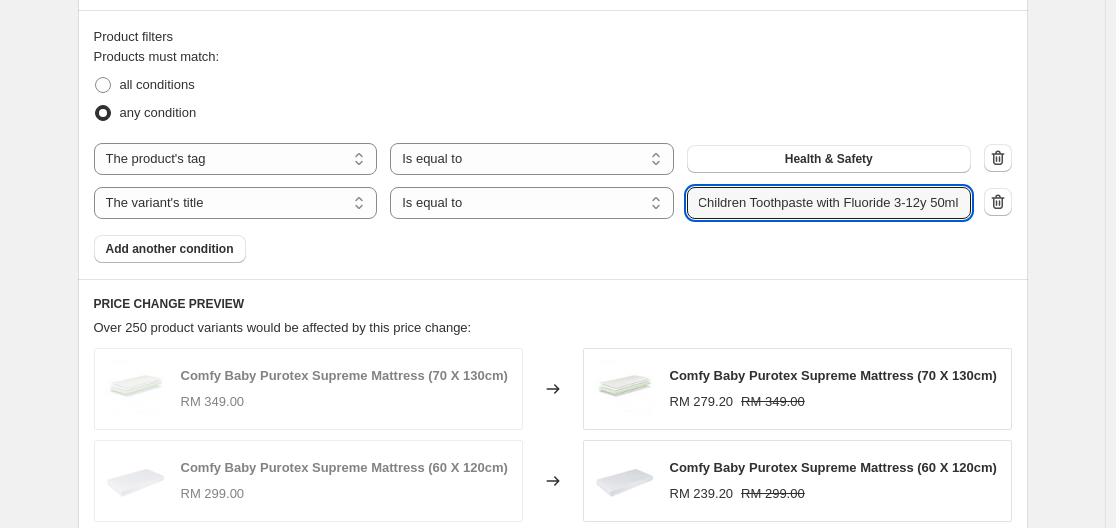 type on "Buds Organics Children Toothpaste with Fluoride 3-12y 50ml" 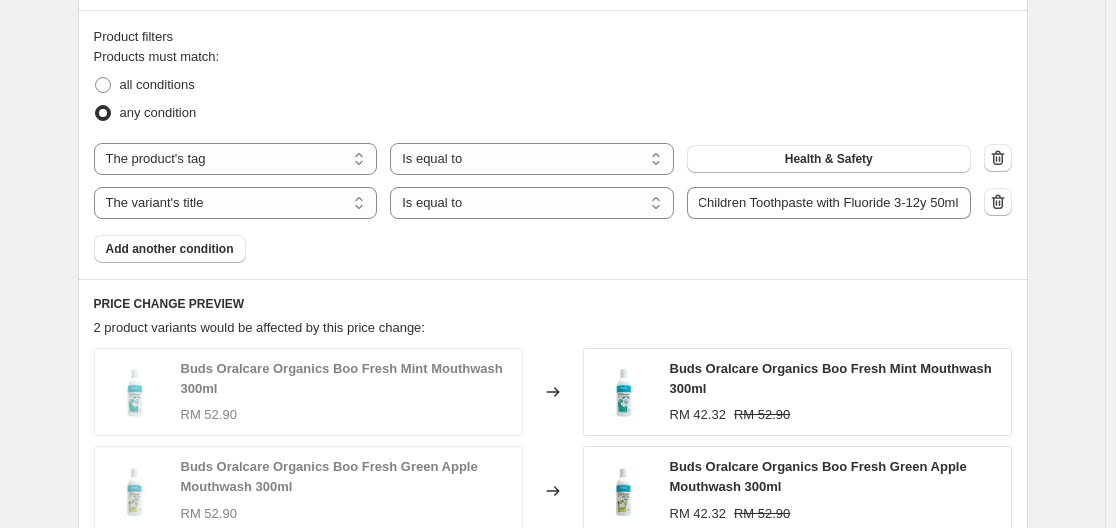 scroll, scrollTop: 0, scrollLeft: 0, axis: both 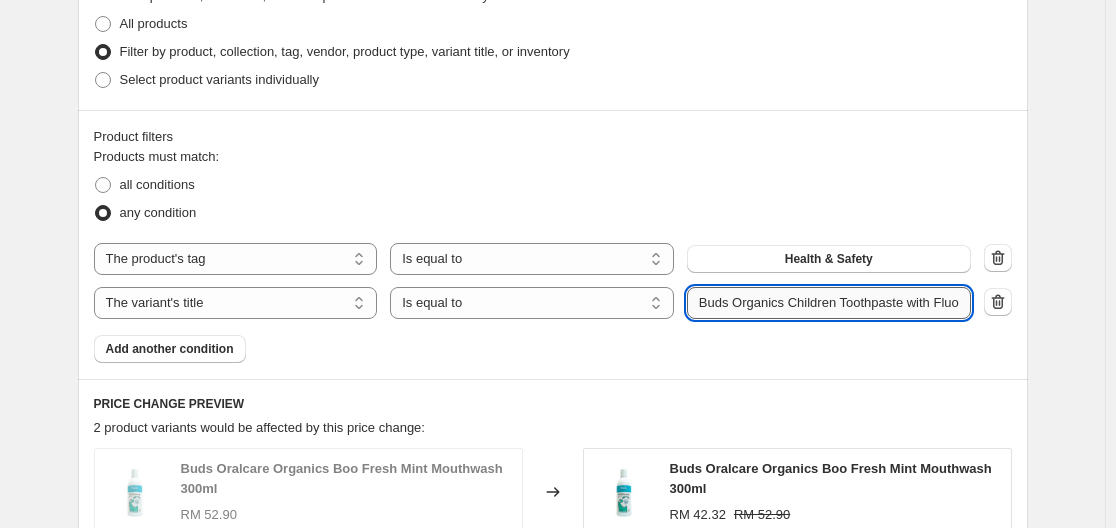 click on "Buds Organics Children Toothpaste with Fluoride 3-12y 50ml" at bounding box center [829, 303] 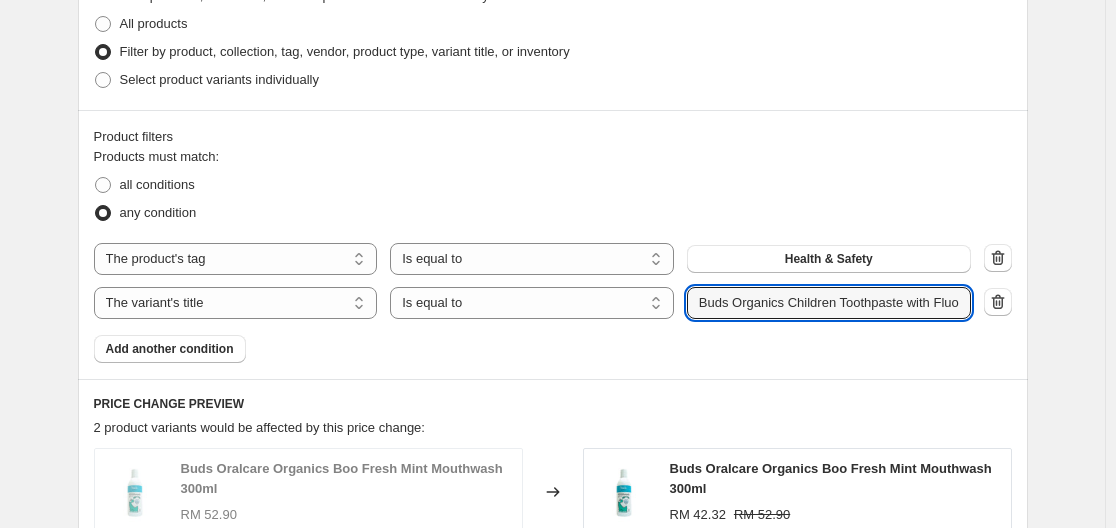 scroll, scrollTop: 0, scrollLeft: 90, axis: horizontal 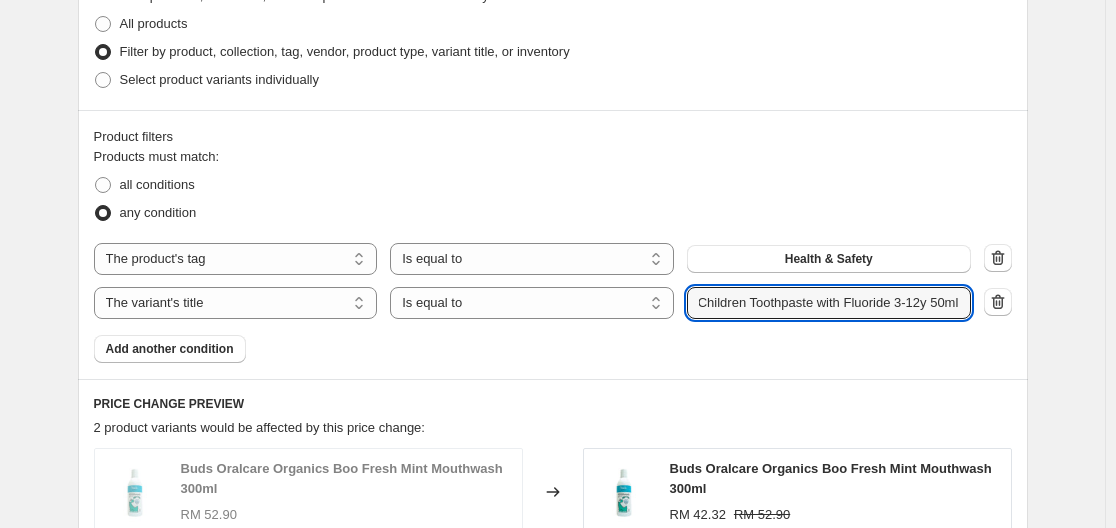 drag, startPoint x: 705, startPoint y: 304, endPoint x: 1043, endPoint y: 291, distance: 338.2499 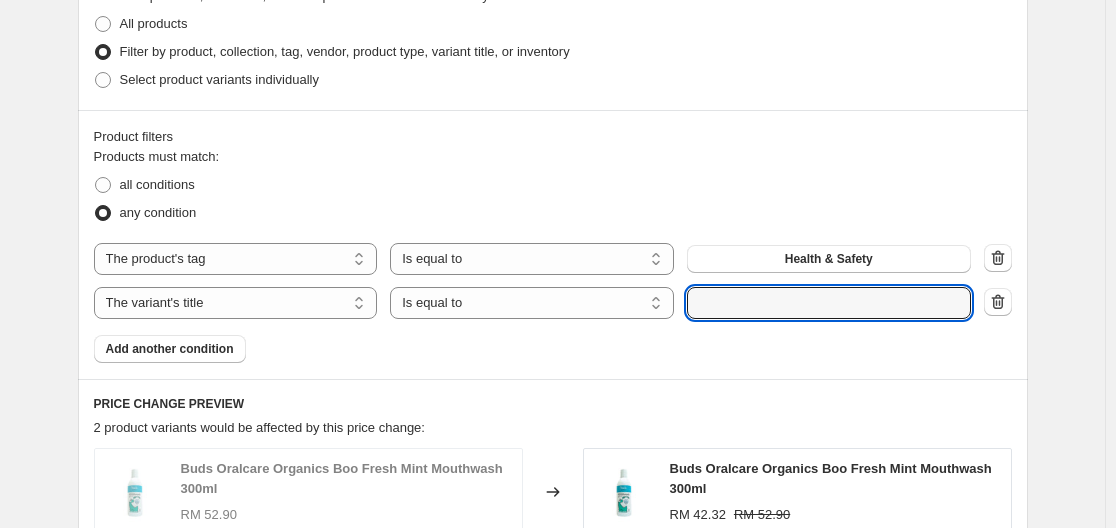 scroll, scrollTop: 0, scrollLeft: 0, axis: both 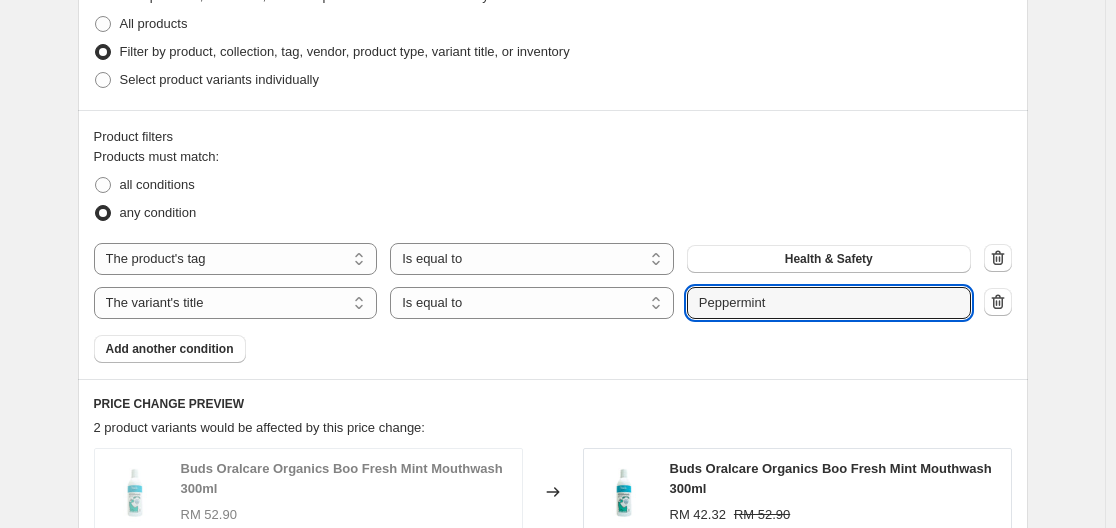 type on "Peppermint" 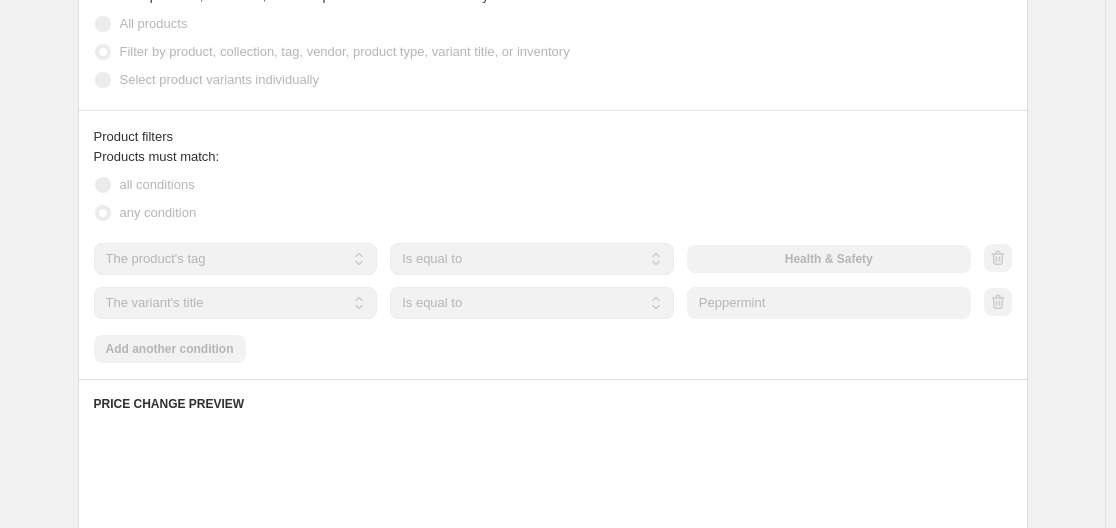 click on "Product filters Products must match: all conditions any condition The product The product's collection The product's tag The product's vendor The product's type The product's status The variant's title Inventory quantity The product's tag Is equal to Is not equal to Is equal to Health & Safety The product The product's collection The product's tag The product's vendor The product's type The product's status The variant's title Inventory quantity The variant's title Is equal to Is not equal to Contains Is equal to Submit Peppermint Add another condition" at bounding box center [553, 244] 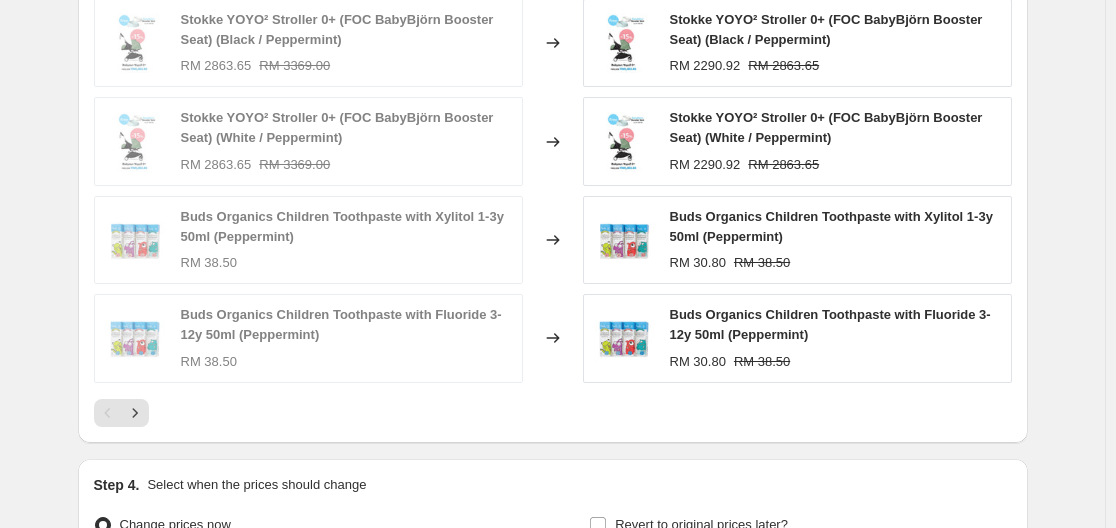 scroll, scrollTop: 1500, scrollLeft: 0, axis: vertical 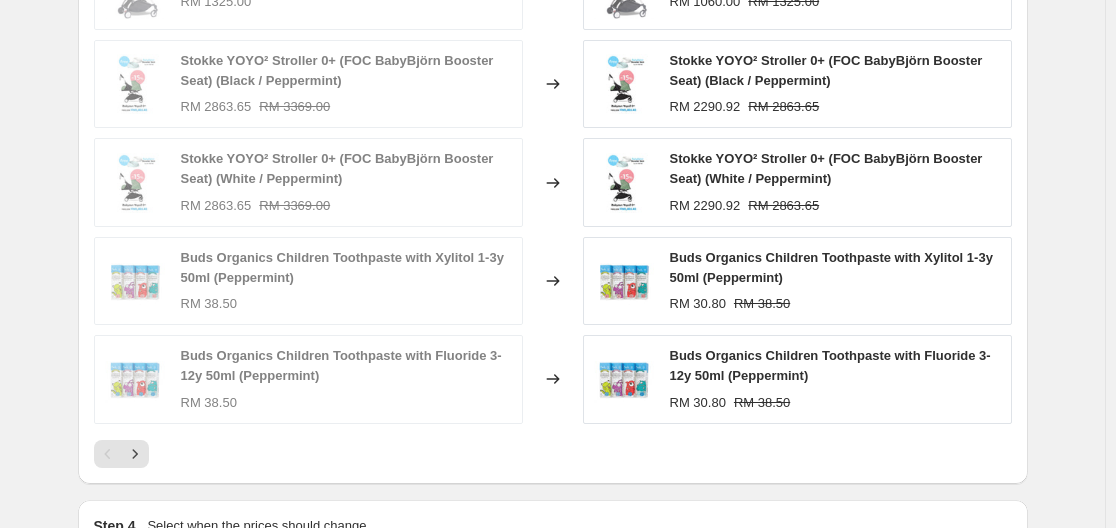 click 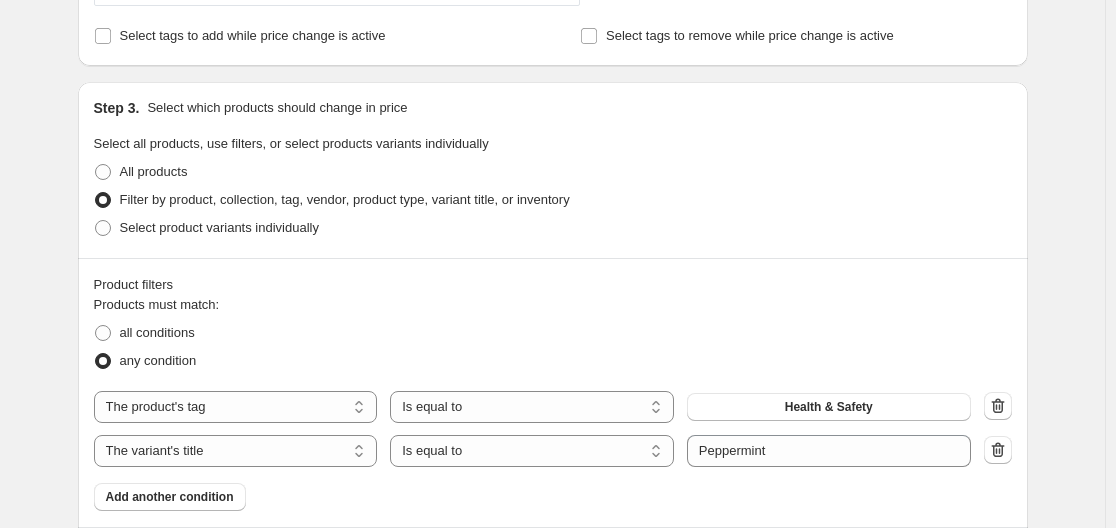 scroll, scrollTop: 900, scrollLeft: 0, axis: vertical 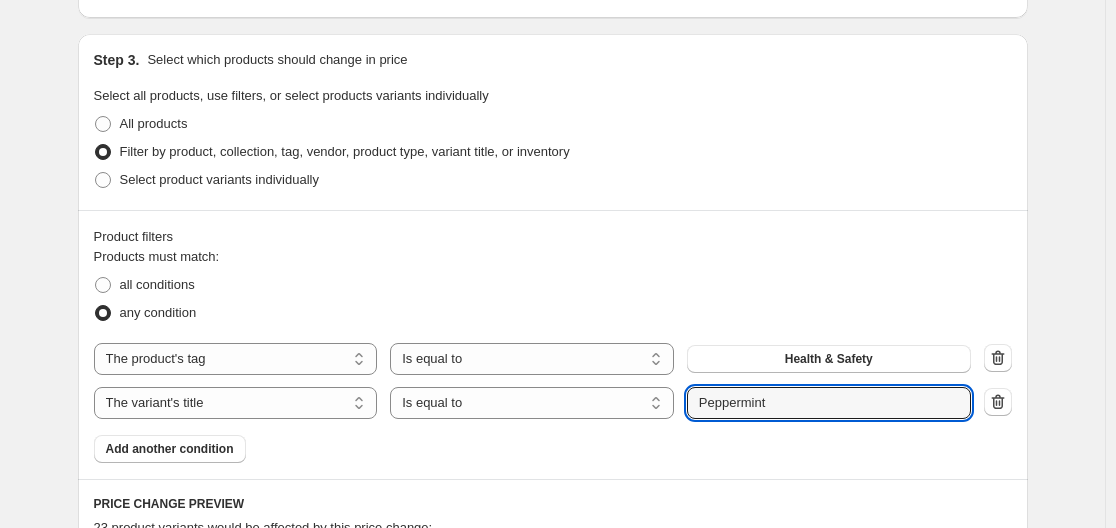 drag, startPoint x: 778, startPoint y: 406, endPoint x: 683, endPoint y: 410, distance: 95.084175 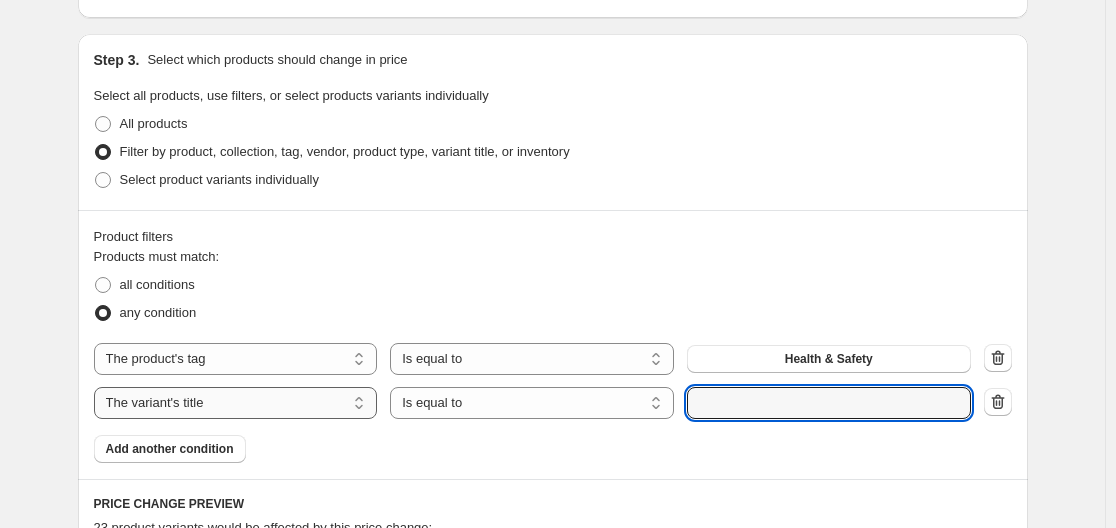type 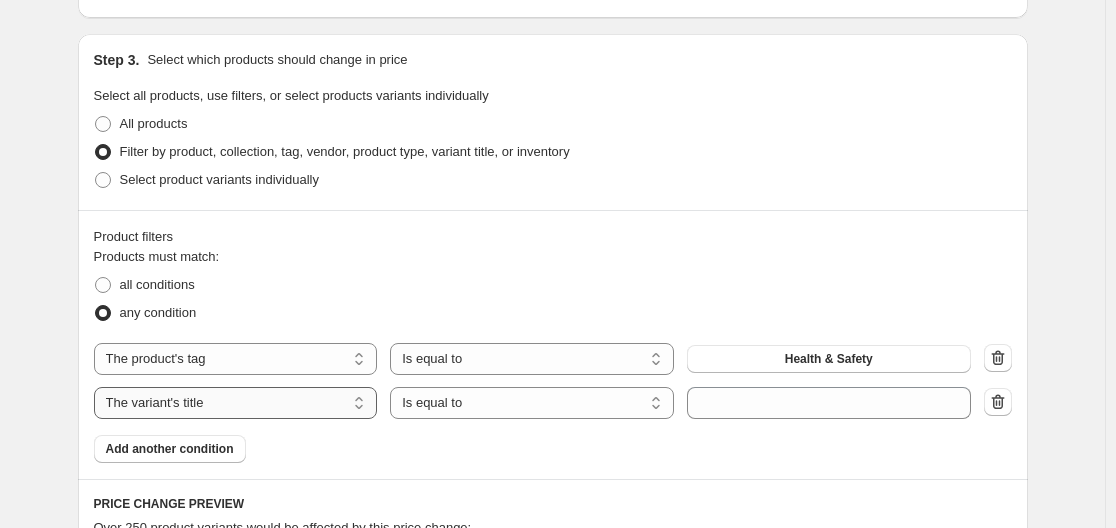 click on "The product The product's collection The product's tag The product's vendor The product's type The product's status The variant's title Inventory quantity" at bounding box center (236, 403) 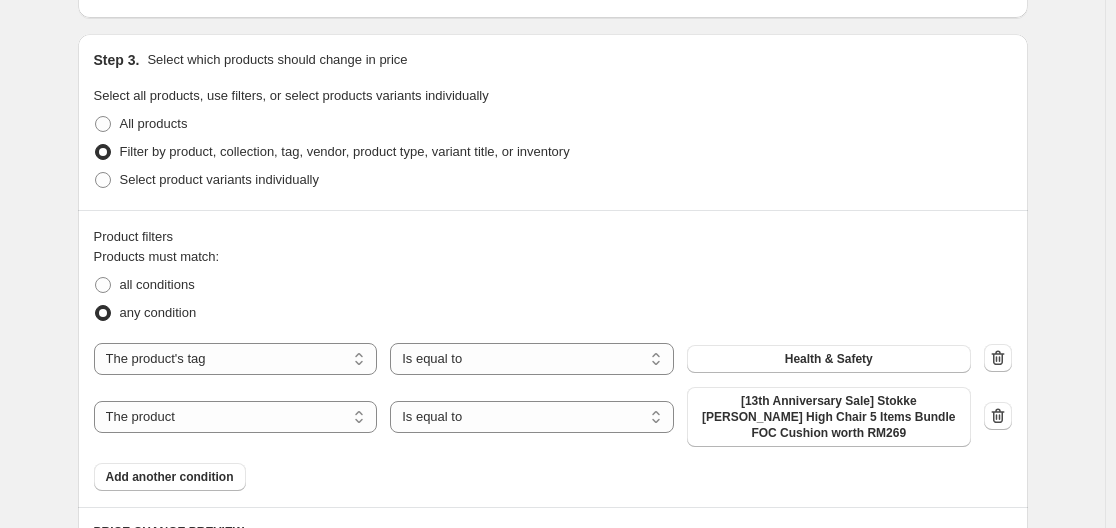 click on "[13th Anniversary Sale] Stokke [PERSON_NAME] High Chair 5 Items Bundle FOC Cushion worth RM269" at bounding box center [829, 417] 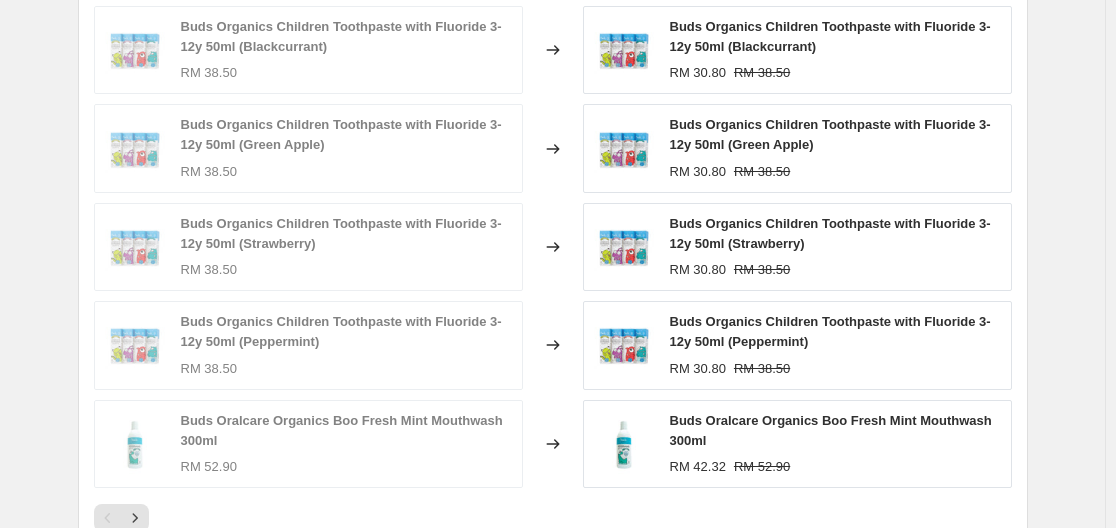 scroll, scrollTop: 1400, scrollLeft: 0, axis: vertical 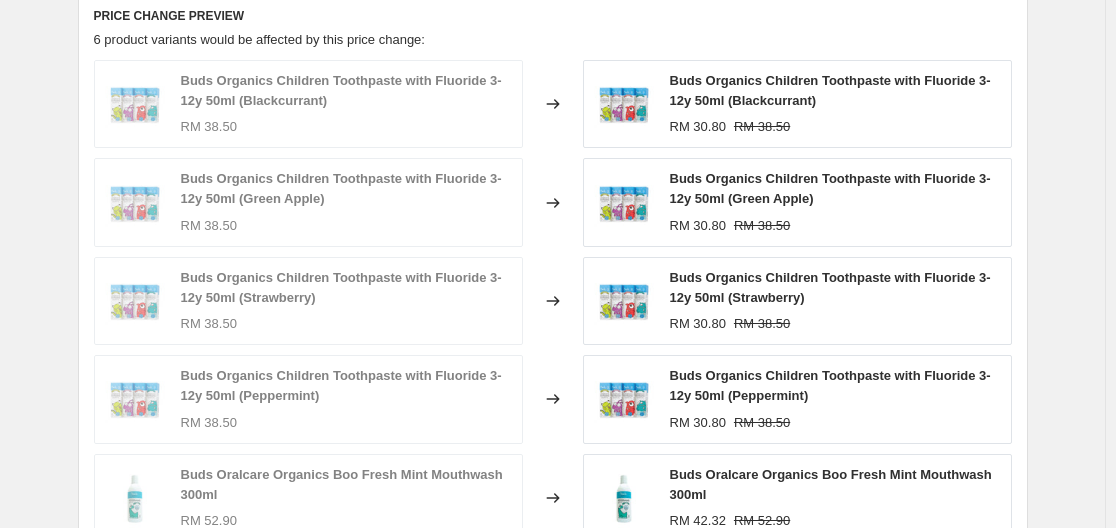 click on "RM 30.80 RM 38.50" at bounding box center [835, 127] 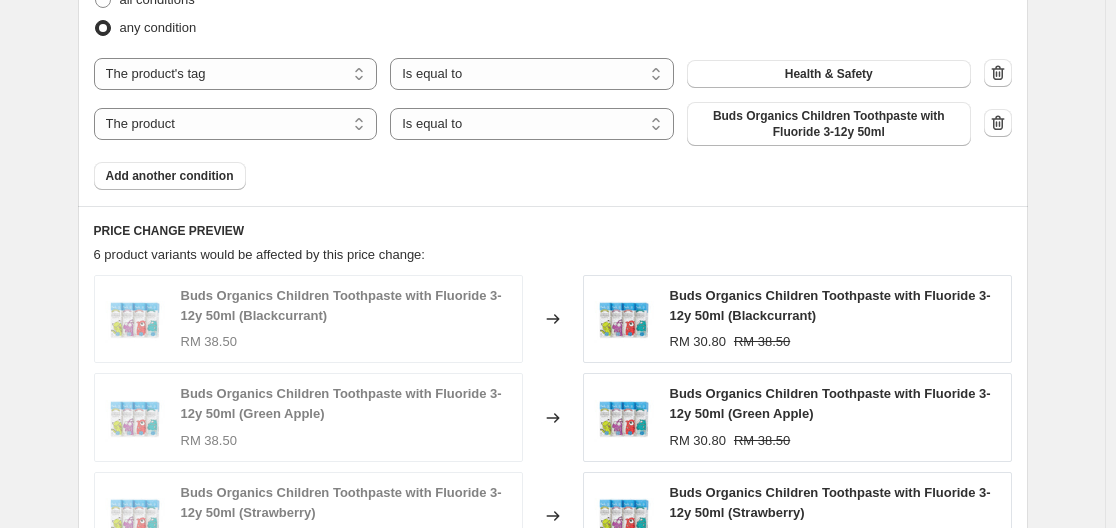 scroll, scrollTop: 1085, scrollLeft: 0, axis: vertical 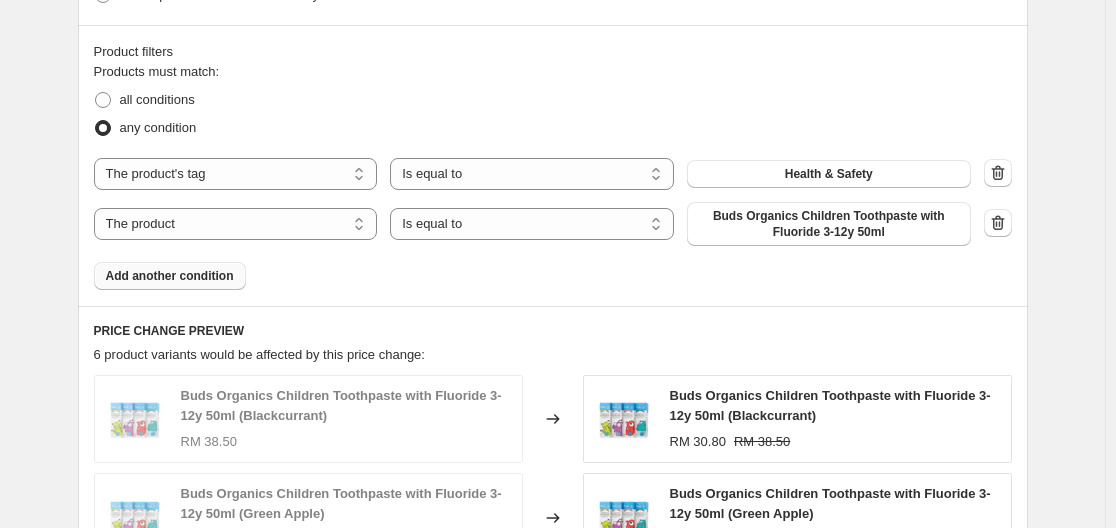 click on "Add another condition" at bounding box center (170, 276) 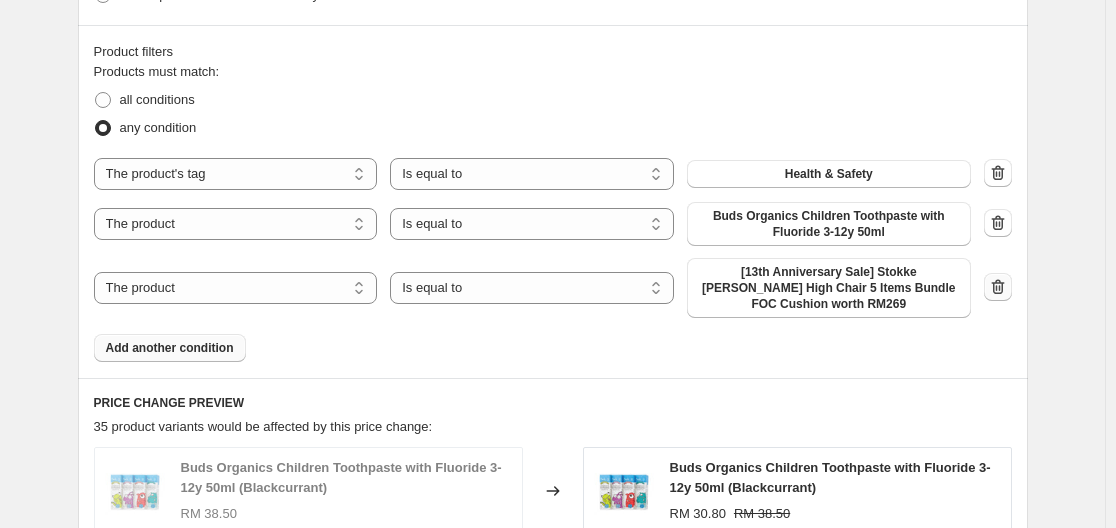 click 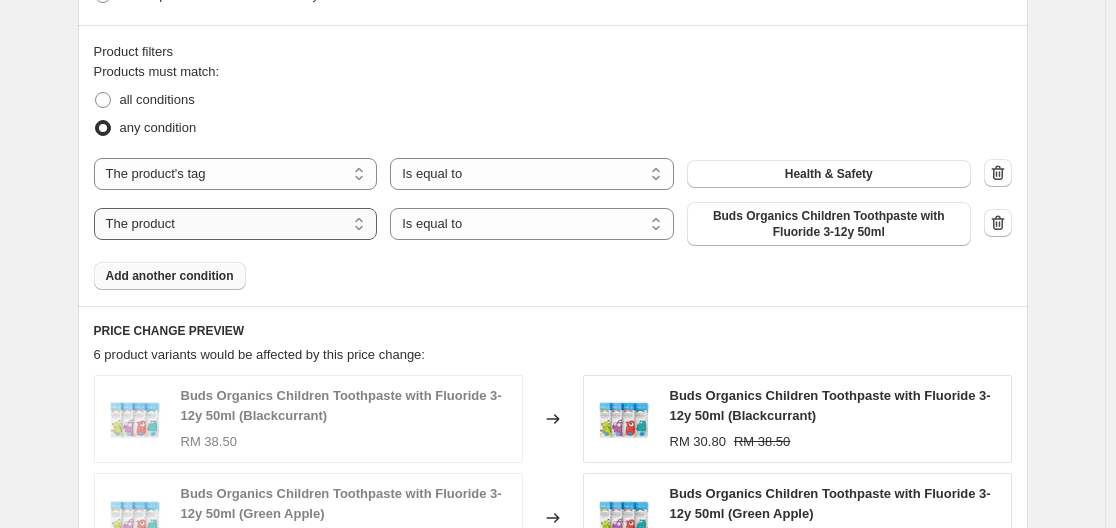 click on "The product The product's collection The product's tag The product's vendor The product's type The product's status The variant's title Inventory quantity" at bounding box center (236, 224) 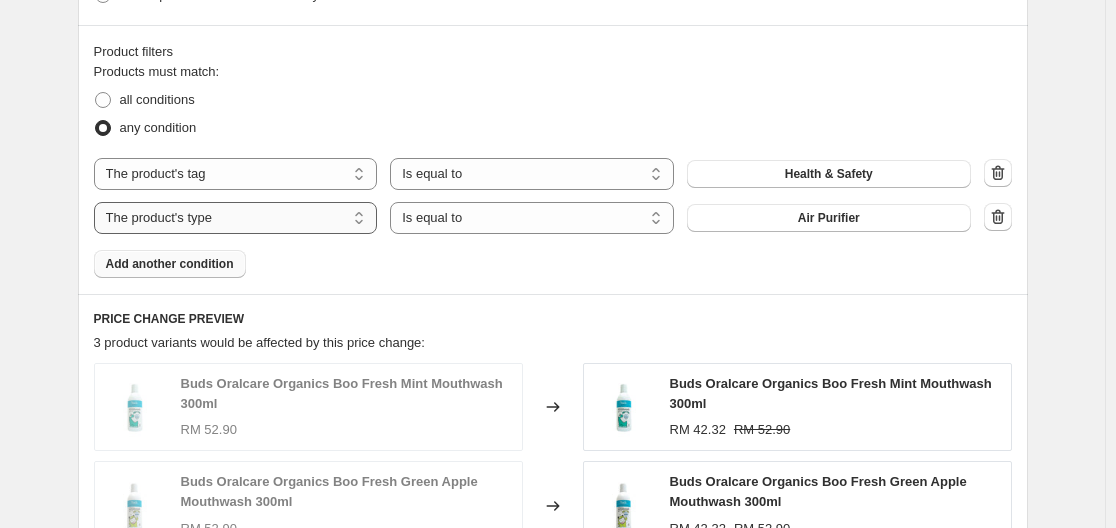 click on "The product The product's collection The product's tag The product's vendor The product's type The product's status The variant's title Inventory quantity" at bounding box center [236, 218] 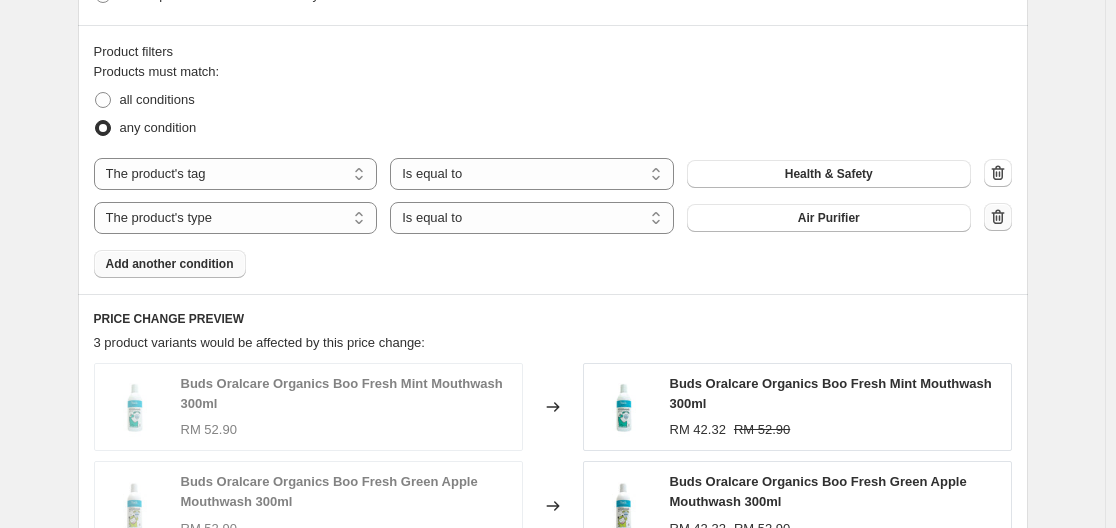 click 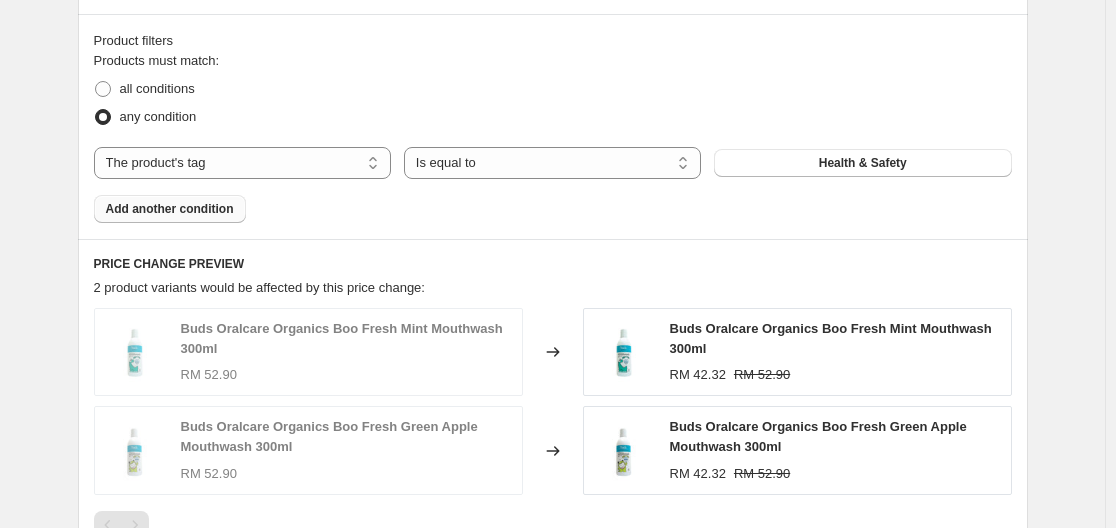 scroll, scrollTop: 934, scrollLeft: 0, axis: vertical 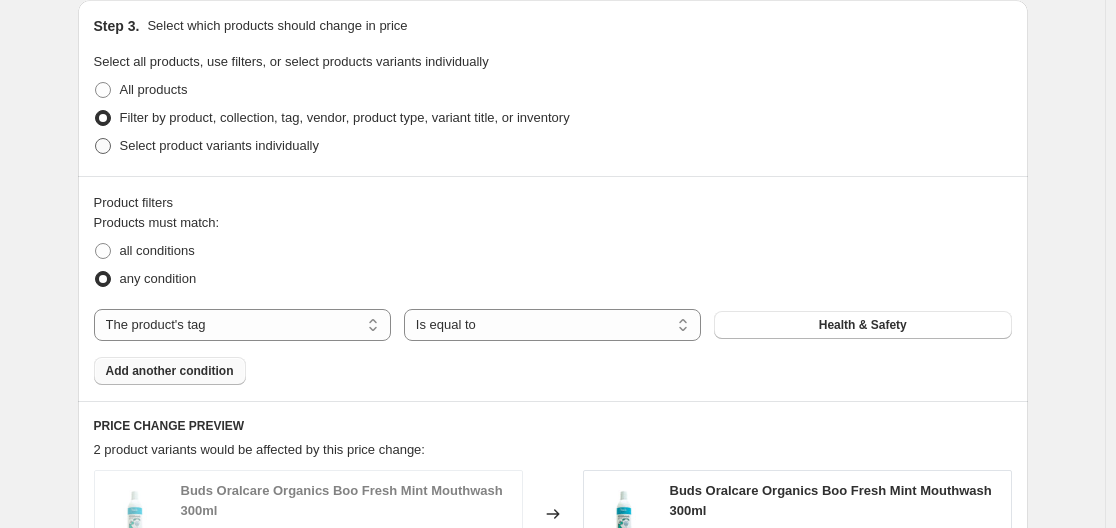 click on "Select product variants individually" at bounding box center (219, 145) 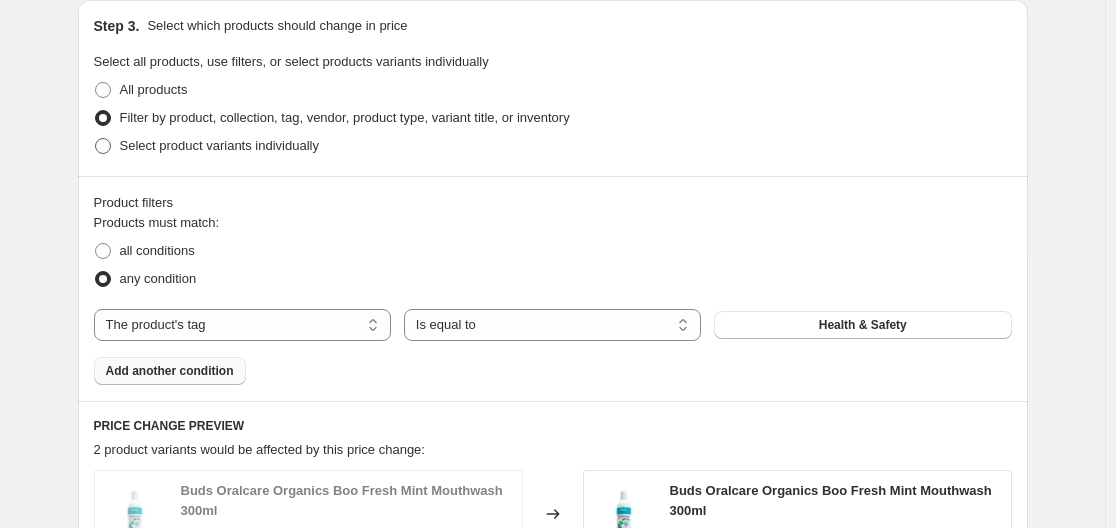 radio on "true" 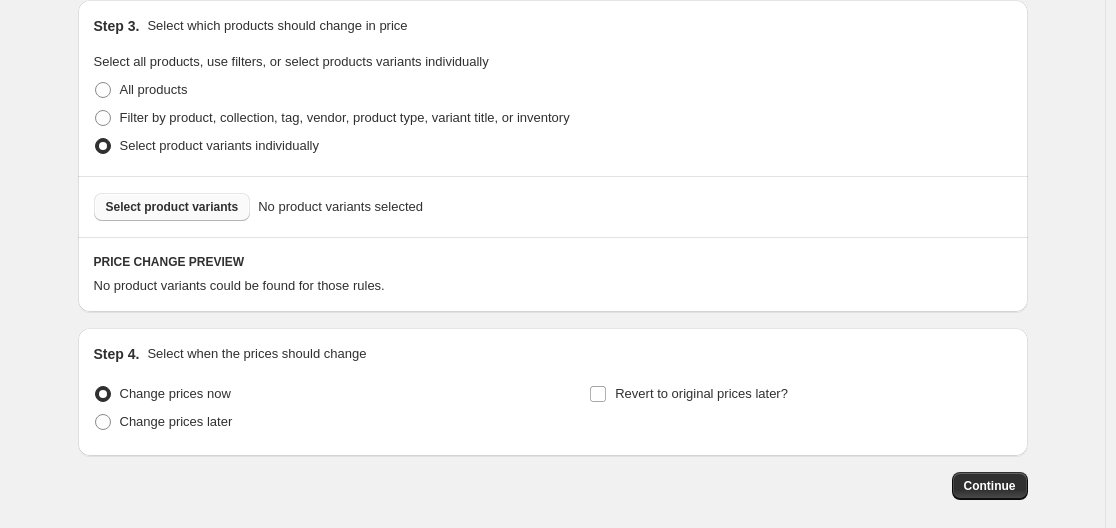 click on "Select product variants" at bounding box center [172, 207] 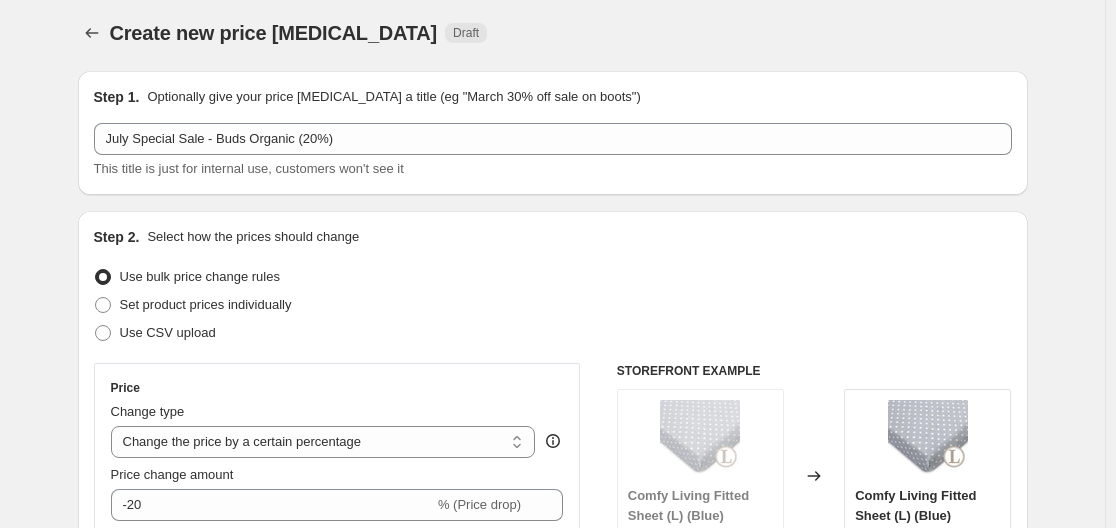 scroll, scrollTop: 0, scrollLeft: 0, axis: both 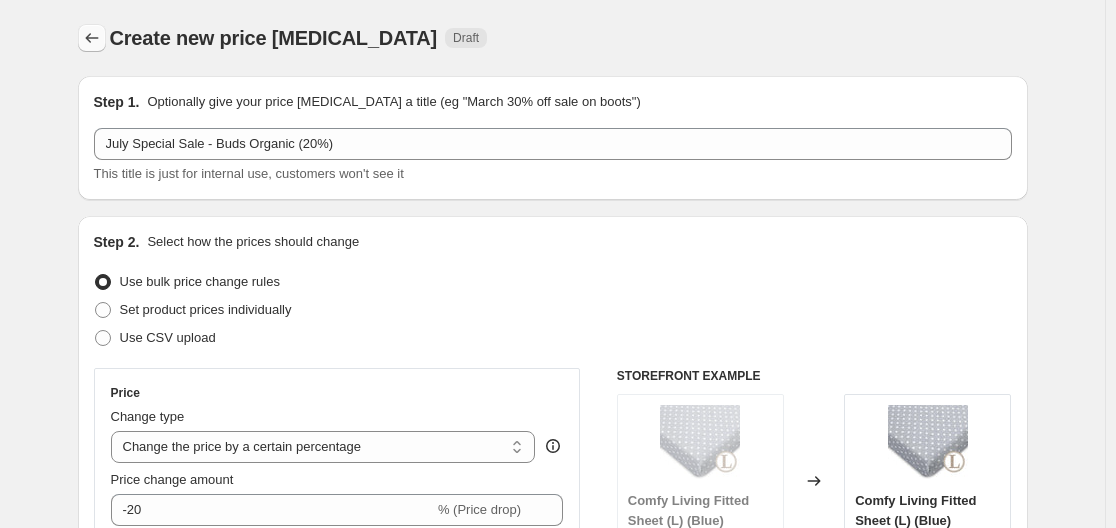 click at bounding box center [92, 38] 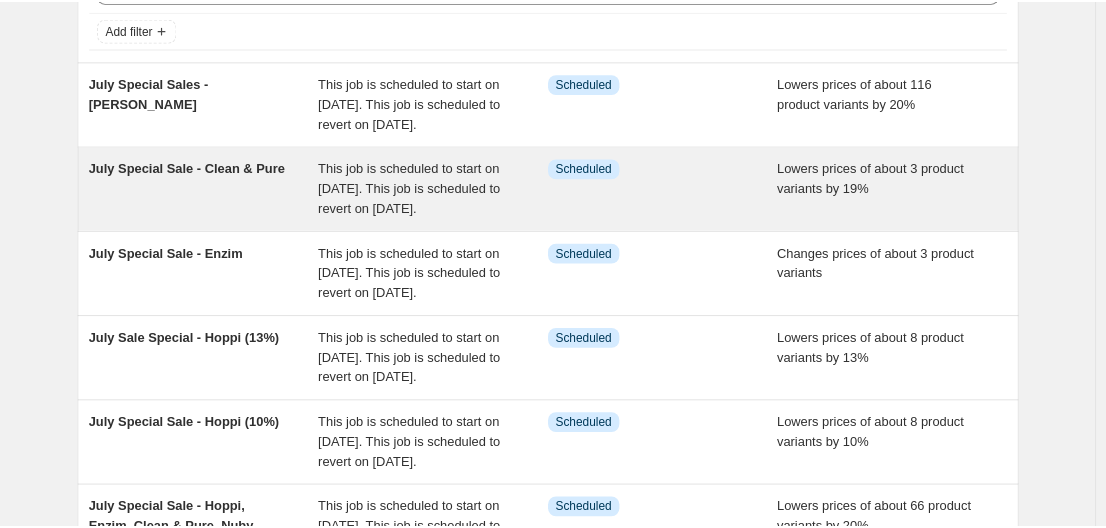 scroll, scrollTop: 0, scrollLeft: 0, axis: both 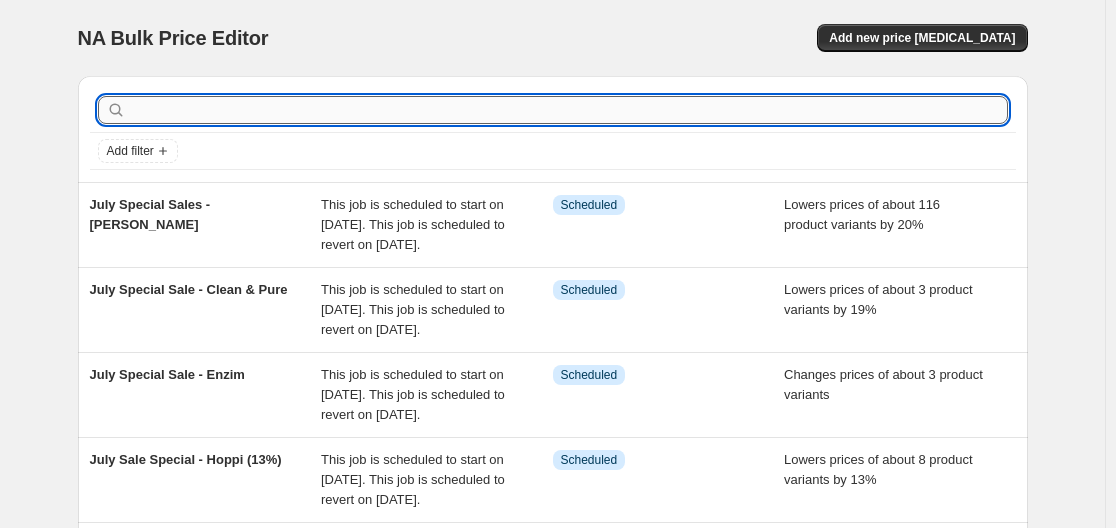 click at bounding box center (569, 110) 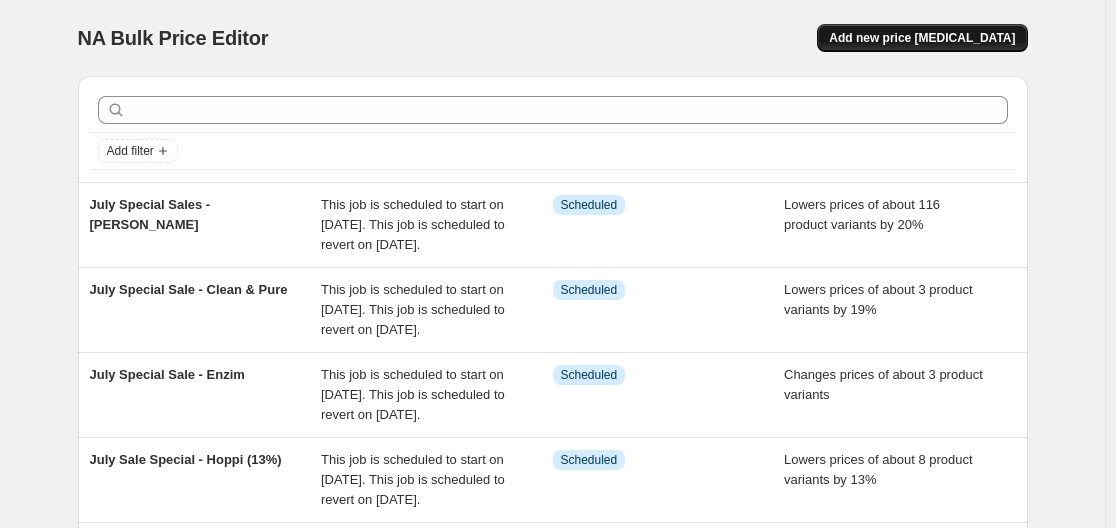 click on "Add new price [MEDICAL_DATA]" at bounding box center (922, 38) 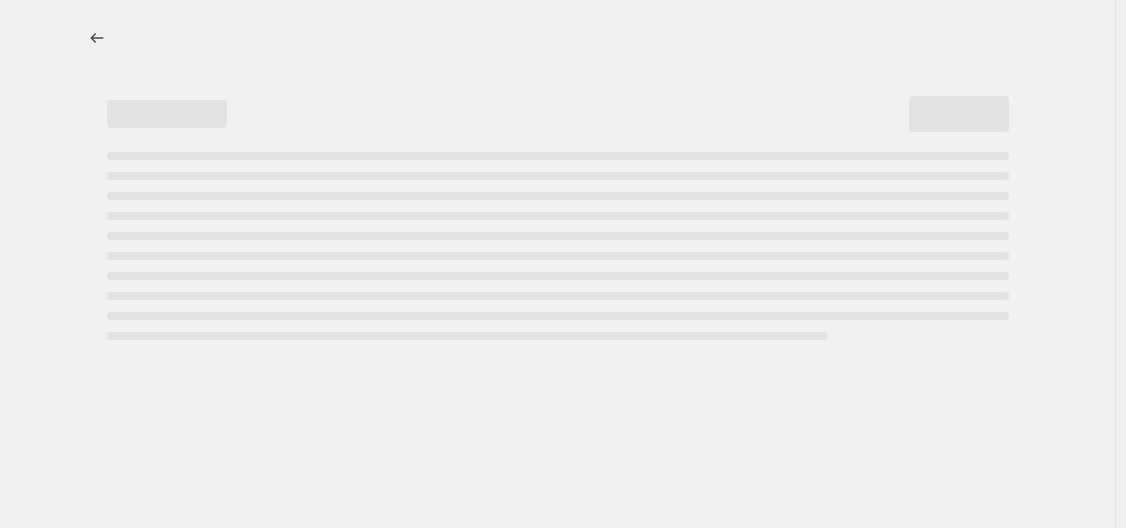 select on "percentage" 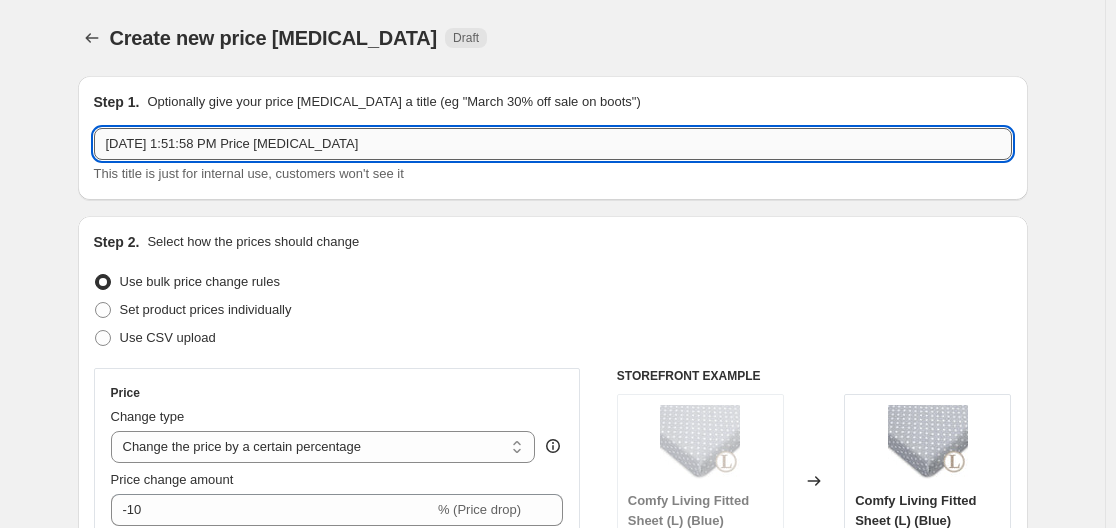 click on "Jul 13, 2025, 1:51:58 PM Price change job" at bounding box center (553, 144) 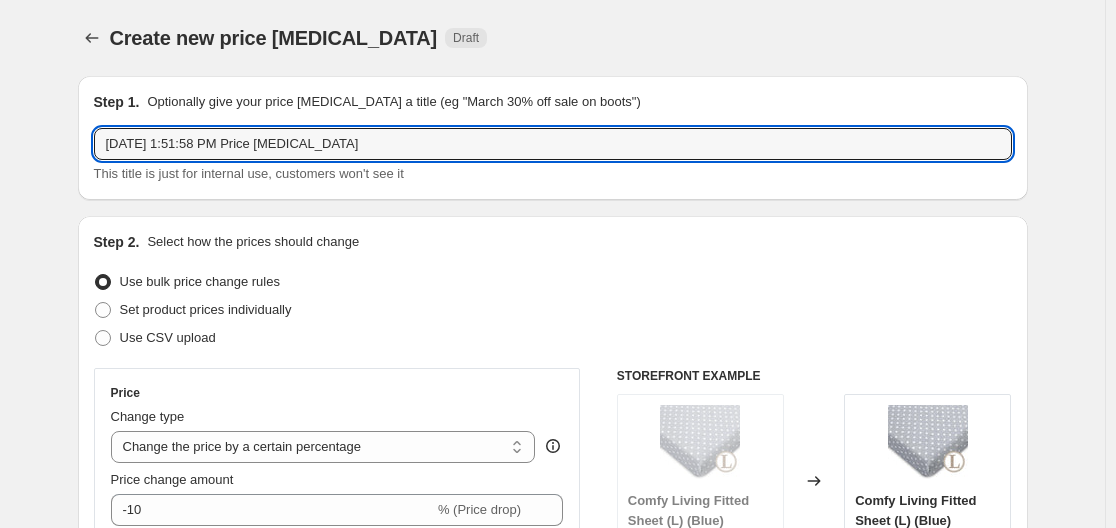 drag, startPoint x: 852, startPoint y: 151, endPoint x: 15, endPoint y: 145, distance: 837.0215 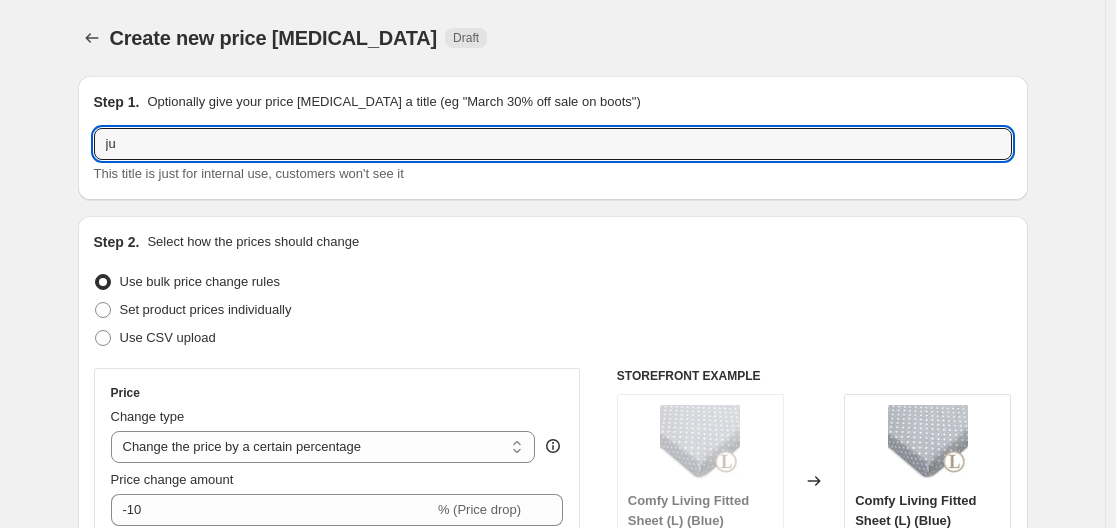 type on "j" 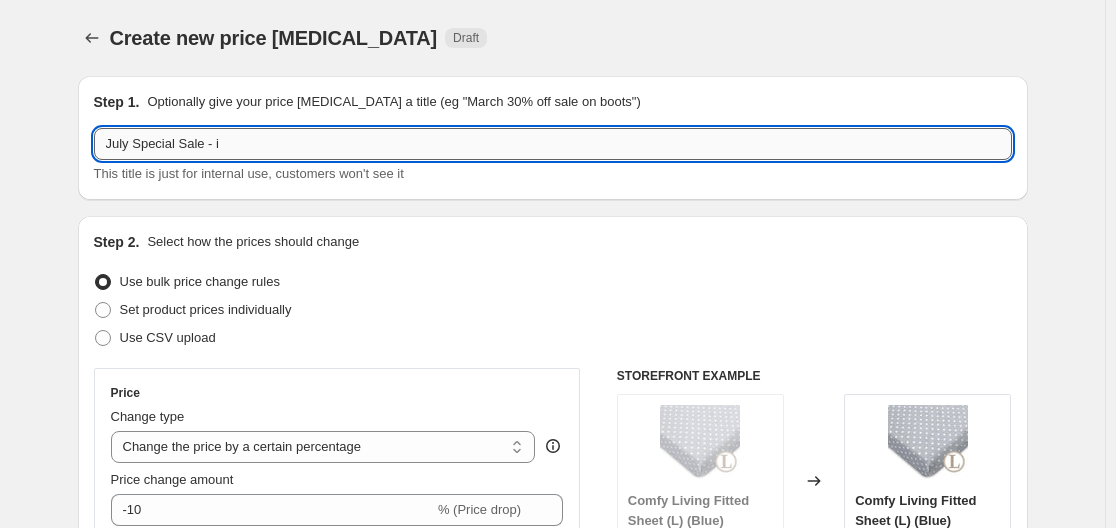 click on "July Special Sale - i" at bounding box center (553, 144) 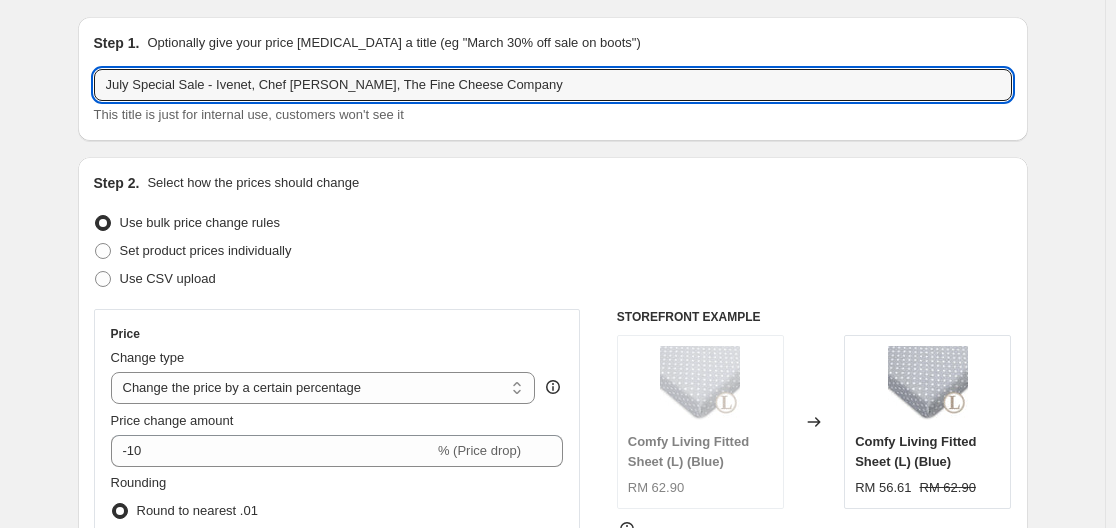 scroll, scrollTop: 200, scrollLeft: 0, axis: vertical 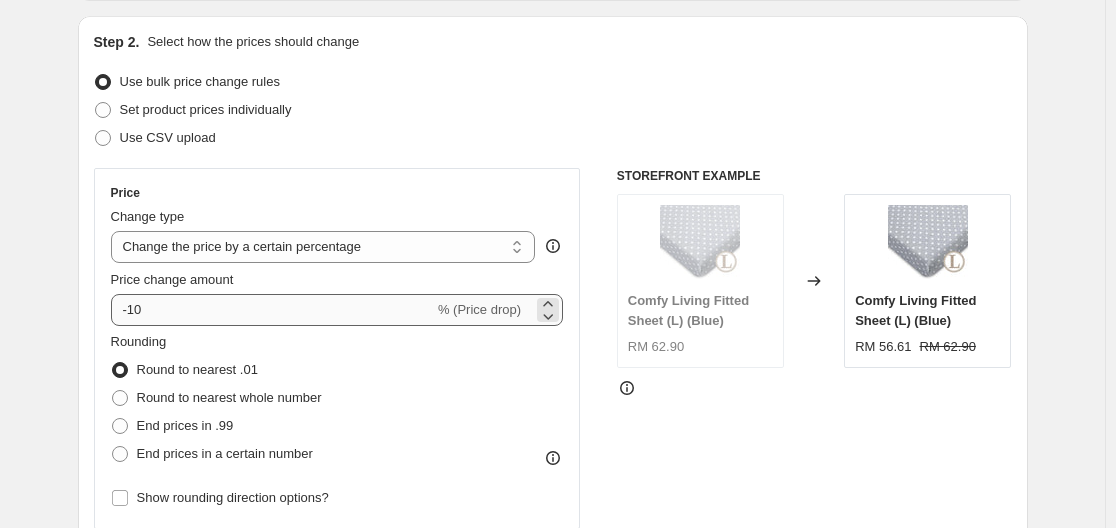 type on "July Special Sale - Ivenet, Chef Kim, The Fine Cheese Company" 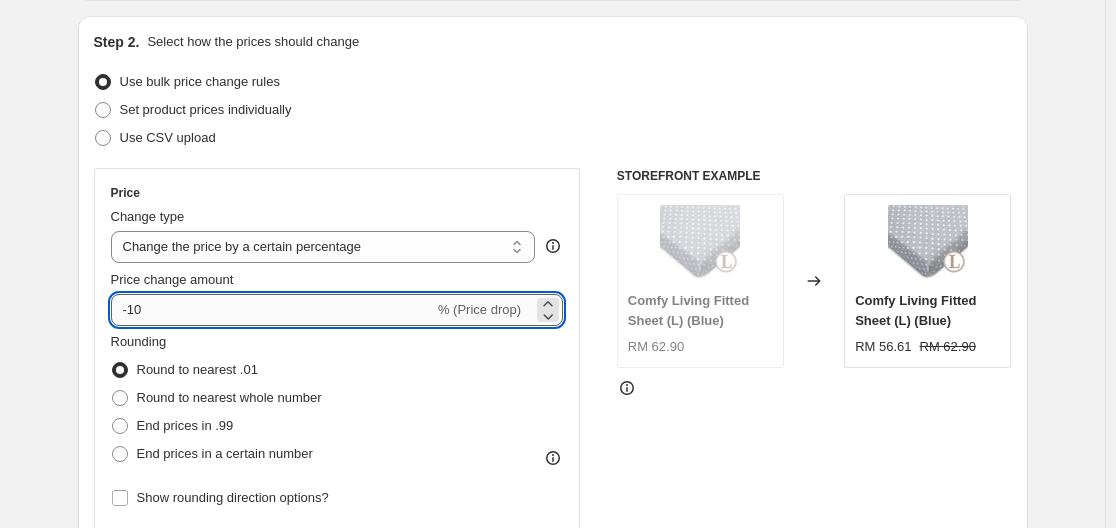 click on "-10" at bounding box center (272, 310) 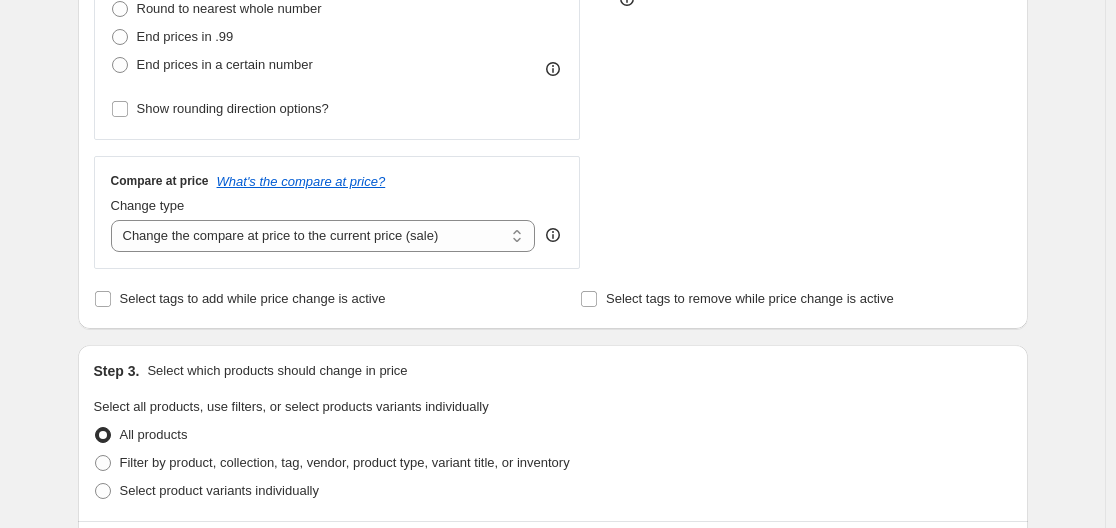 scroll, scrollTop: 600, scrollLeft: 0, axis: vertical 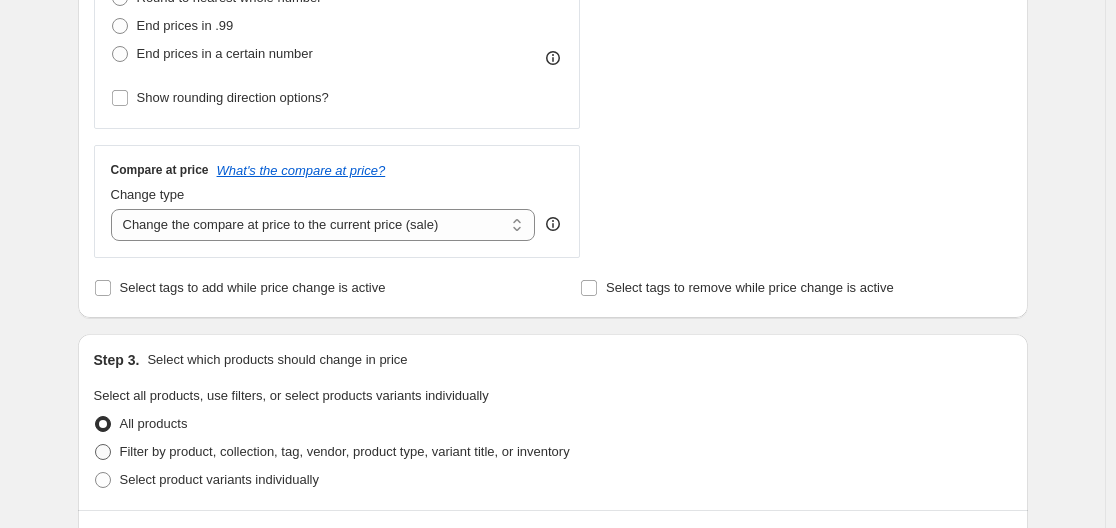 type on "-20" 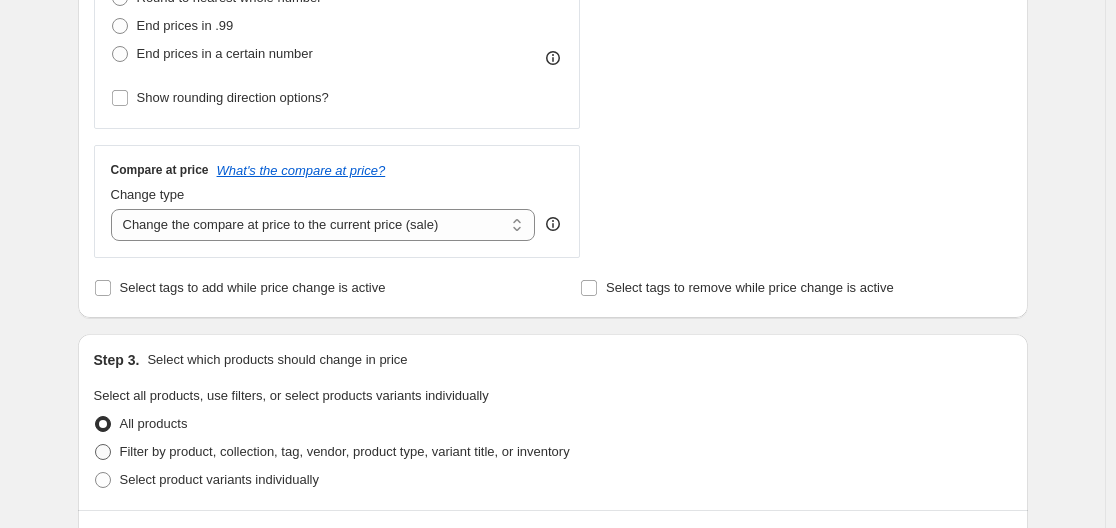 radio on "true" 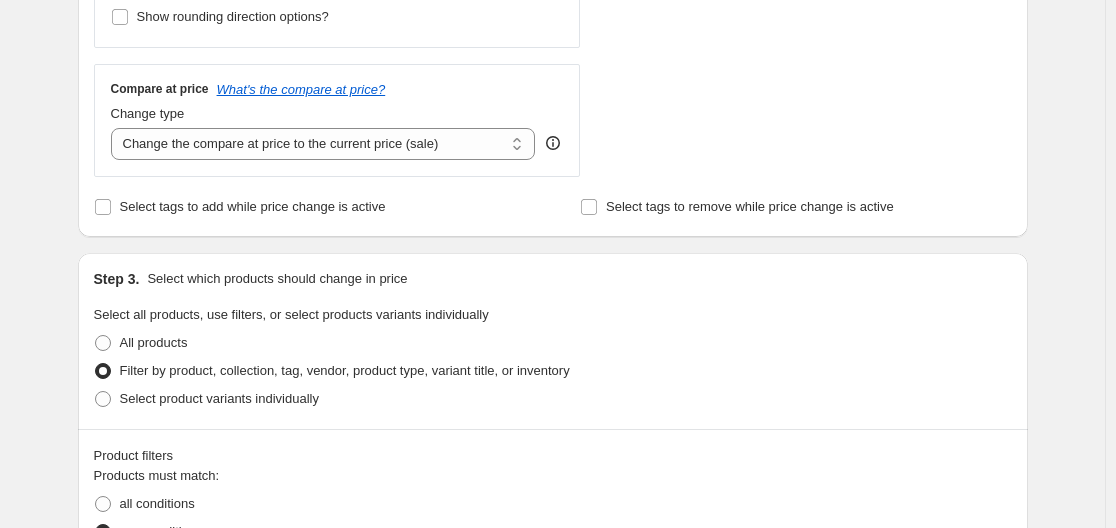 scroll, scrollTop: 900, scrollLeft: 0, axis: vertical 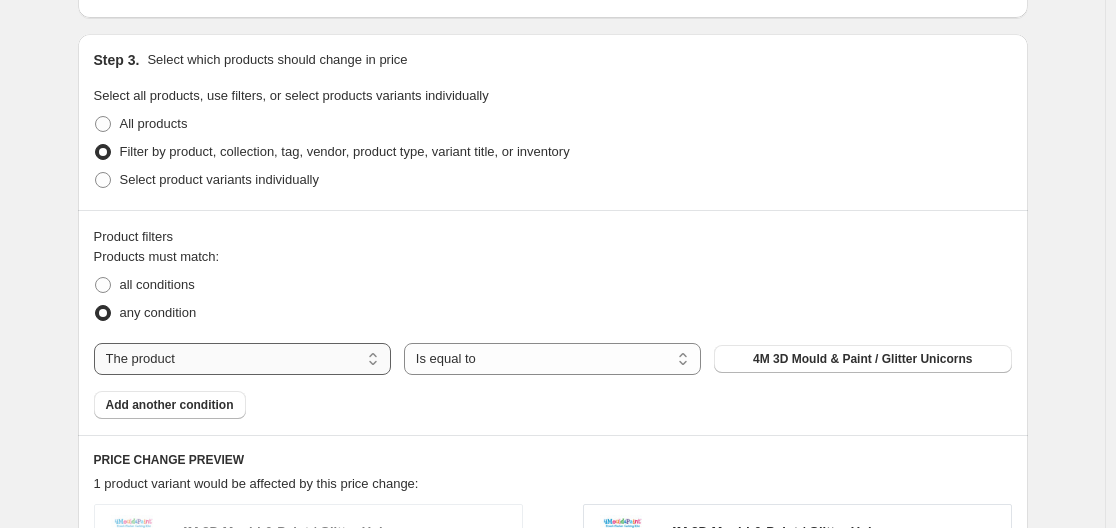 click on "The product The product's collection The product's tag The product's vendor The product's type The product's status The variant's title Inventory quantity" at bounding box center [242, 359] 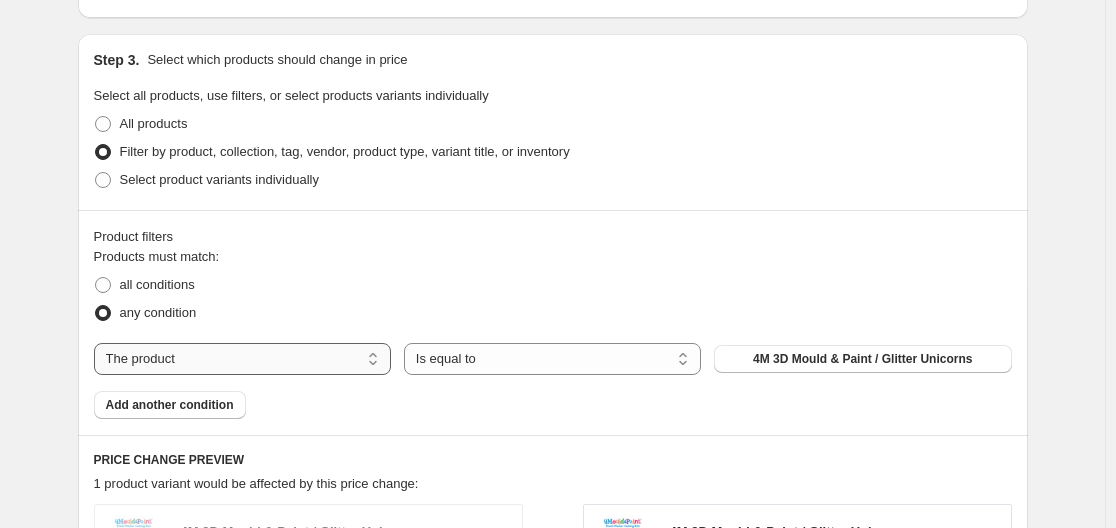 select on "vendor" 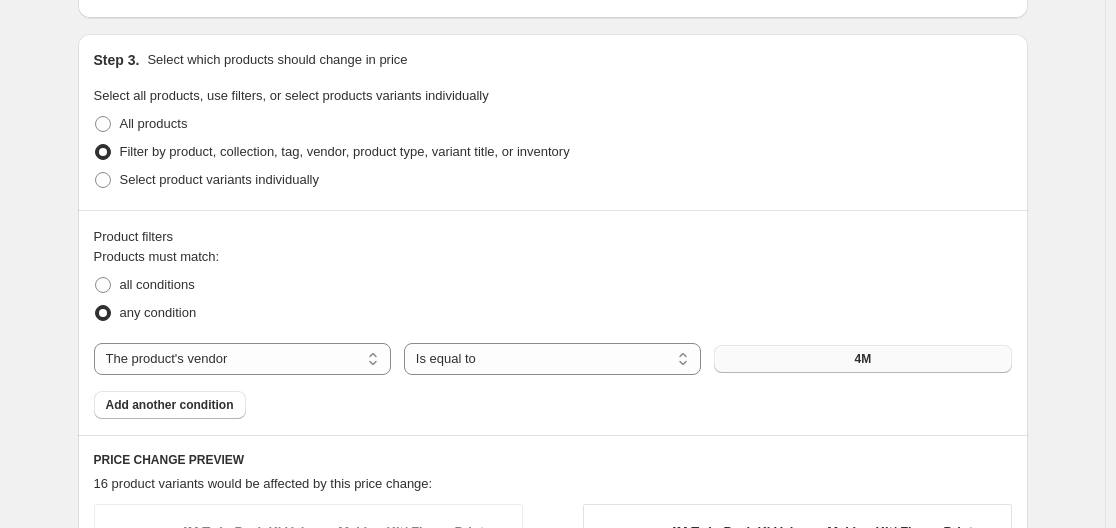 click on "4M" at bounding box center (862, 359) 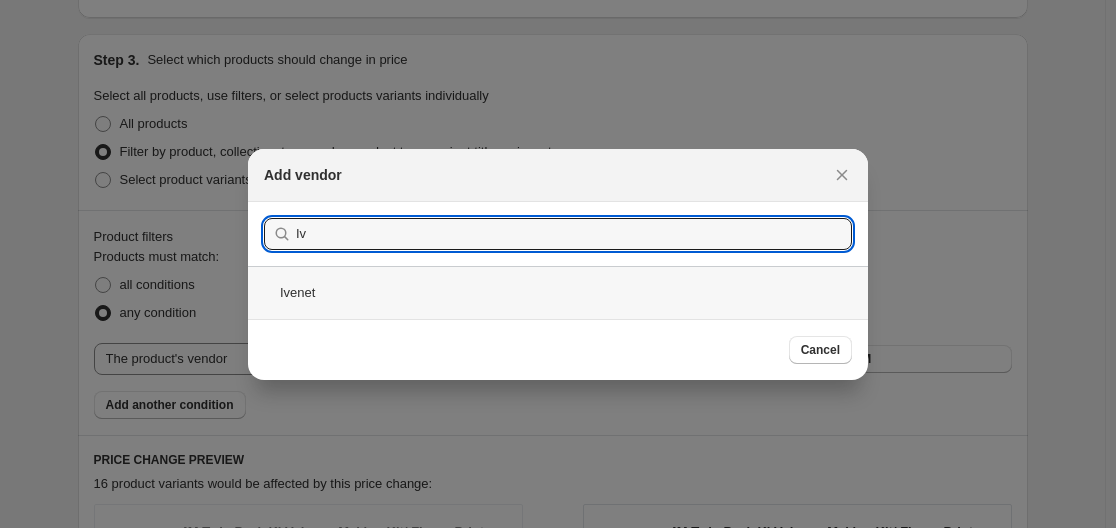 type on "Iv" 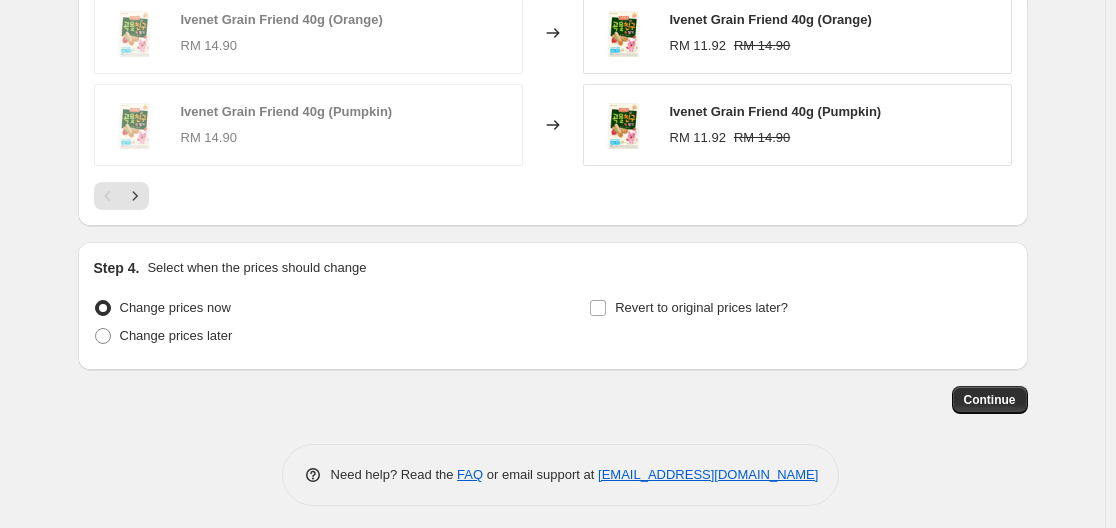scroll, scrollTop: 1697, scrollLeft: 0, axis: vertical 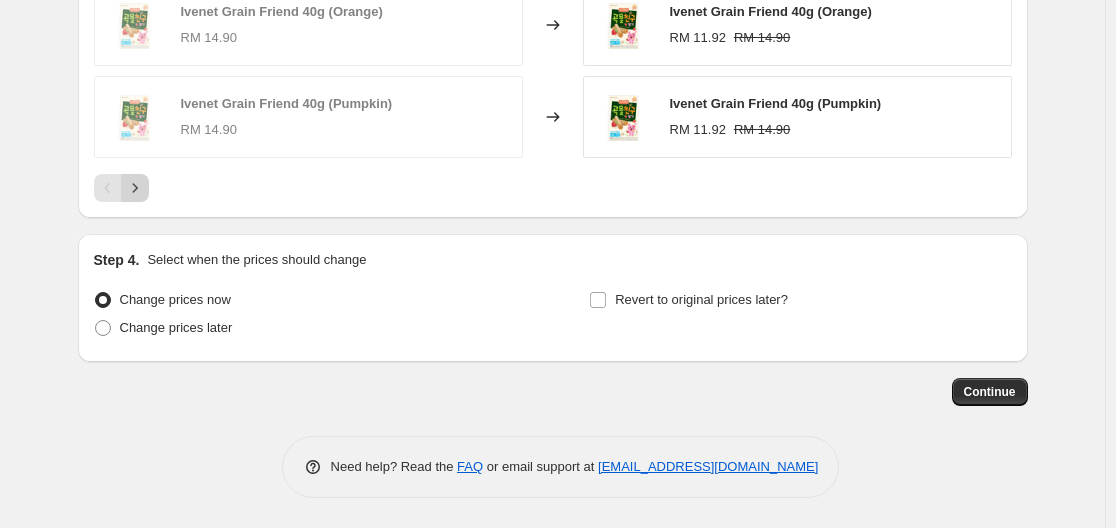 click 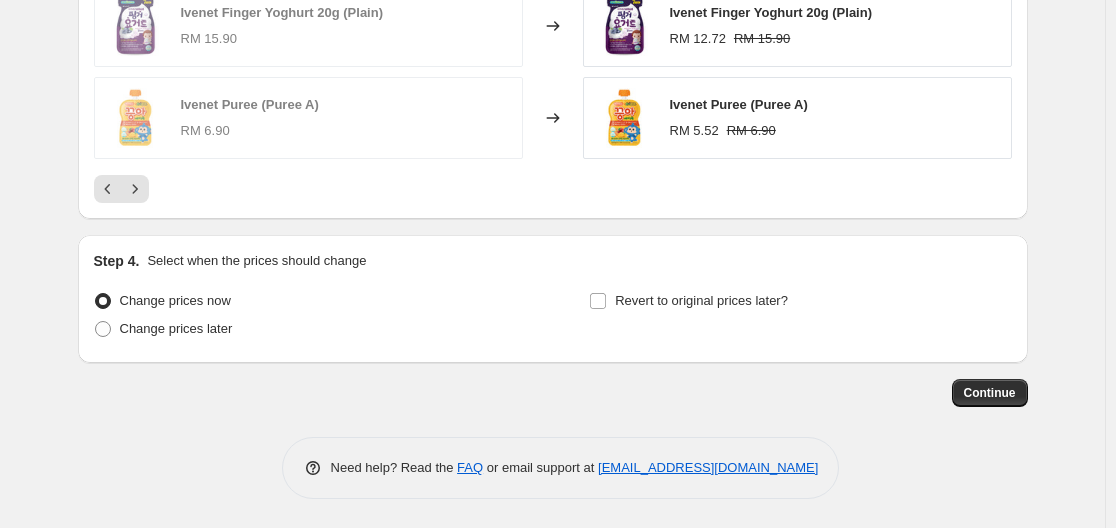 scroll, scrollTop: 1697, scrollLeft: 0, axis: vertical 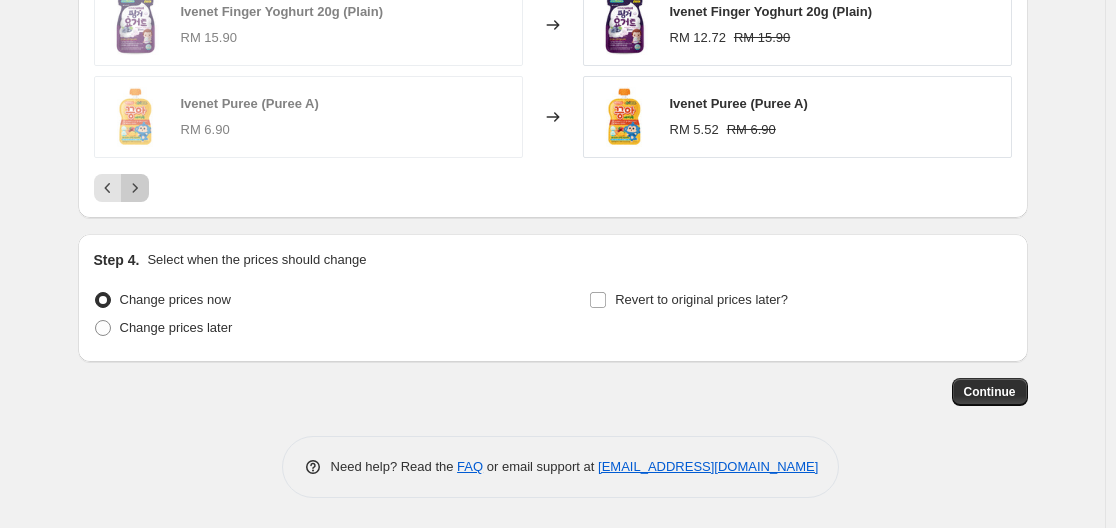 click 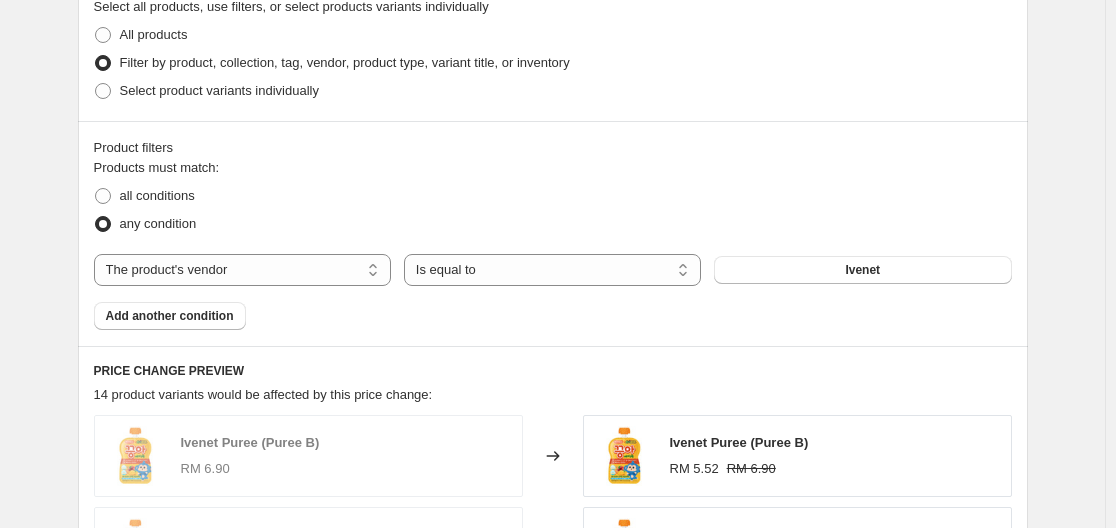 scroll, scrollTop: 1005, scrollLeft: 0, axis: vertical 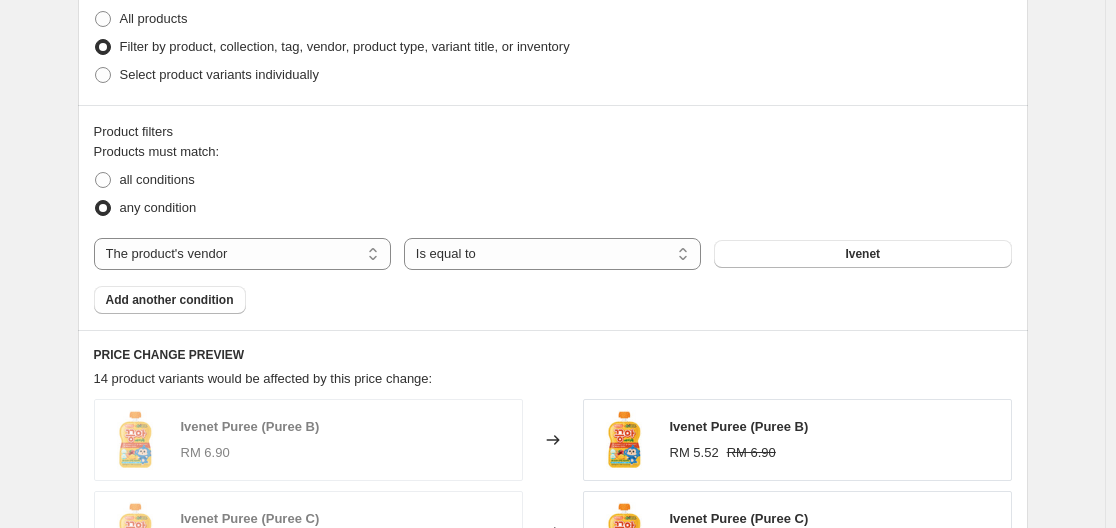 click on "Products must match: all conditions any condition The product The product's collection The product's tag The product's vendor The product's type The product's status The variant's title Inventory quantity The product's vendor Is equal to Is not equal to Is equal to Ivenet Add another condition" at bounding box center [553, 228] 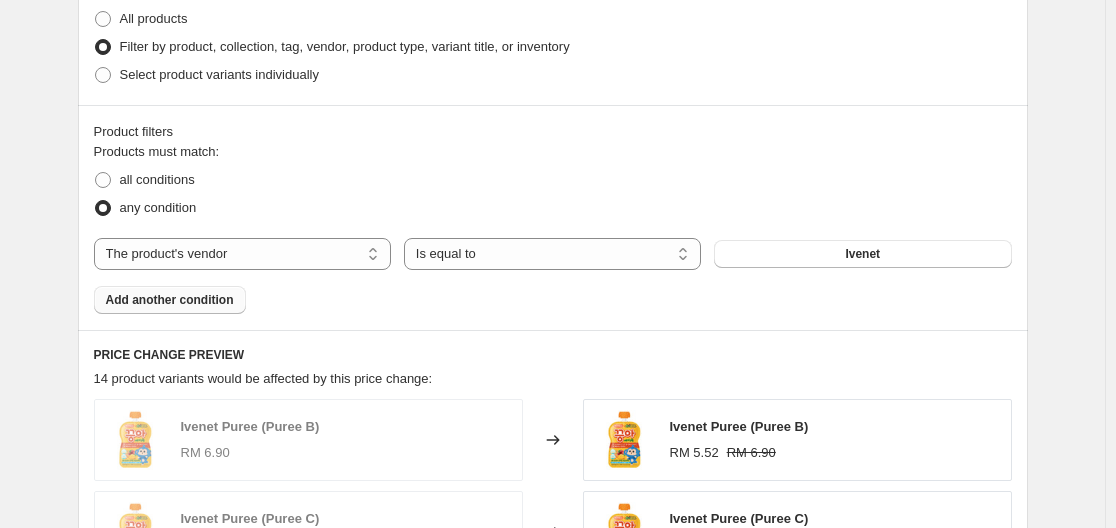 click on "Add another condition" at bounding box center [170, 300] 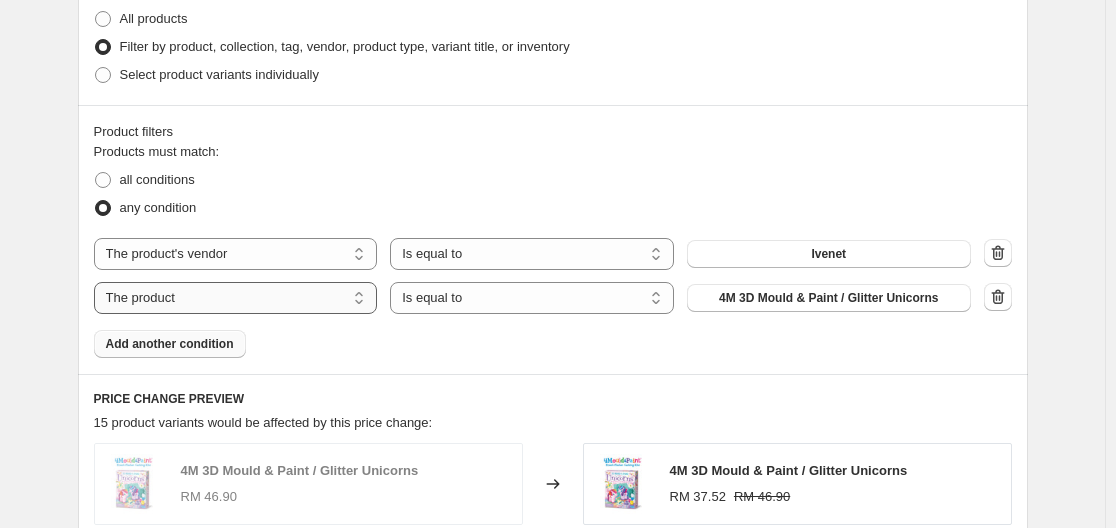 click on "The product The product's collection The product's tag The product's vendor The product's type The product's status The variant's title Inventory quantity" at bounding box center [236, 298] 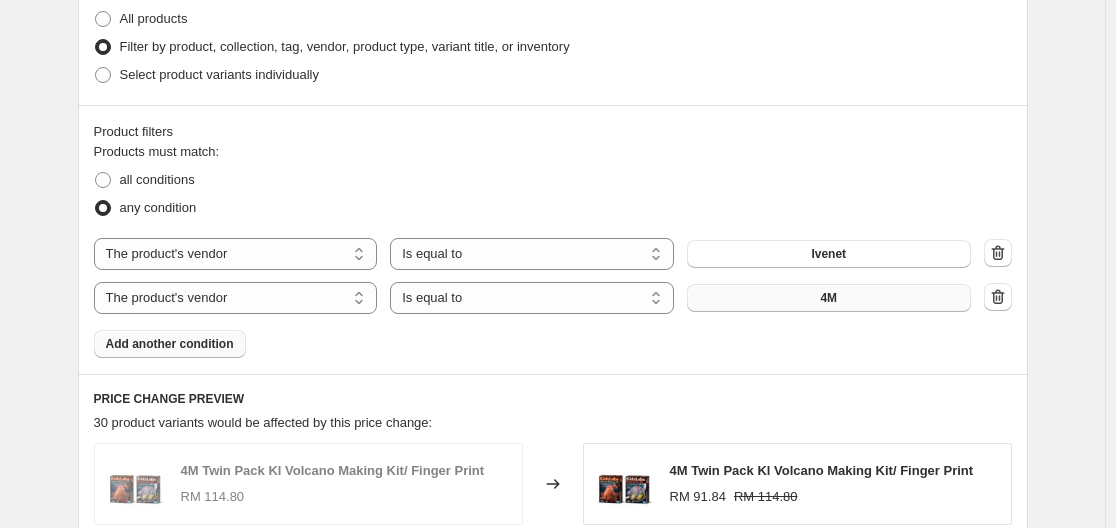 click on "4M" at bounding box center (829, 298) 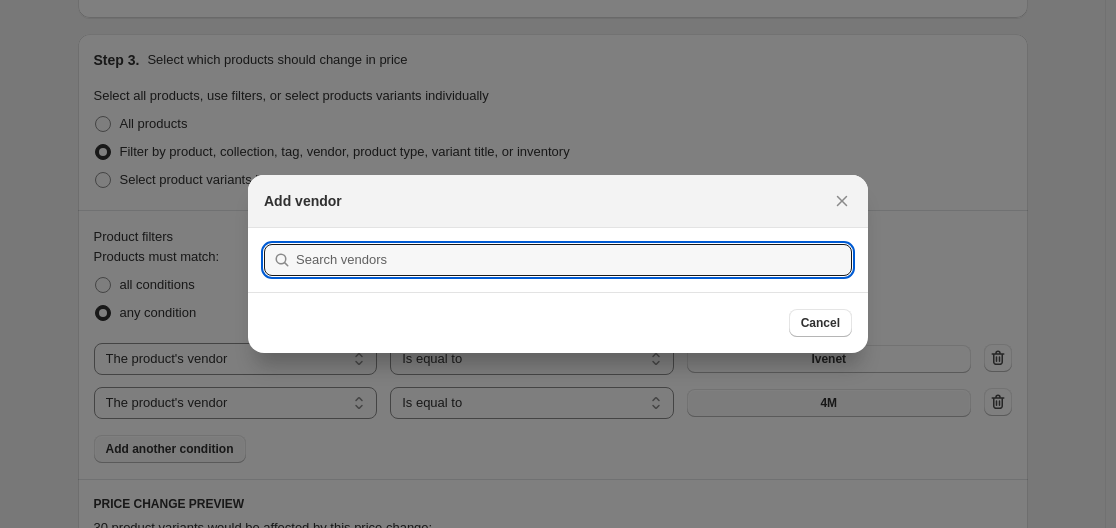 scroll, scrollTop: 1005, scrollLeft: 0, axis: vertical 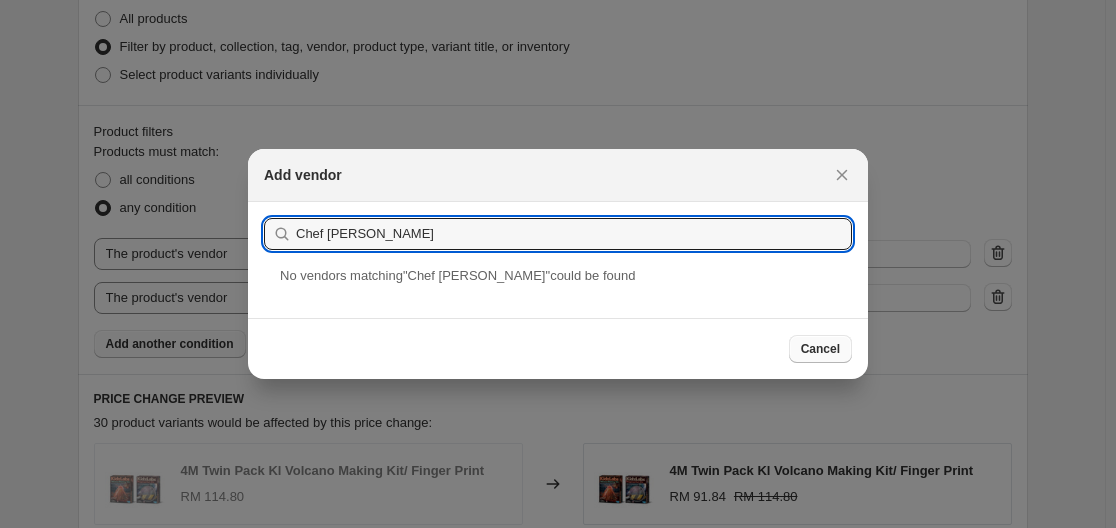 type on "Chef Kim" 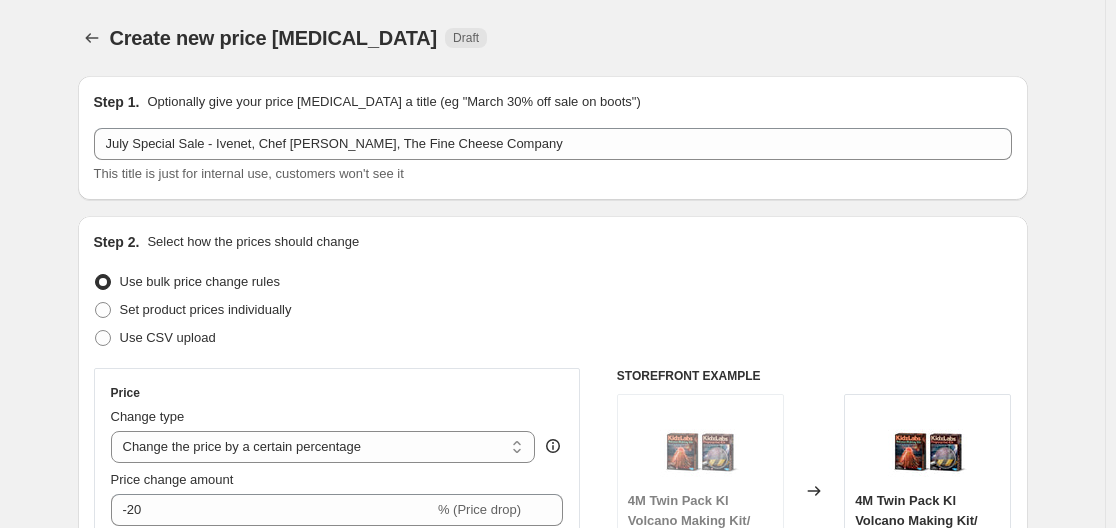 scroll, scrollTop: 1005, scrollLeft: 0, axis: vertical 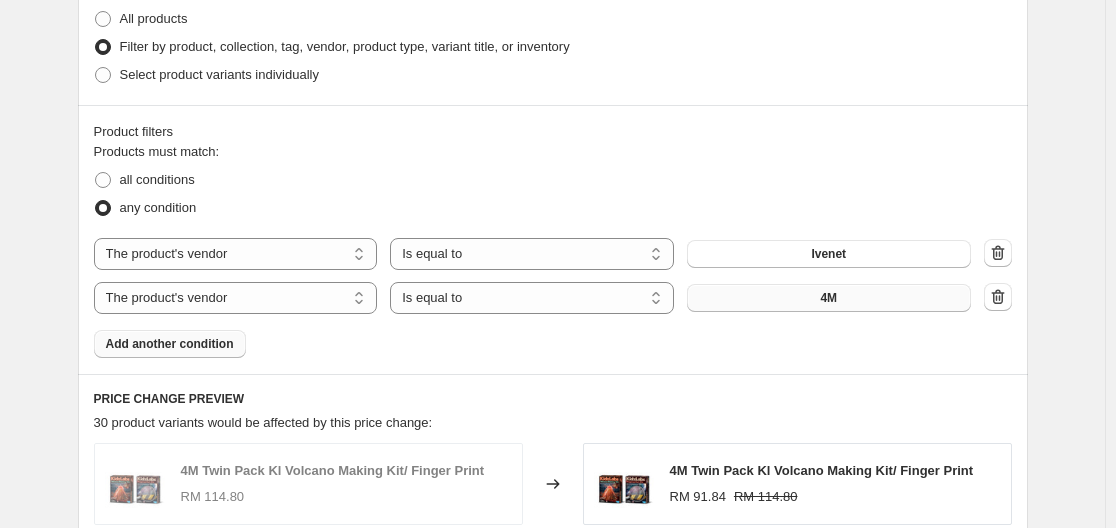 click on "4M" at bounding box center [829, 298] 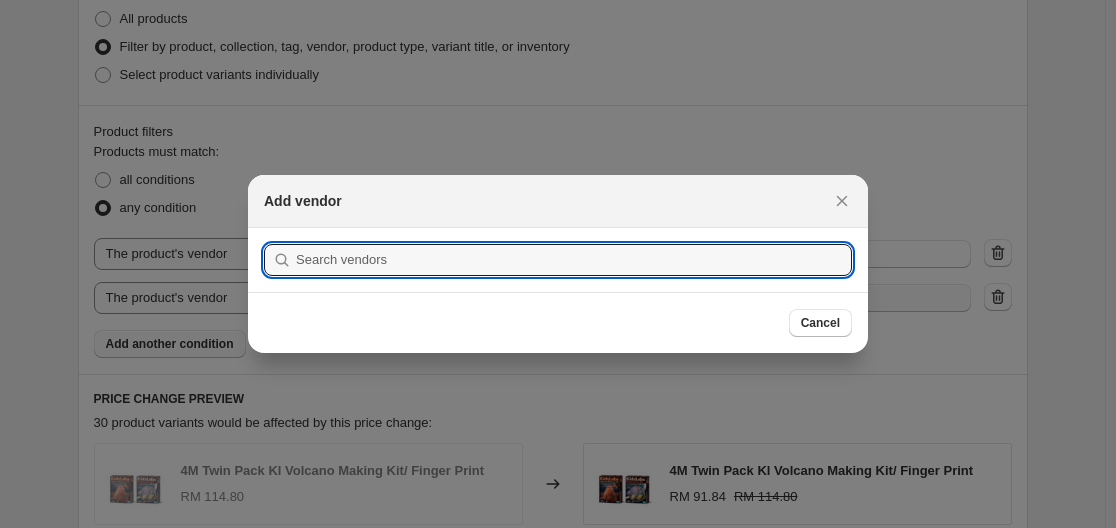 scroll, scrollTop: 0, scrollLeft: 0, axis: both 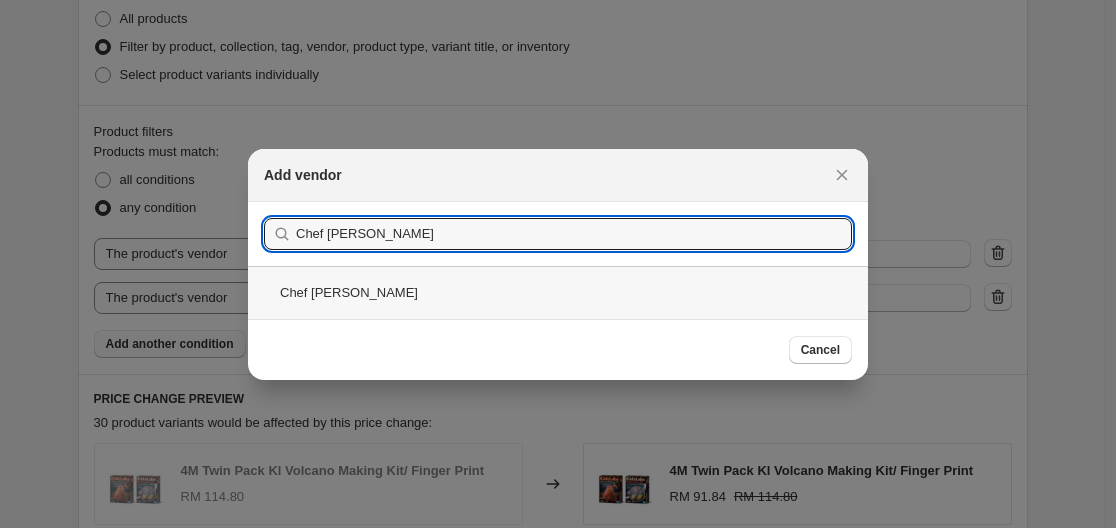 type on "Chef Kim's" 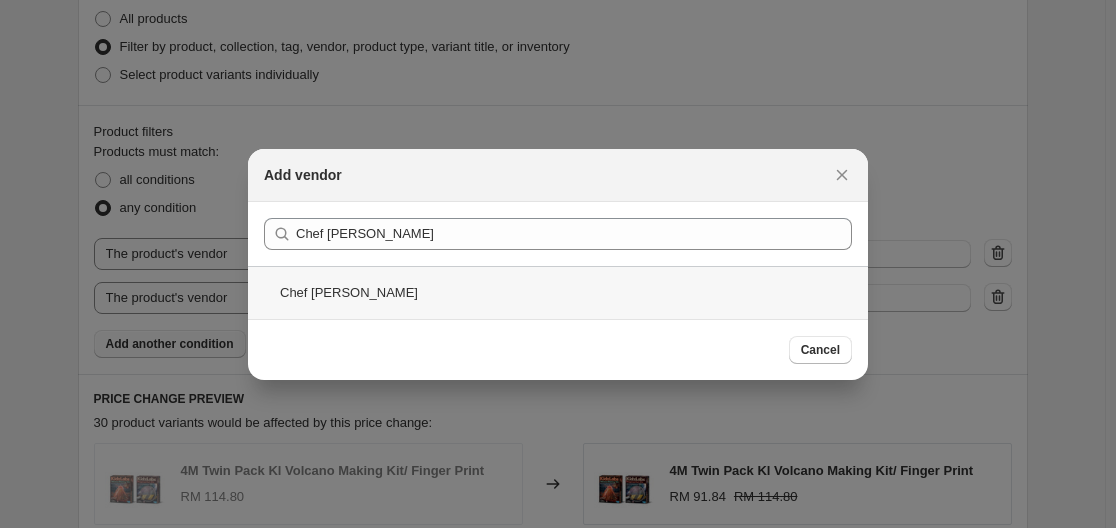 click on "Chef Kim's" at bounding box center [558, 292] 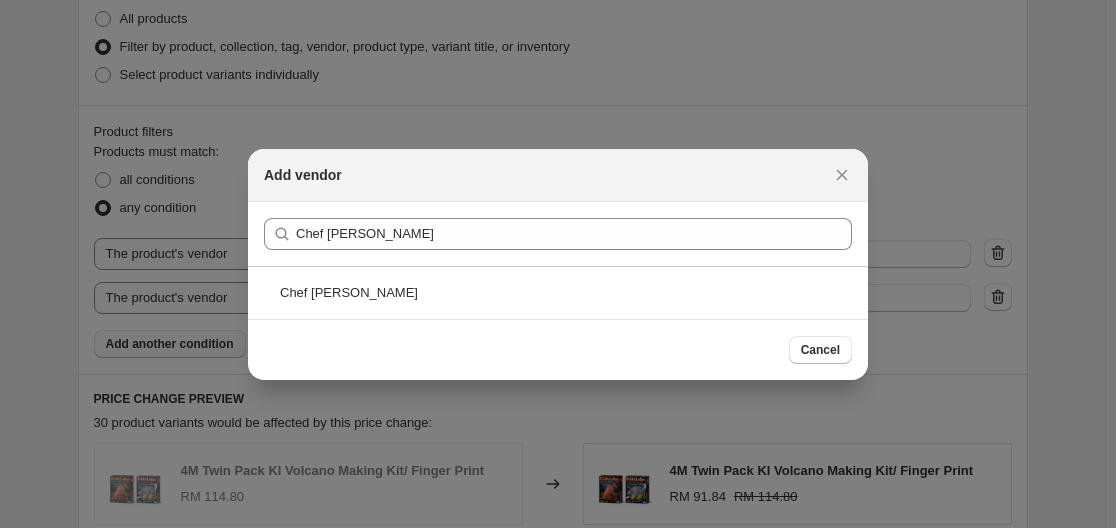 scroll, scrollTop: 1005, scrollLeft: 0, axis: vertical 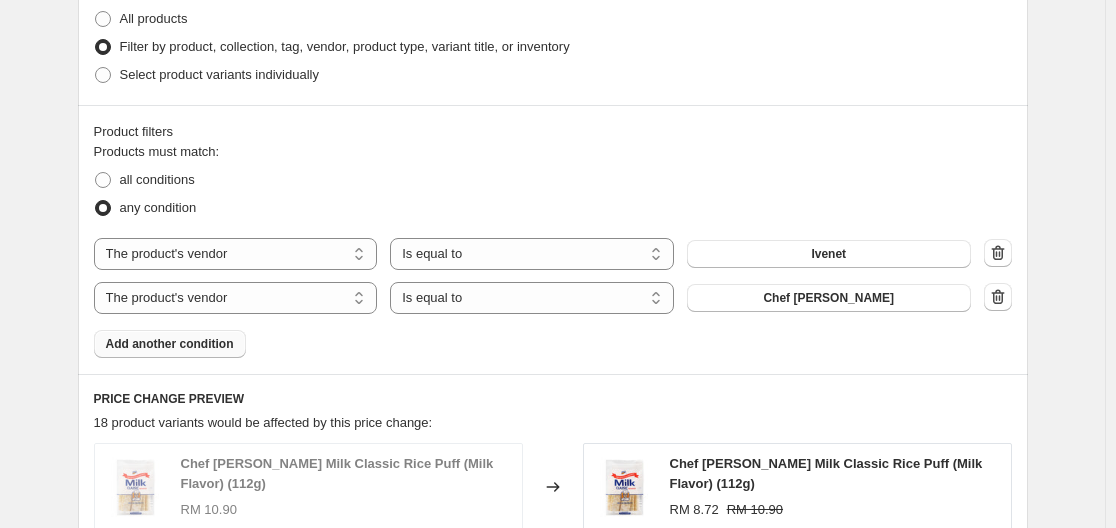 click on "Add another condition" at bounding box center [170, 344] 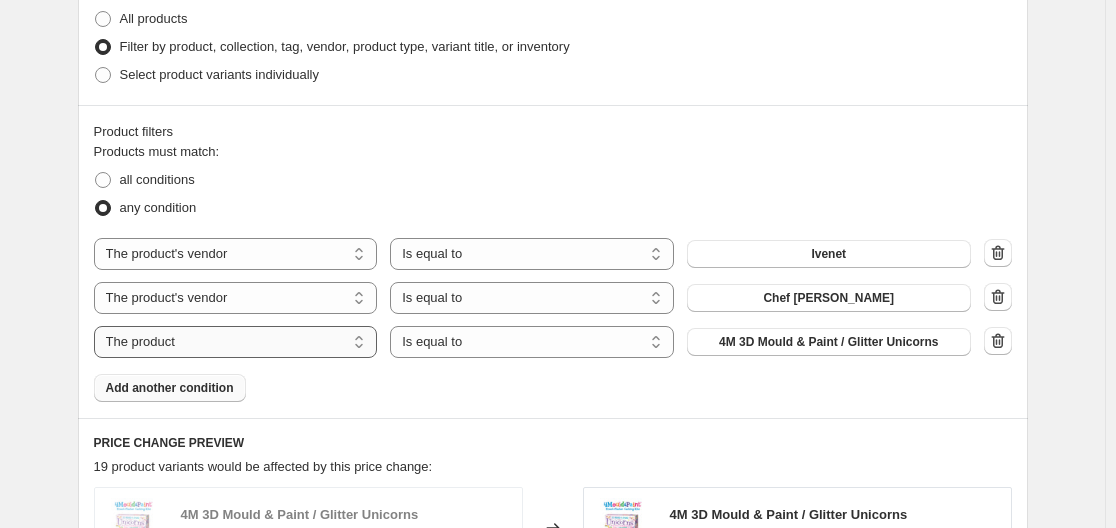 click on "The product The product's collection The product's tag The product's vendor The product's type The product's status The variant's title Inventory quantity" at bounding box center [236, 342] 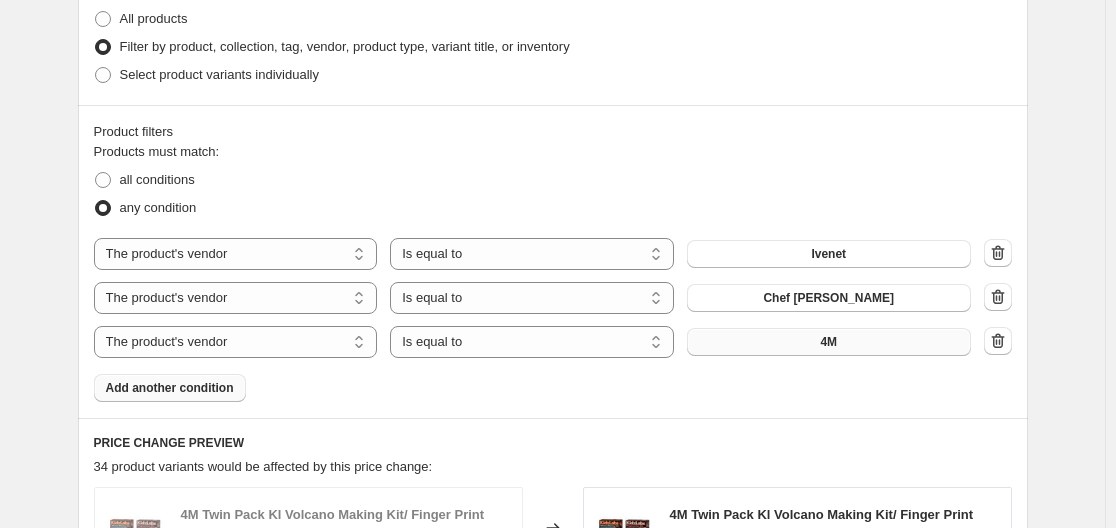 click on "4M" at bounding box center (829, 342) 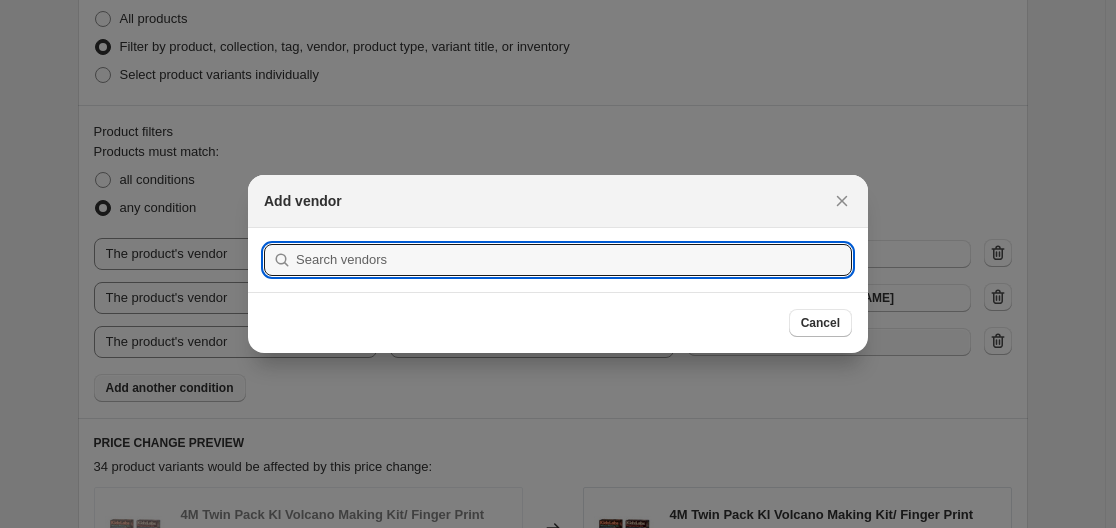 scroll, scrollTop: 0, scrollLeft: 0, axis: both 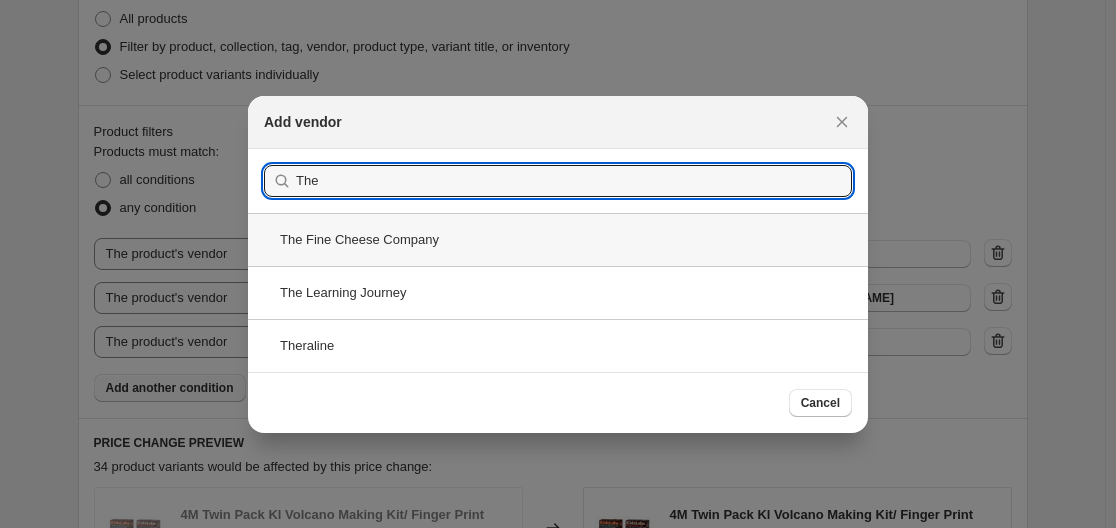 type on "The" 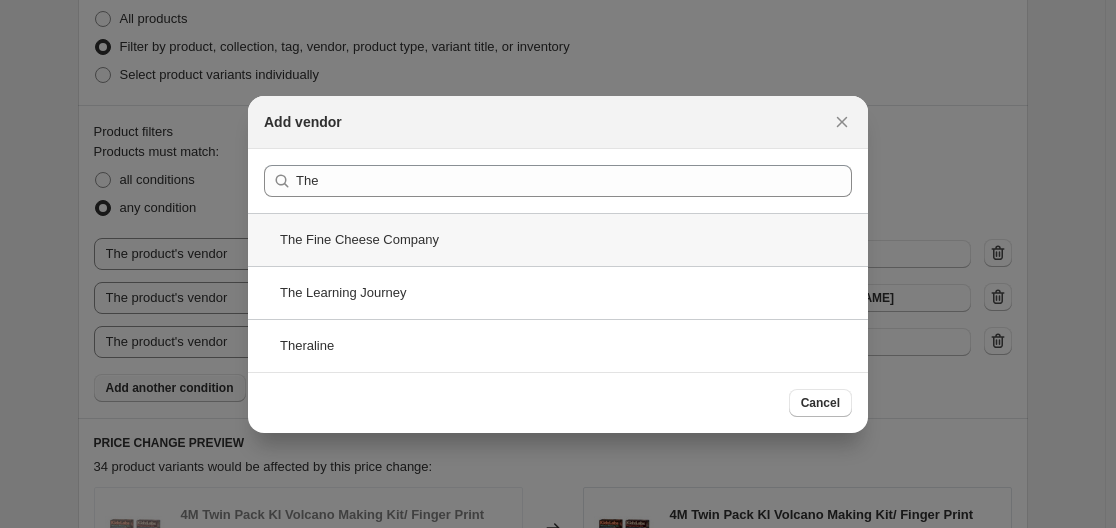 click on "The Fine Cheese Company" at bounding box center (558, 239) 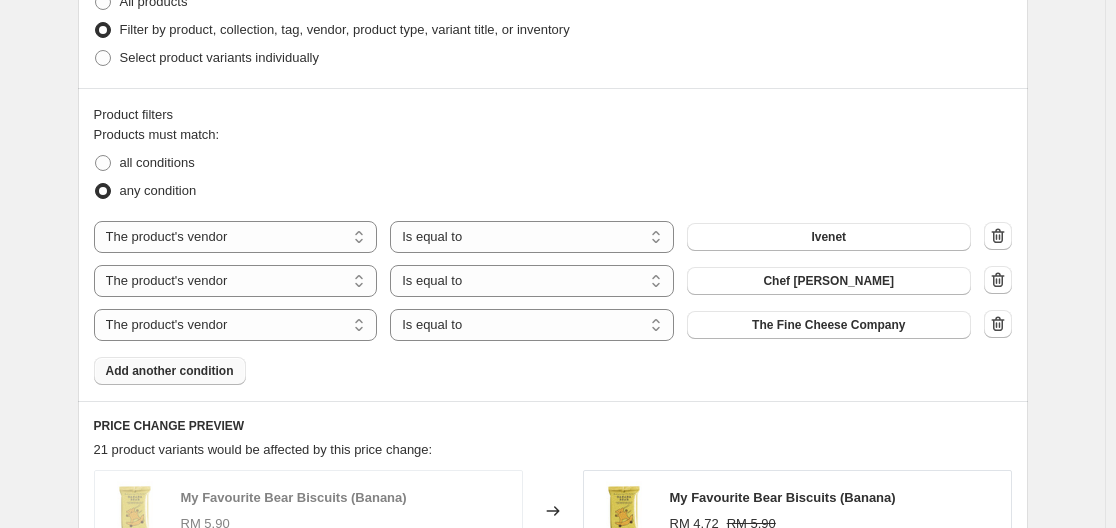scroll, scrollTop: 1005, scrollLeft: 0, axis: vertical 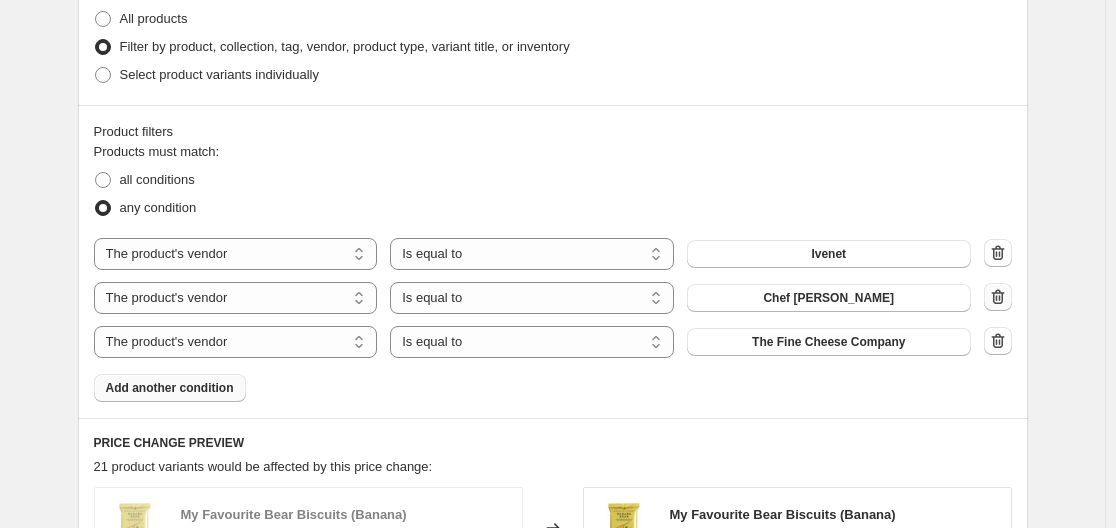 click 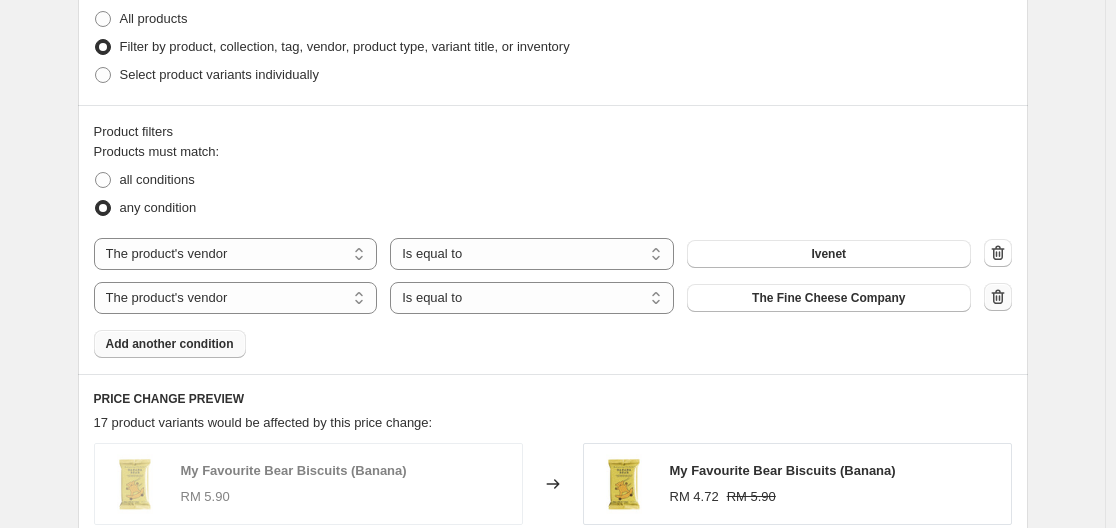 click 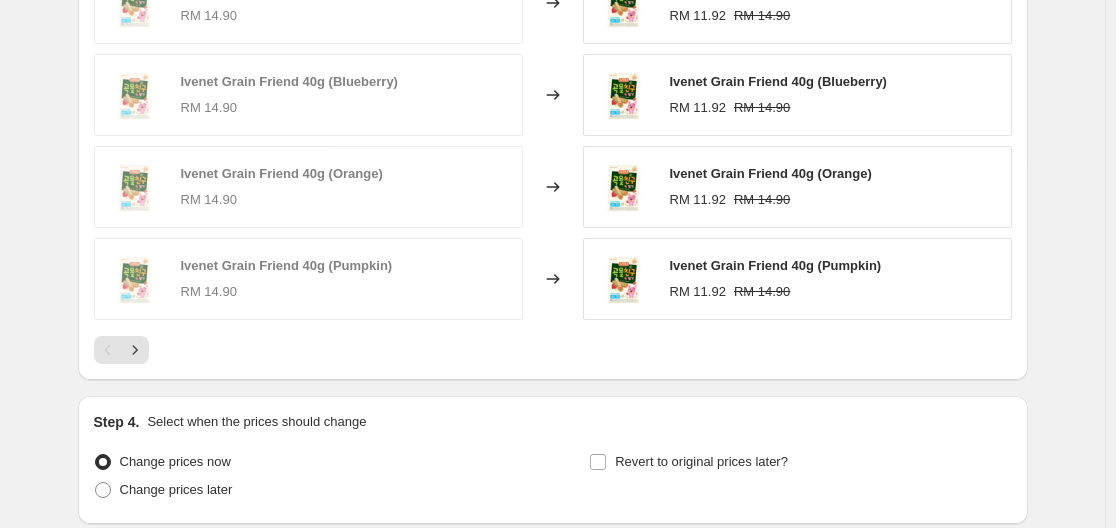 scroll, scrollTop: 1697, scrollLeft: 0, axis: vertical 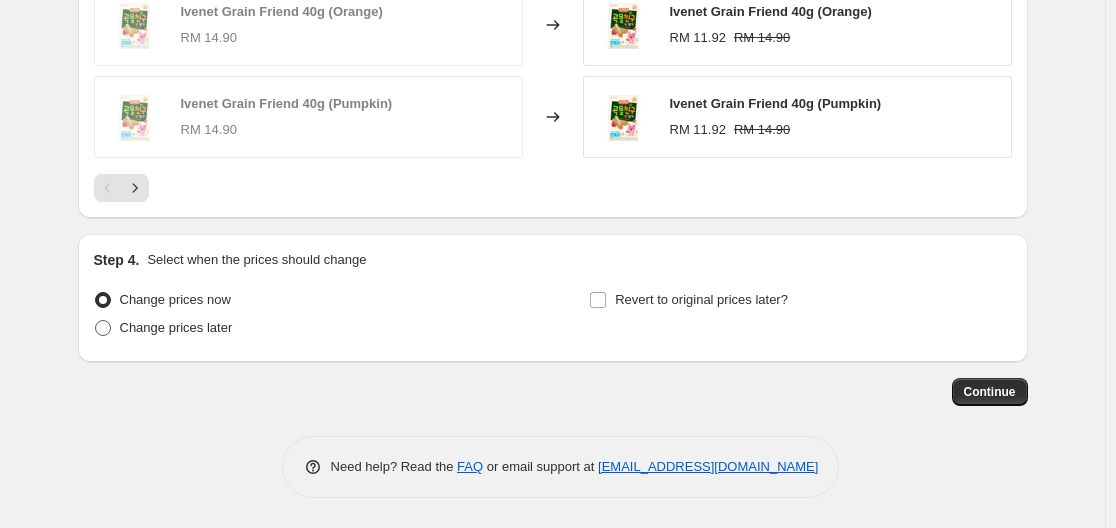 click on "Change prices later" at bounding box center [176, 328] 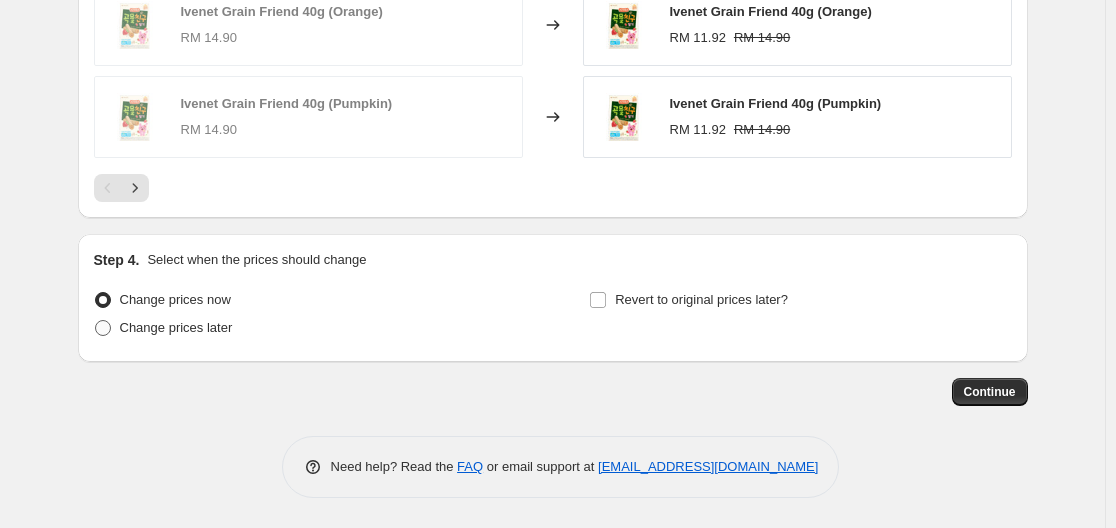 radio on "true" 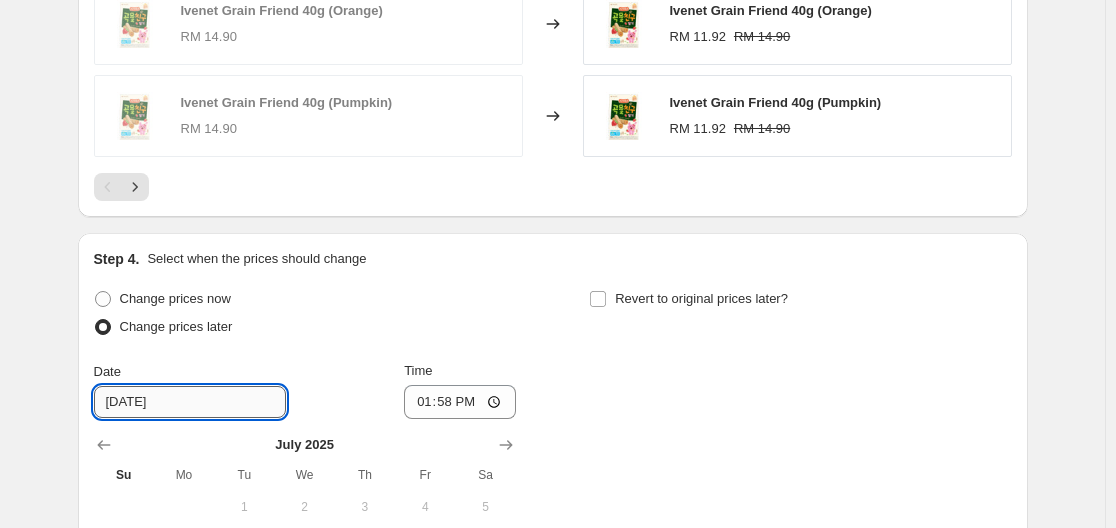 click on "[DATE]" at bounding box center (190, 402) 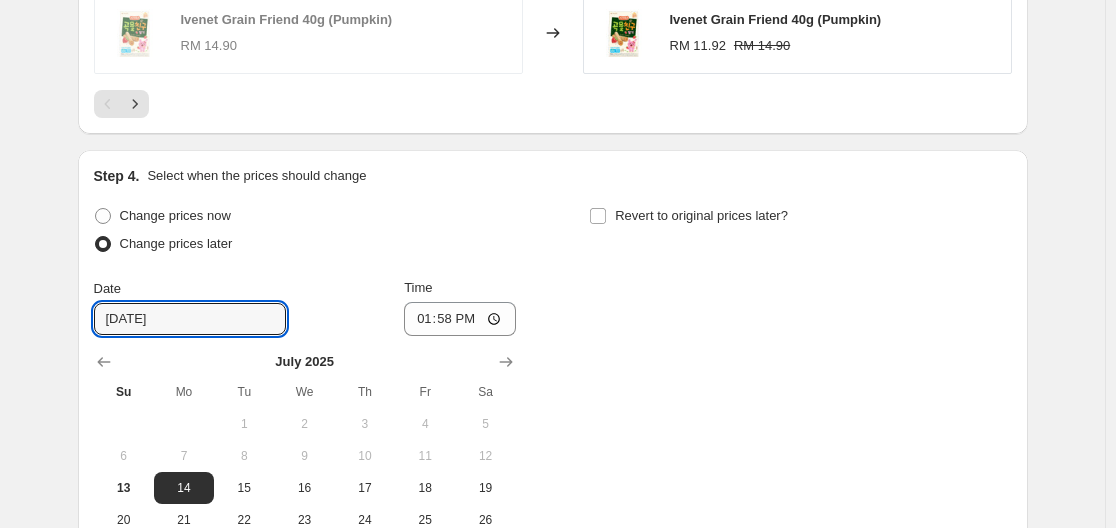 scroll, scrollTop: 1797, scrollLeft: 0, axis: vertical 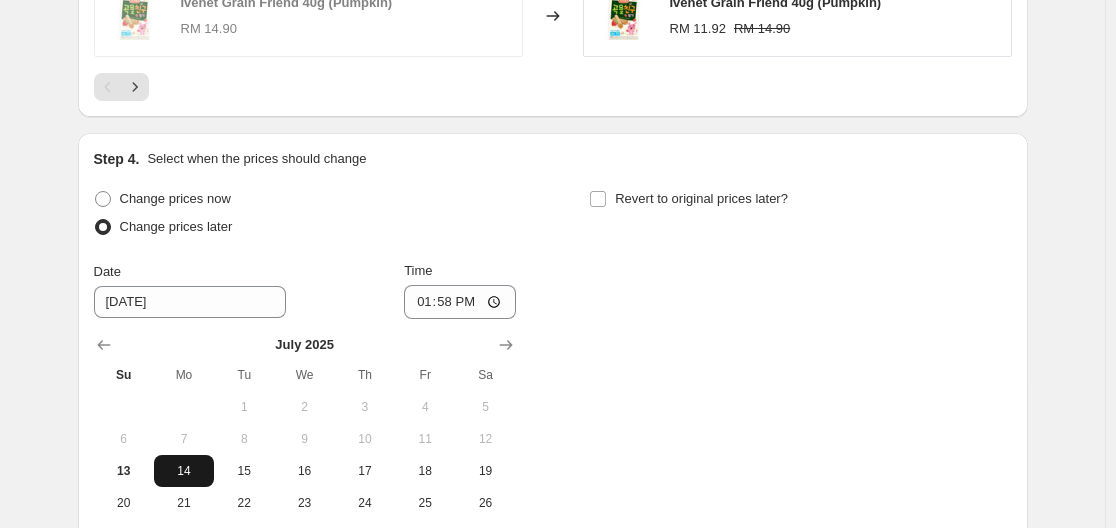 click on "14" at bounding box center [184, 471] 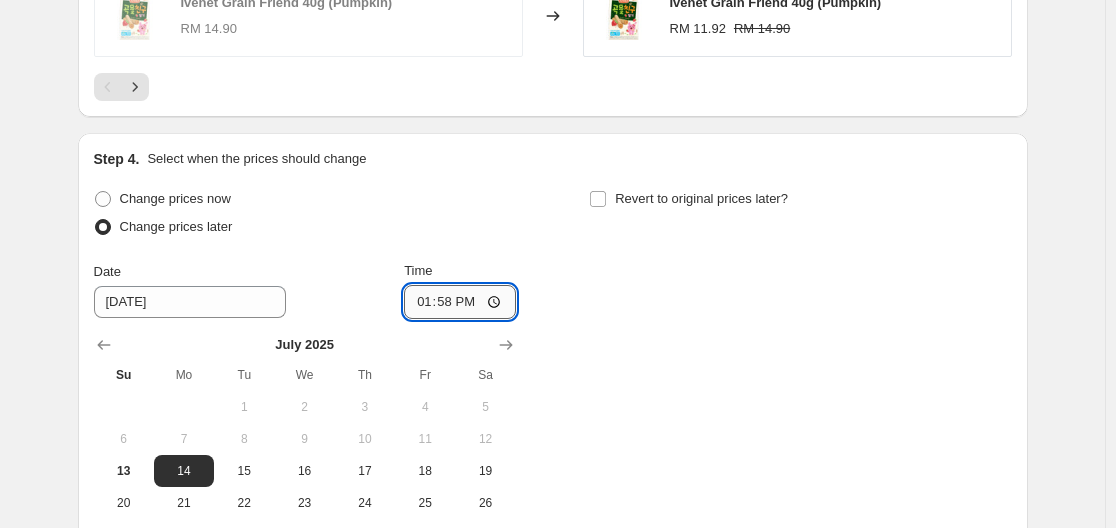 click on "13:58" at bounding box center (460, 302) 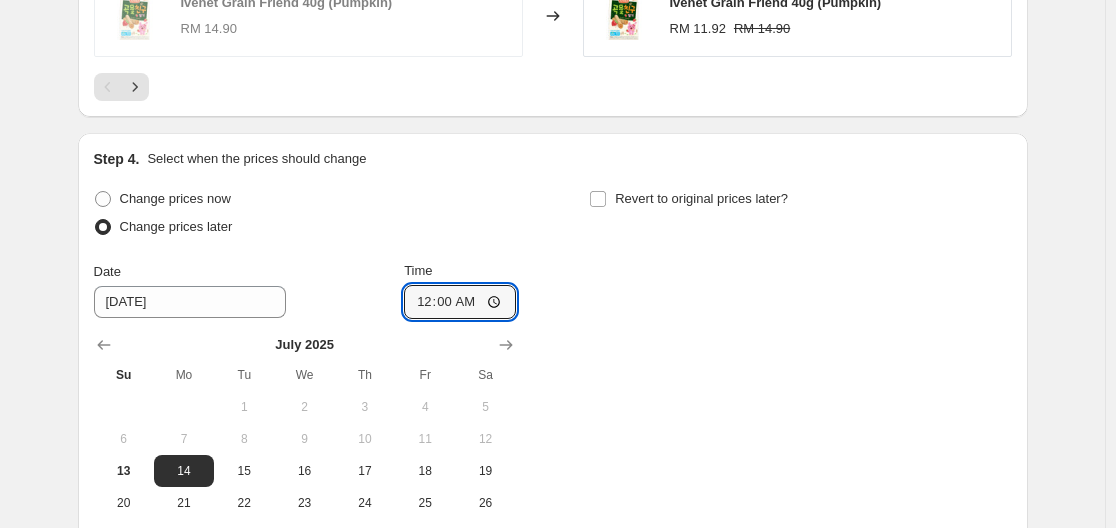 type on "00:00" 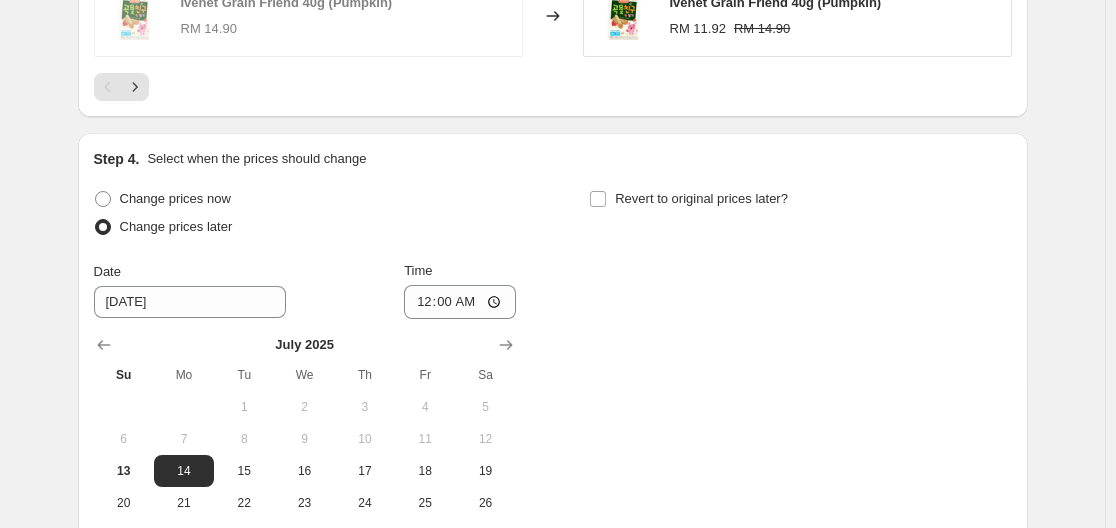 click on "Change prices now Change prices later Date [DATE] Time 00:00 [DATE] Su Mo Tu We Th Fr Sa 1 2 3 4 5 6 7 8 9 10 11 12 13 14 15 16 17 18 19 20 21 22 23 24 25 26 27 28 29 30 31 Revert to original prices later?" at bounding box center (553, 368) 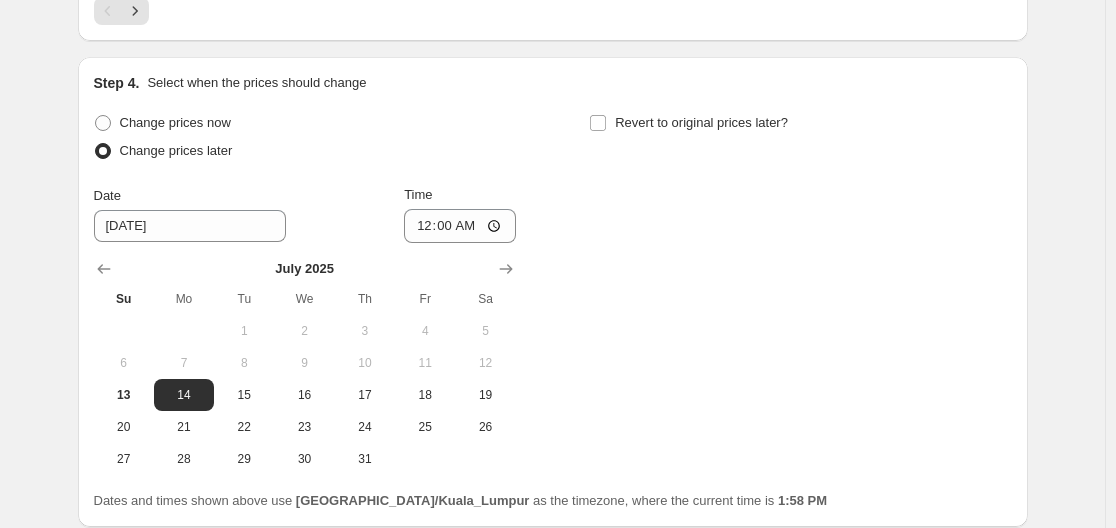 scroll, scrollTop: 1897, scrollLeft: 0, axis: vertical 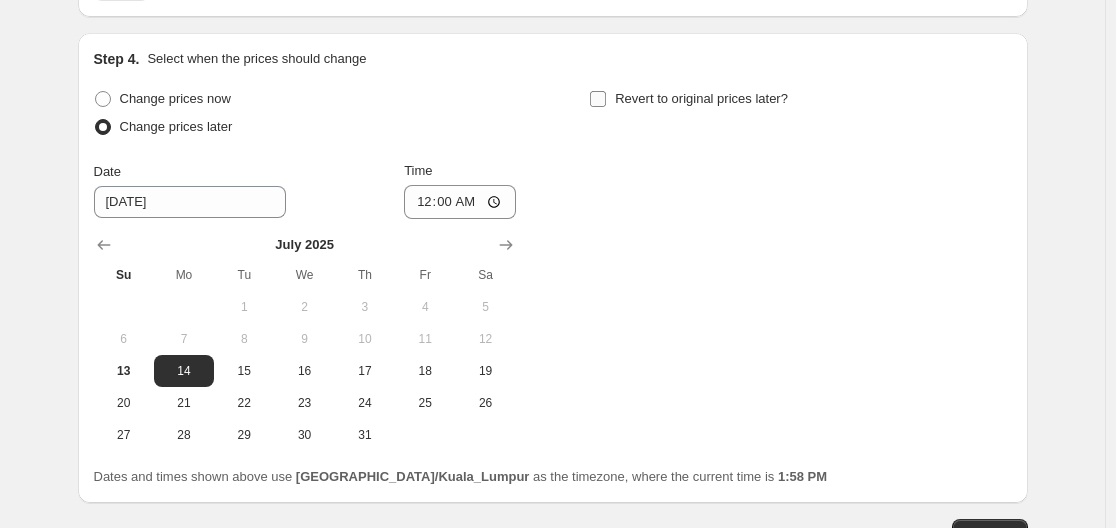 click on "Revert to original prices later?" at bounding box center [598, 99] 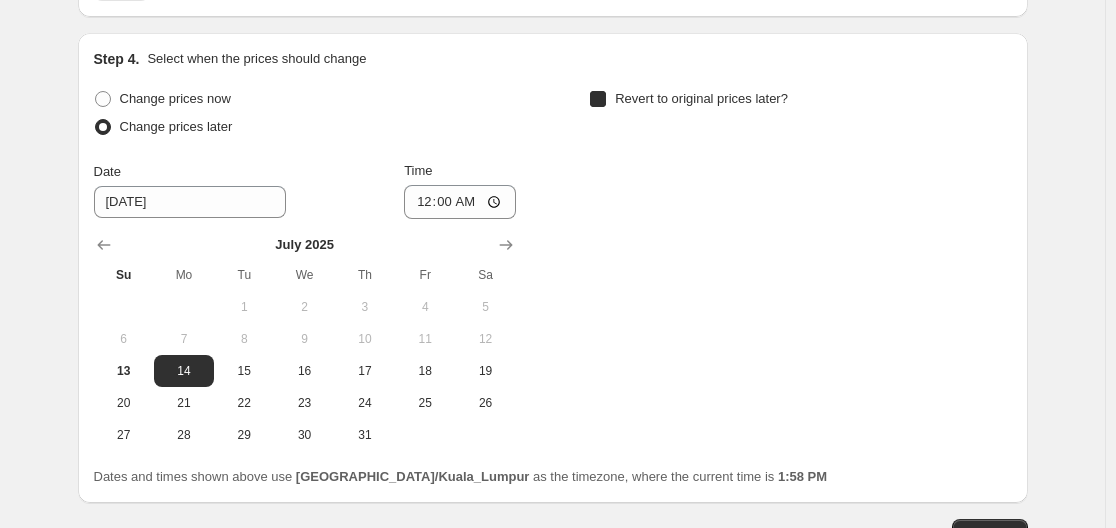 checkbox on "true" 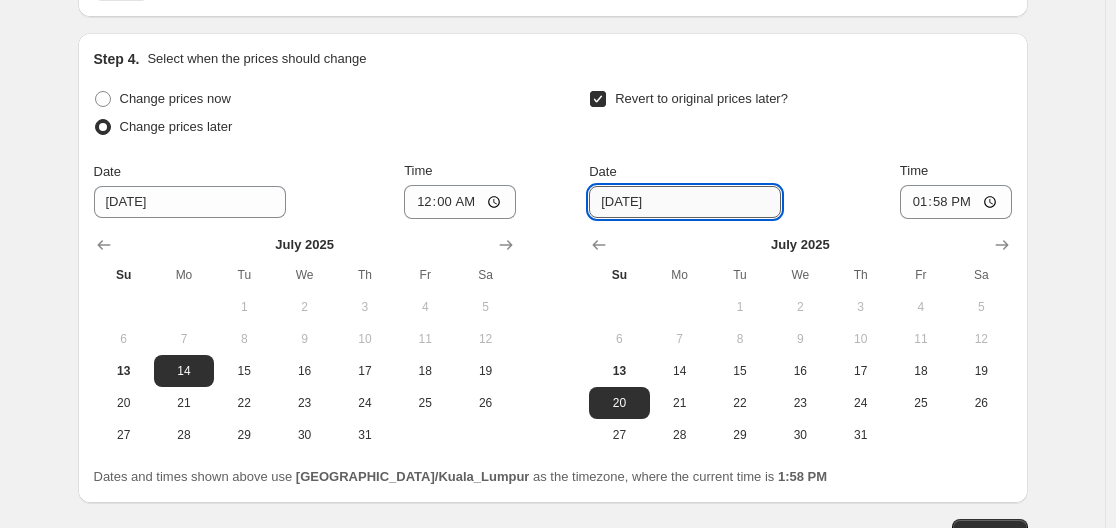 click on "[DATE]" at bounding box center [685, 202] 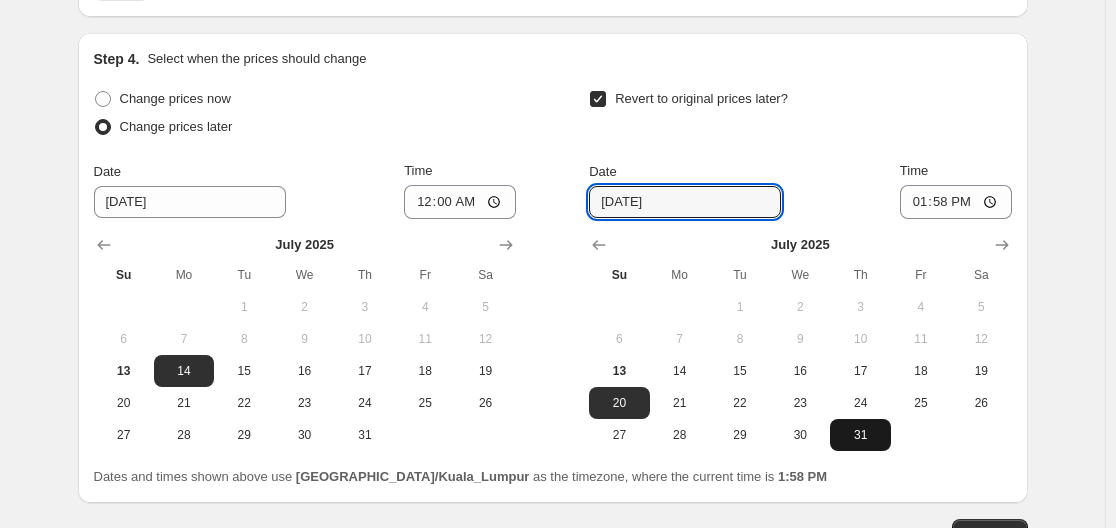 click on "31" at bounding box center (860, 435) 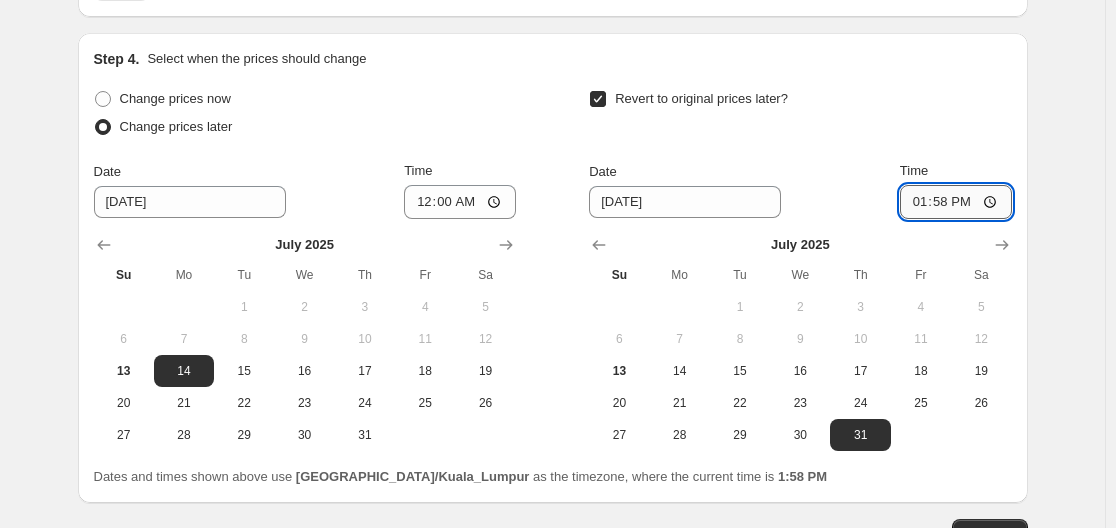 click on "13:58" at bounding box center (956, 202) 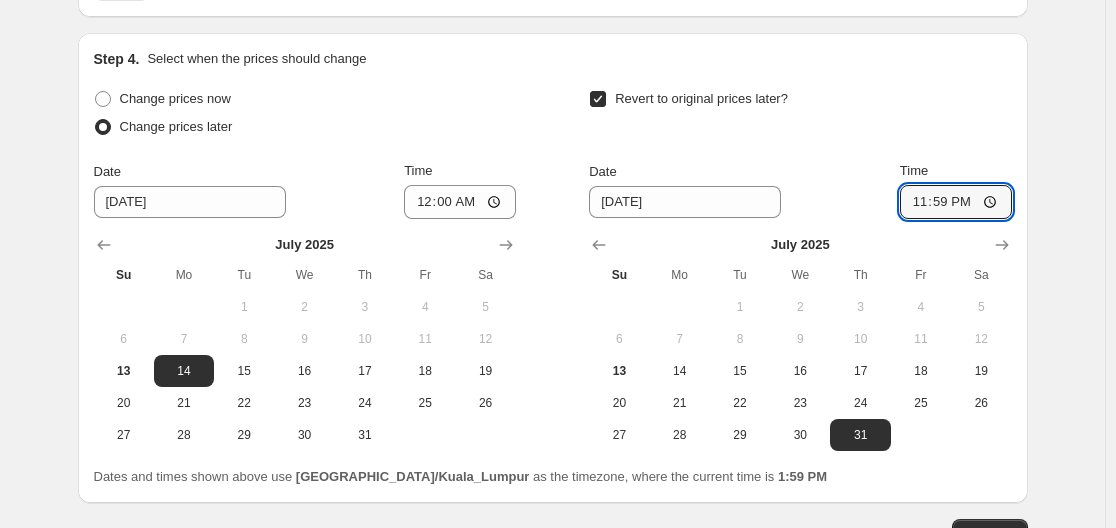 type on "23:59" 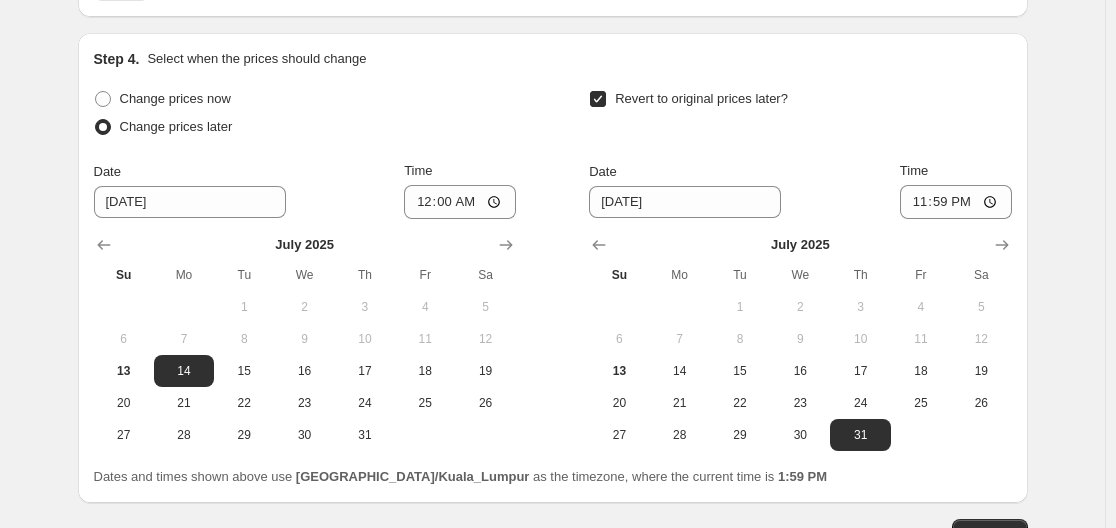 click on "Step 4. Select when the prices should change Change prices now Change prices later Date 7/14/2025 Time 00:00 July   2025 Su Mo Tu We Th Fr Sa 1 2 3 4 5 6 7 8 9 10 11 12 13 14 15 16 17 18 19 20 21 22 23 24 25 26 27 28 29 30 31 Revert to original prices later? Date 7/31/2025 Time 23:59 July   2025 Su Mo Tu We Th Fr Sa 1 2 3 4 5 6 7 8 9 10 11 12 13 14 15 16 17 18 19 20 21 22 23 24 25 26 27 28 29 30 31 Dates and times shown above use   Asia/Kuala_Lumpur   as the timezone, where the current time is   1:59 PM" at bounding box center (553, 268) 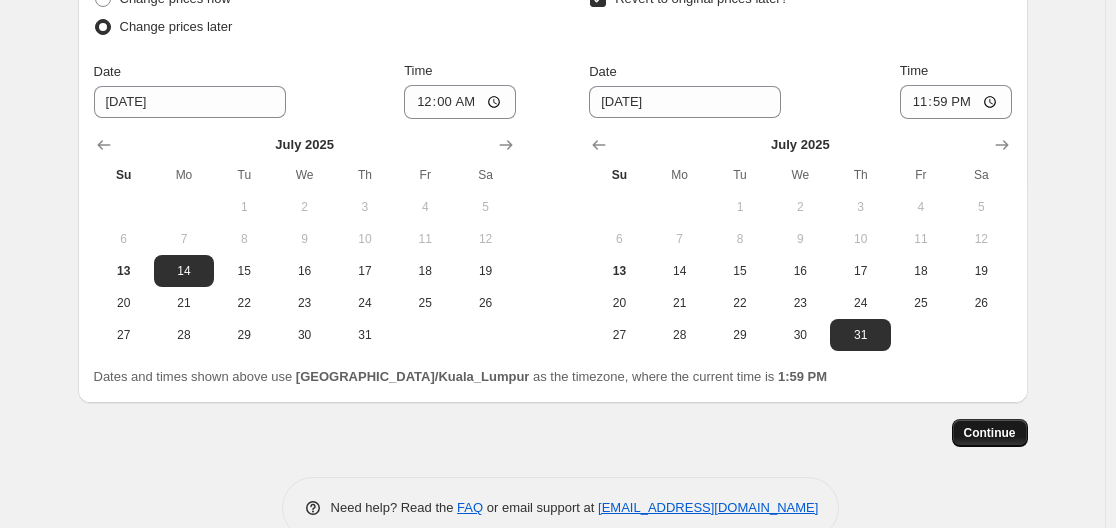 click on "Continue" at bounding box center (990, 433) 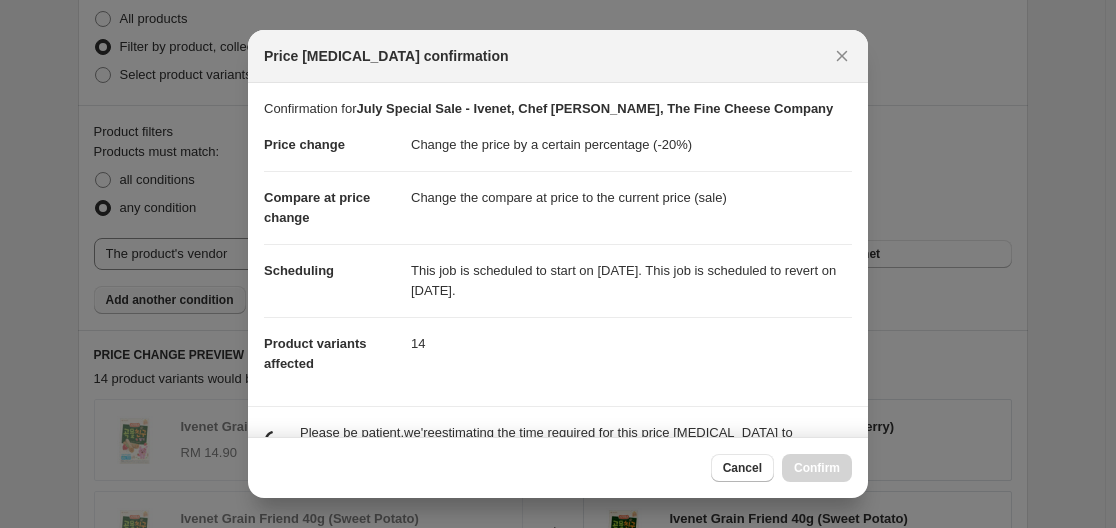 scroll, scrollTop: 1997, scrollLeft: 0, axis: vertical 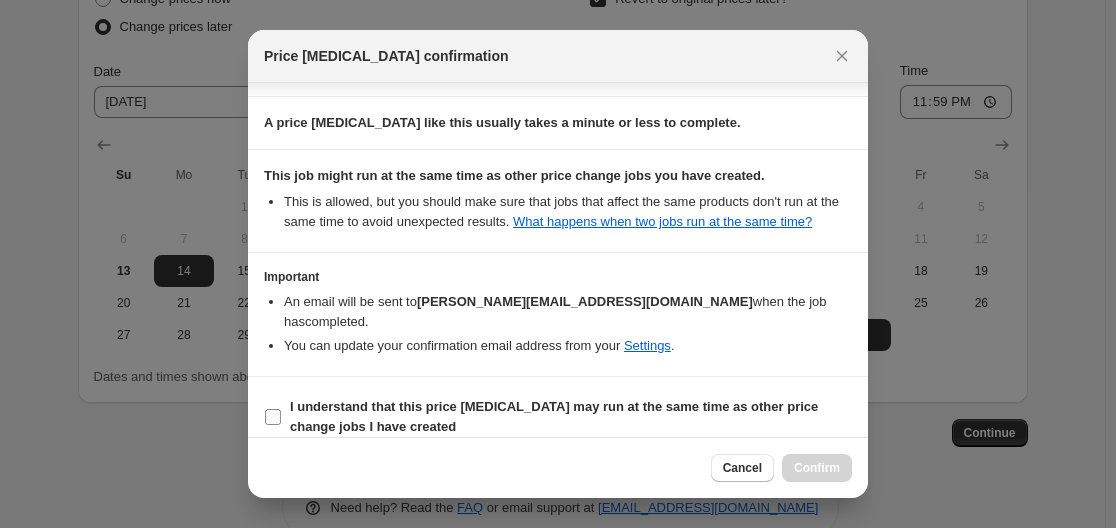 click on "I understand that this price [MEDICAL_DATA] may run at the same time as other price change jobs I have created" at bounding box center [273, 417] 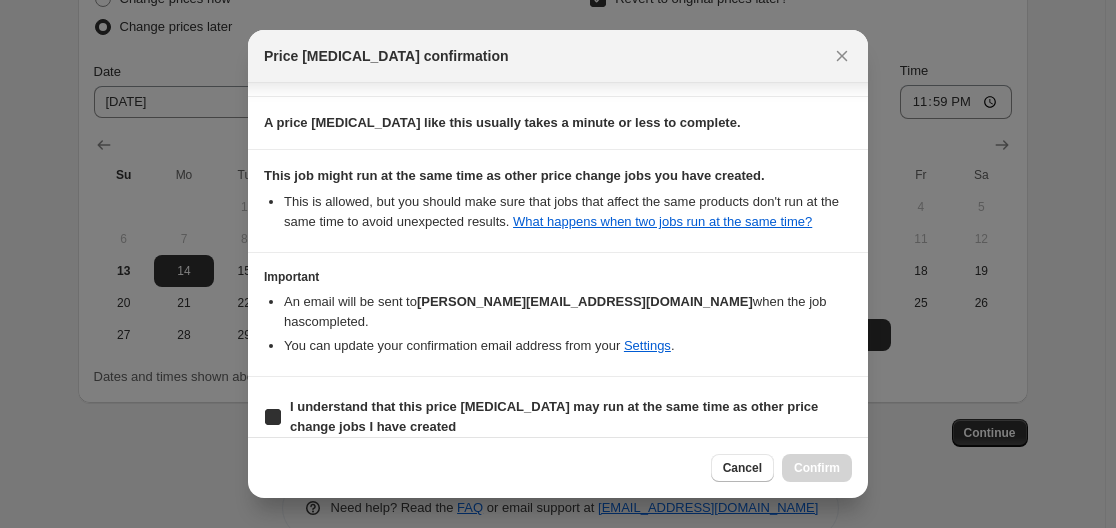checkbox on "true" 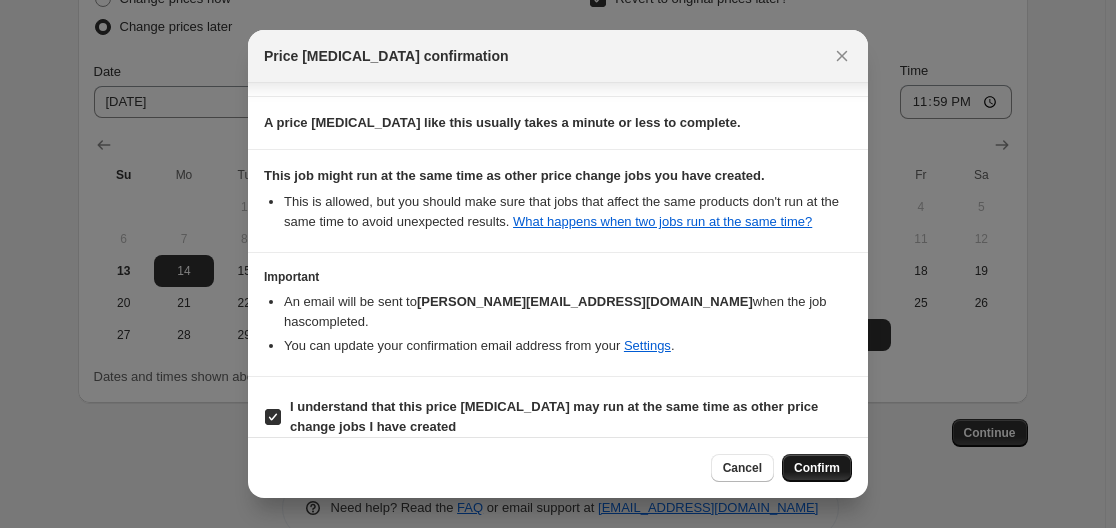 click on "Confirm" at bounding box center (817, 468) 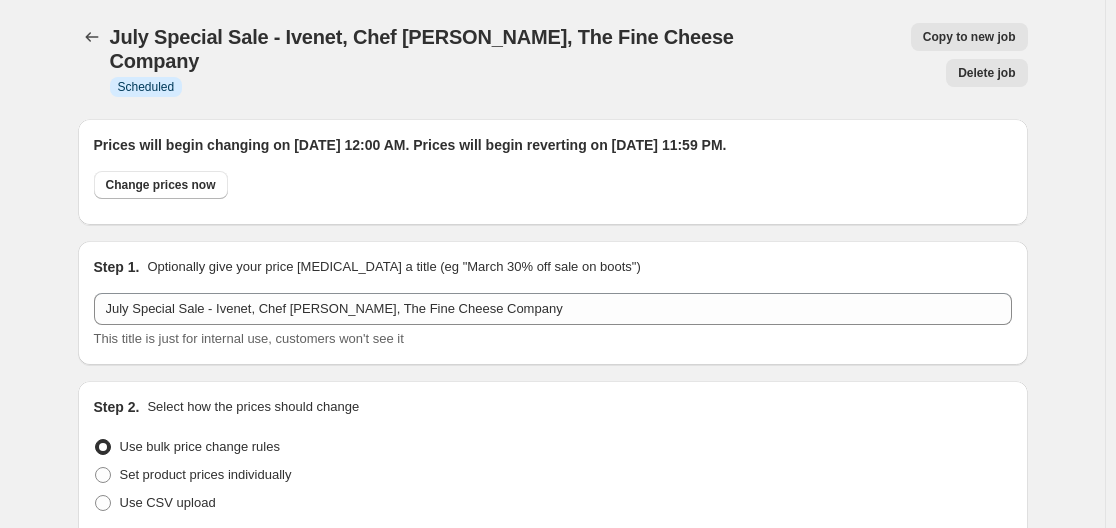 scroll, scrollTop: 0, scrollLeft: 0, axis: both 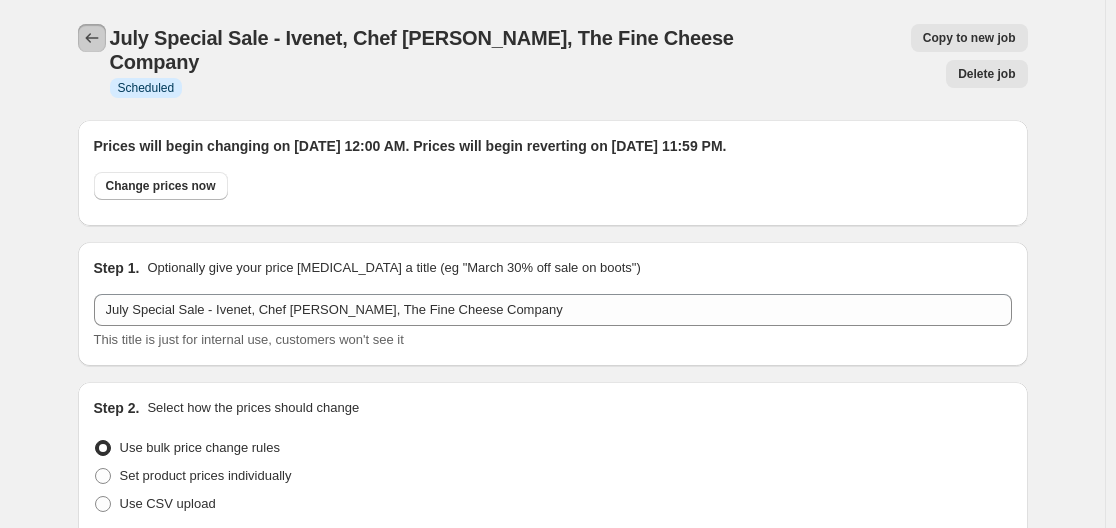 click at bounding box center (92, 38) 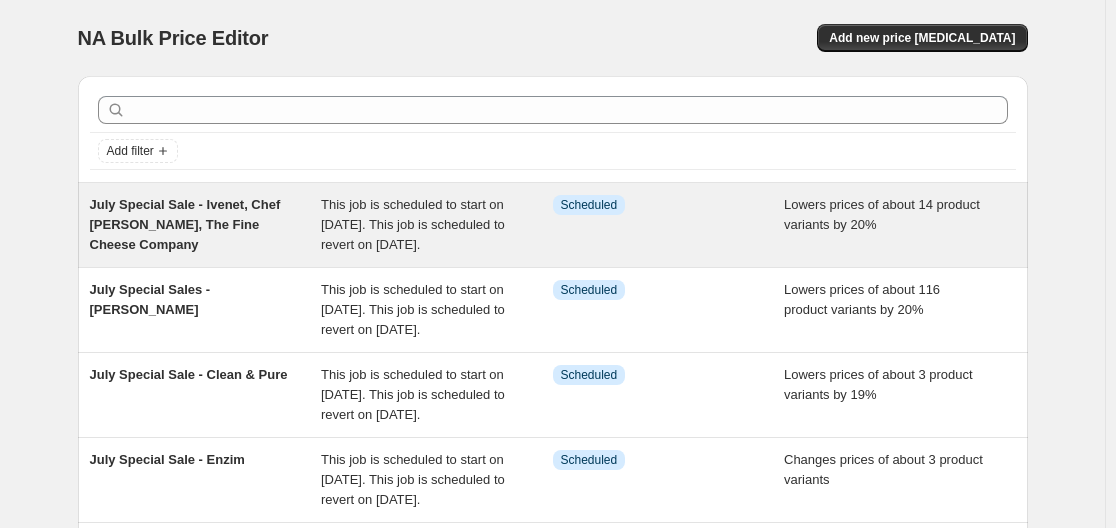 click on "July Special Sale - Ivenet, Chef Kim, The Fine Cheese Company" at bounding box center (185, 224) 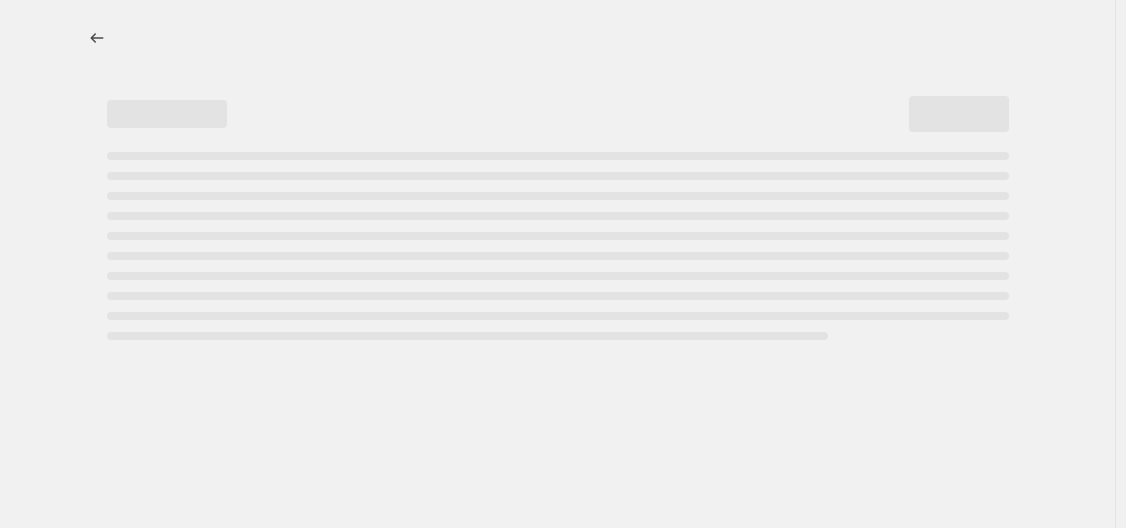 select on "percentage" 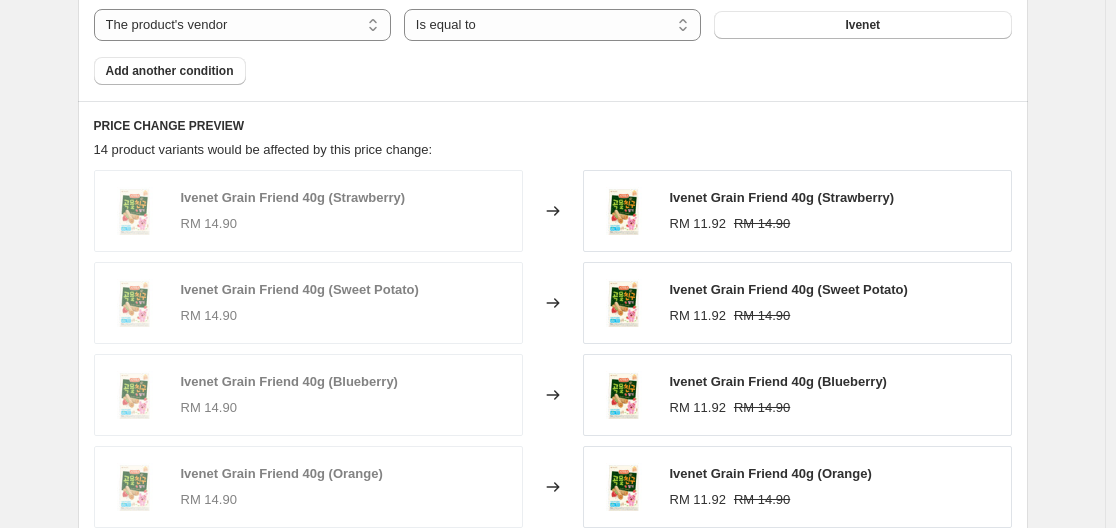 scroll, scrollTop: 2161, scrollLeft: 0, axis: vertical 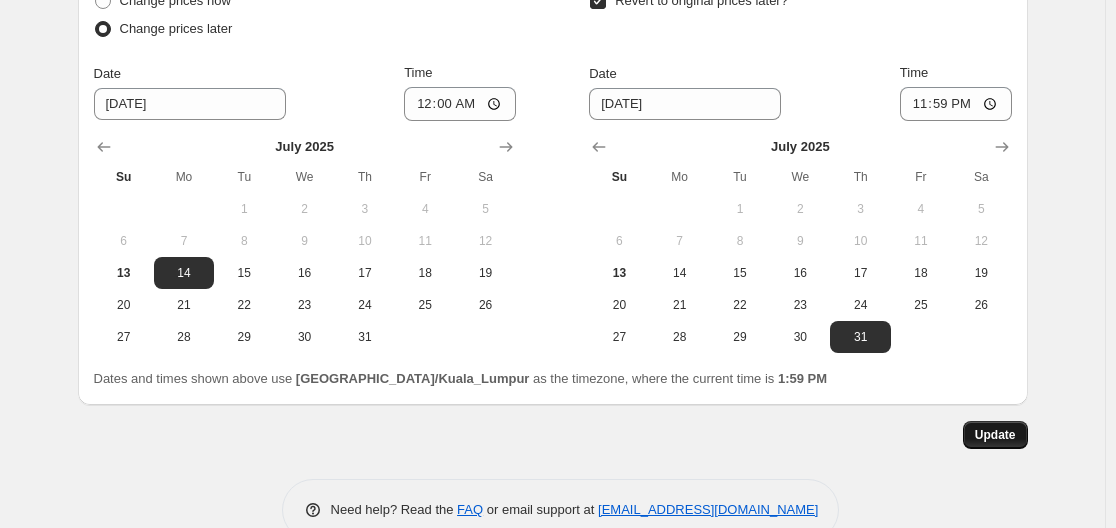 click on "Update" at bounding box center (995, 435) 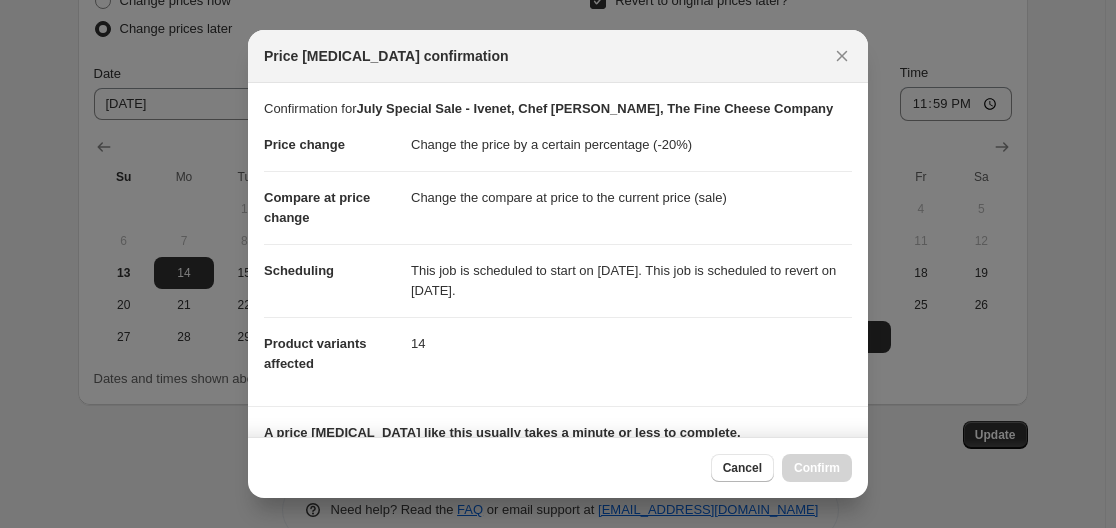click on "Change the price by a certain percentage (-20%)" at bounding box center [631, 145] 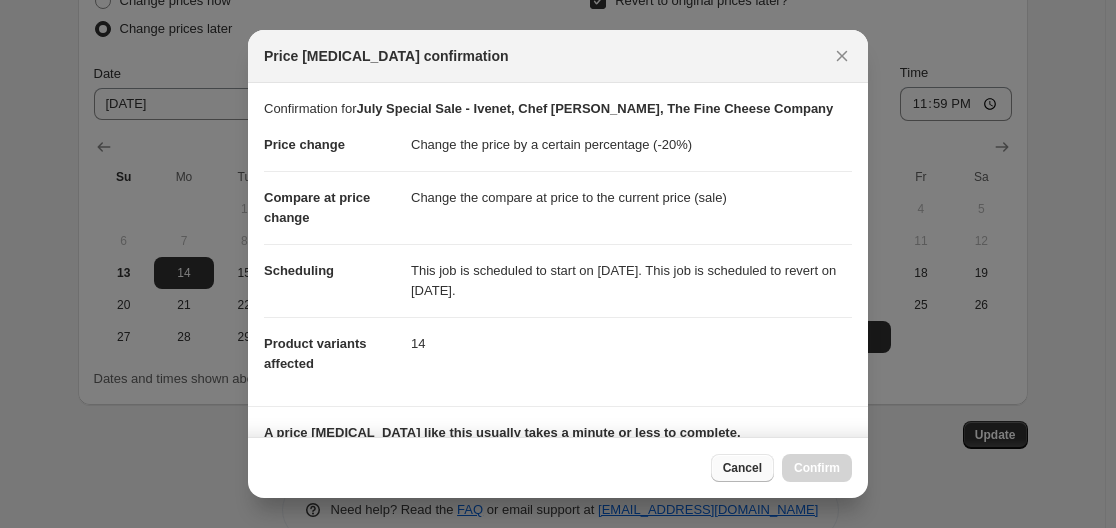 click on "Cancel" at bounding box center (742, 468) 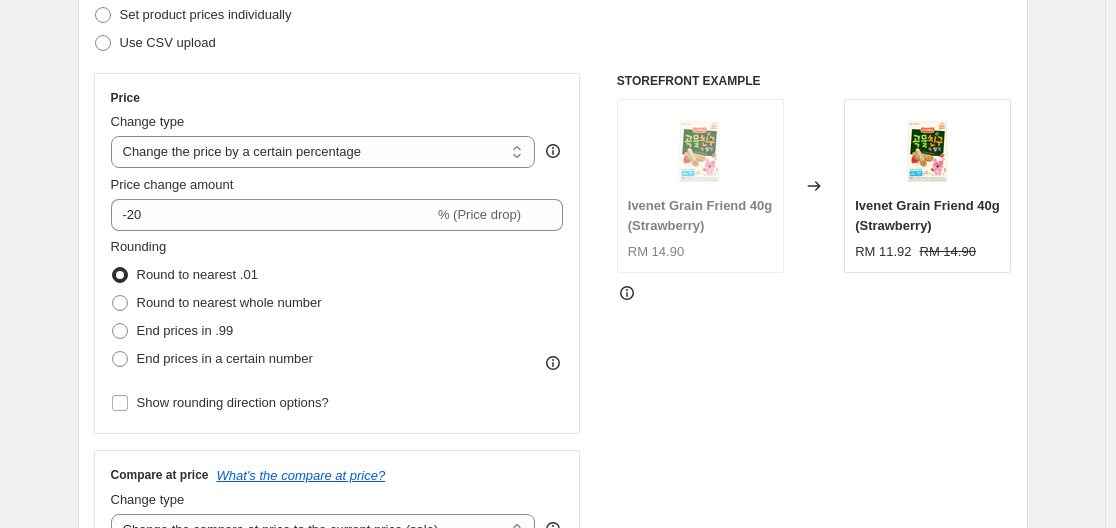 scroll, scrollTop: 0, scrollLeft: 0, axis: both 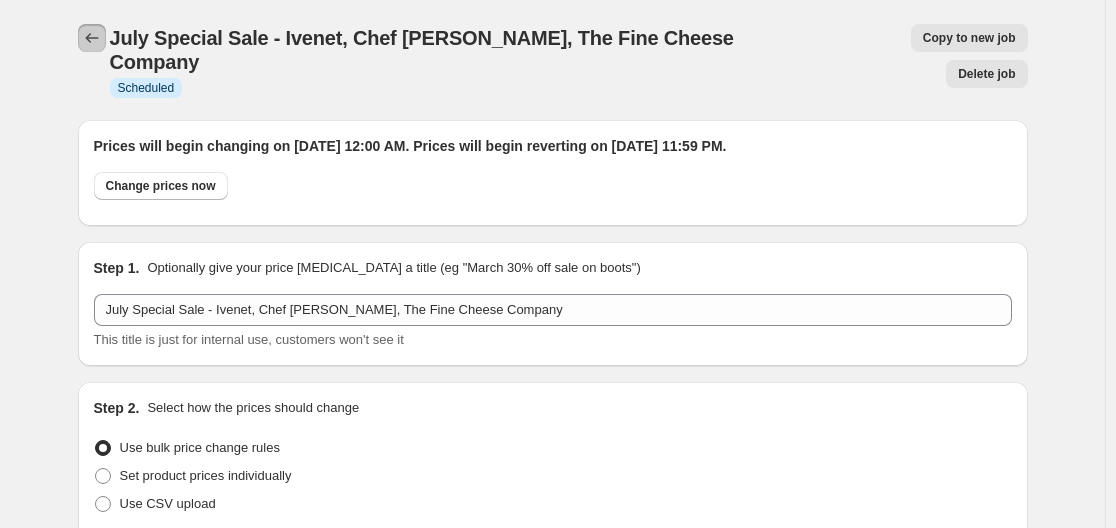 click at bounding box center [92, 38] 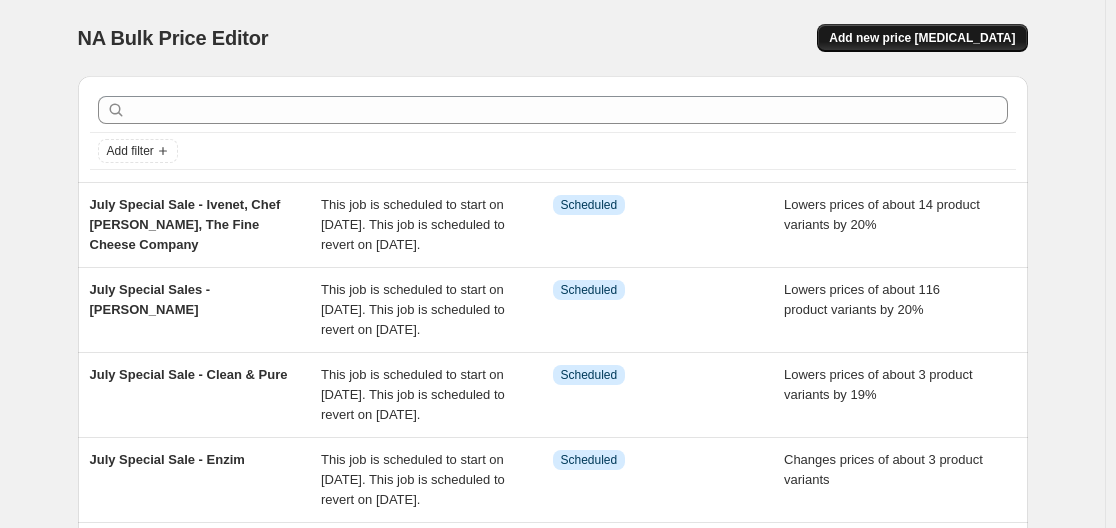 click on "Add new price [MEDICAL_DATA]" at bounding box center [922, 38] 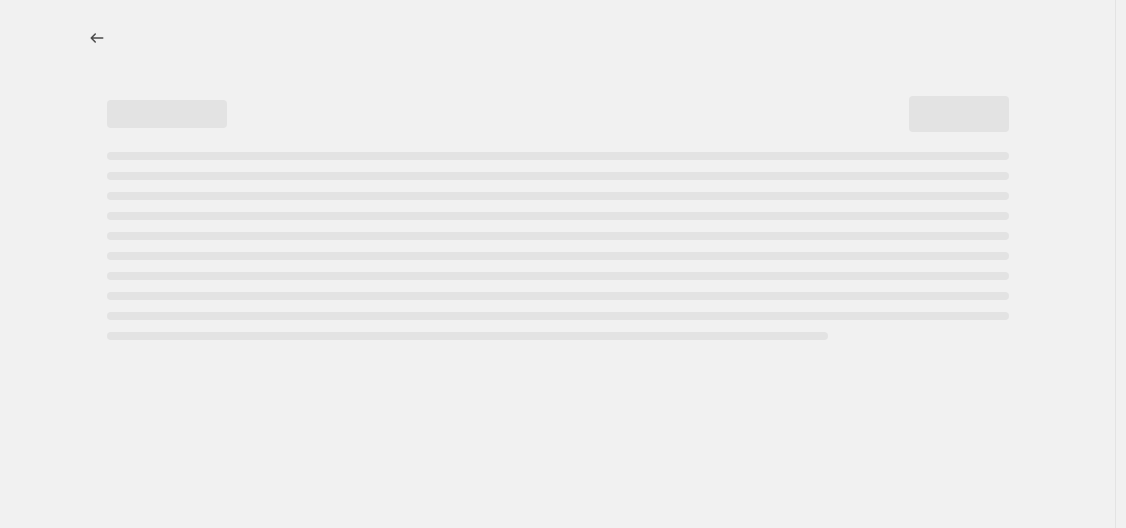 select on "percentage" 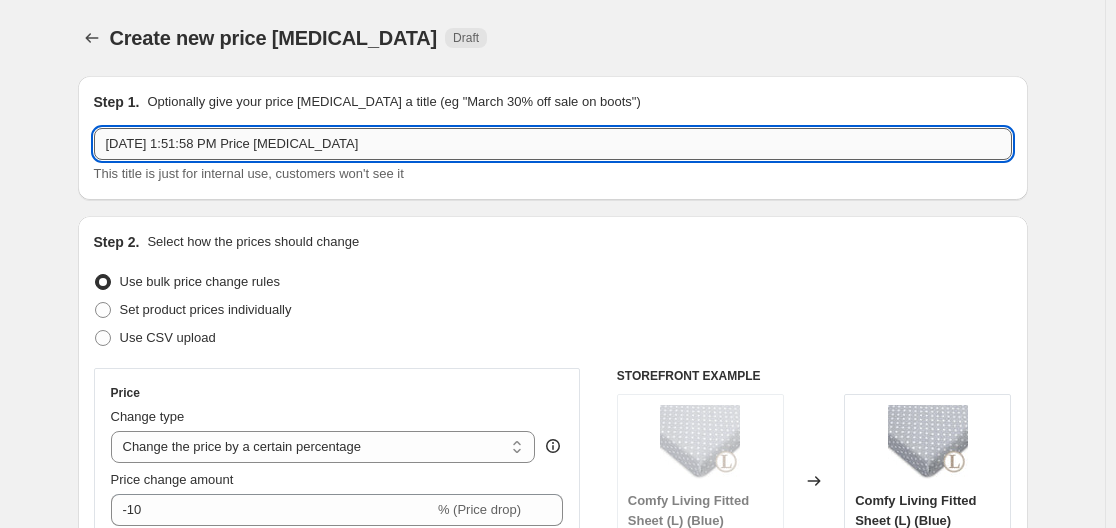 click on "Jul 13, 2025, 1:51:58 PM Price change job" at bounding box center [553, 144] 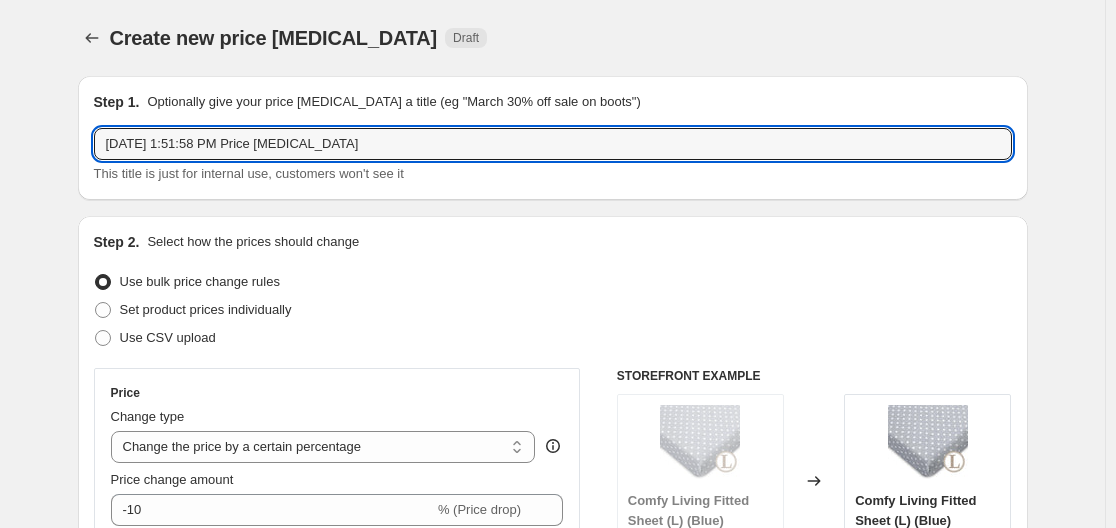 drag, startPoint x: 365, startPoint y: 143, endPoint x: 15, endPoint y: 138, distance: 350.0357 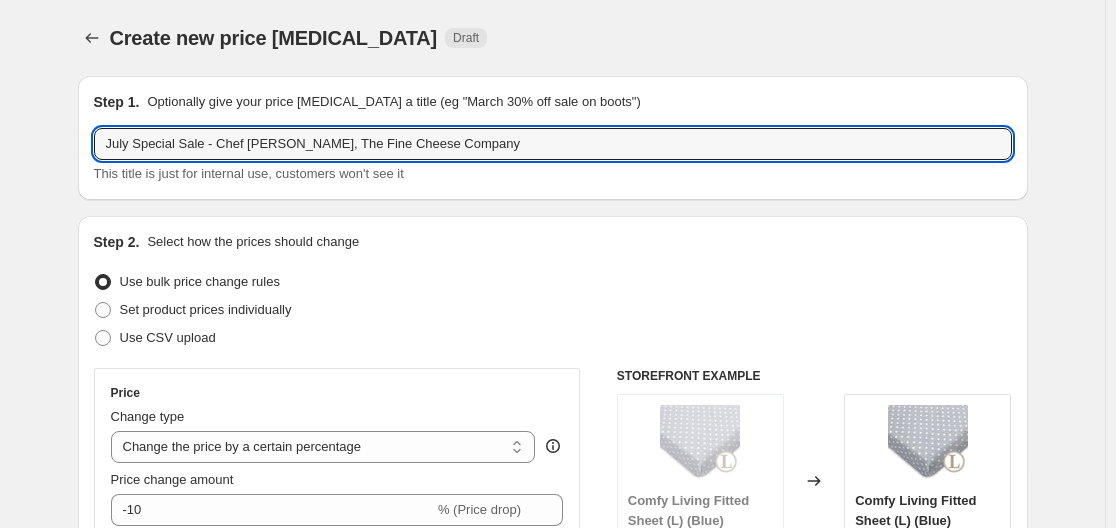type on "July Special Sale - Chef Kim's, The Fine Cheese Company" 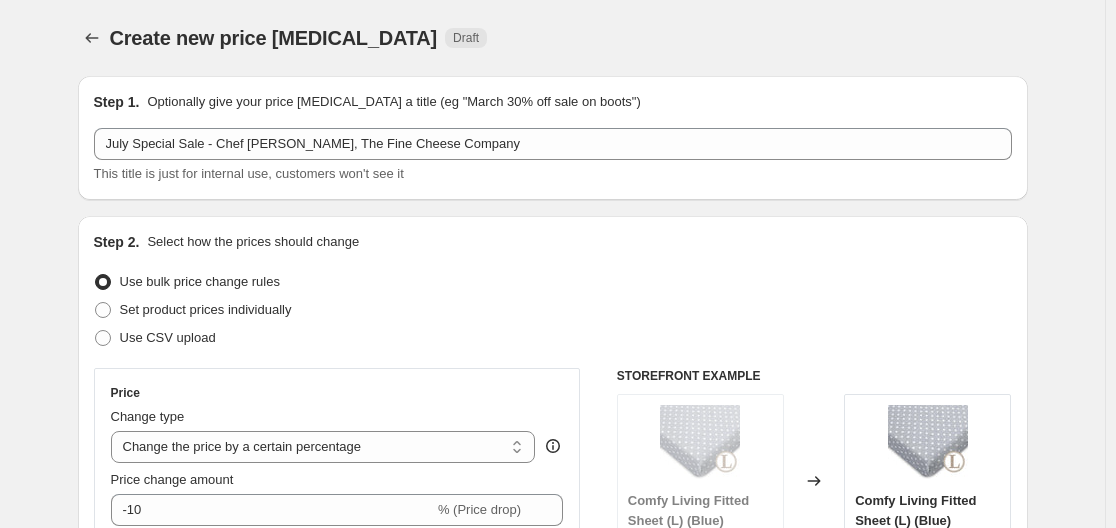 click on "Create new price change job. This page is ready Create new price change job Draft Step 1. Optionally give your price change job a title (eg "March 30% off sale on boots") July Special Sale - Chef Kim's, The Fine Cheese Company This title is just for internal use, customers won't see it Step 2. Select how the prices should change Use bulk price change rules Set product prices individually Use CSV upload Price Change type Change the price to a certain amount Change the price by a certain amount Change the price by a certain percentage Change the price to the current compare at price (price before sale) Change the price by a certain amount relative to the compare at price Change the price by a certain percentage relative to the compare at price Don't change the price Change the price by a certain percentage relative to the cost per item Change price to certain cost margin Change the price by a certain percentage Price change amount -10 % (Price drop) Rounding Round to nearest .01 Round to nearest whole number" at bounding box center [552, 999] 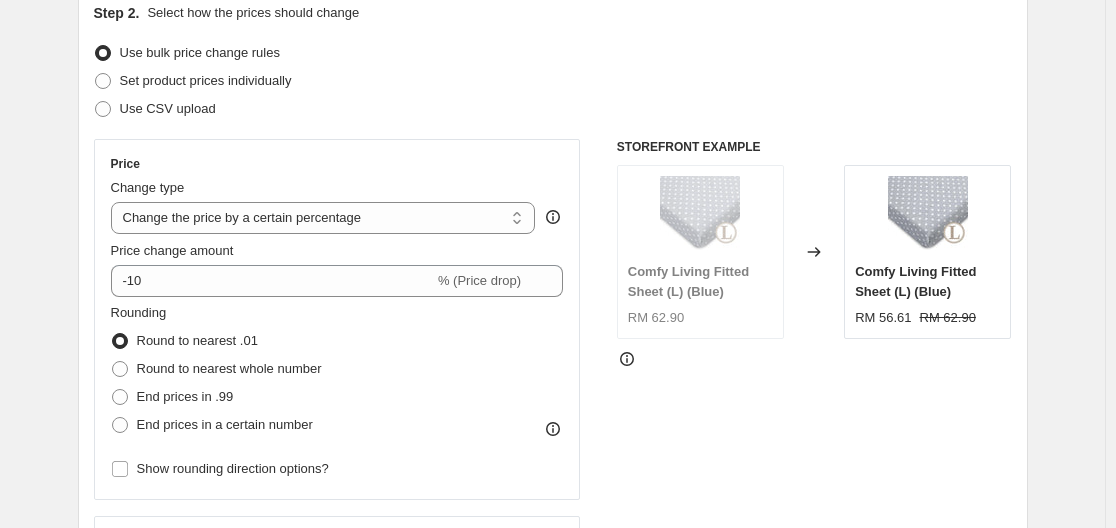 scroll, scrollTop: 300, scrollLeft: 0, axis: vertical 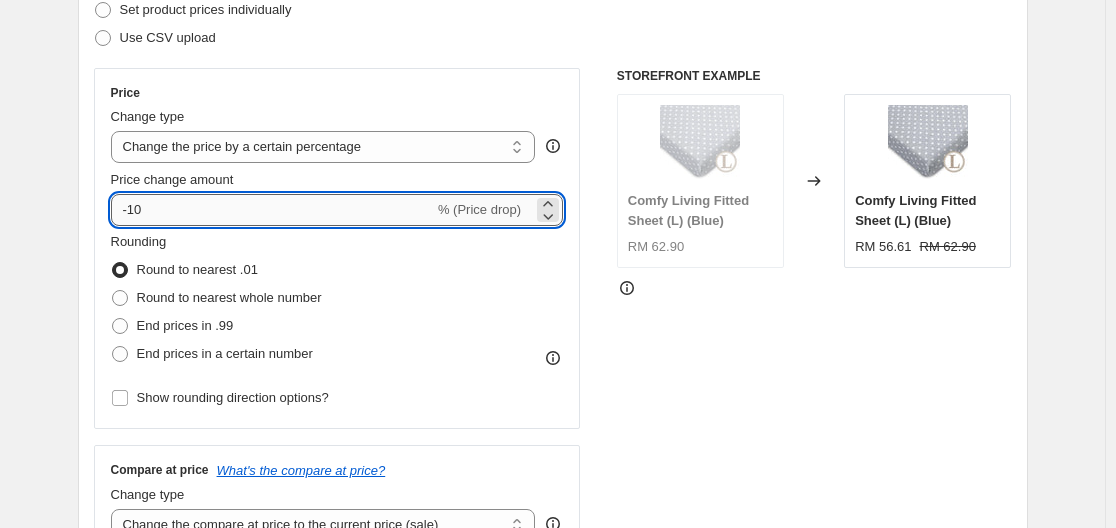 click on "-10" at bounding box center (272, 210) 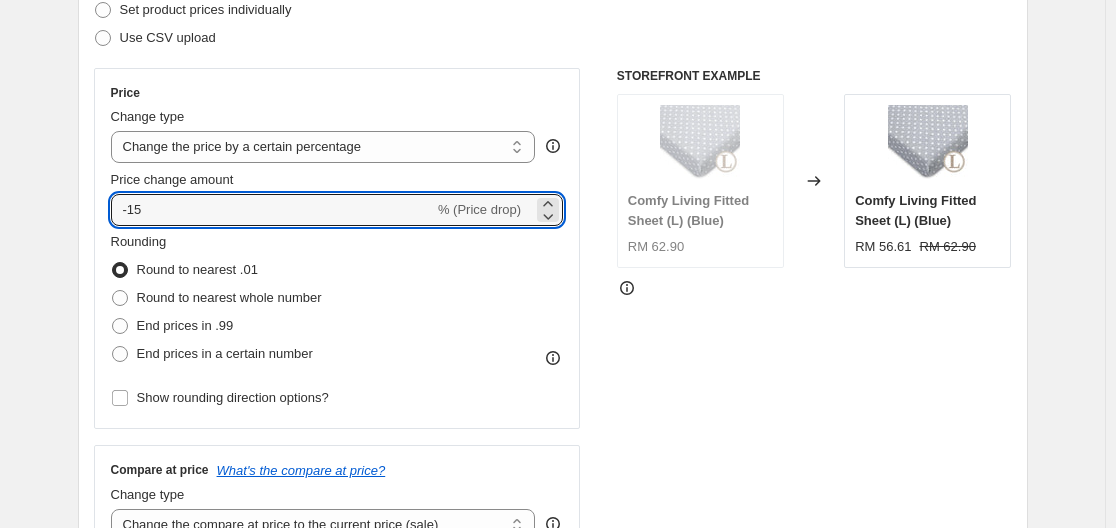 type on "-15" 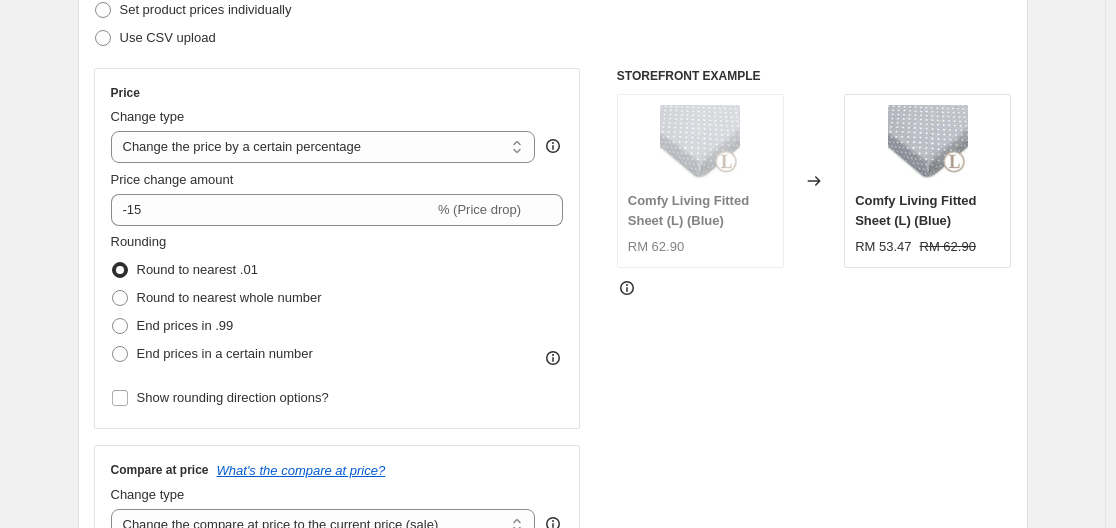 click on "Use CSV upload" at bounding box center [553, 38] 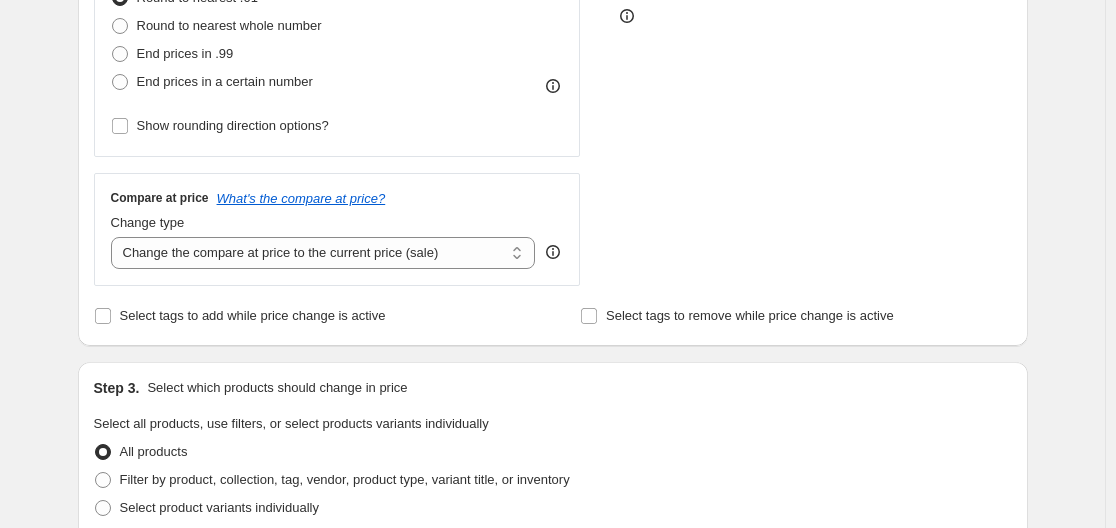 scroll, scrollTop: 600, scrollLeft: 0, axis: vertical 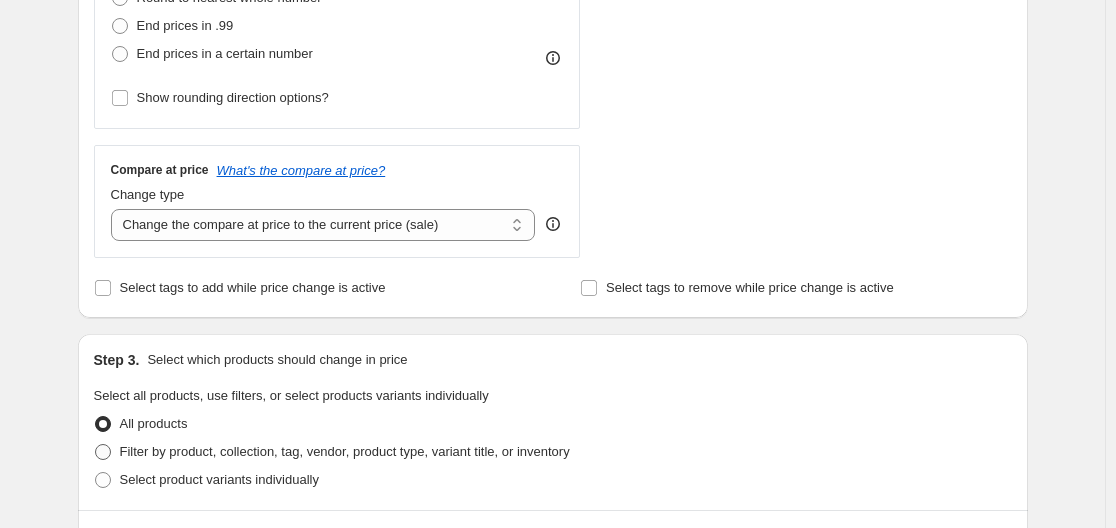 click on "Filter by product, collection, tag, vendor, product type, variant title, or inventory" at bounding box center [345, 451] 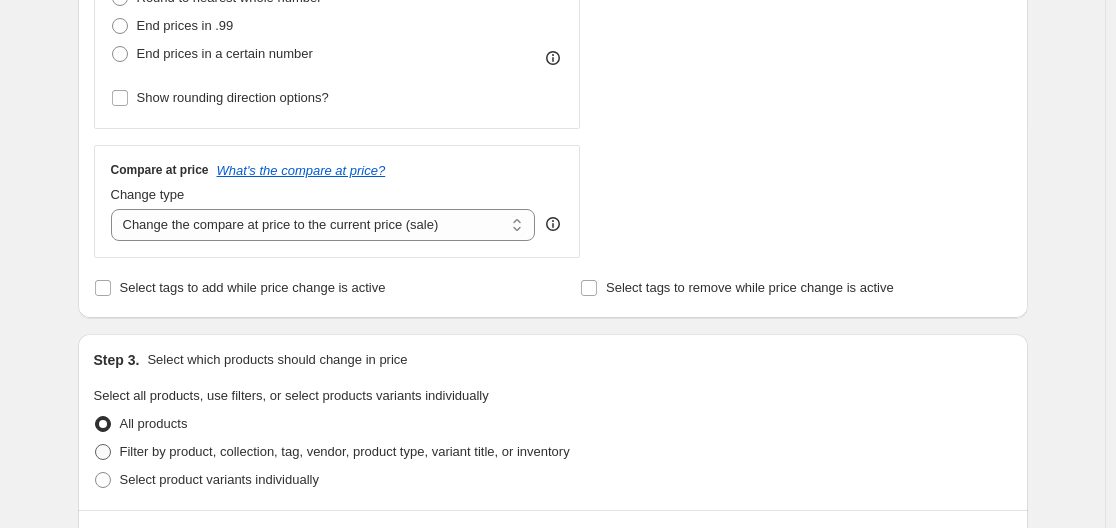 radio on "true" 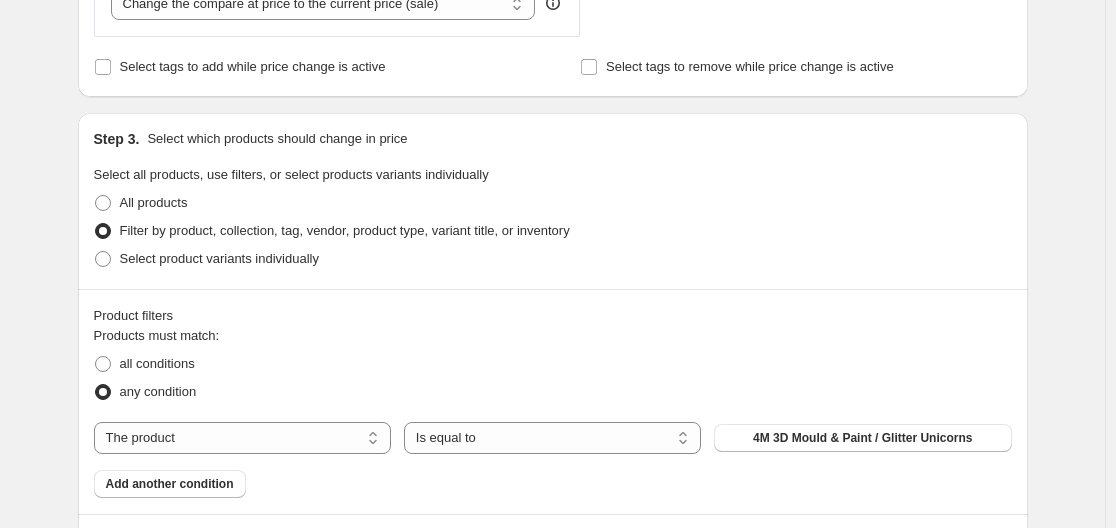scroll, scrollTop: 900, scrollLeft: 0, axis: vertical 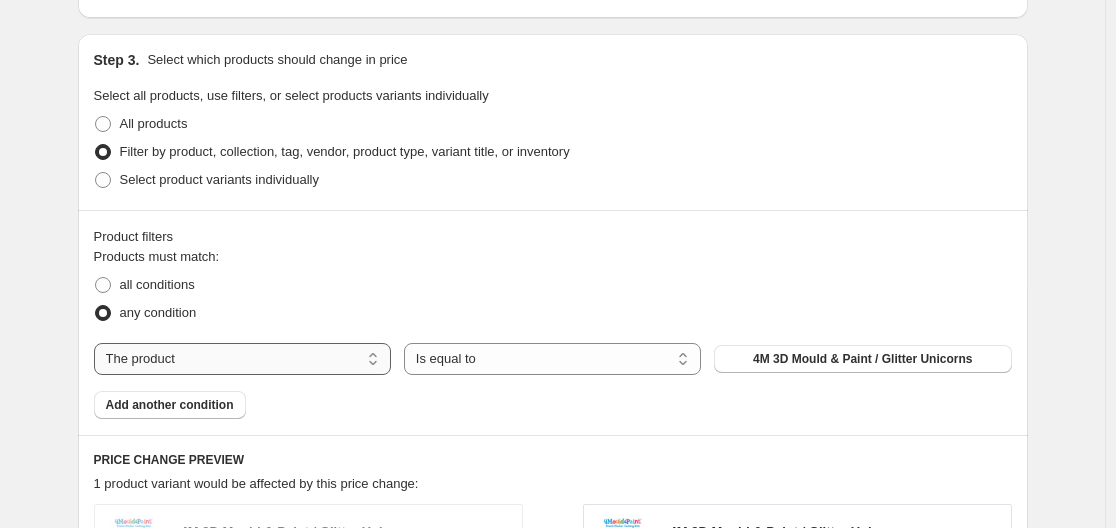 click on "The product The product's collection The product's tag The product's vendor The product's type The product's status The variant's title Inventory quantity" at bounding box center [242, 359] 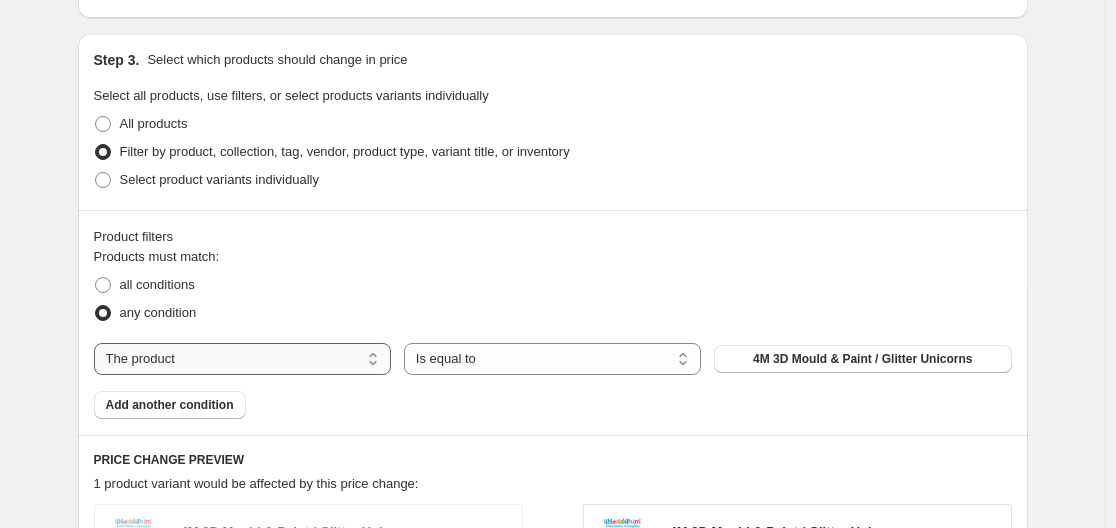 select on "vendor" 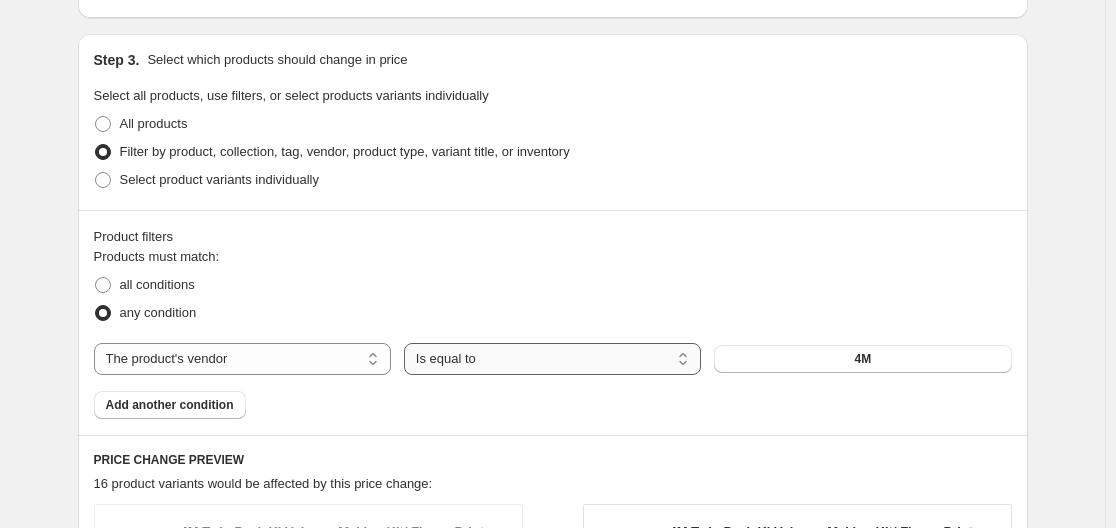 click on "Is equal to Is not equal to" at bounding box center [552, 359] 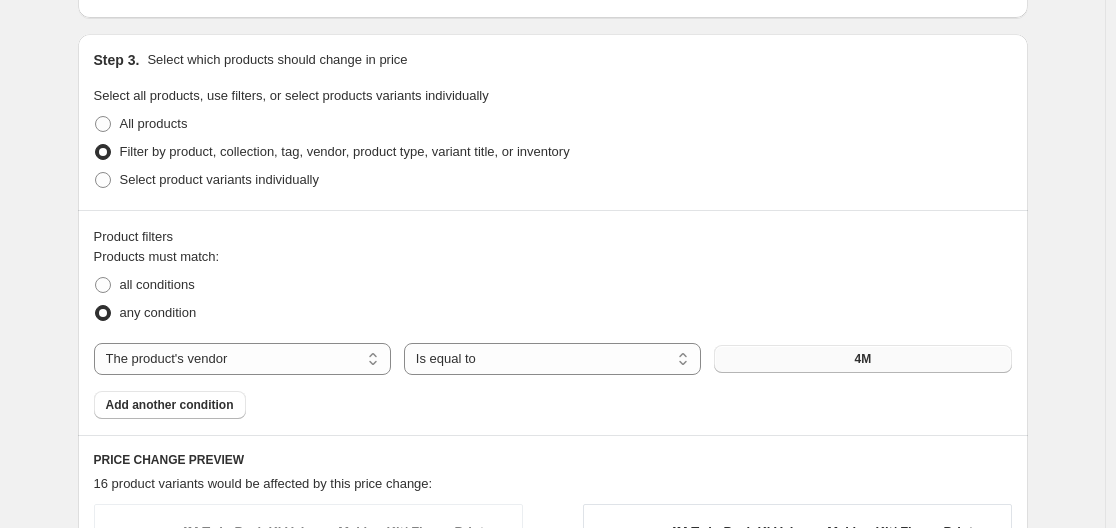 click on "4M" at bounding box center (862, 359) 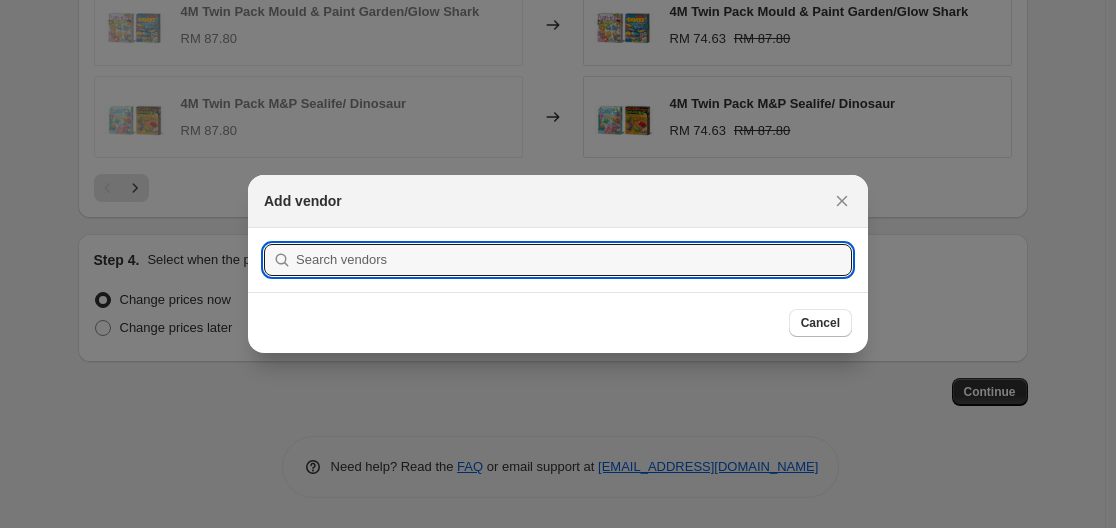 scroll, scrollTop: 900, scrollLeft: 0, axis: vertical 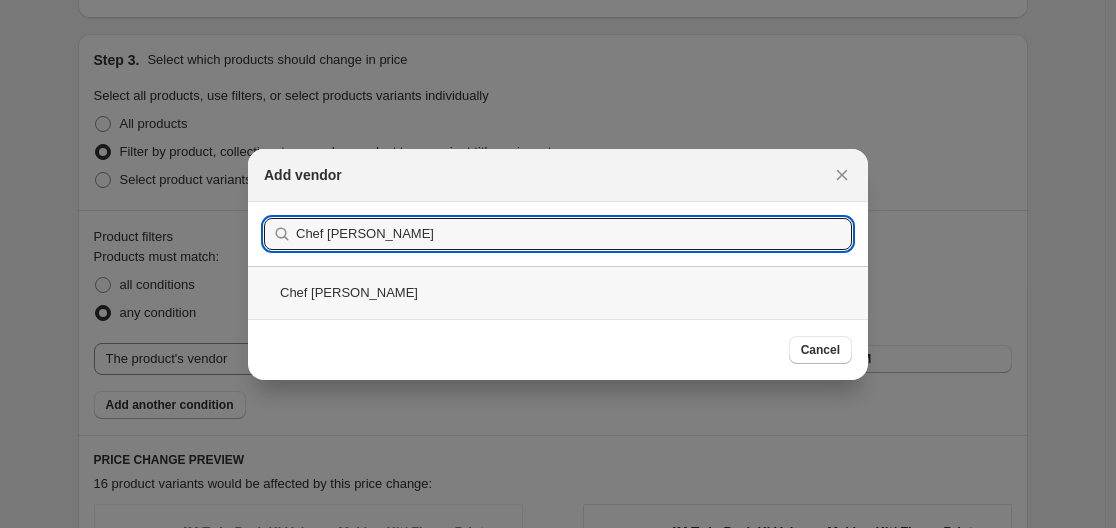 type on "Chef Kim's" 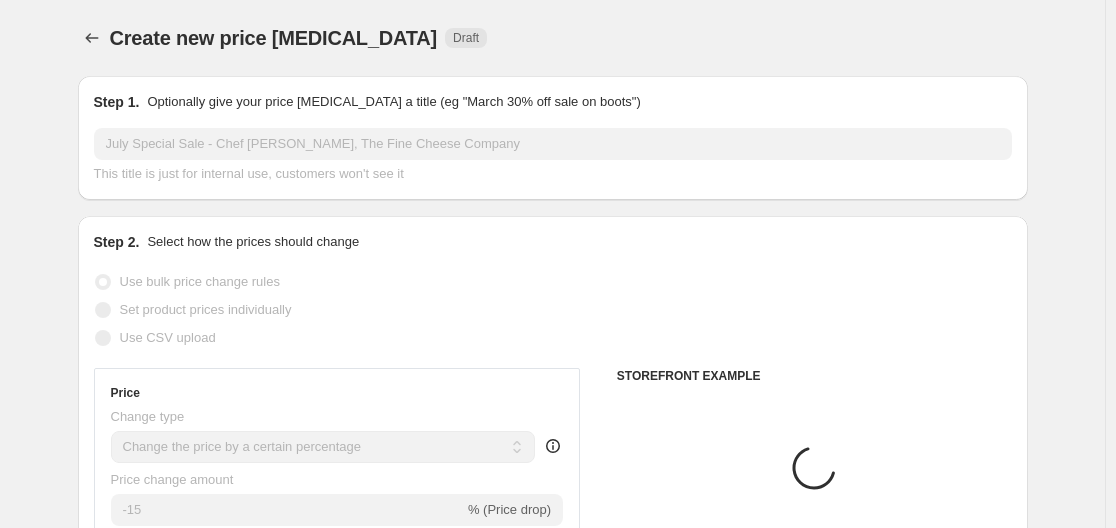 scroll, scrollTop: 900, scrollLeft: 0, axis: vertical 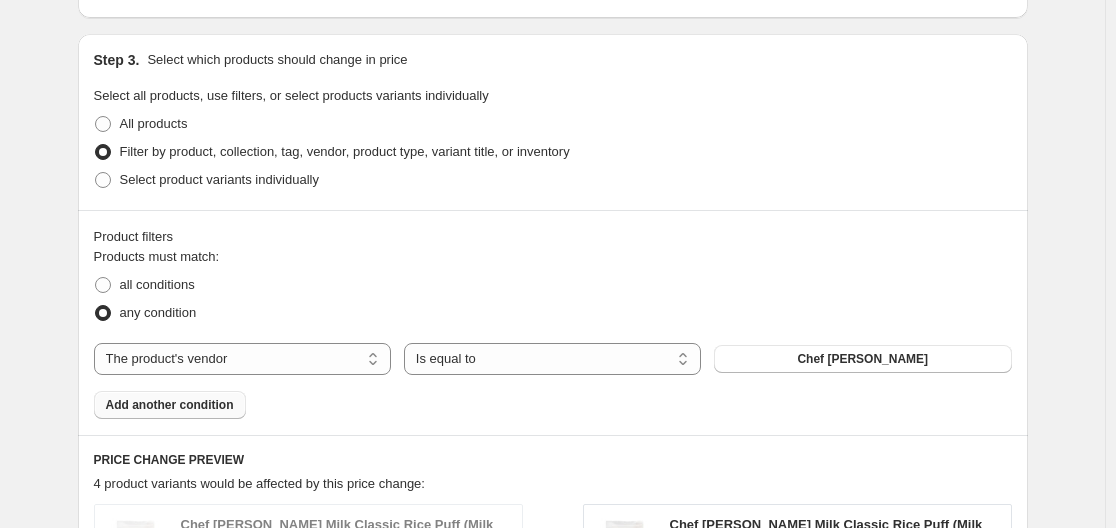 click on "Add another condition" at bounding box center [170, 405] 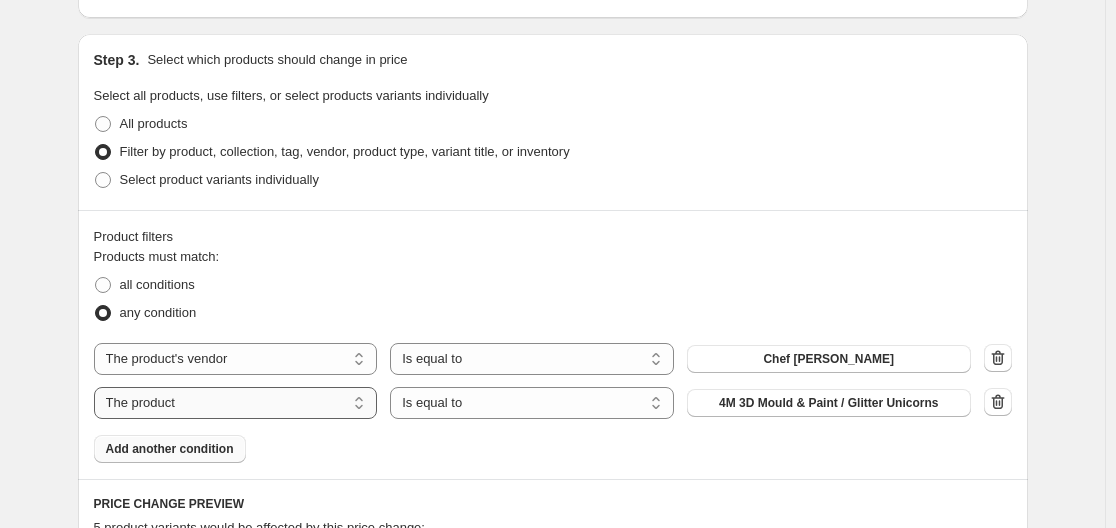 click on "The product The product's collection The product's tag The product's vendor The product's type The product's status The variant's title Inventory quantity" at bounding box center (236, 403) 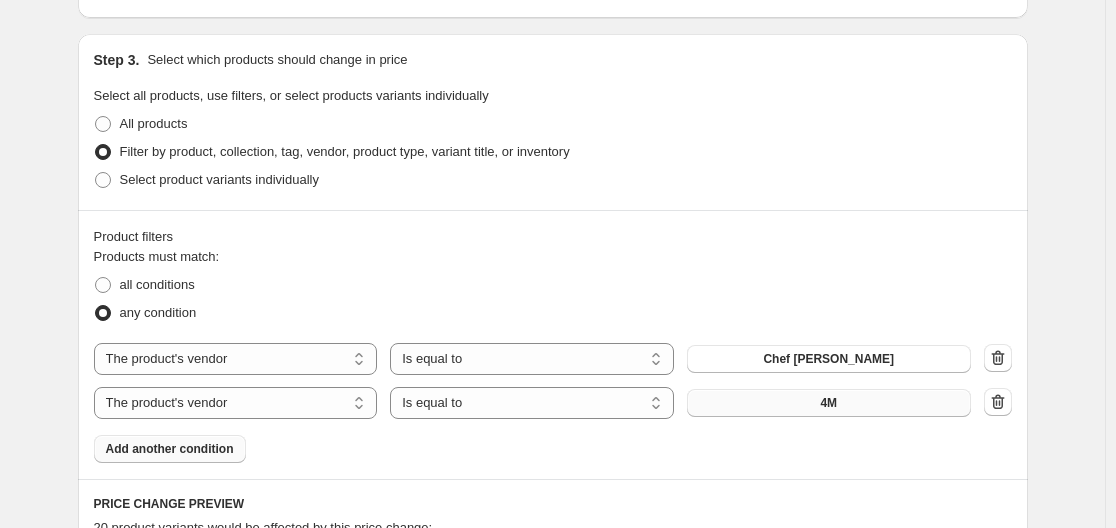 click on "4M" at bounding box center (829, 403) 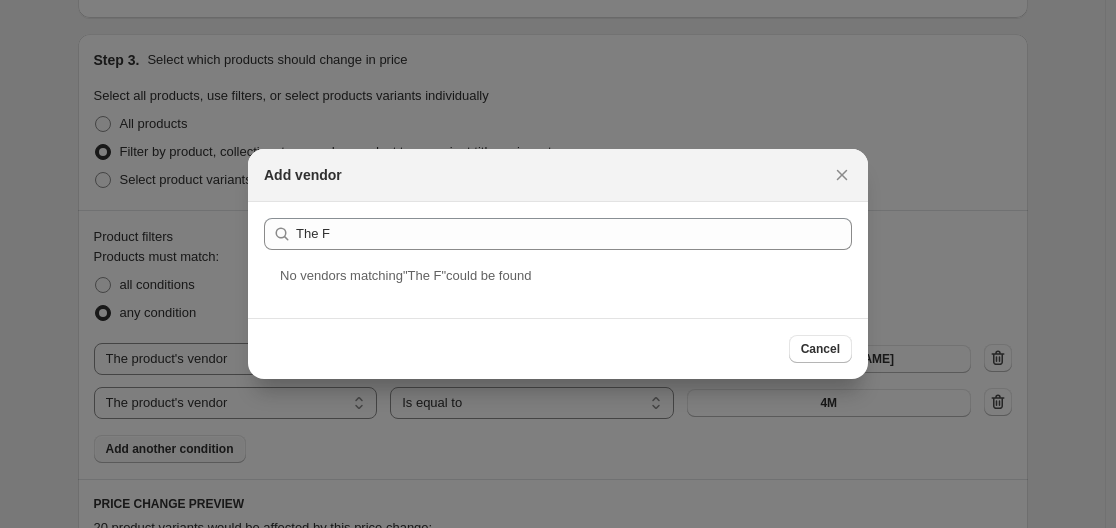 click on "No   vendor s matching " The F "  could be found" at bounding box center [405, 275] 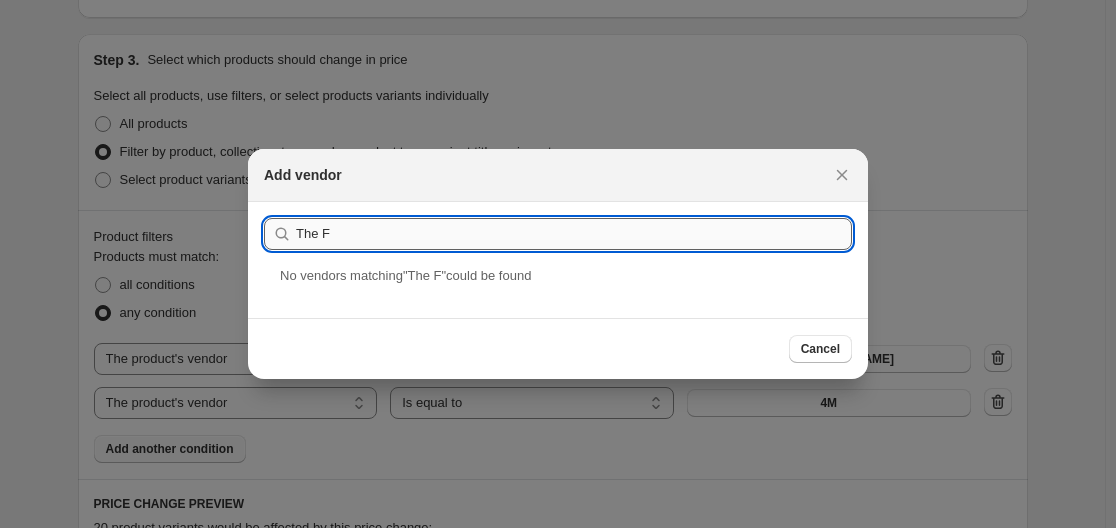 click on "The F" at bounding box center (574, 234) 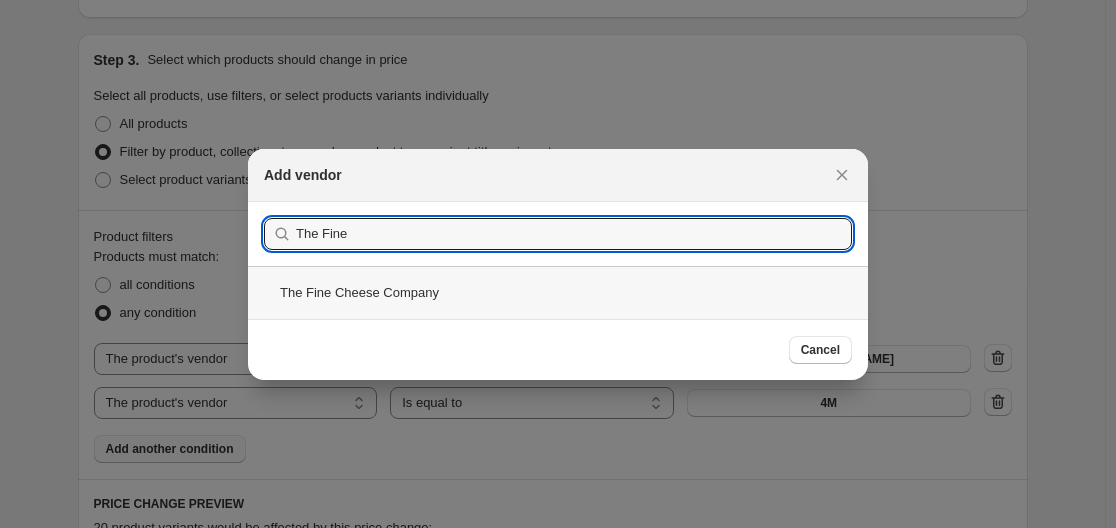 type on "The Fine" 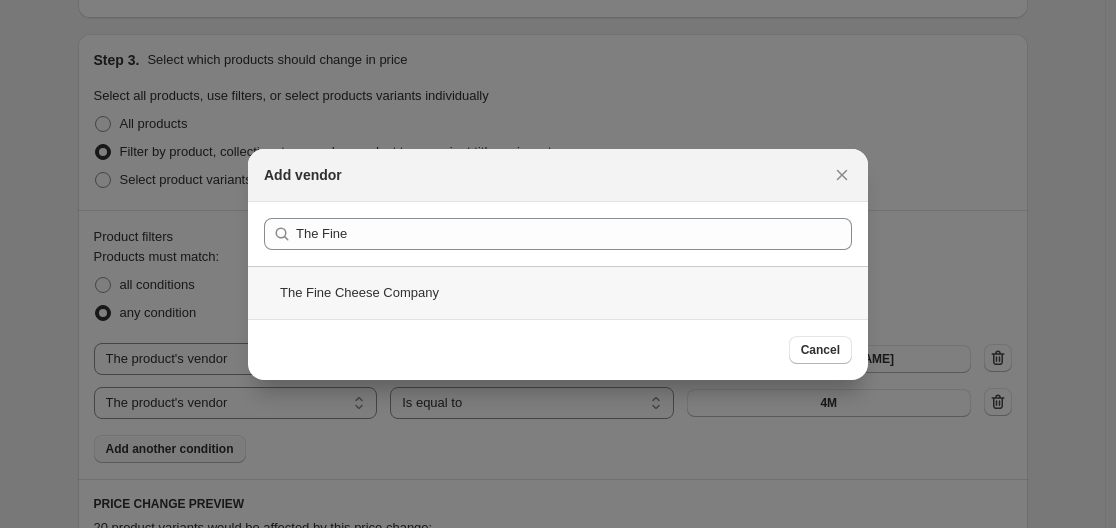 click on "The Fine Cheese Company" at bounding box center [558, 292] 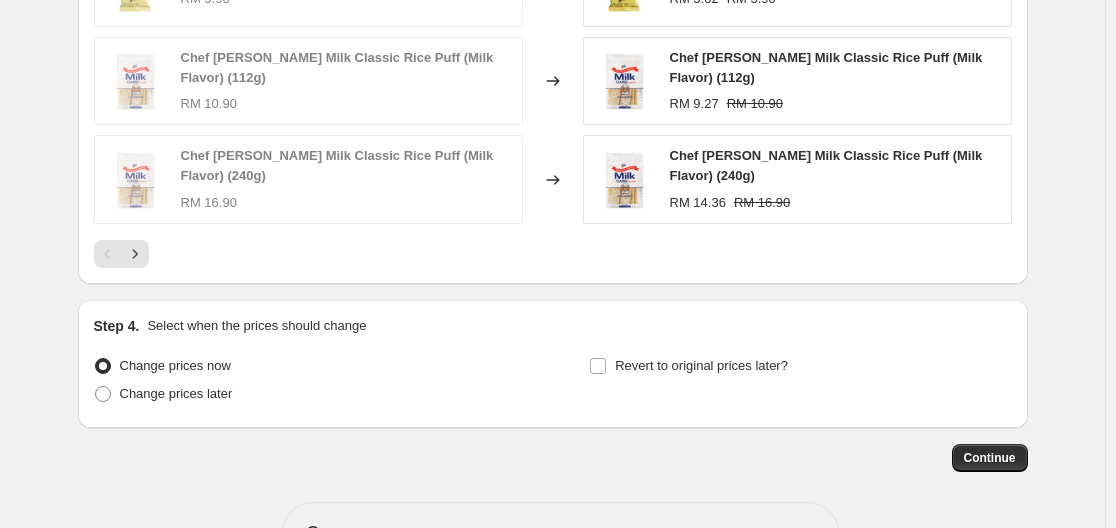 scroll, scrollTop: 1741, scrollLeft: 0, axis: vertical 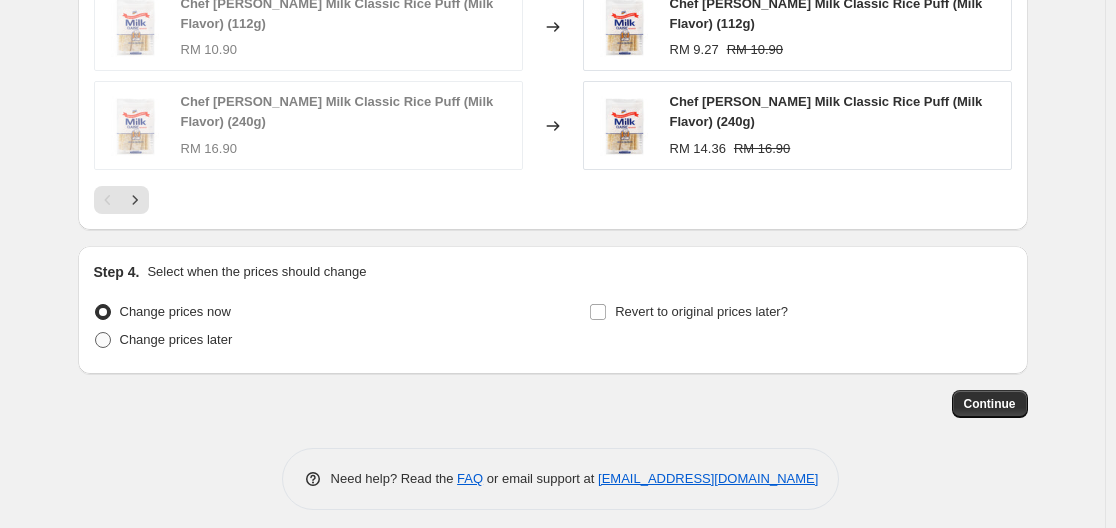 click on "Change prices later" at bounding box center (176, 339) 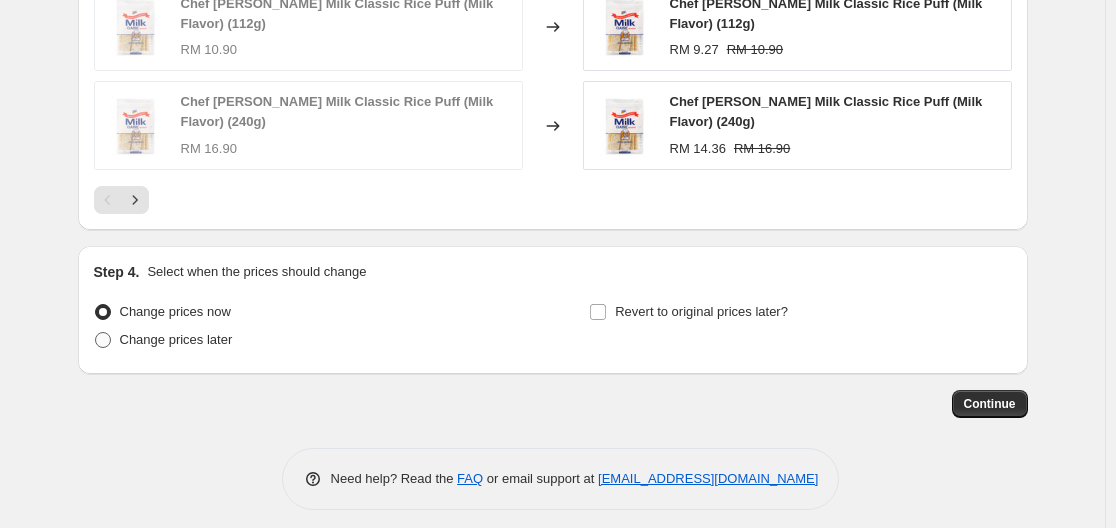 radio on "true" 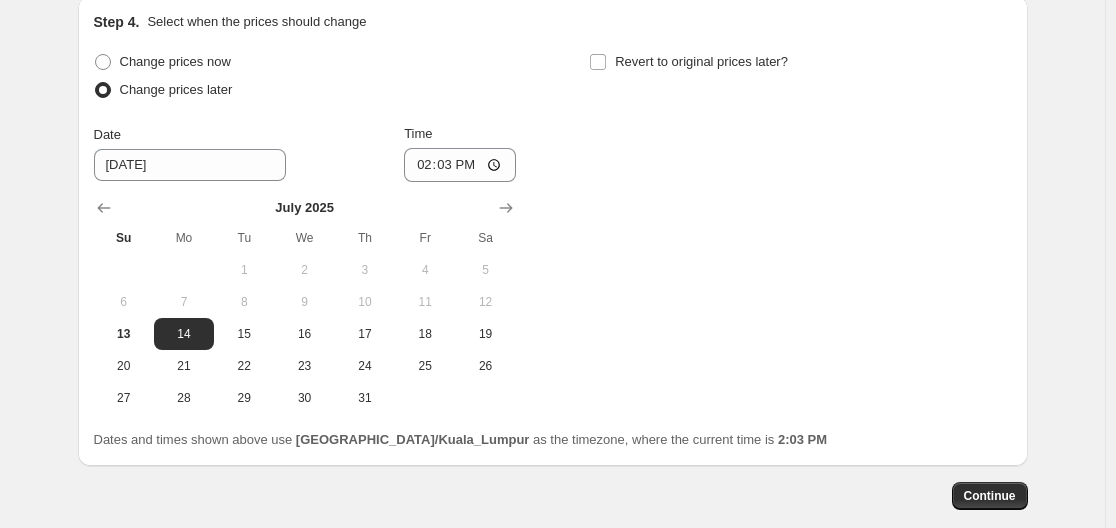 scroll, scrollTop: 2041, scrollLeft: 0, axis: vertical 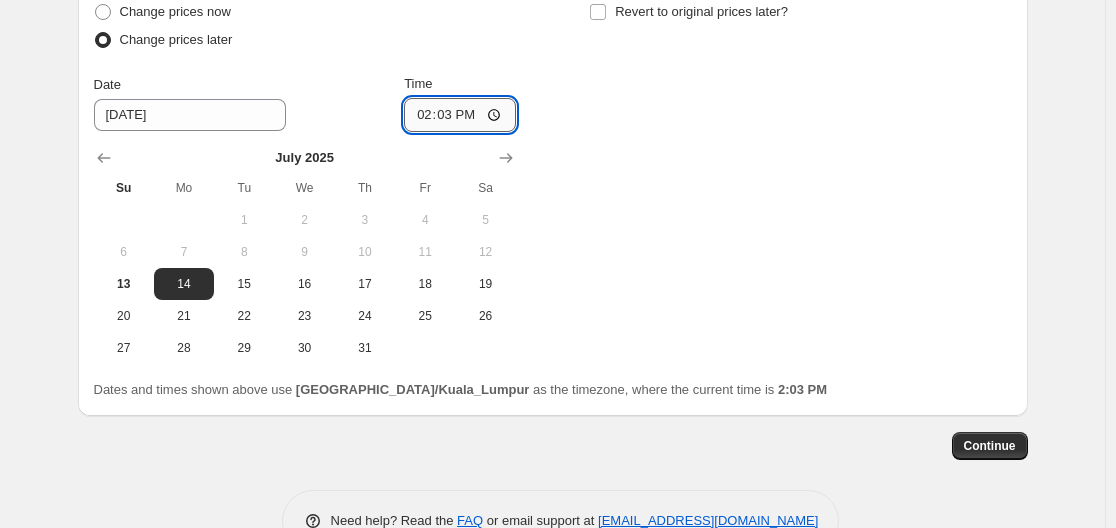 click on "14:03" at bounding box center [460, 115] 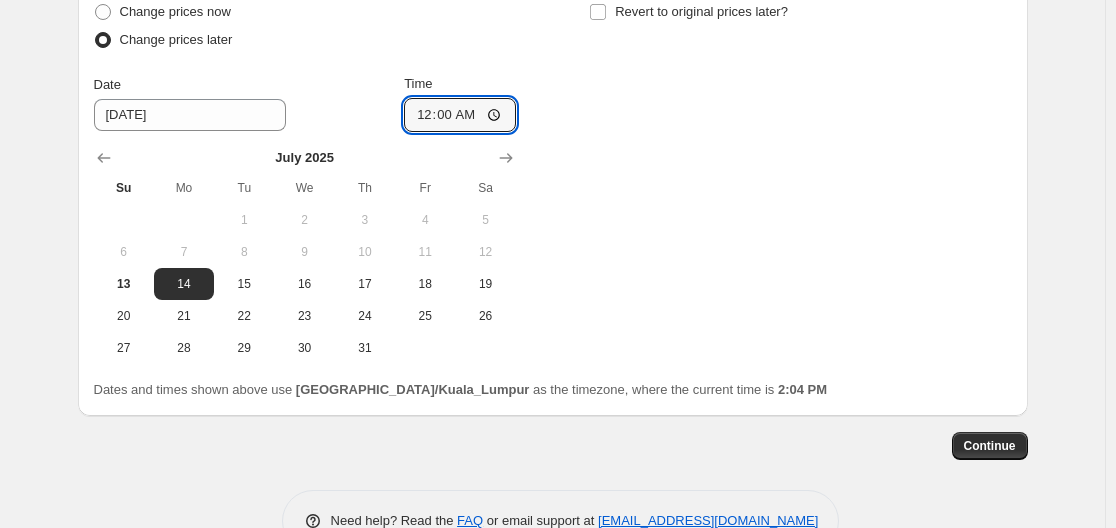 type on "00:00" 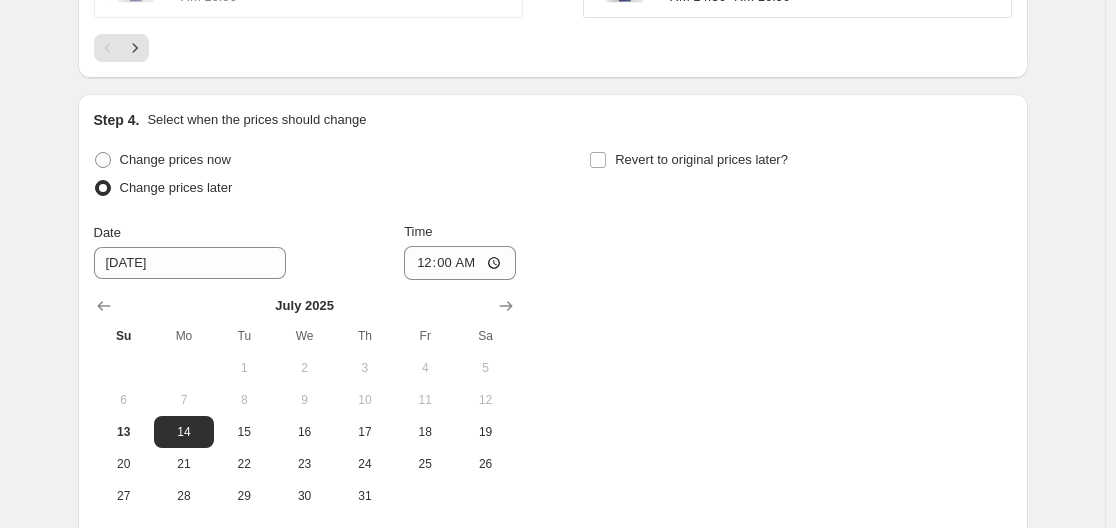 scroll, scrollTop: 1841, scrollLeft: 0, axis: vertical 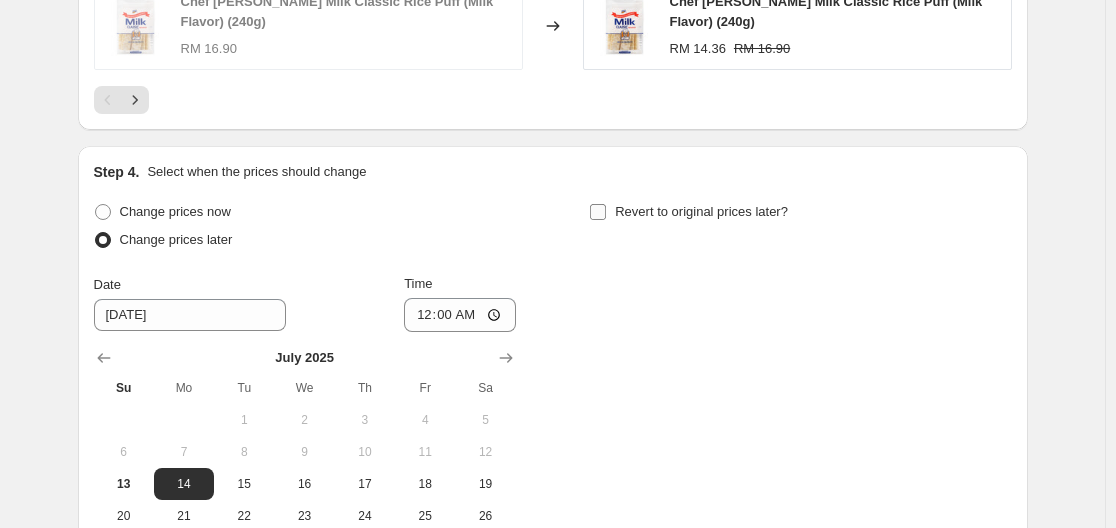 click on "Revert to original prices later?" at bounding box center [701, 211] 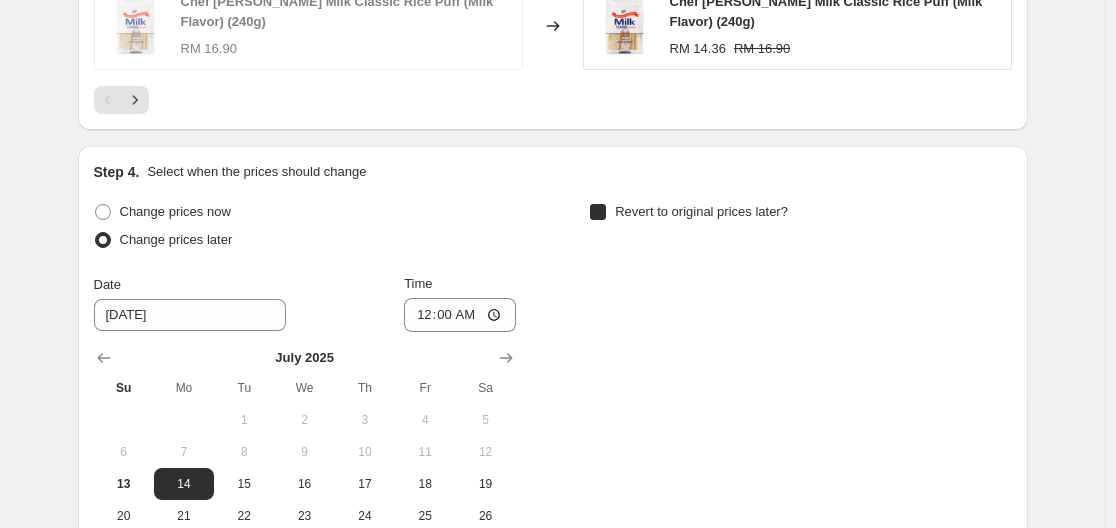 checkbox on "true" 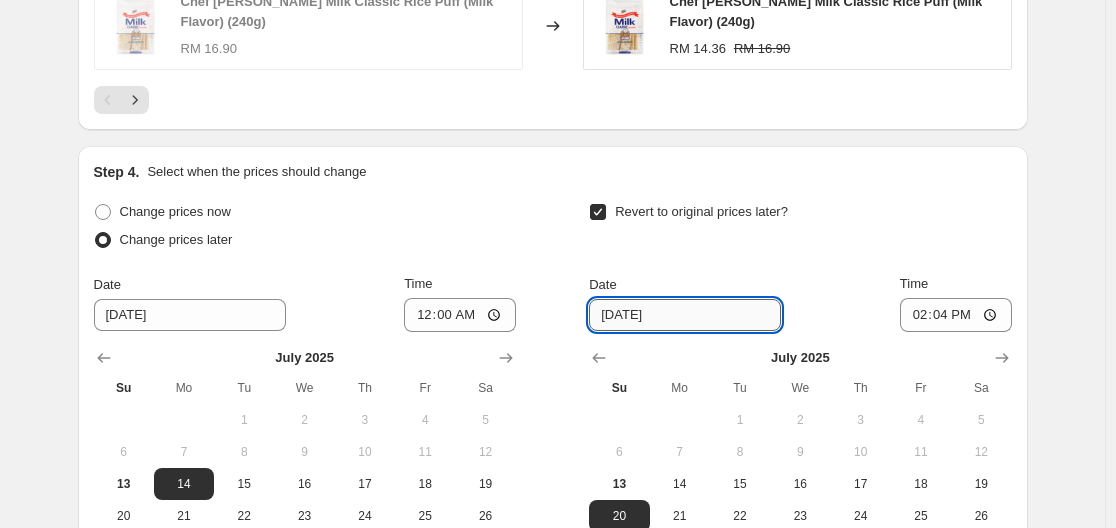 click on "[DATE]" at bounding box center (685, 315) 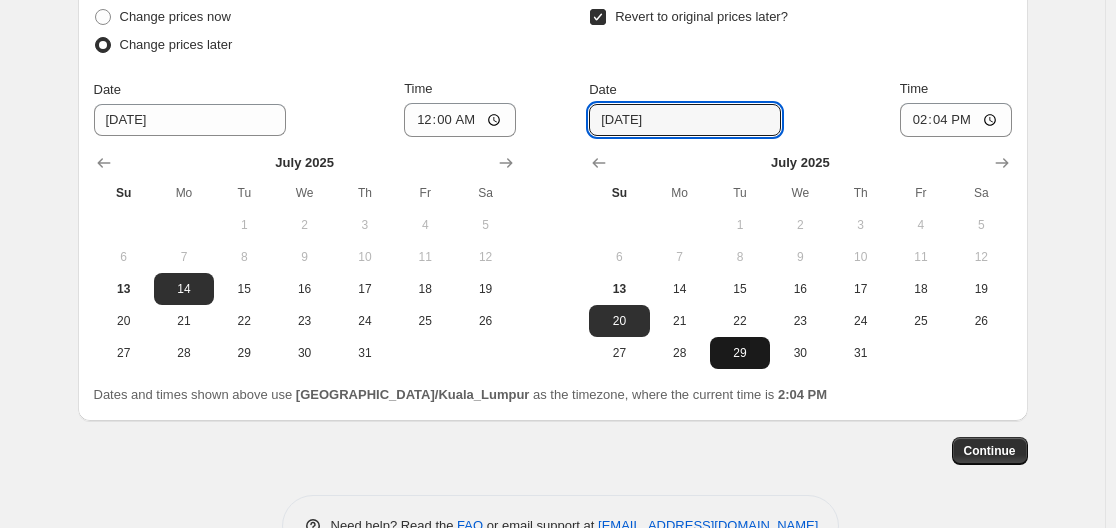 scroll, scrollTop: 2041, scrollLeft: 0, axis: vertical 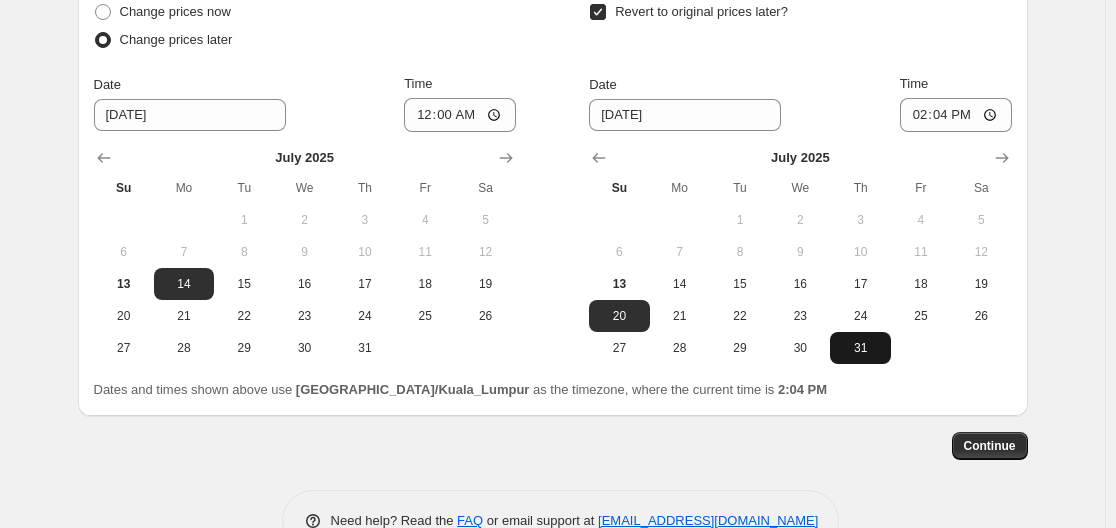 click on "31" at bounding box center (860, 348) 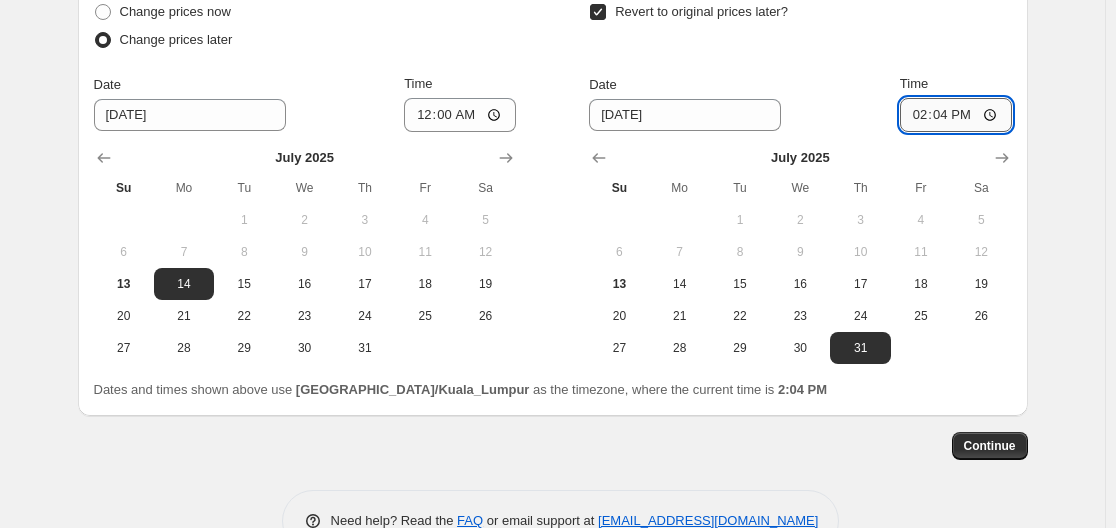 click on "14:04" at bounding box center [956, 115] 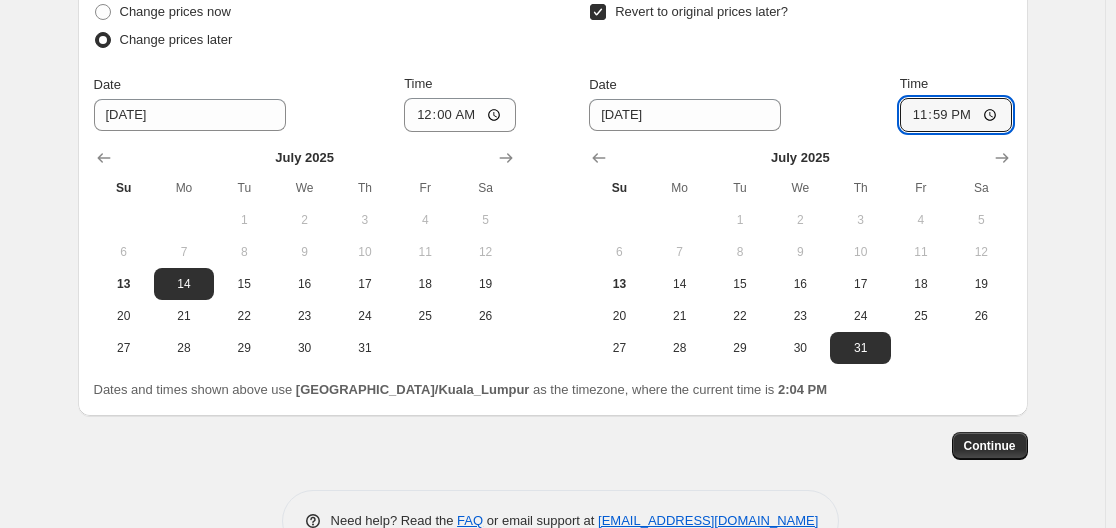 type on "23:59" 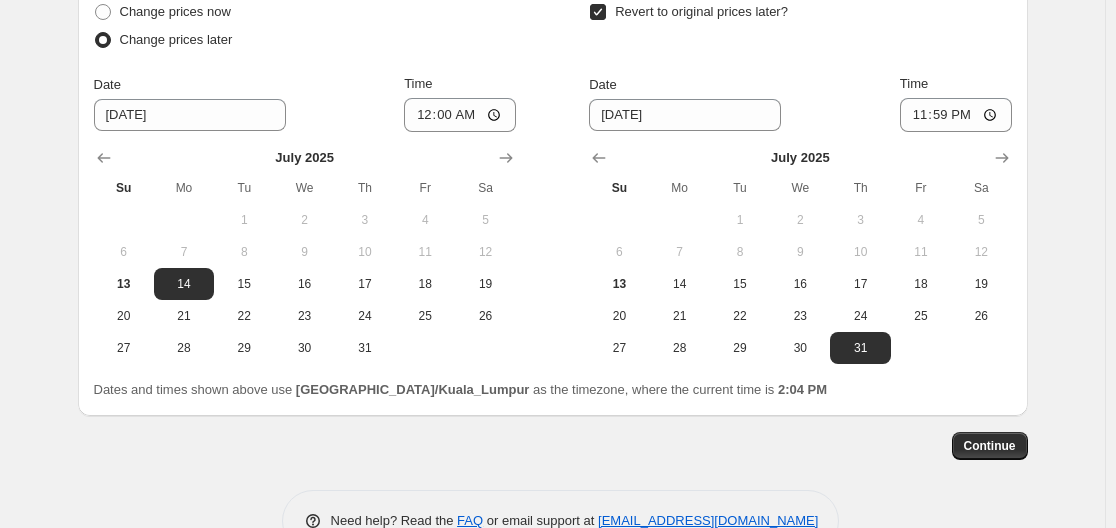 click on "Step 4. Select when the prices should change Change prices now Change prices later Date 7/14/2025 Time 00:00 July   2025 Su Mo Tu We Th Fr Sa 1 2 3 4 5 6 7 8 9 10 11 12 13 14 15 16 17 18 19 20 21 22 23 24 25 26 27 28 29 30 31 Revert to original prices later? Date 7/31/2025 Time 23:59 July   2025 Su Mo Tu We Th Fr Sa 1 2 3 4 5 6 7 8 9 10 11 12 13 14 15 16 17 18 19 20 21 22 23 24 25 26 27 28 29 30 31 Dates and times shown above use   Asia/Kuala_Lumpur   as the timezone, where the current time is   2:04 PM" at bounding box center [553, 181] 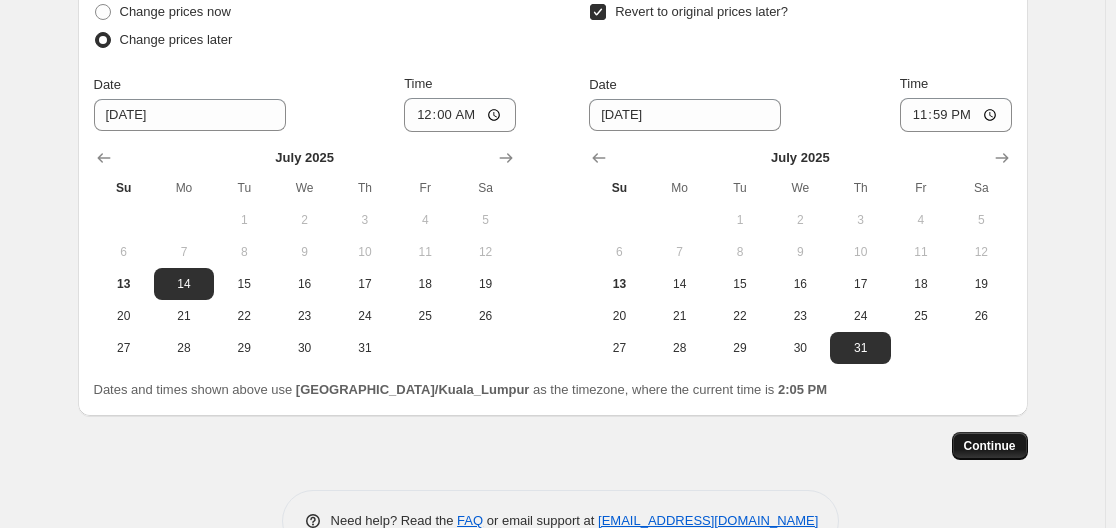 click on "Continue" at bounding box center [990, 446] 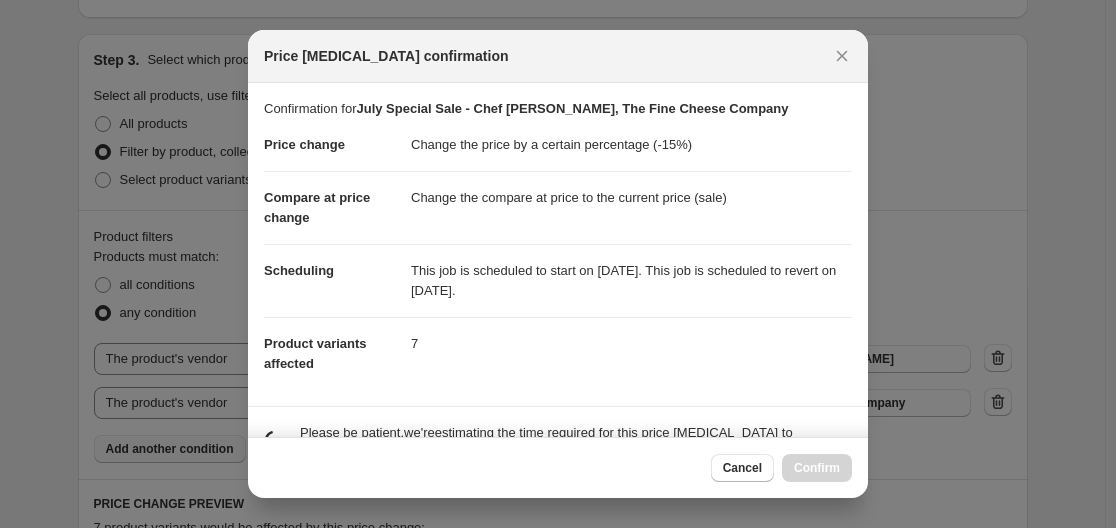 scroll, scrollTop: 2041, scrollLeft: 0, axis: vertical 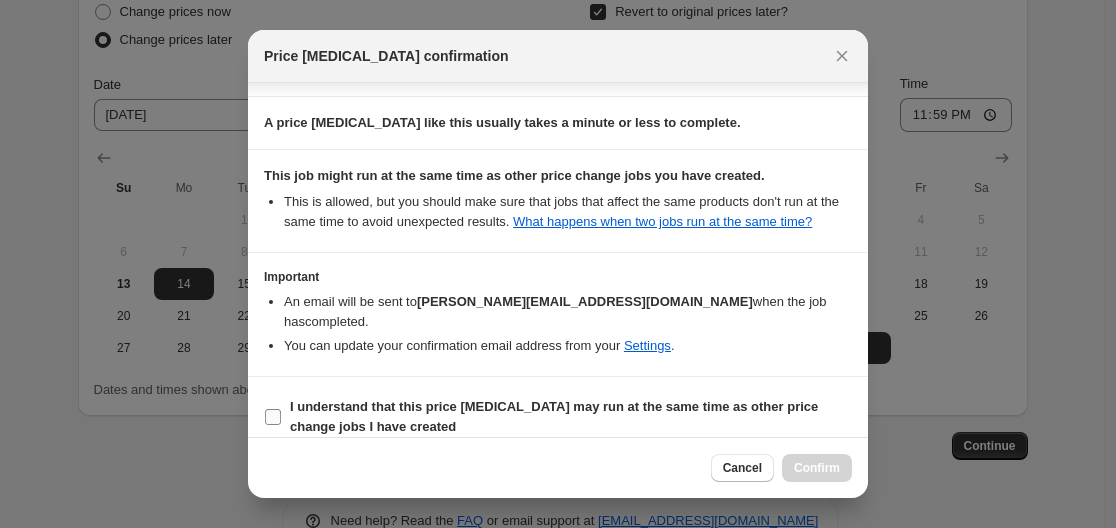click on "I understand that this price [MEDICAL_DATA] may run at the same time as other price change jobs I have created" at bounding box center [273, 417] 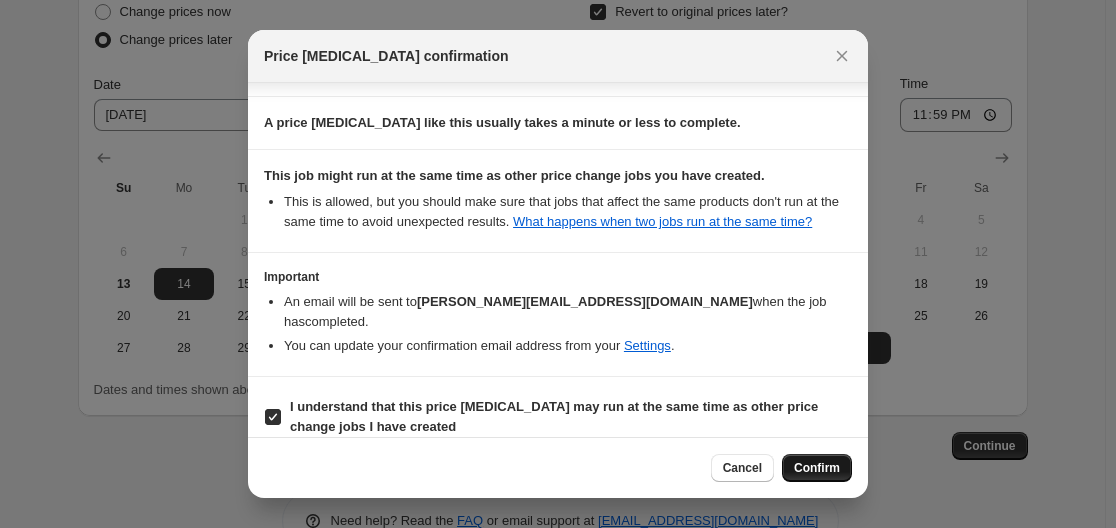 click on "Confirm" at bounding box center [817, 468] 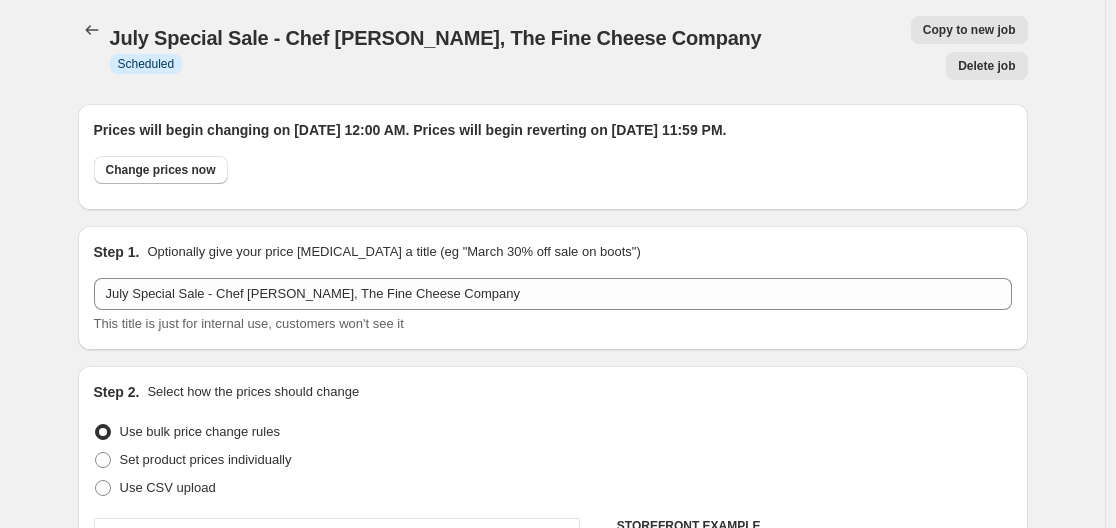 scroll, scrollTop: 0, scrollLeft: 0, axis: both 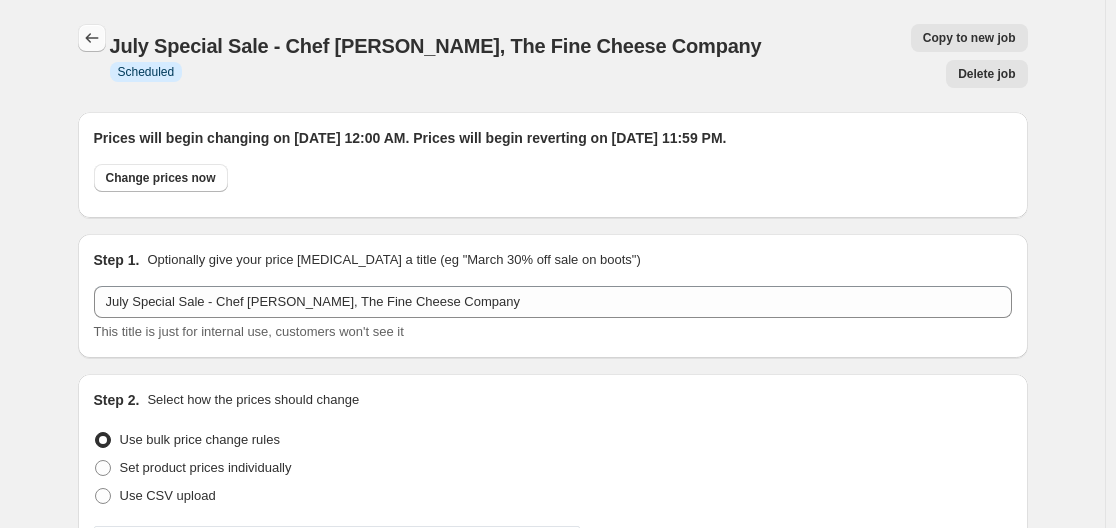 click 